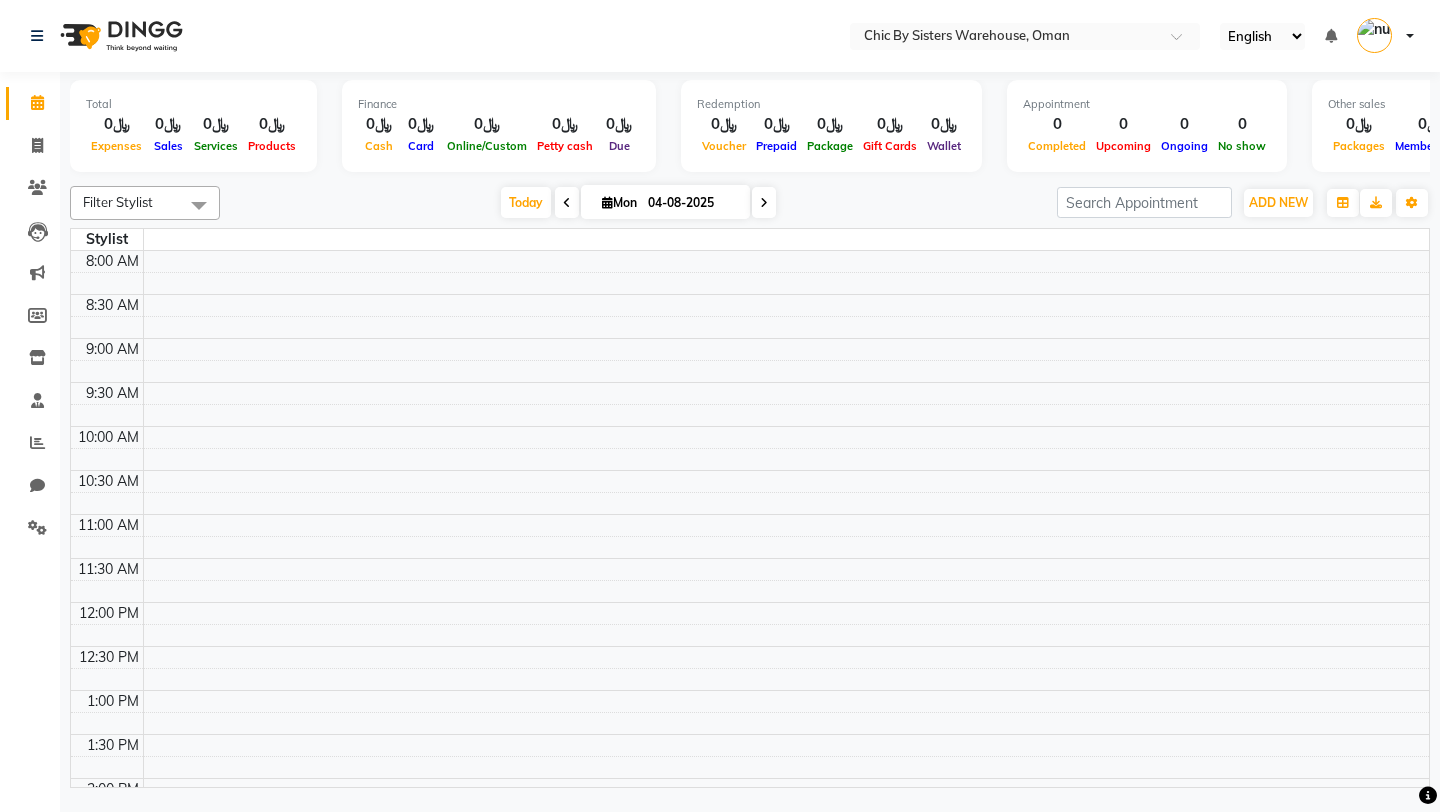 scroll, scrollTop: 0, scrollLeft: 0, axis: both 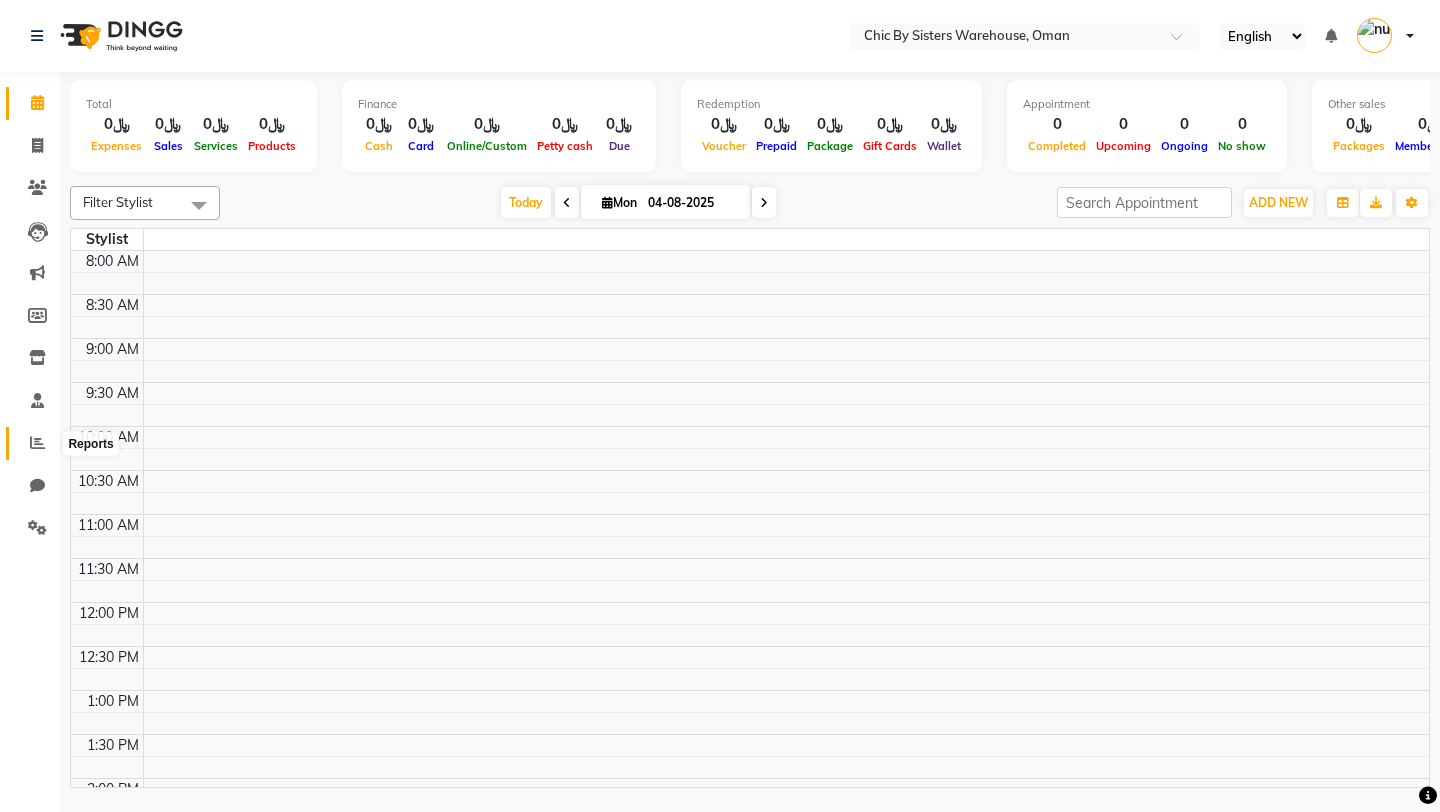 click 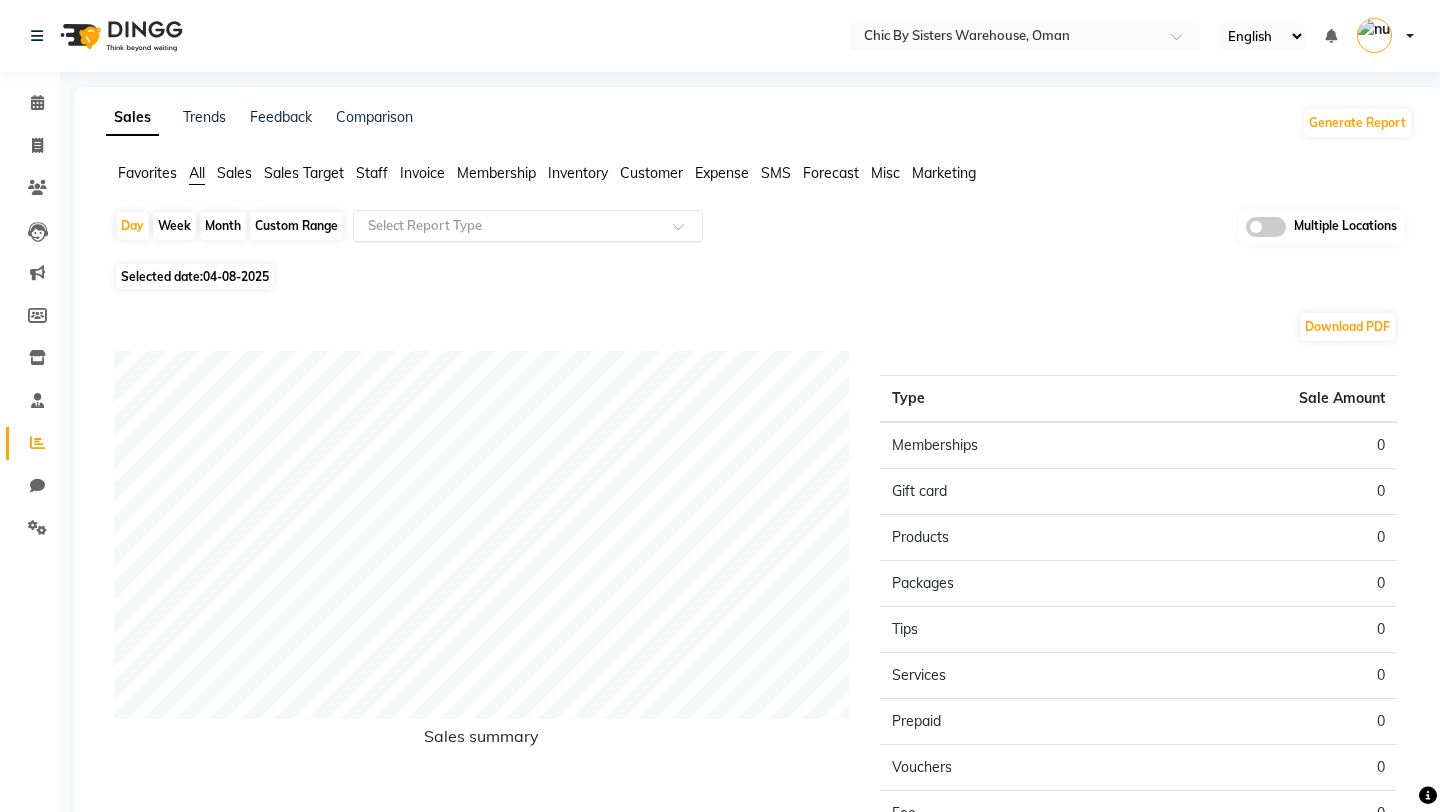 click 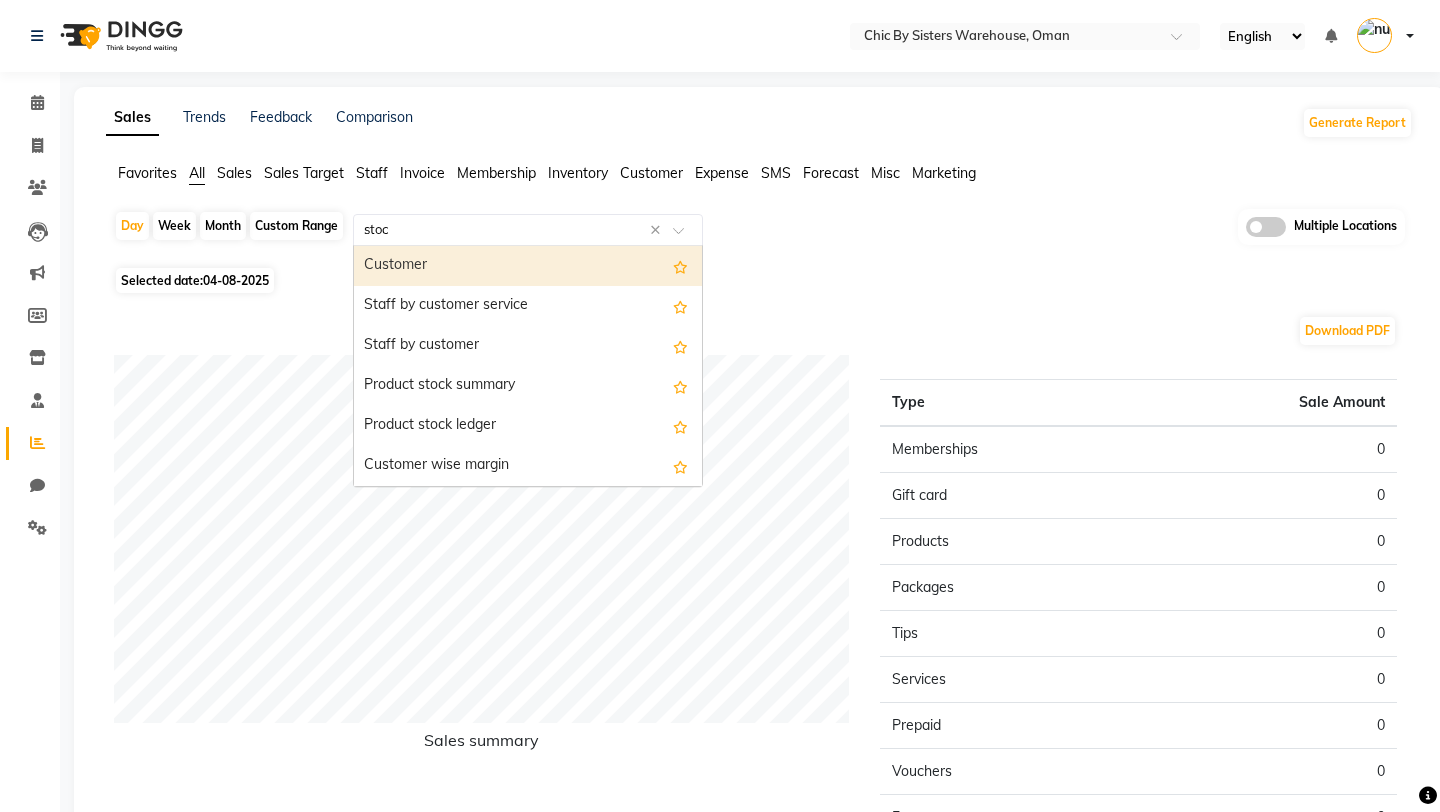 type on "stock" 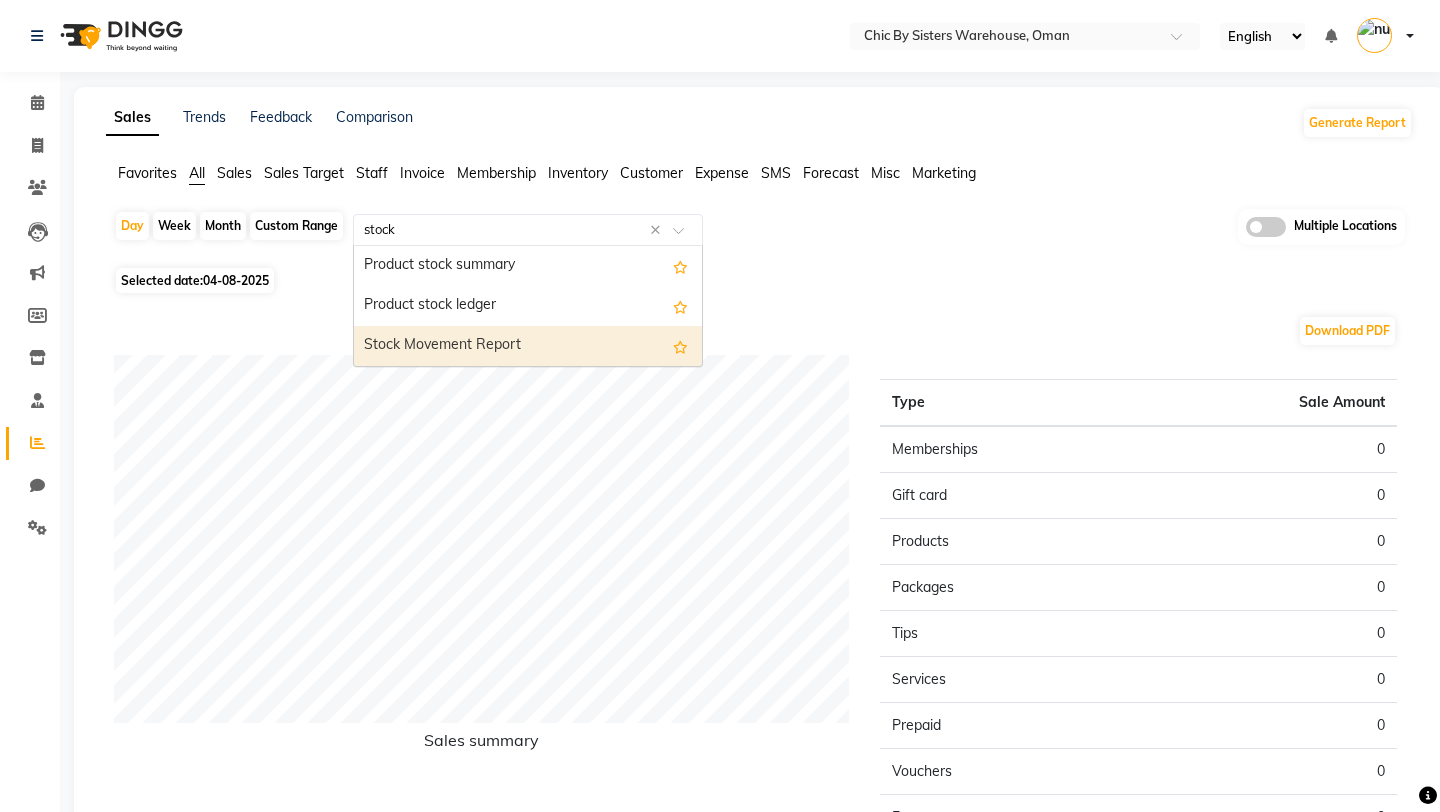 click on "Stock Movement Report" at bounding box center (528, 346) 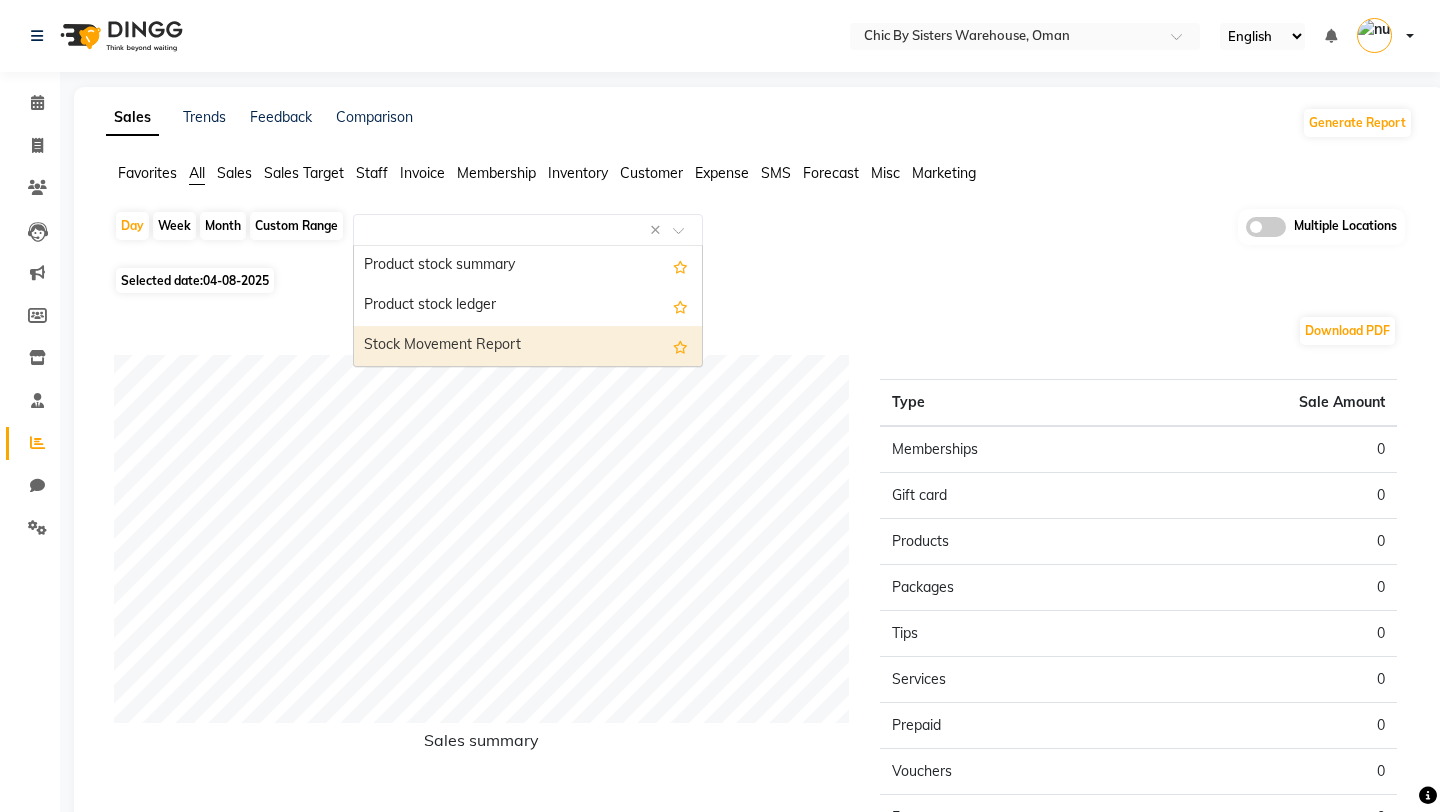 select on "full_report" 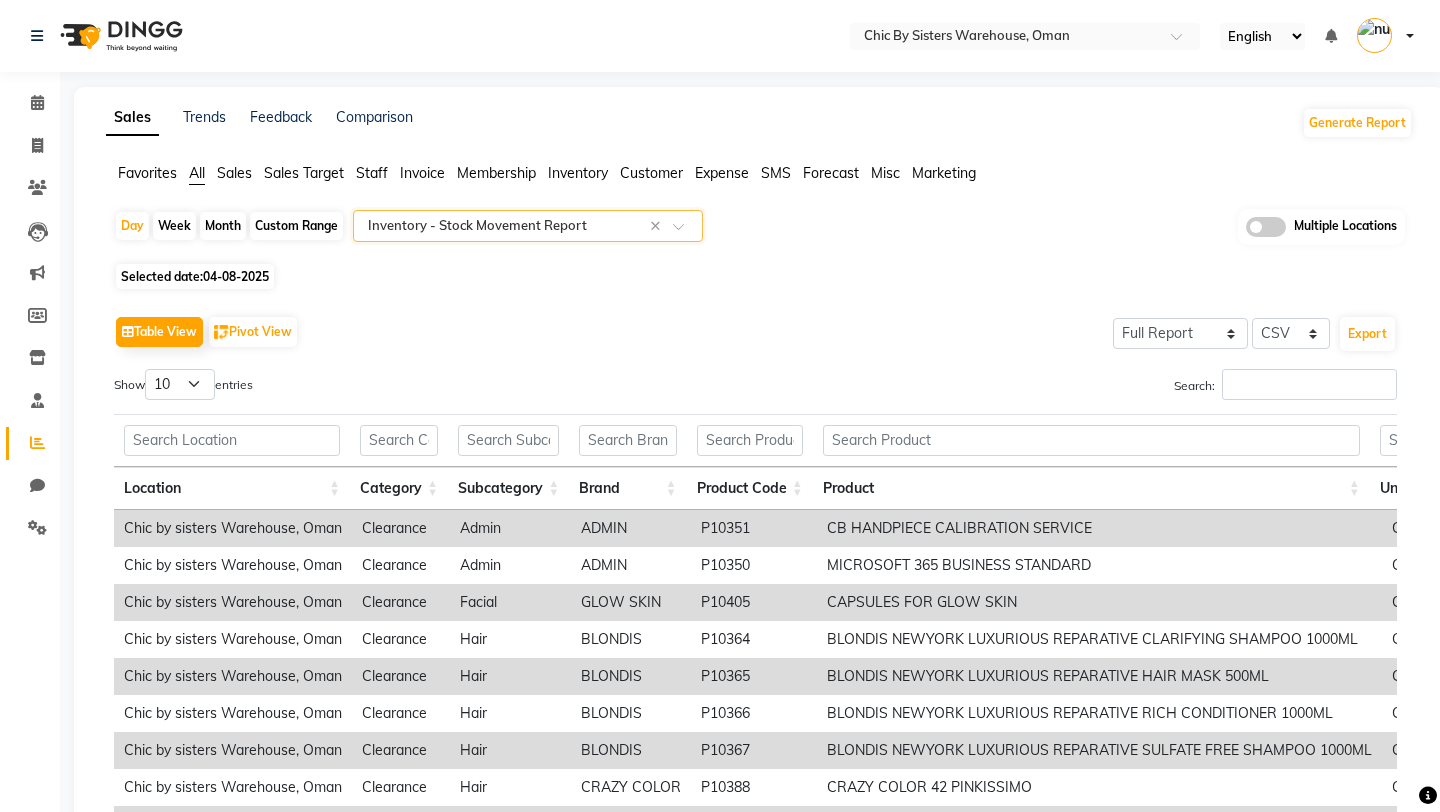 click on "Custom Range" 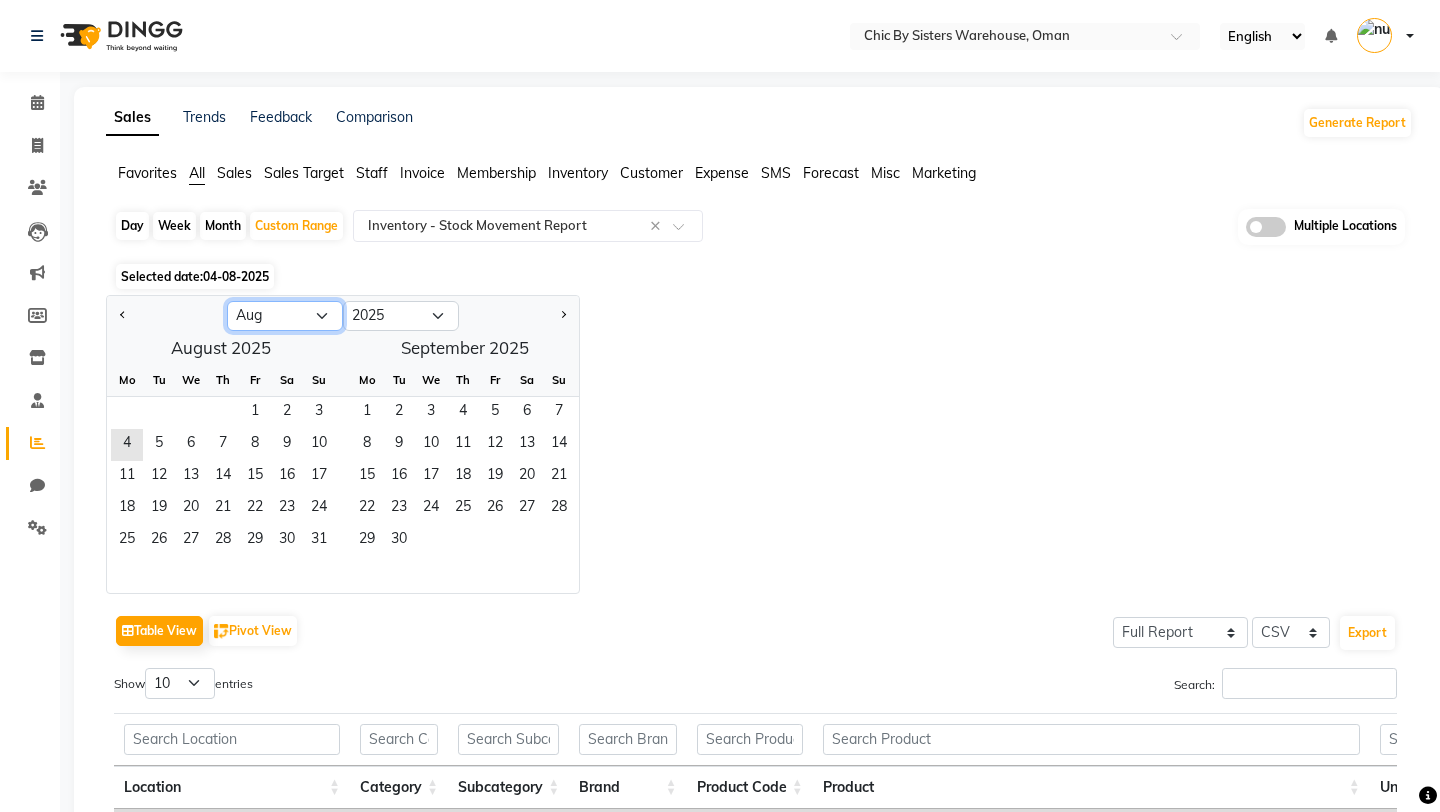 click on "Jan Feb Mar Apr May Jun Jul Aug Sep Oct Nov Dec" 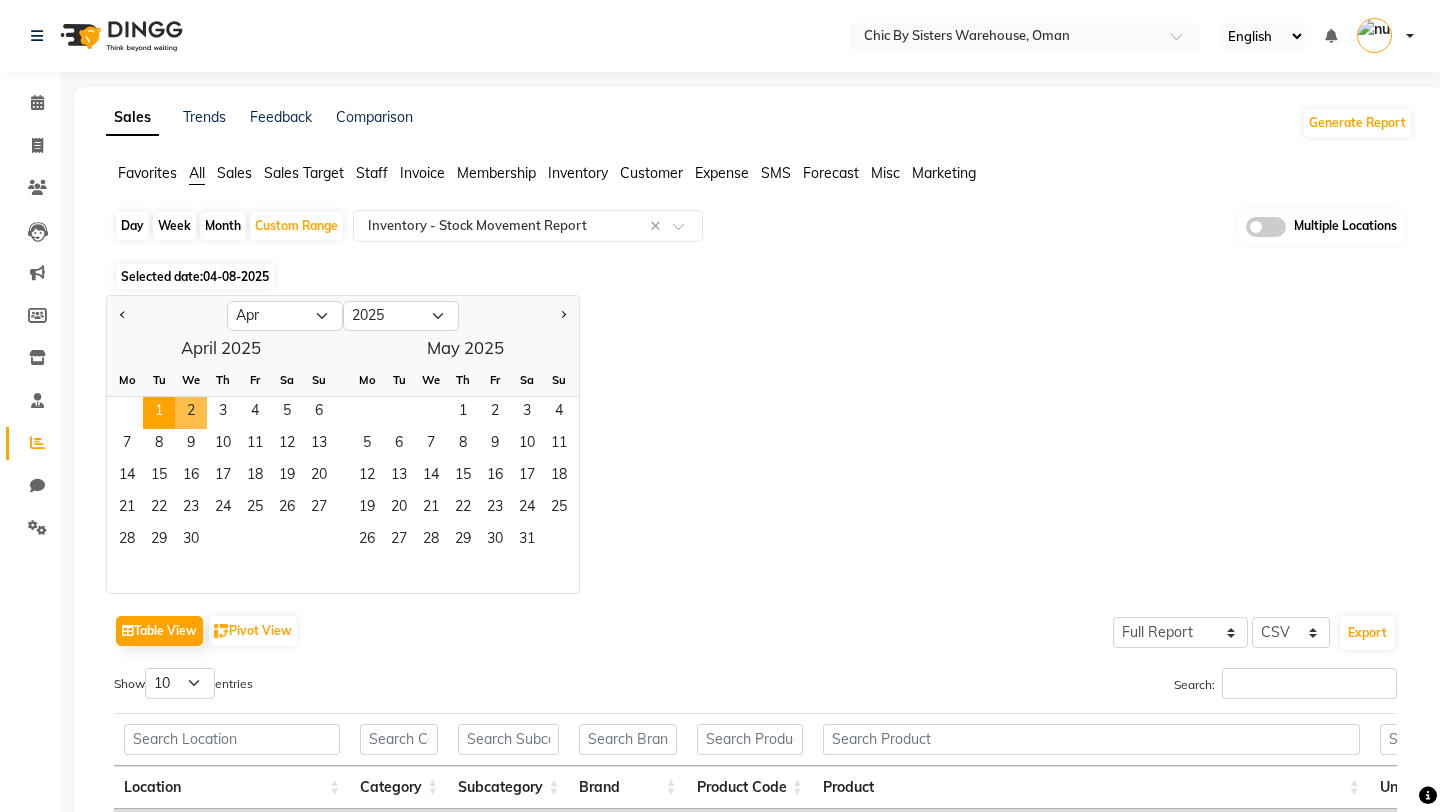click on "1" 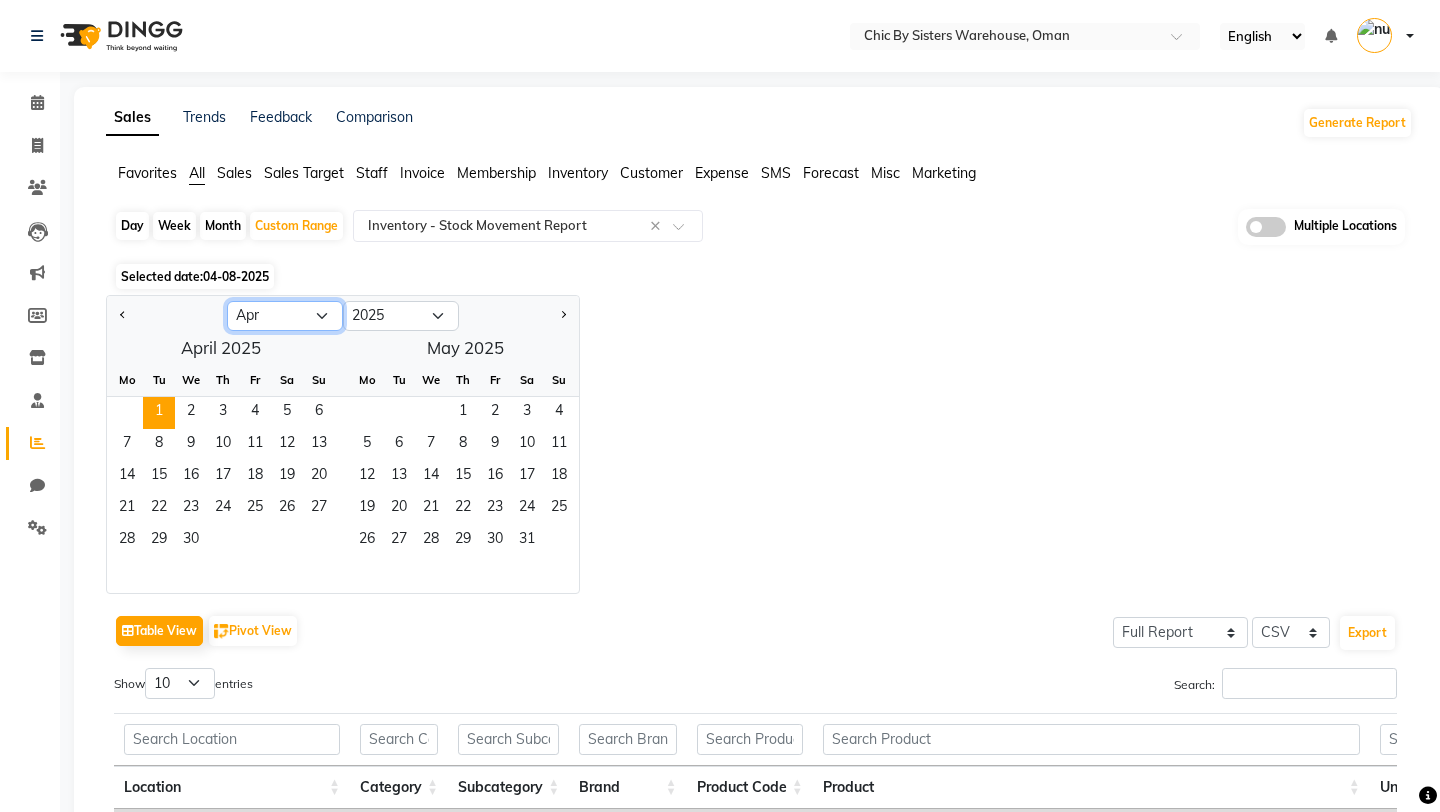 click on "Jan Feb Mar Apr May Jun Jul Aug Sep Oct Nov Dec" 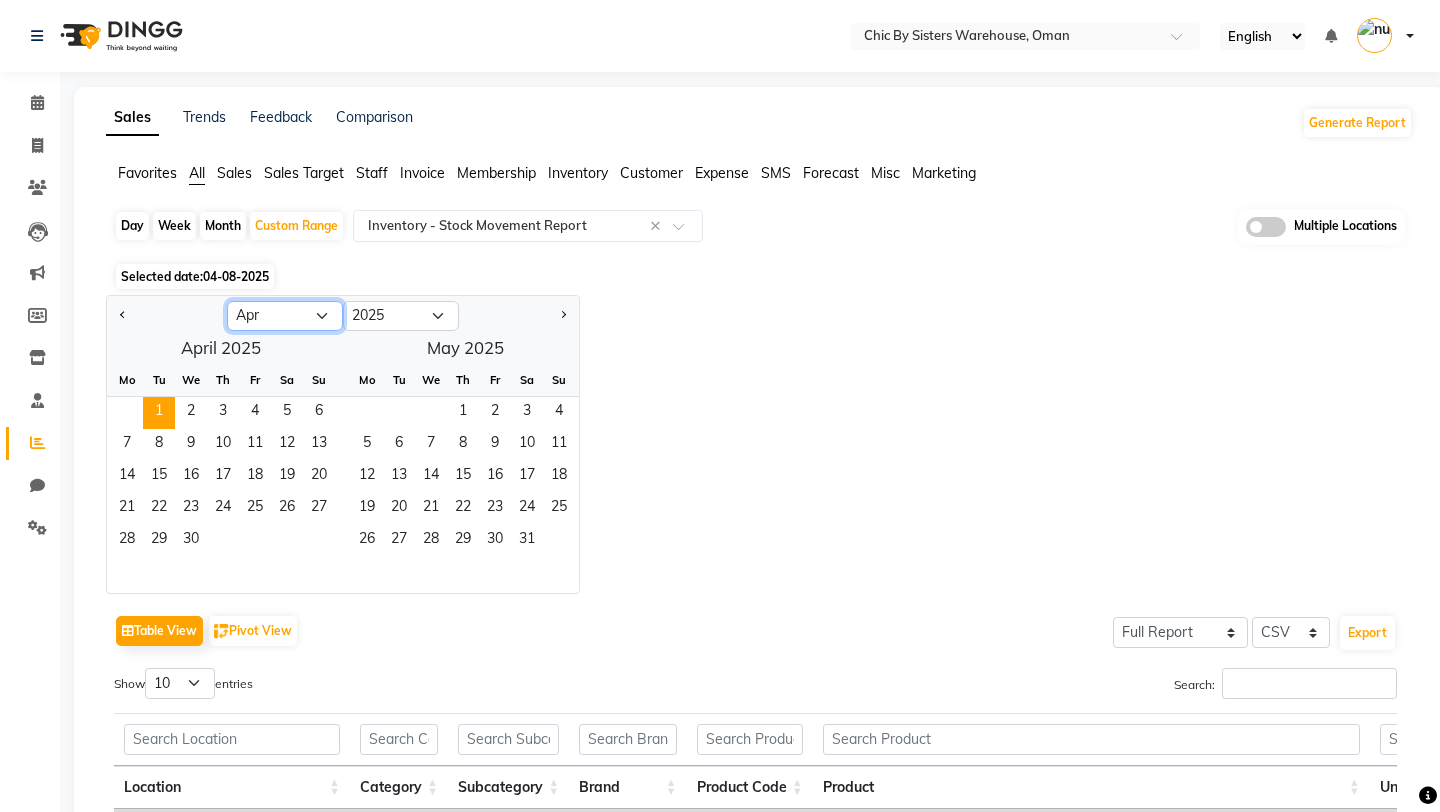 select on "7" 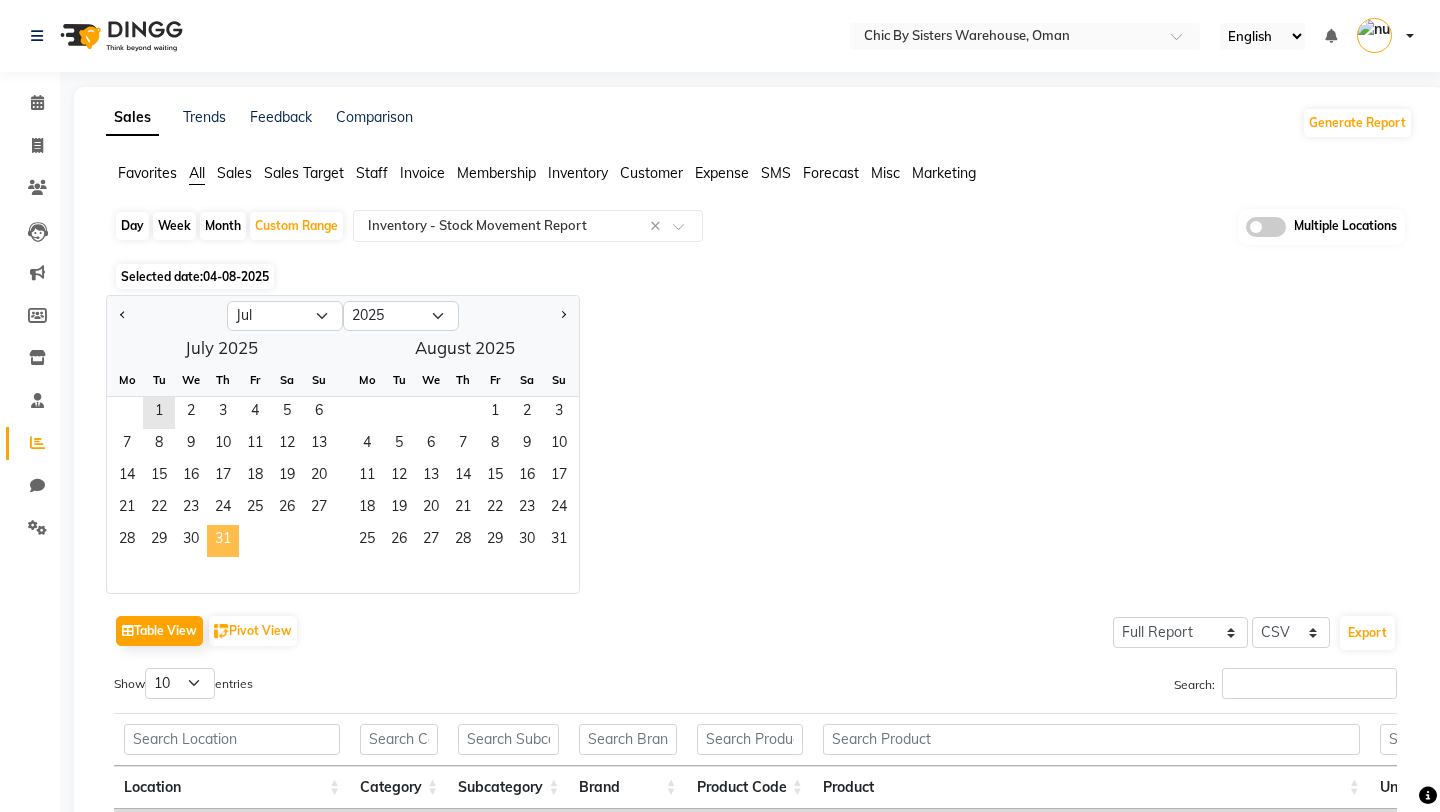 click on "31" 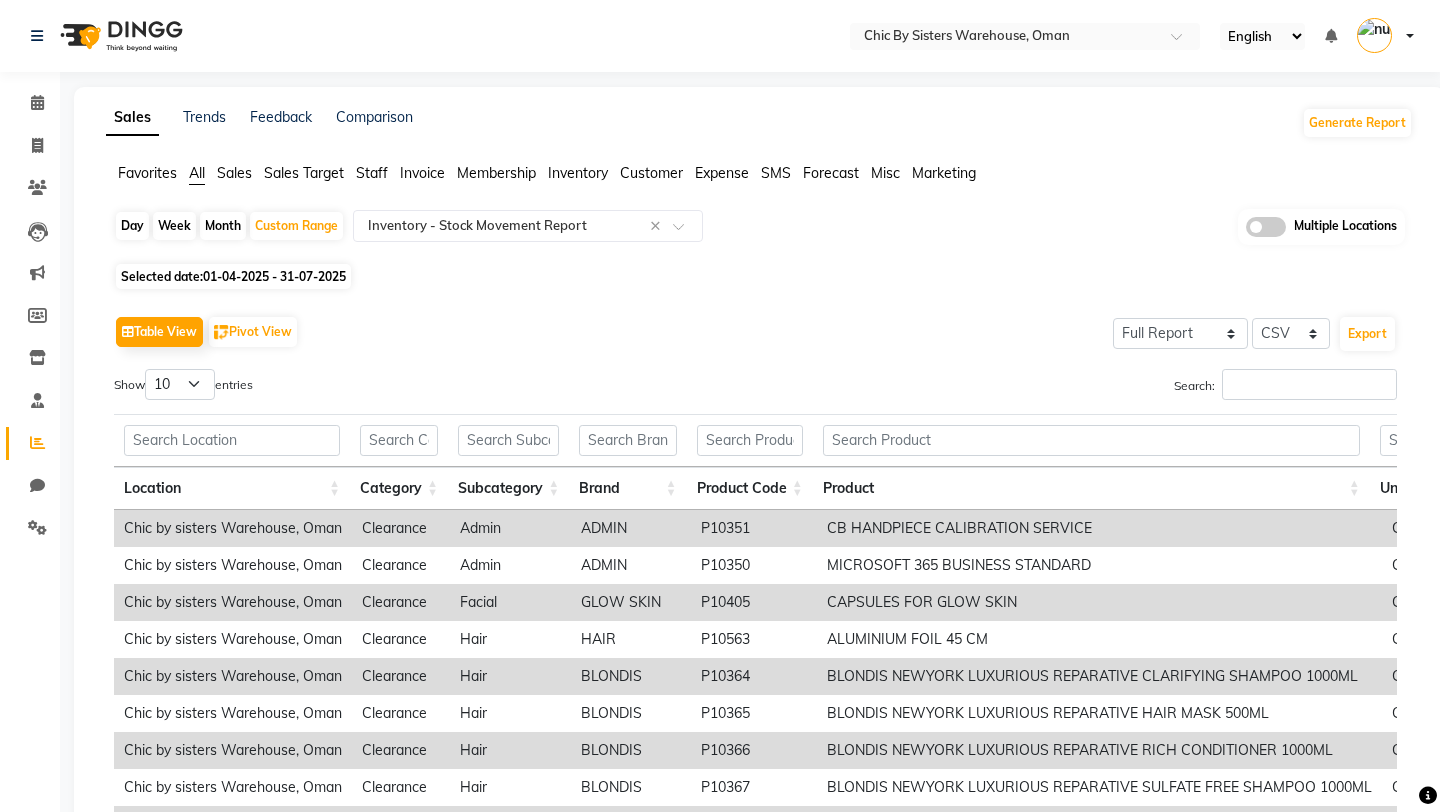 scroll, scrollTop: 219, scrollLeft: 0, axis: vertical 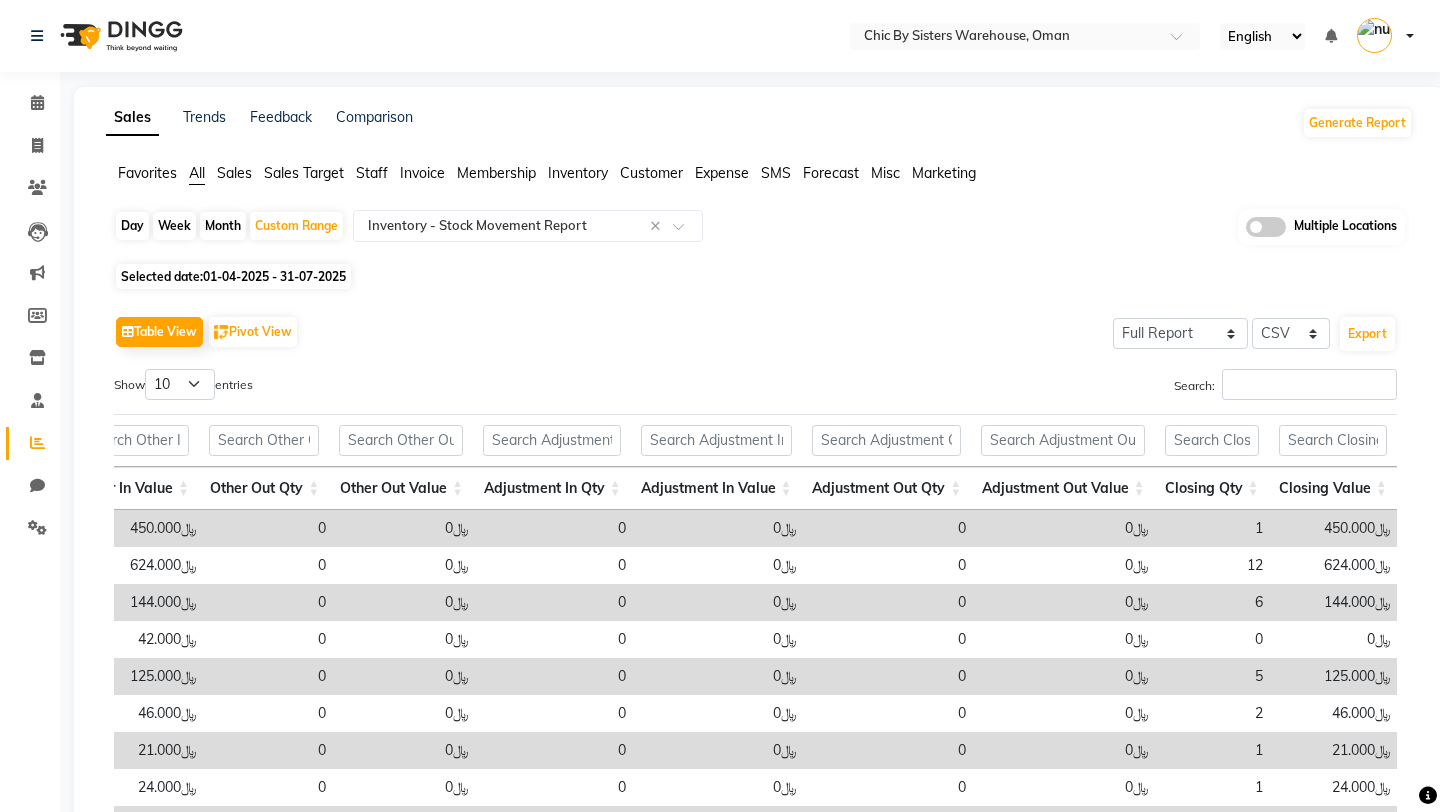 click 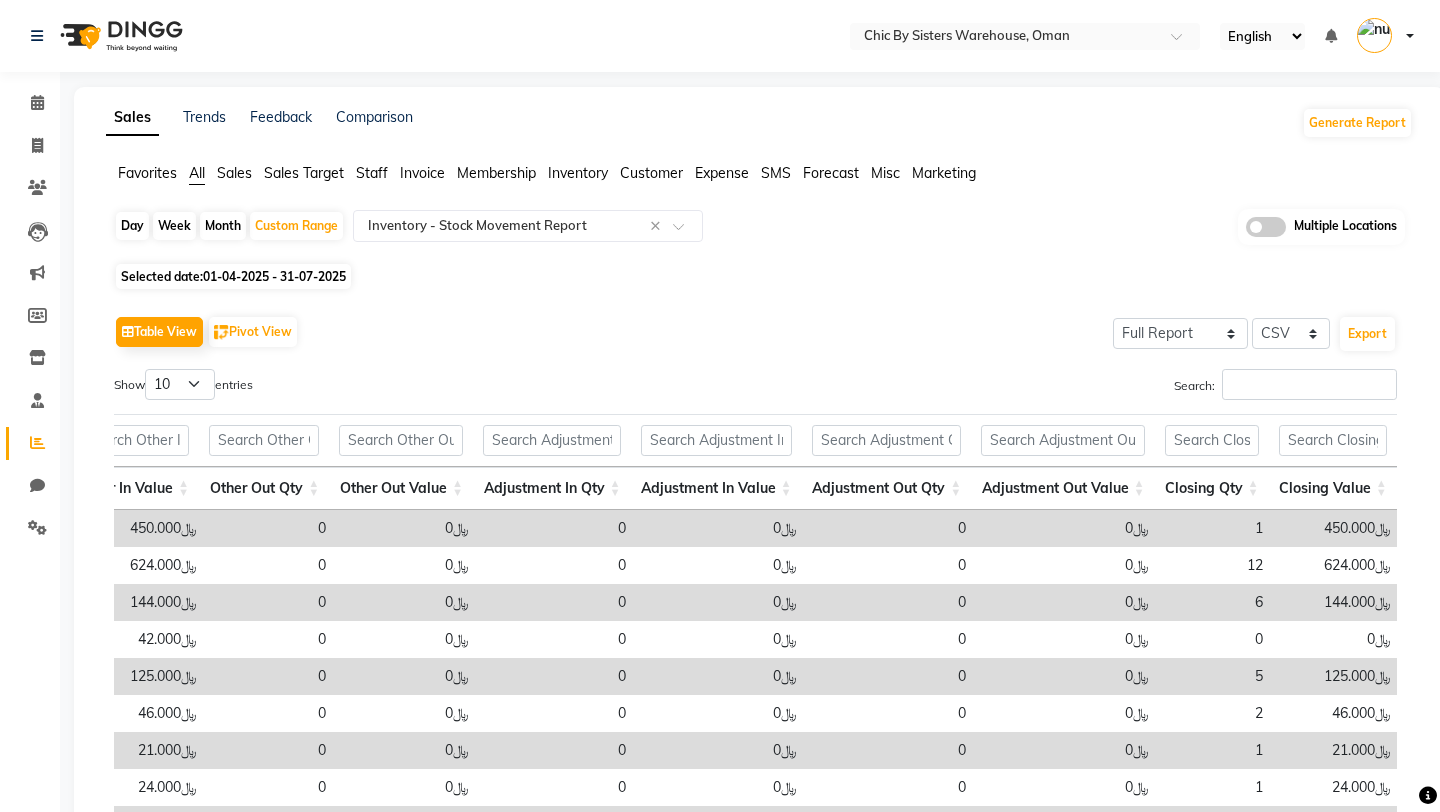 click 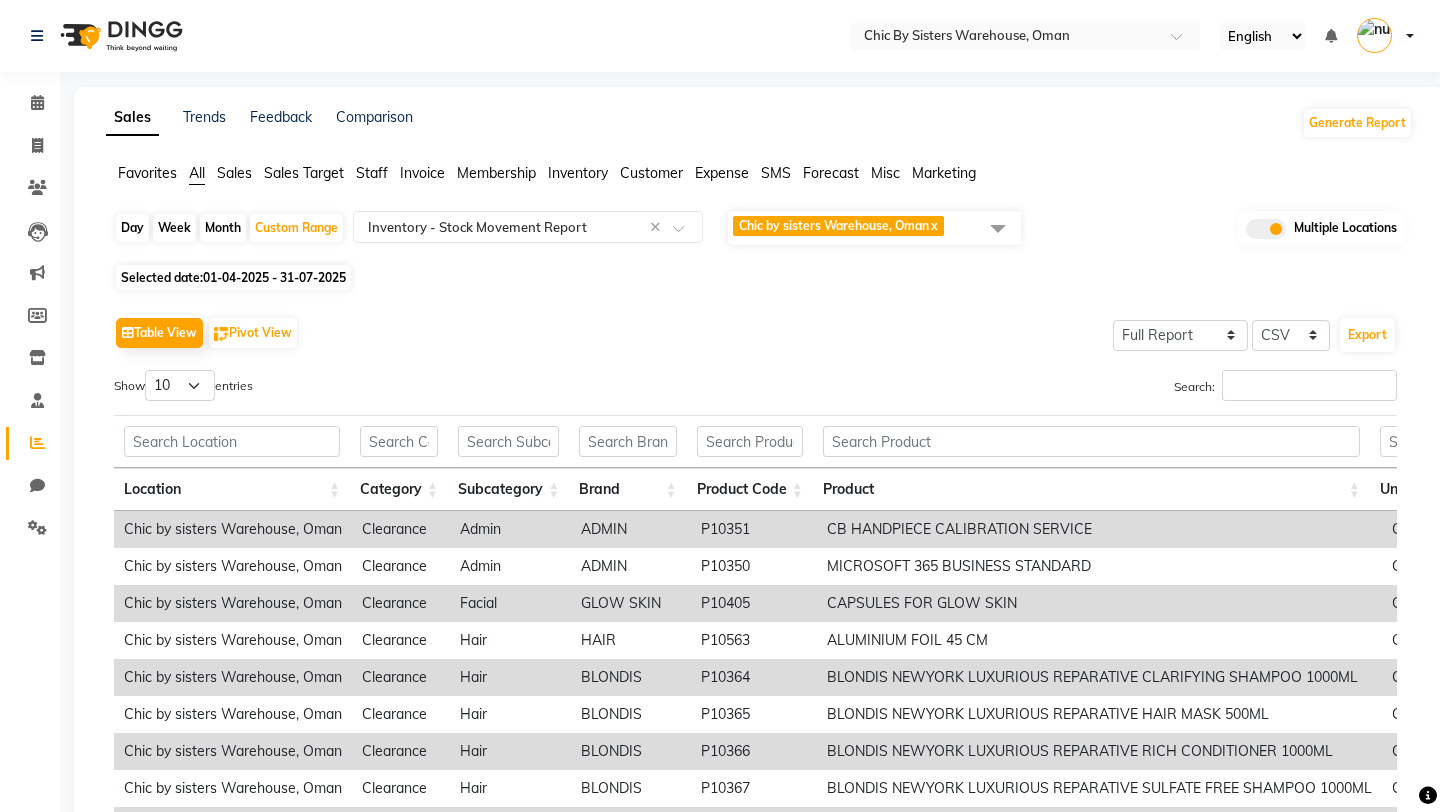 click 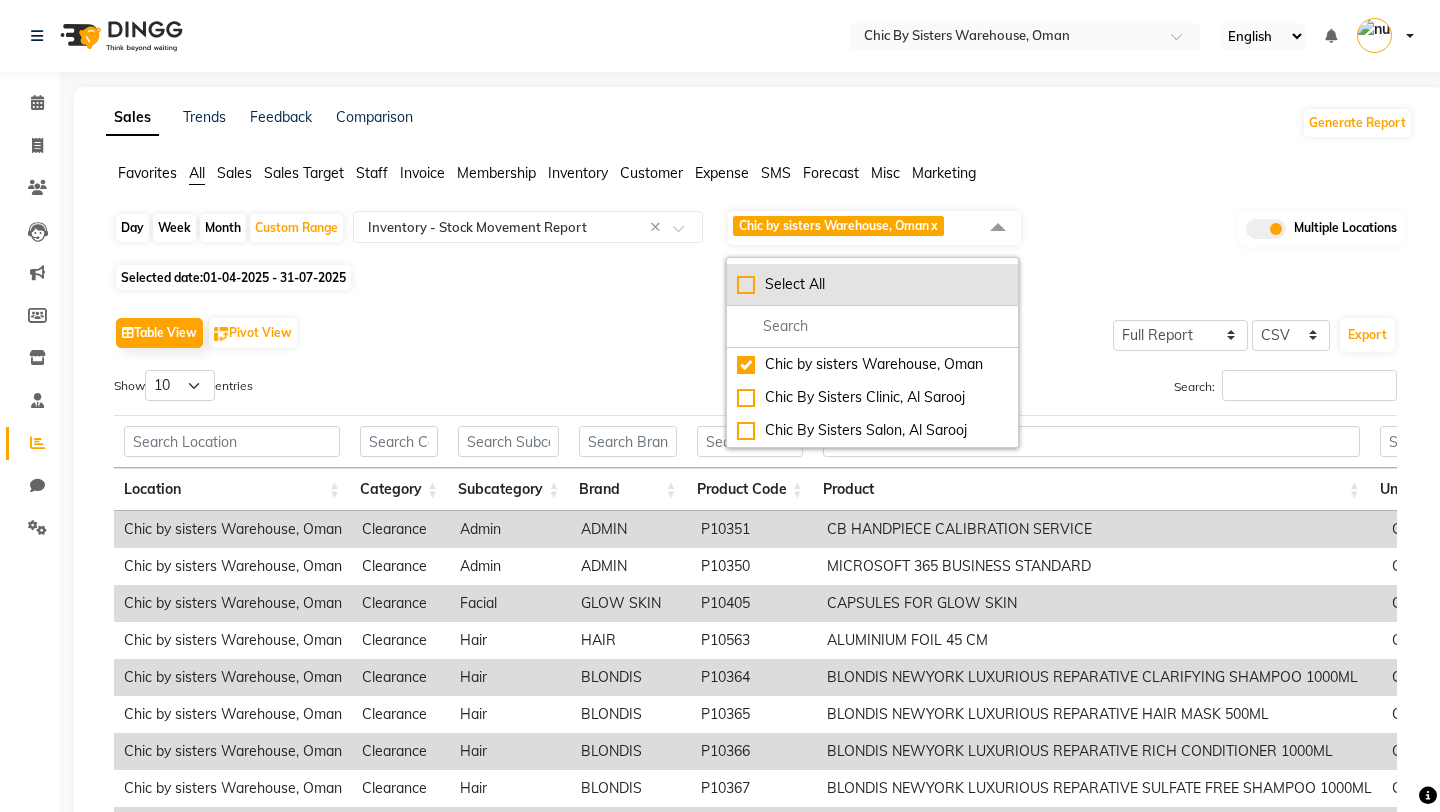 click on "Select All" 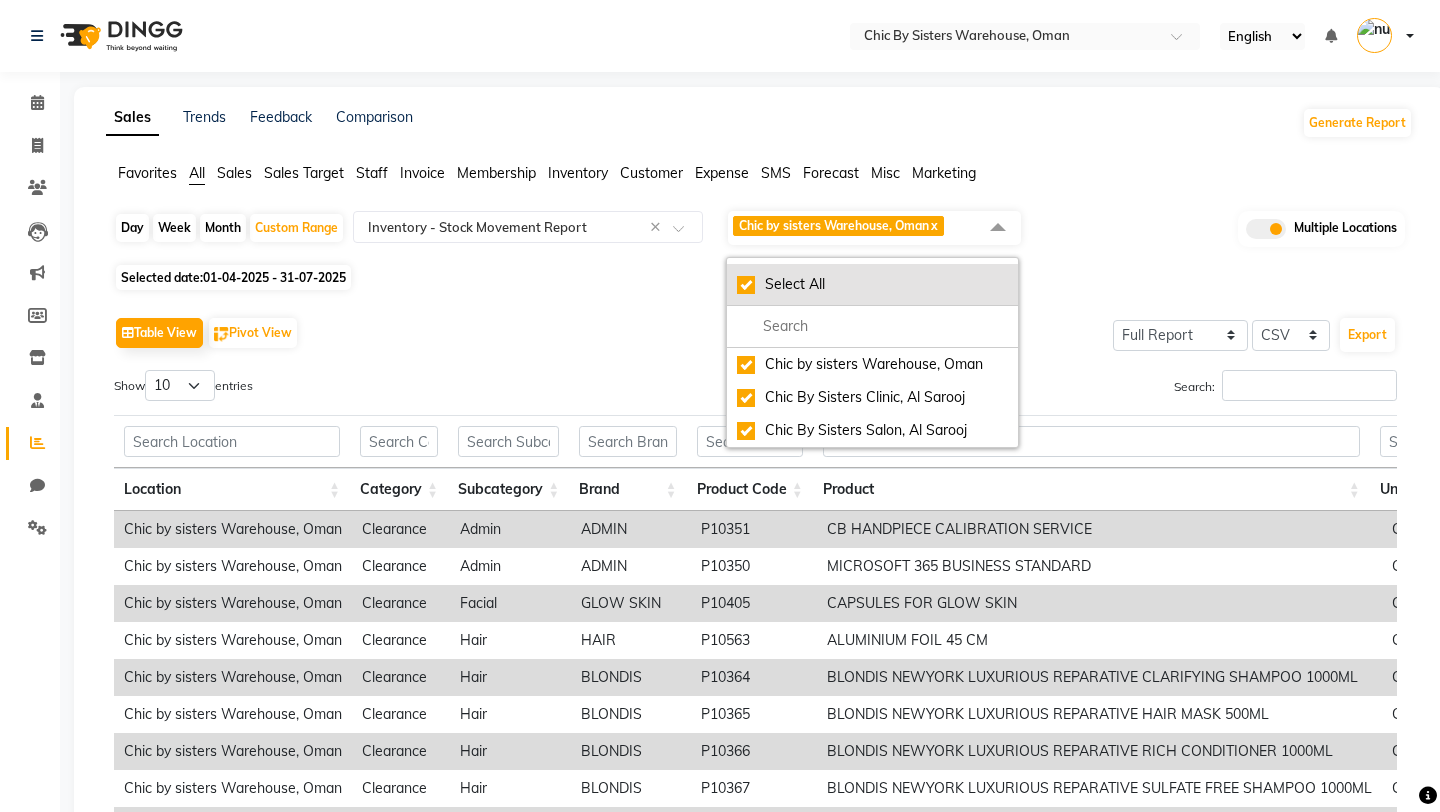 checkbox on "true" 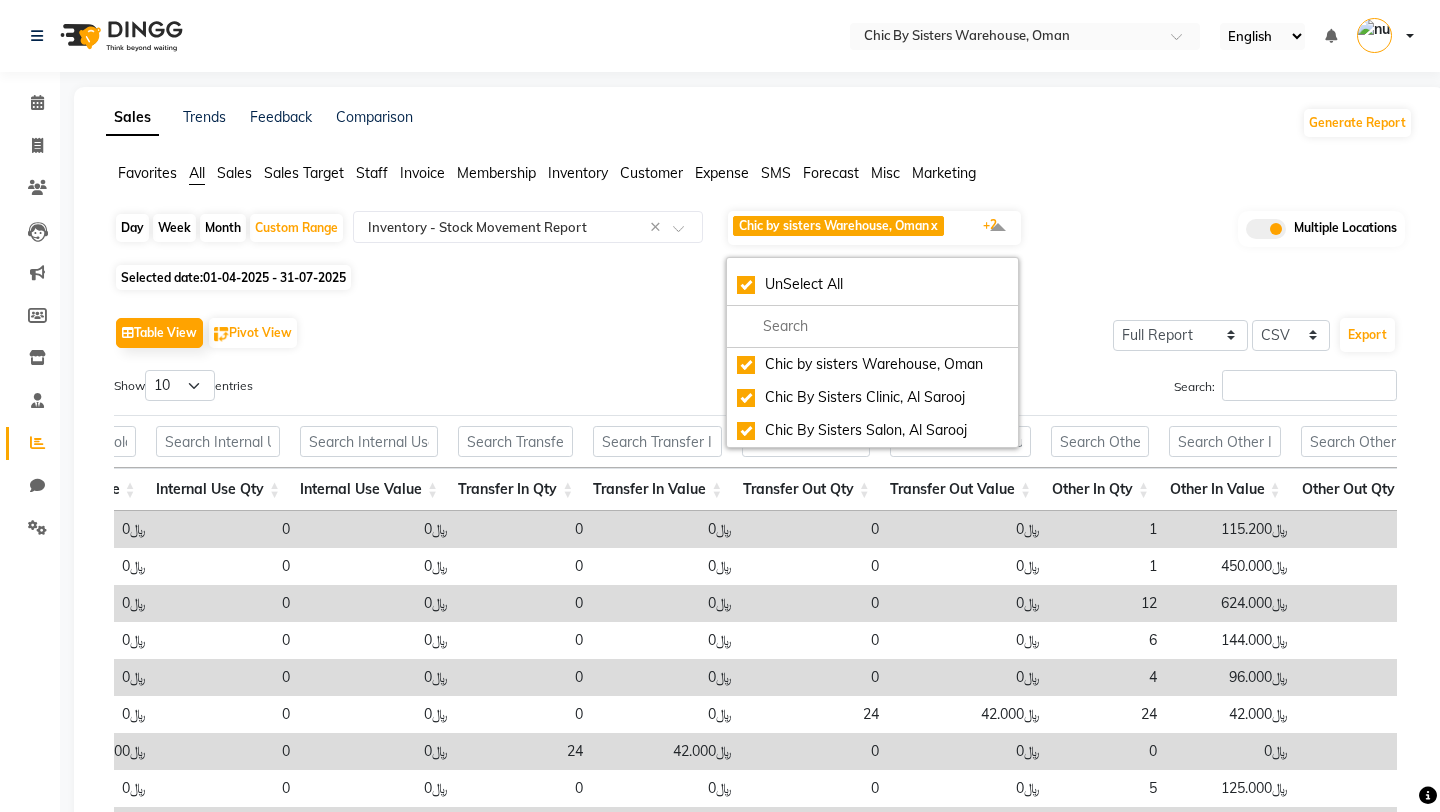 click on "Day   Week   Month   Custom Range  Select Report Type × Inventory -  Stock Movement Report × Chic by sisters Warehouse, Oman  x Chic By Sisters Clinic, Al Sarooj  x Chic By Sisters Salon, Al Sarooj  x +2 UnSelect All Chic by sisters Warehouse, Oman Chic By Sisters Clinic, Al Sarooj Chic By Sisters Salon, Al Sarooj Multiple Locations" 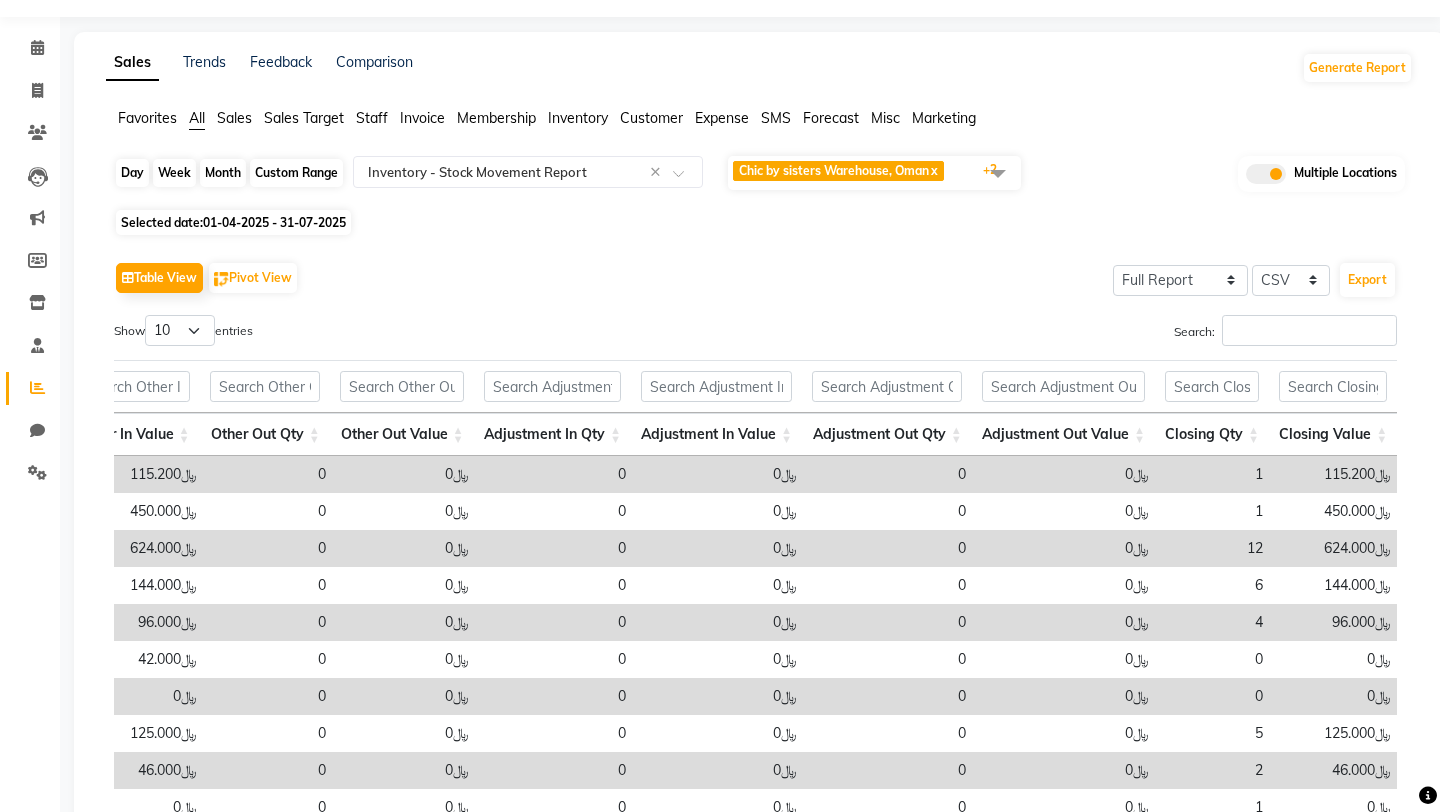 click on "Custom Range" 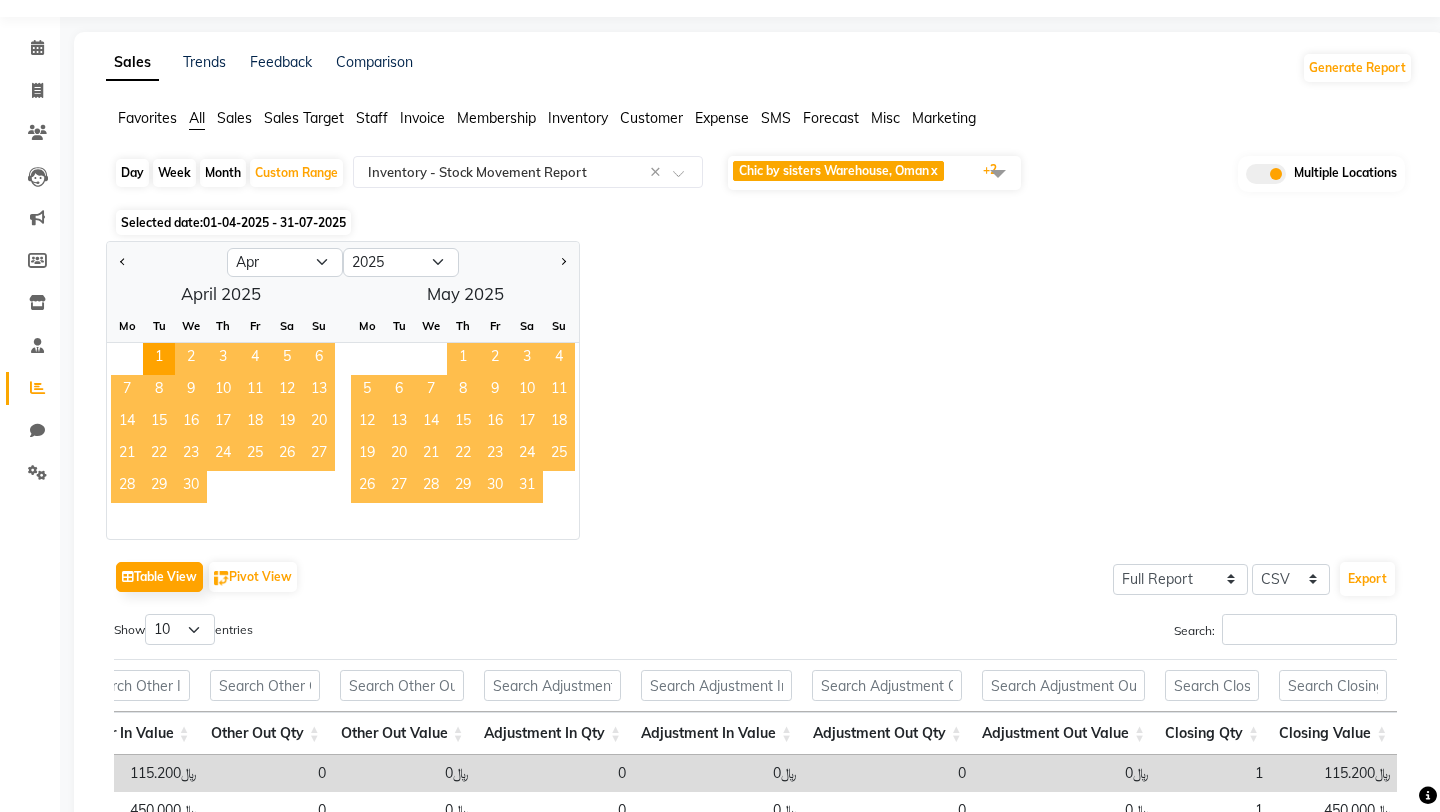 click on "Jan Feb Mar Apr May Jun Jul Aug Sep Oct Nov Dec 2015 2016 2017 2018 2019 2020 2021 2022 2023 2024 2025 2026 2027 2028 2029 2030 2031 2032 2033 2034 2035  April 2025  Mo Tu We Th Fr Sa Su  1   2   3   4   5   6   7   8   9   10   11   12   13   14   15   16   17   18   19   20   21   22   23   24   25   26   27   28   29   30   May 2025  Mo Tu We Th Fr Sa Su  1   2   3   4   5   6   7   8   9   10   11   12   13   14   15   16   17   18   19   20   21   22   23   24   25   26   27   28   29   30   31" 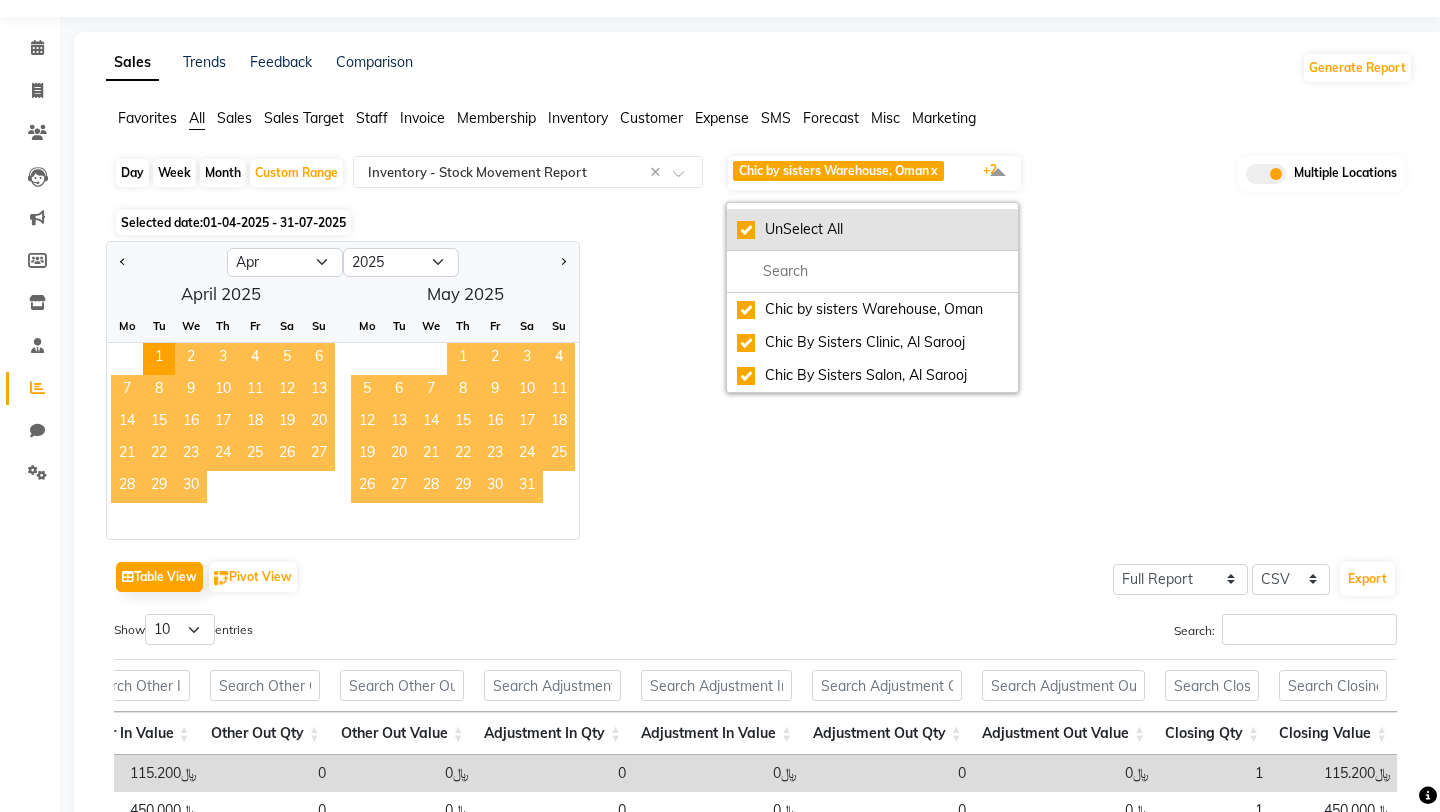 click on "UnSelect All" 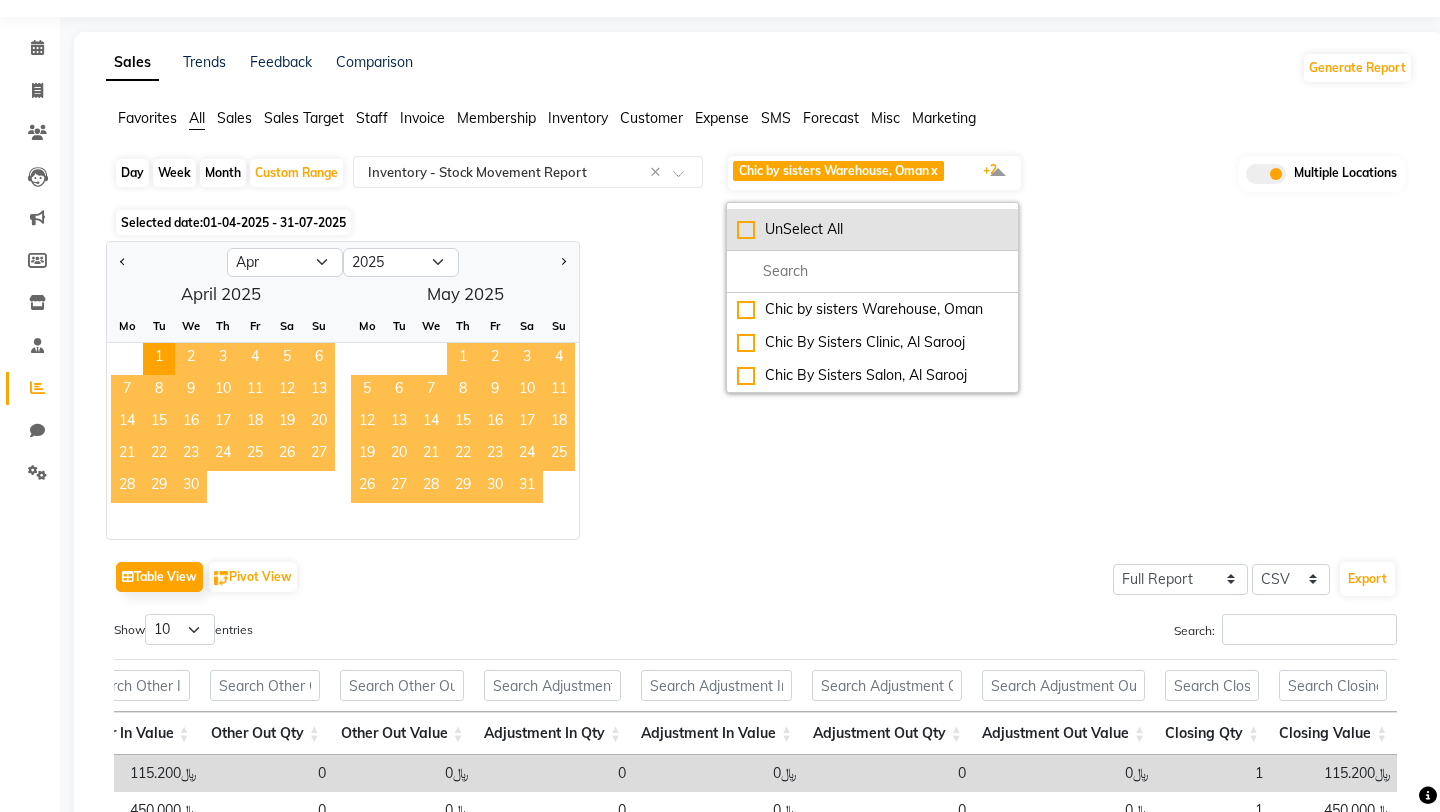 checkbox on "false" 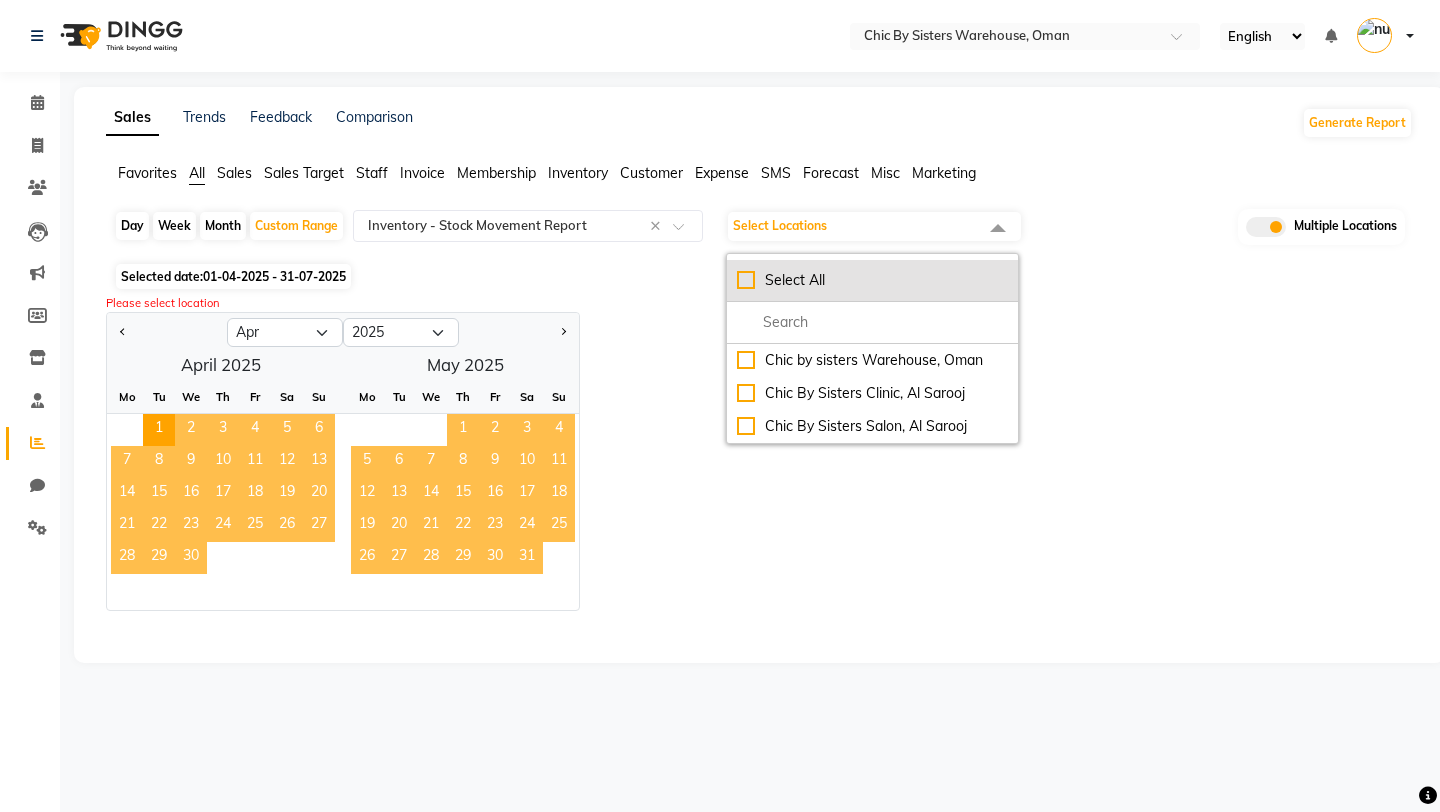 click on "Select All" 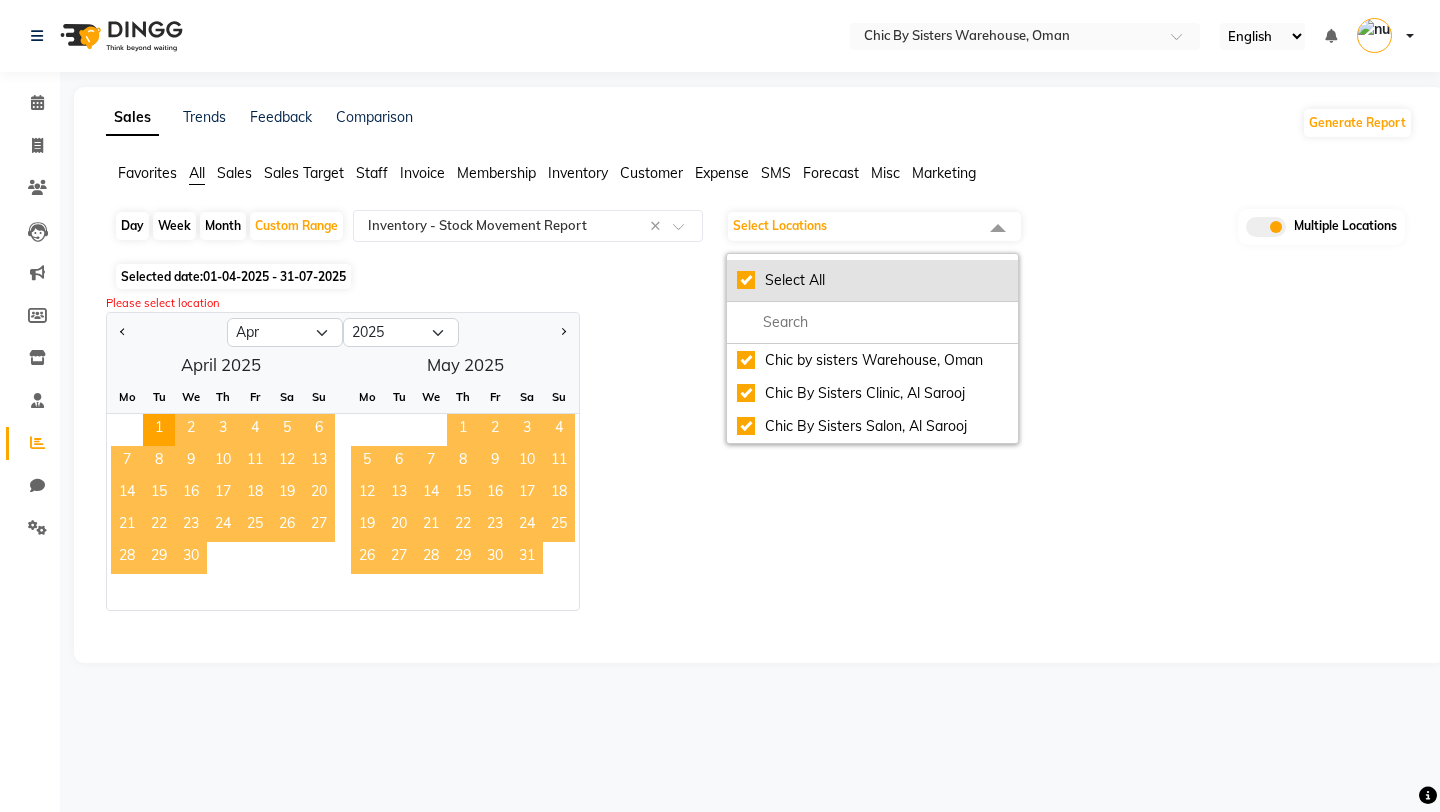 checkbox on "true" 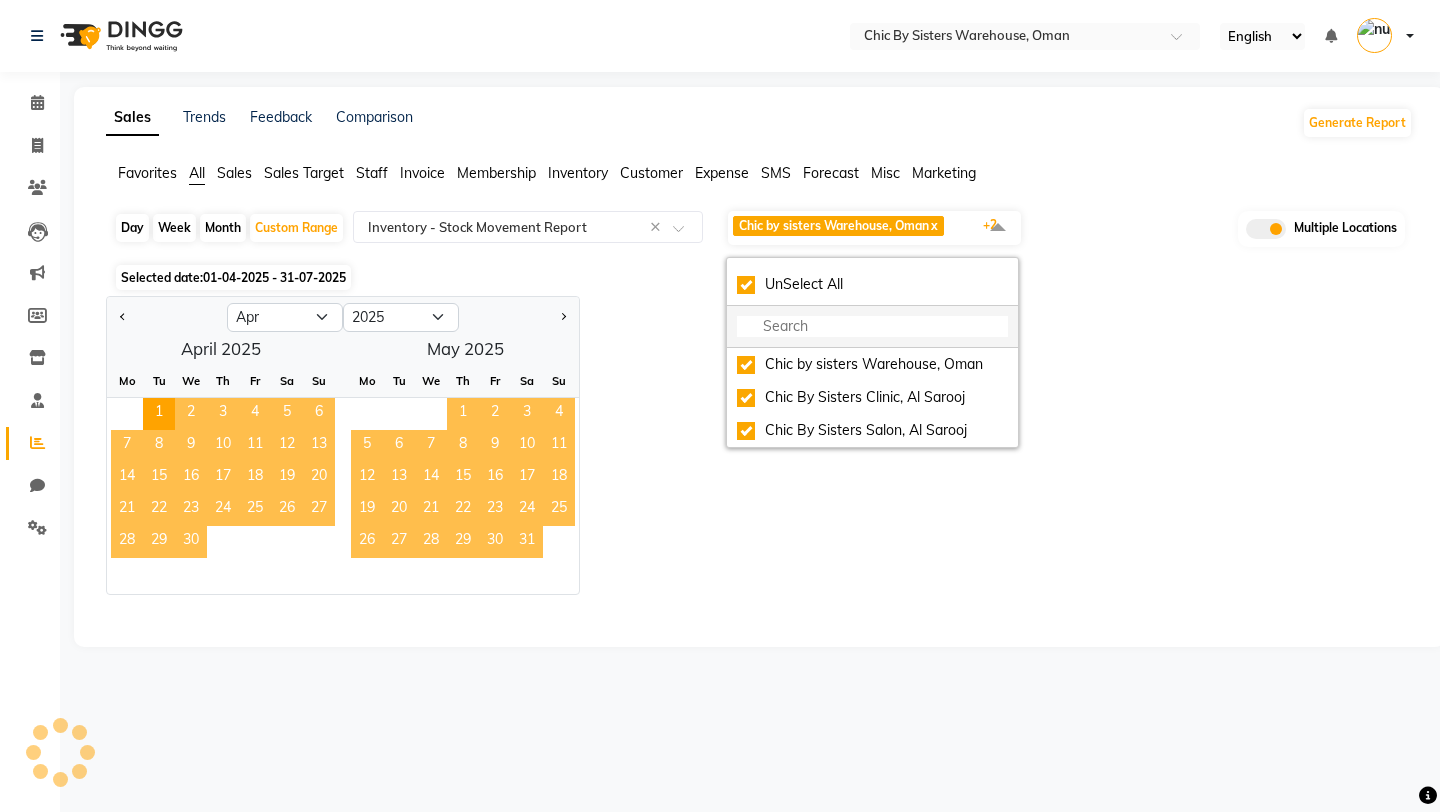 select on "full_report" 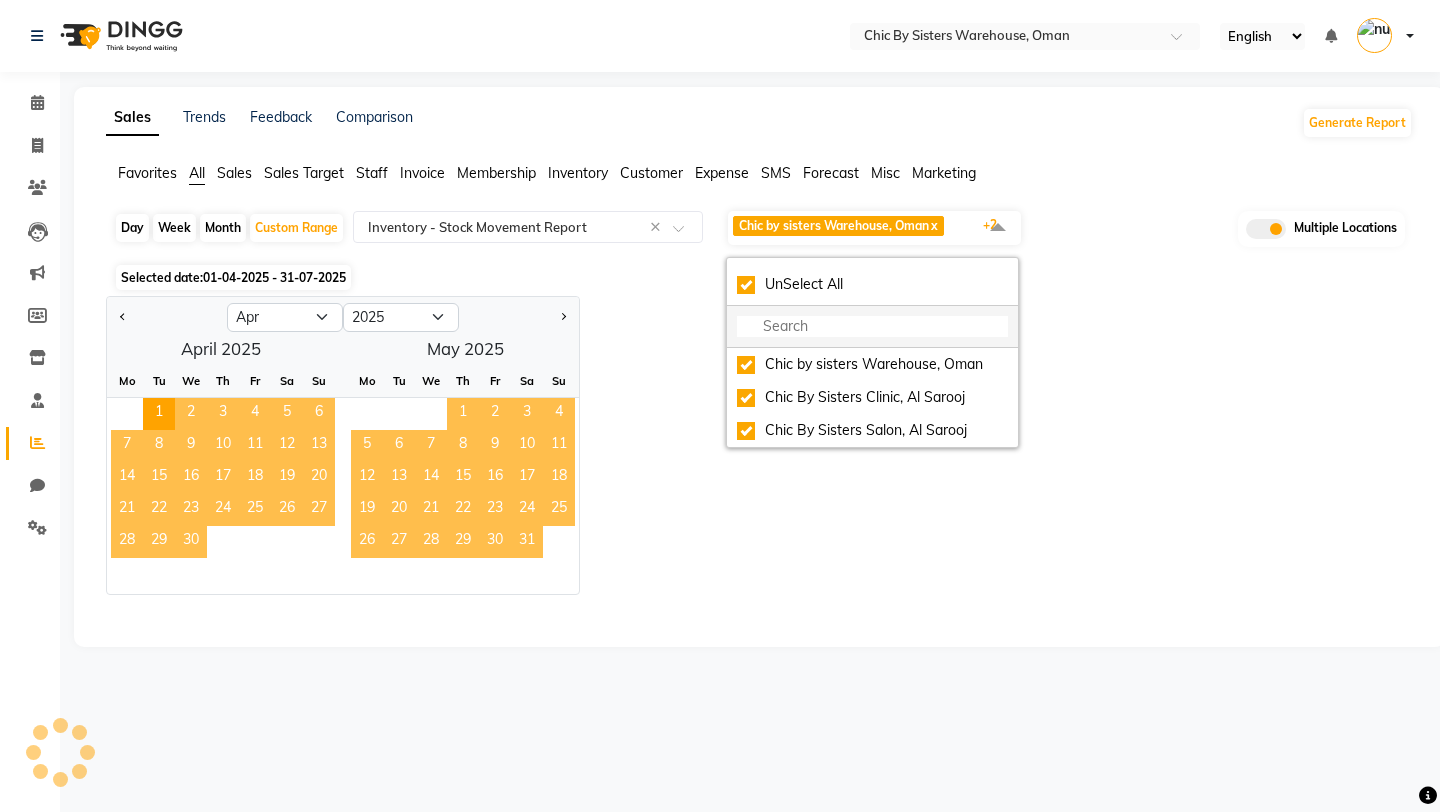 select on "csv" 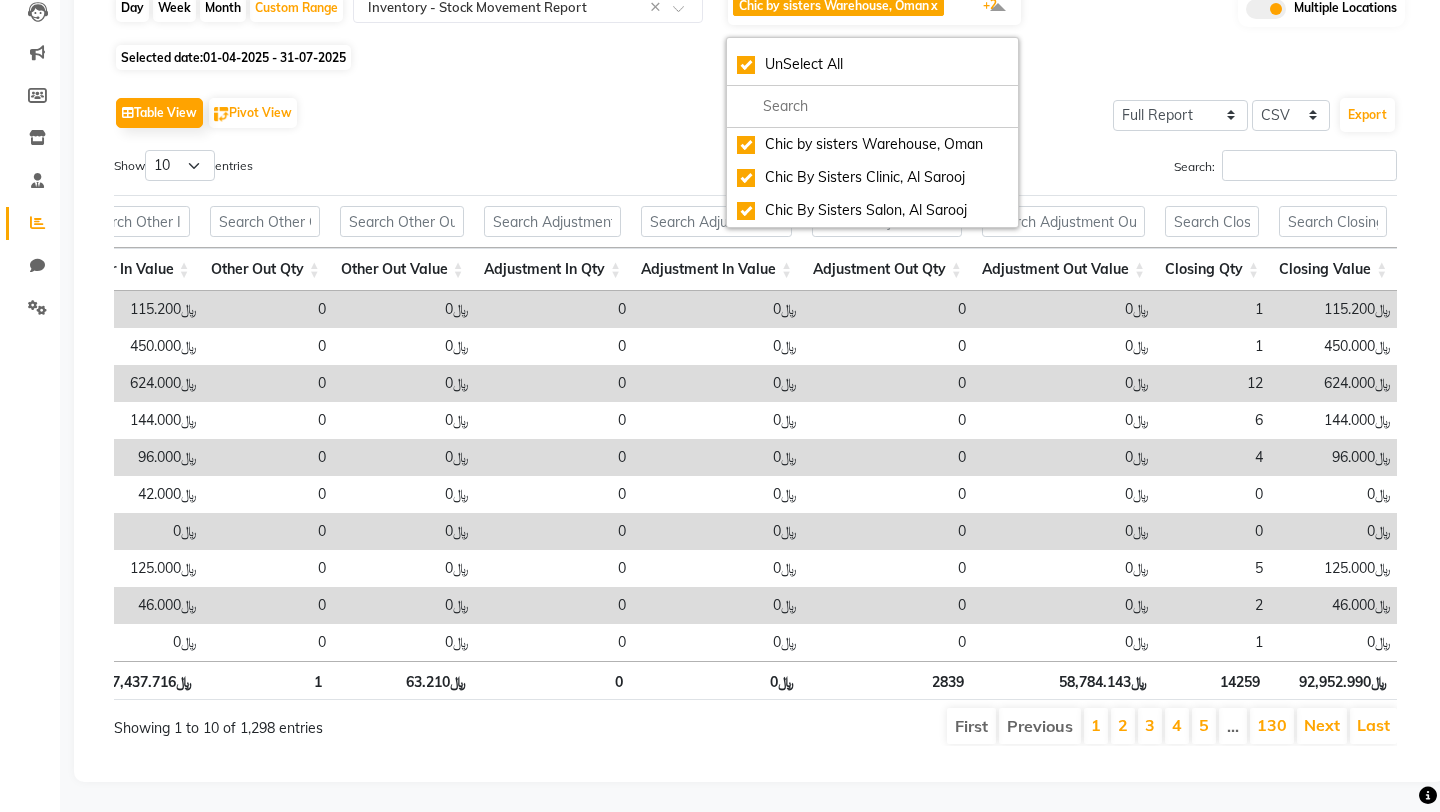 click on "0" at bounding box center [891, 531] 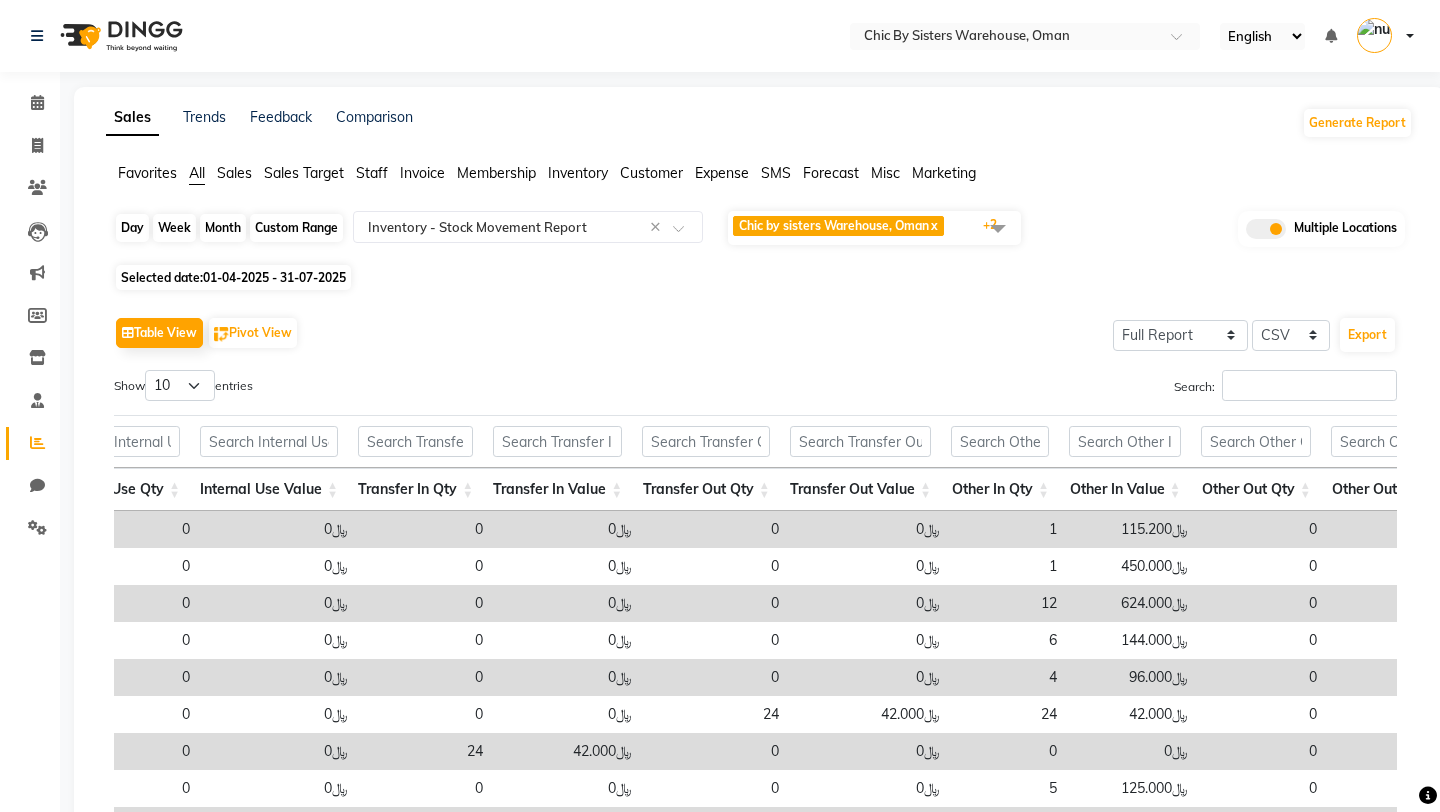 click on "Custom Range" 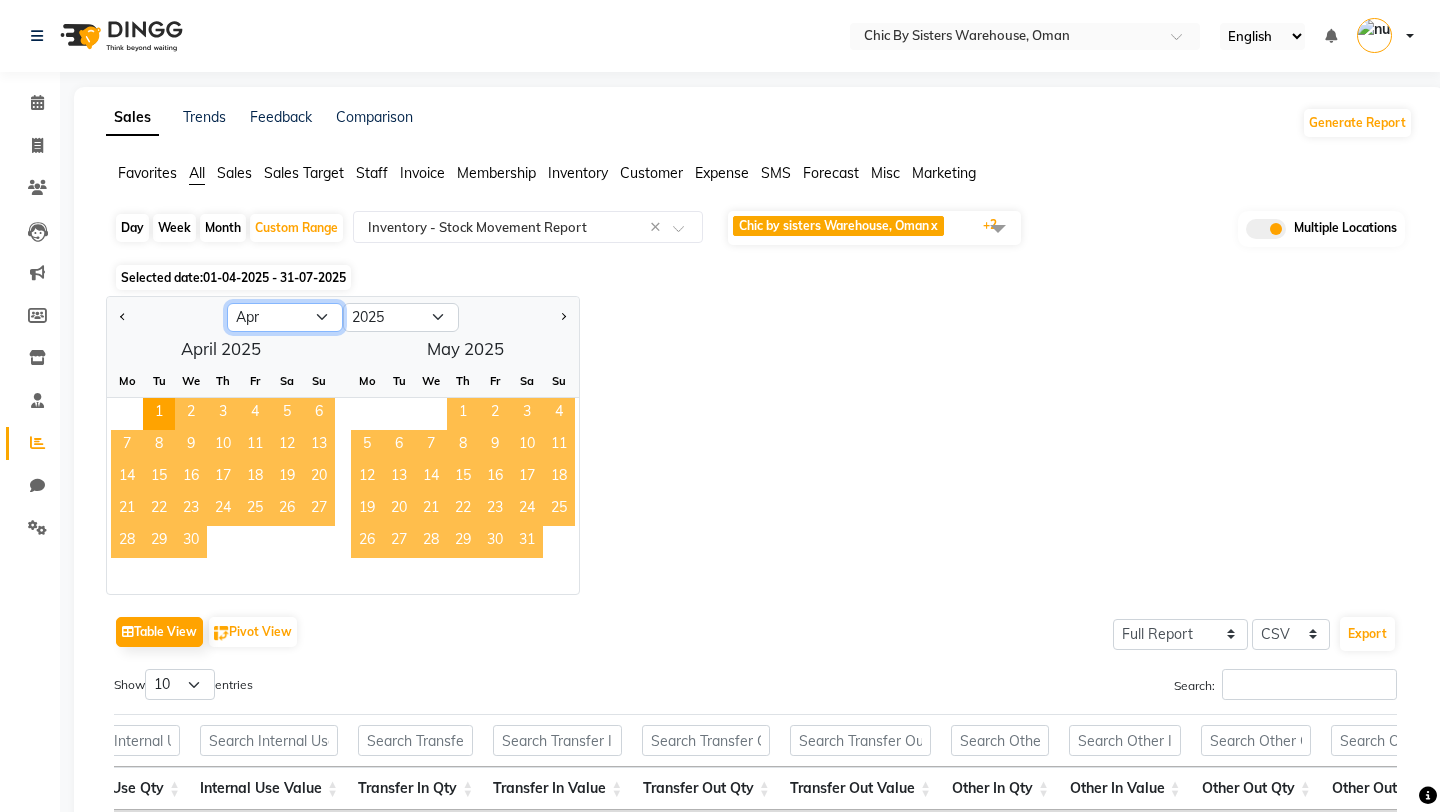 click on "Jan Feb Mar Apr May Jun Jul Aug Sep Oct Nov Dec" 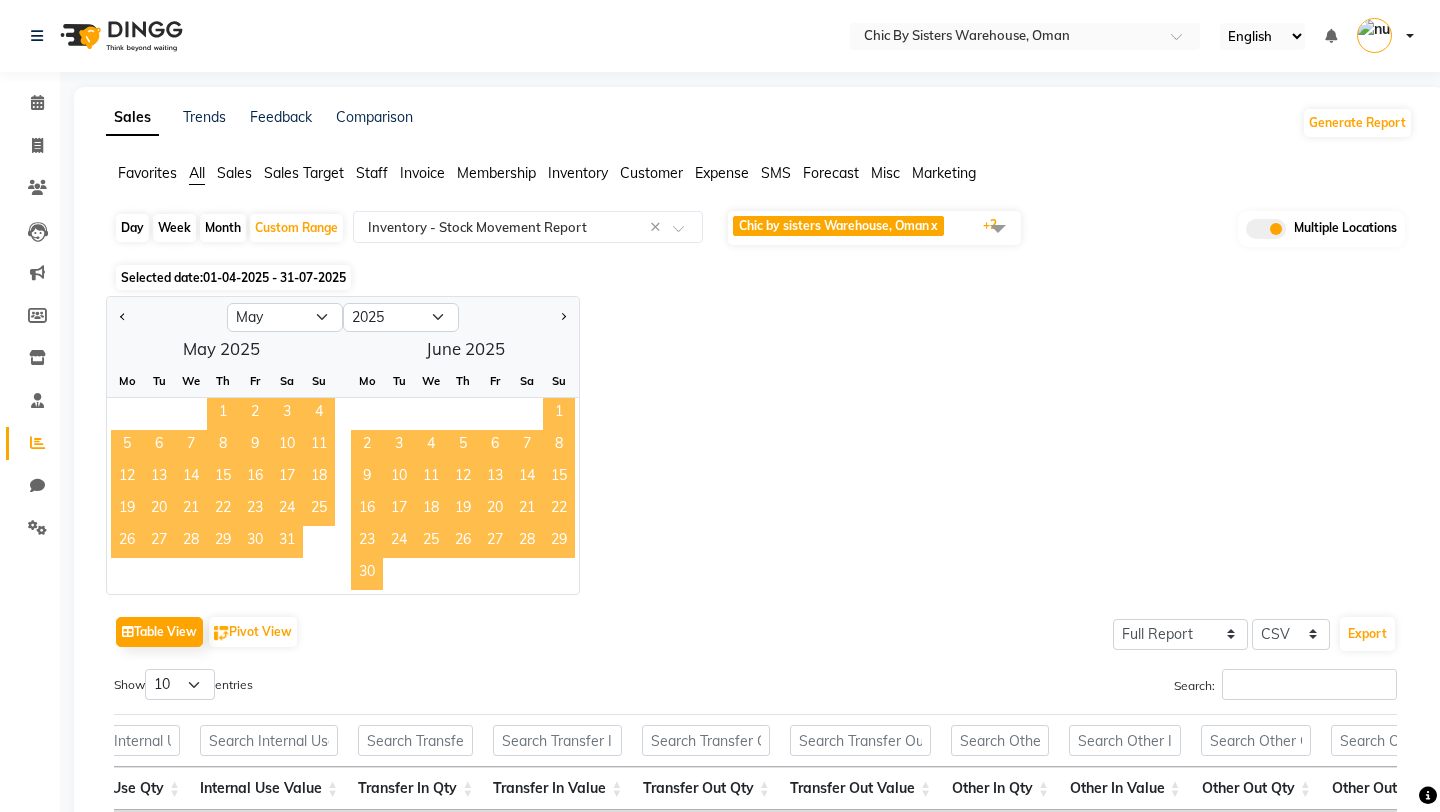 click on "7" 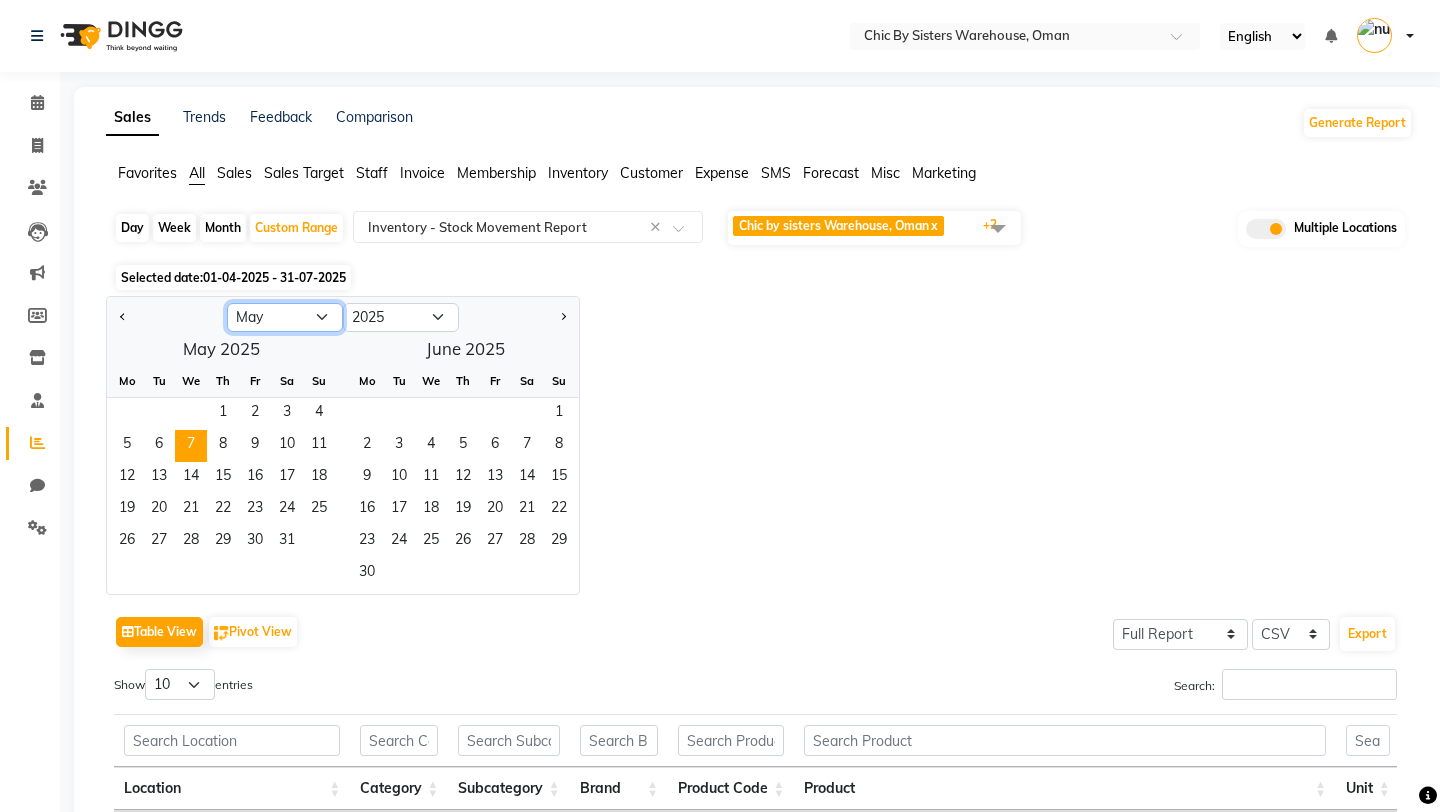 click on "Jan Feb Mar Apr May Jun Jul Aug Sep Oct Nov Dec" 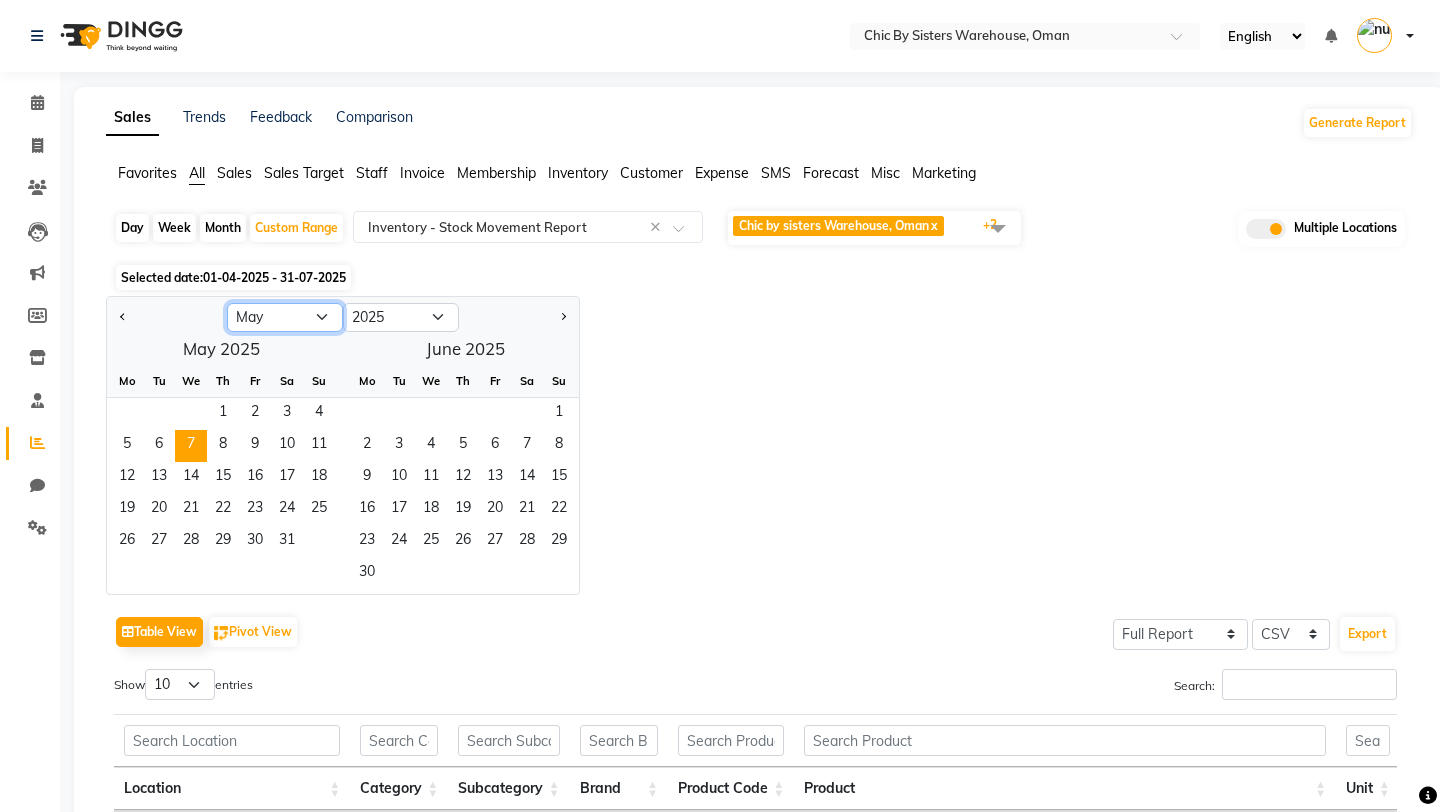select on "7" 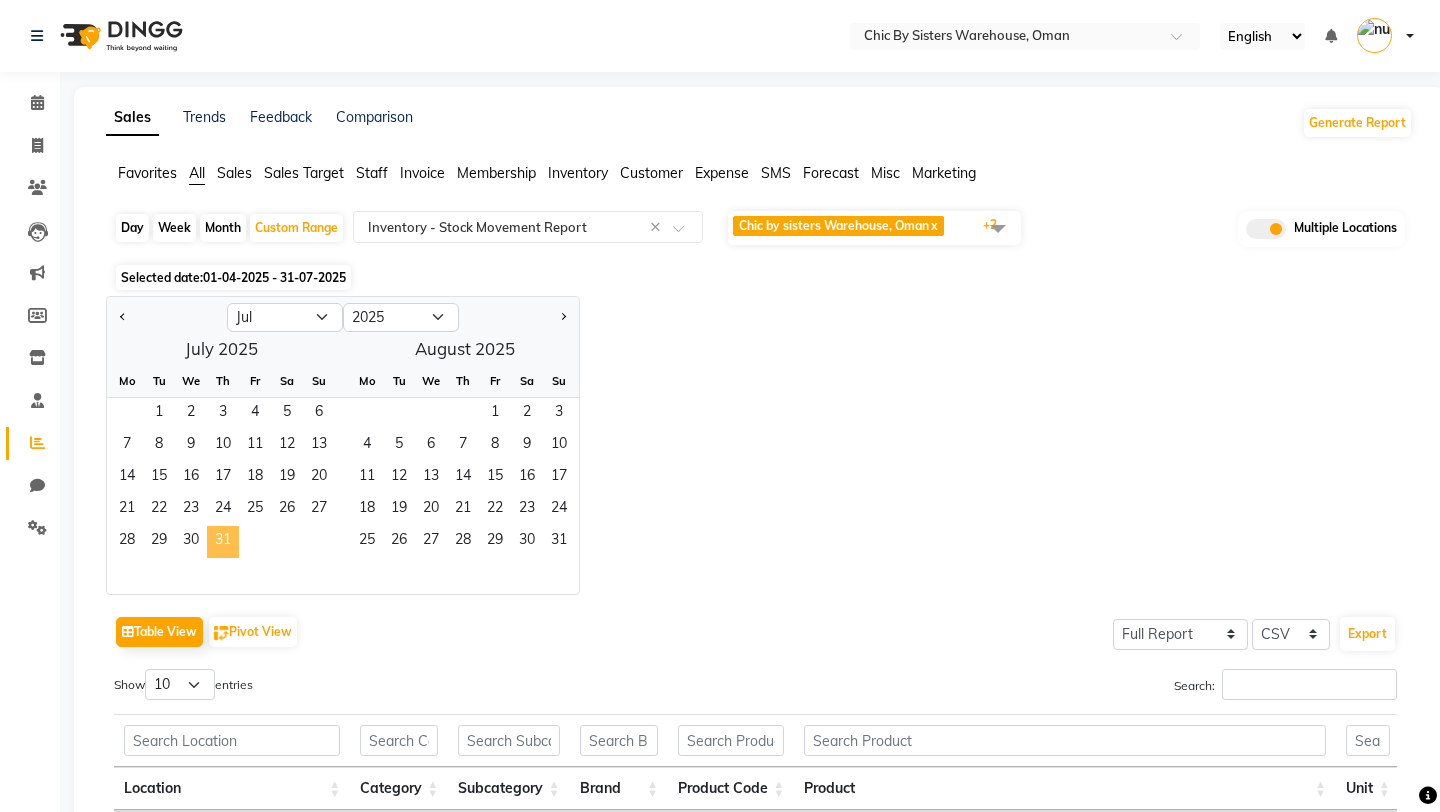 click on "31" 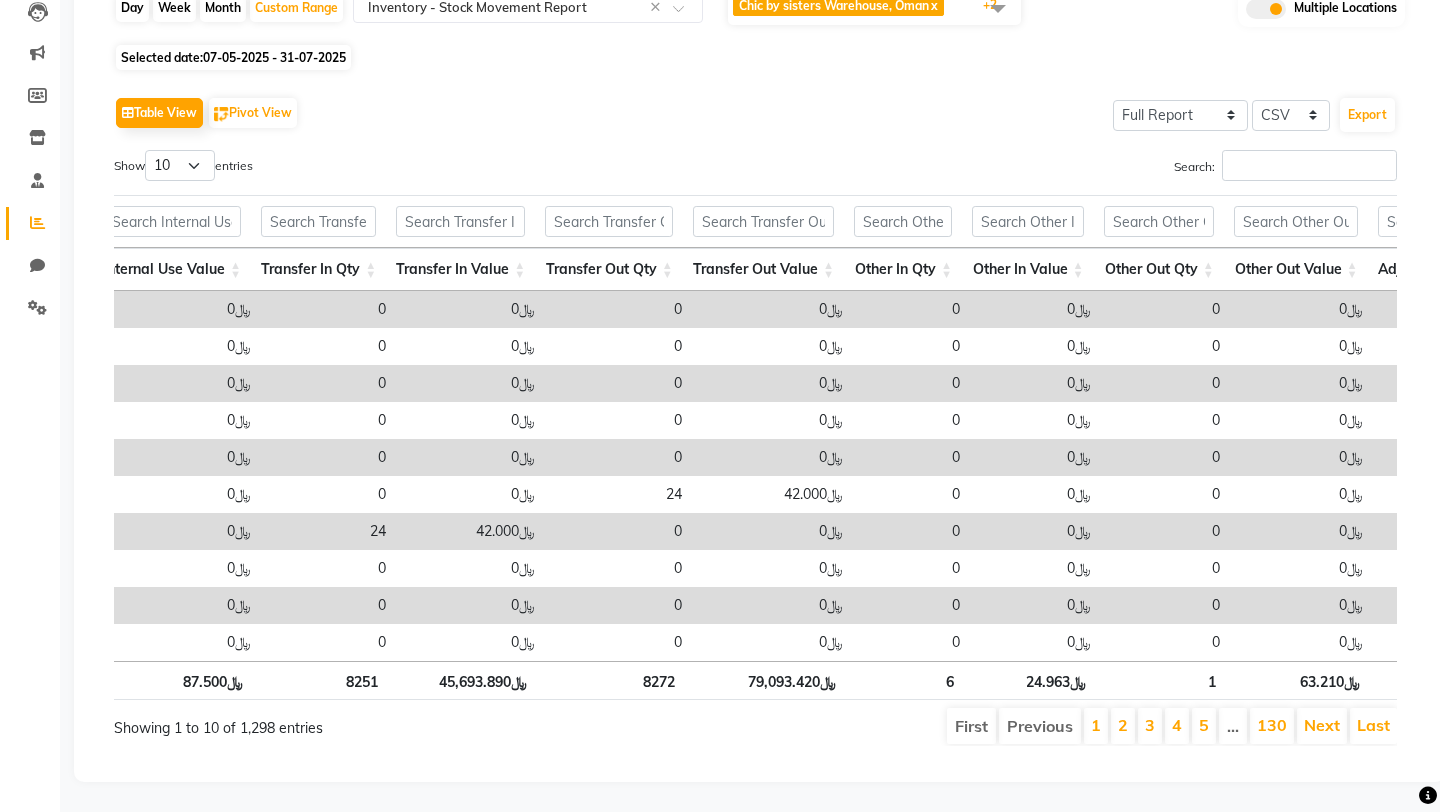 scroll, scrollTop: 0, scrollLeft: 0, axis: both 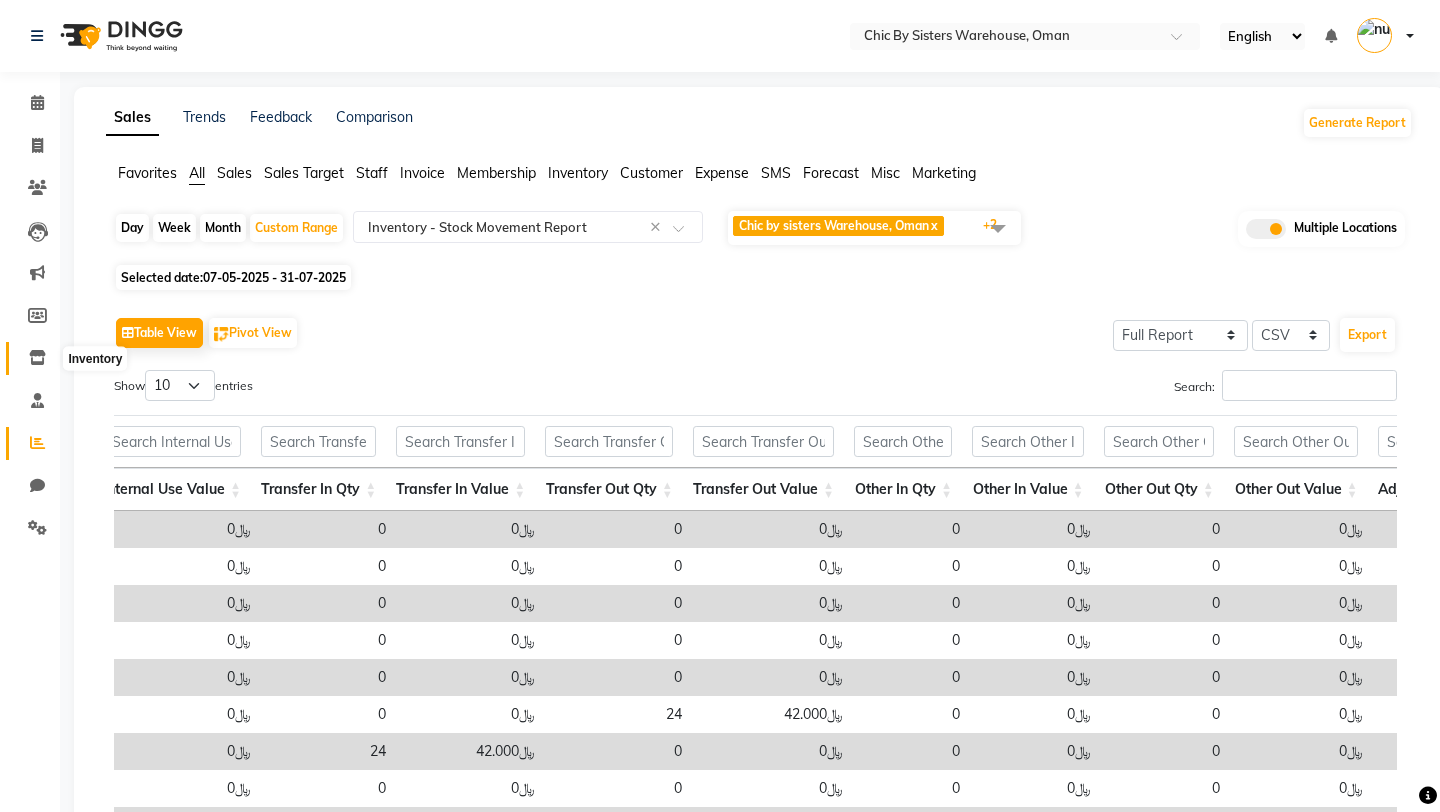 click 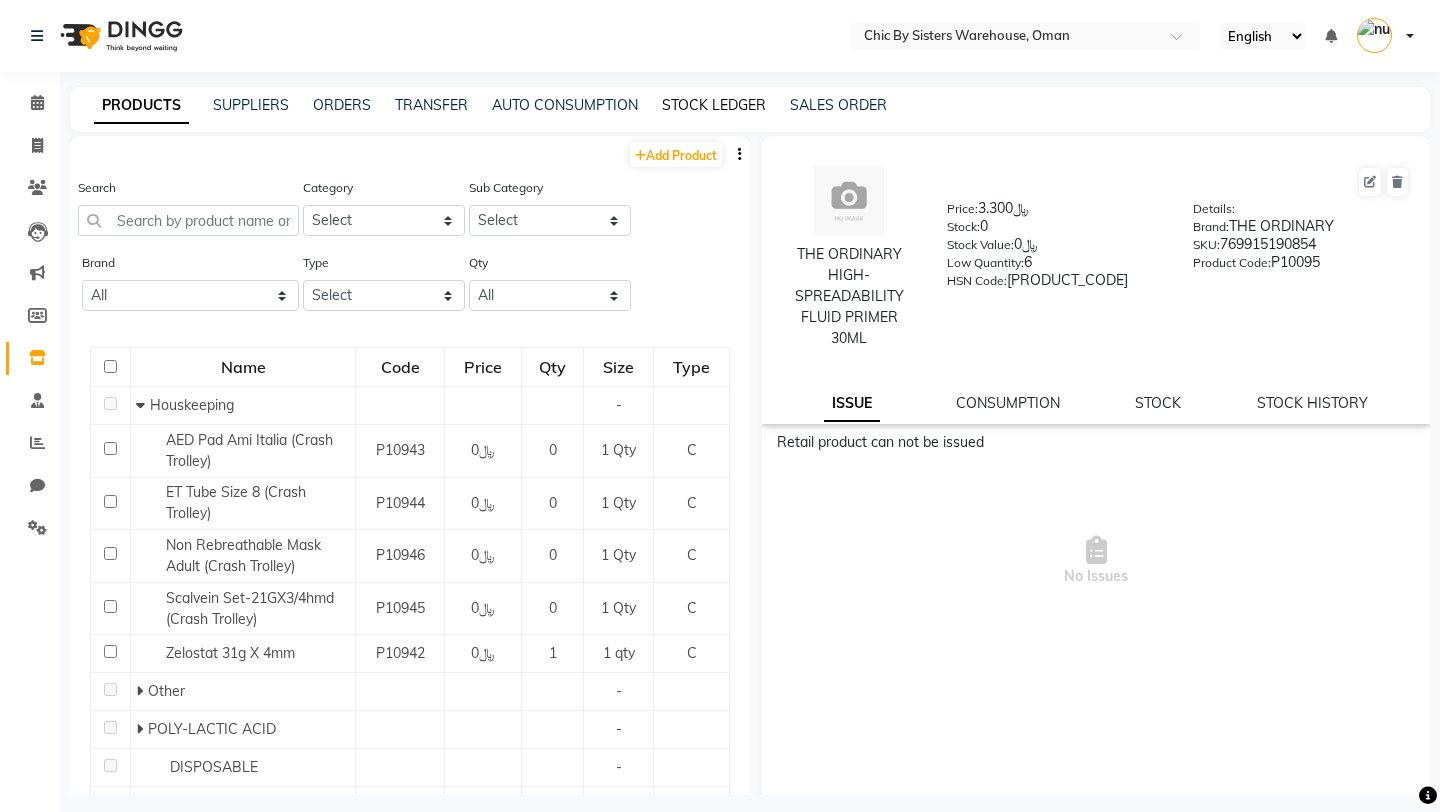 click on "STOCK LEDGER" 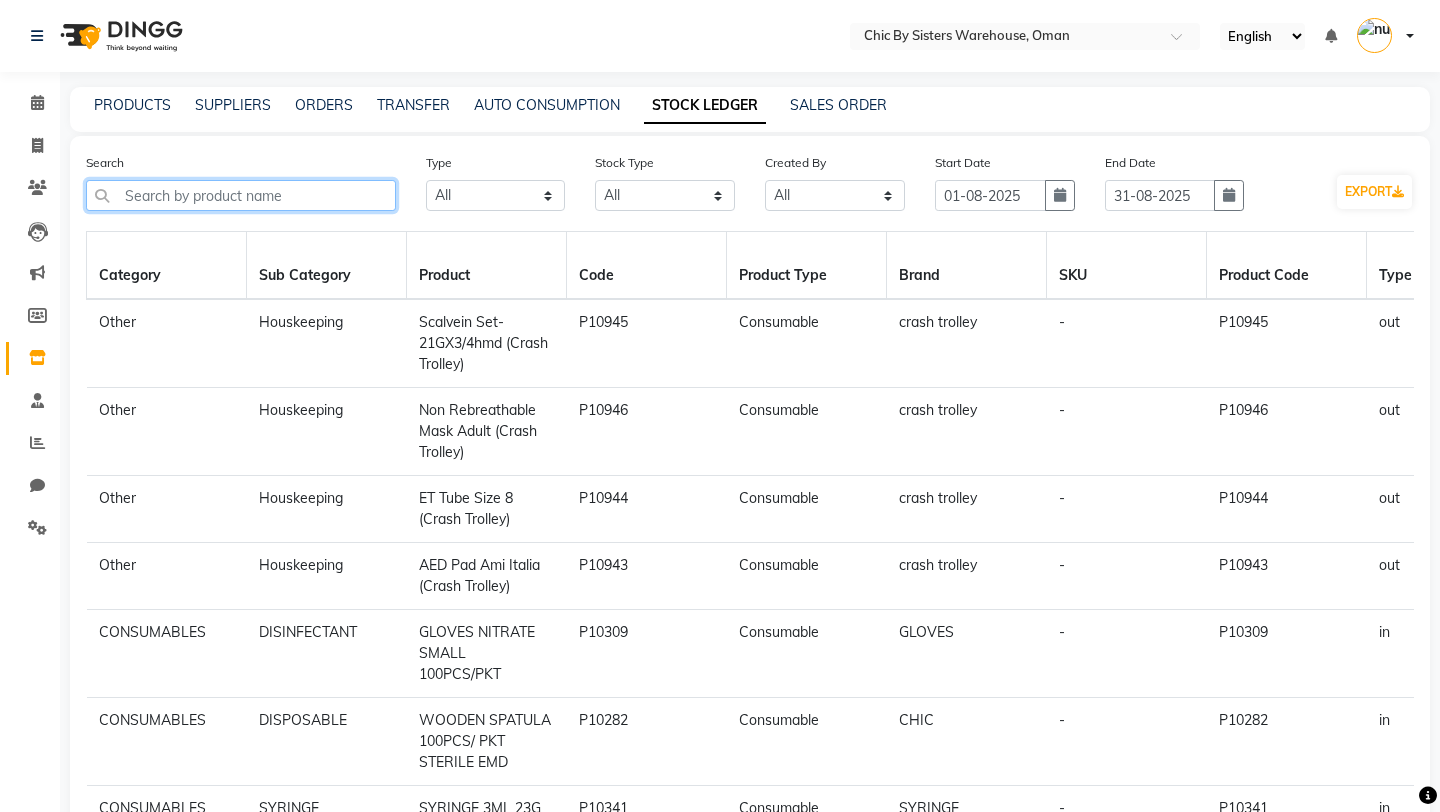 click 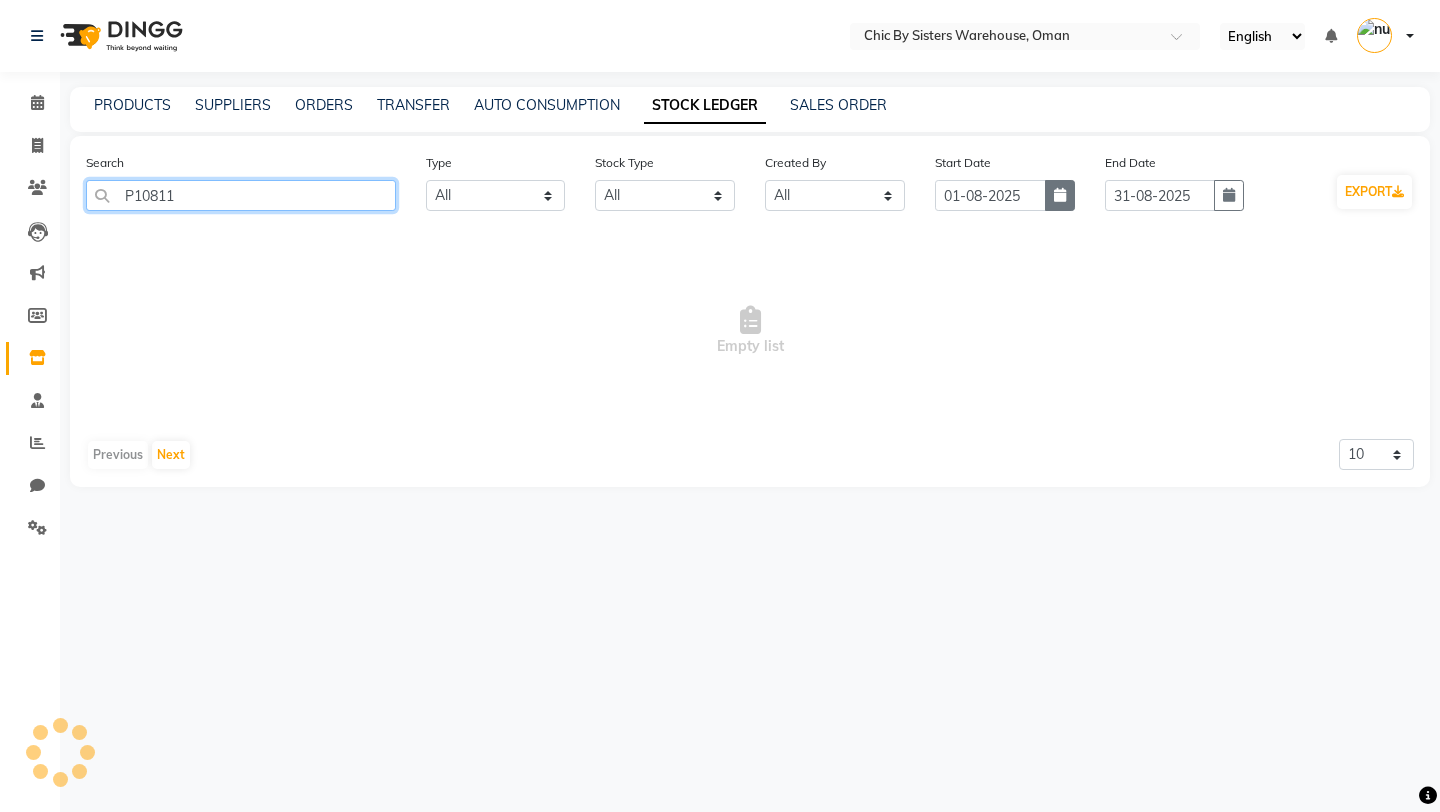 type on "P10811" 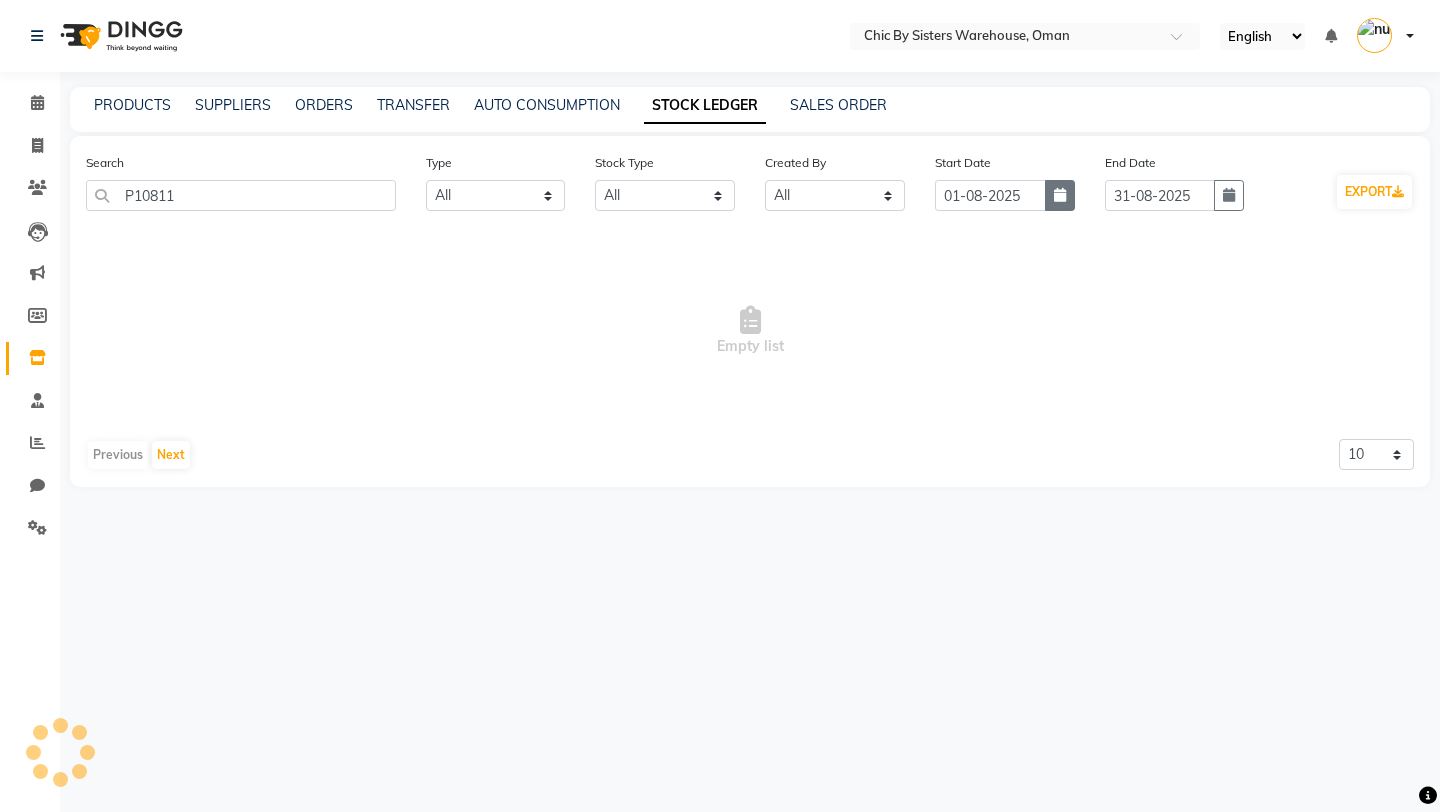 click 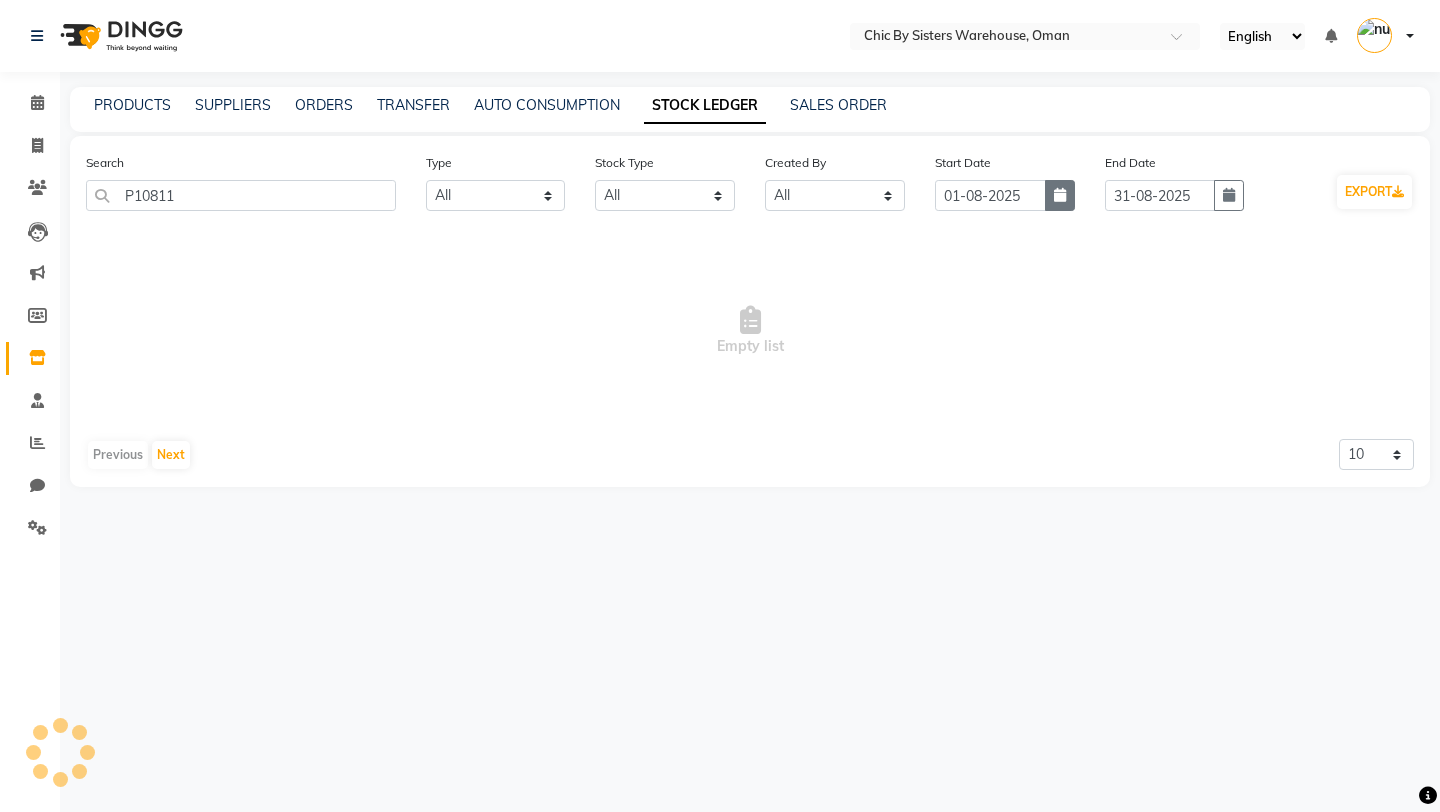 select on "8" 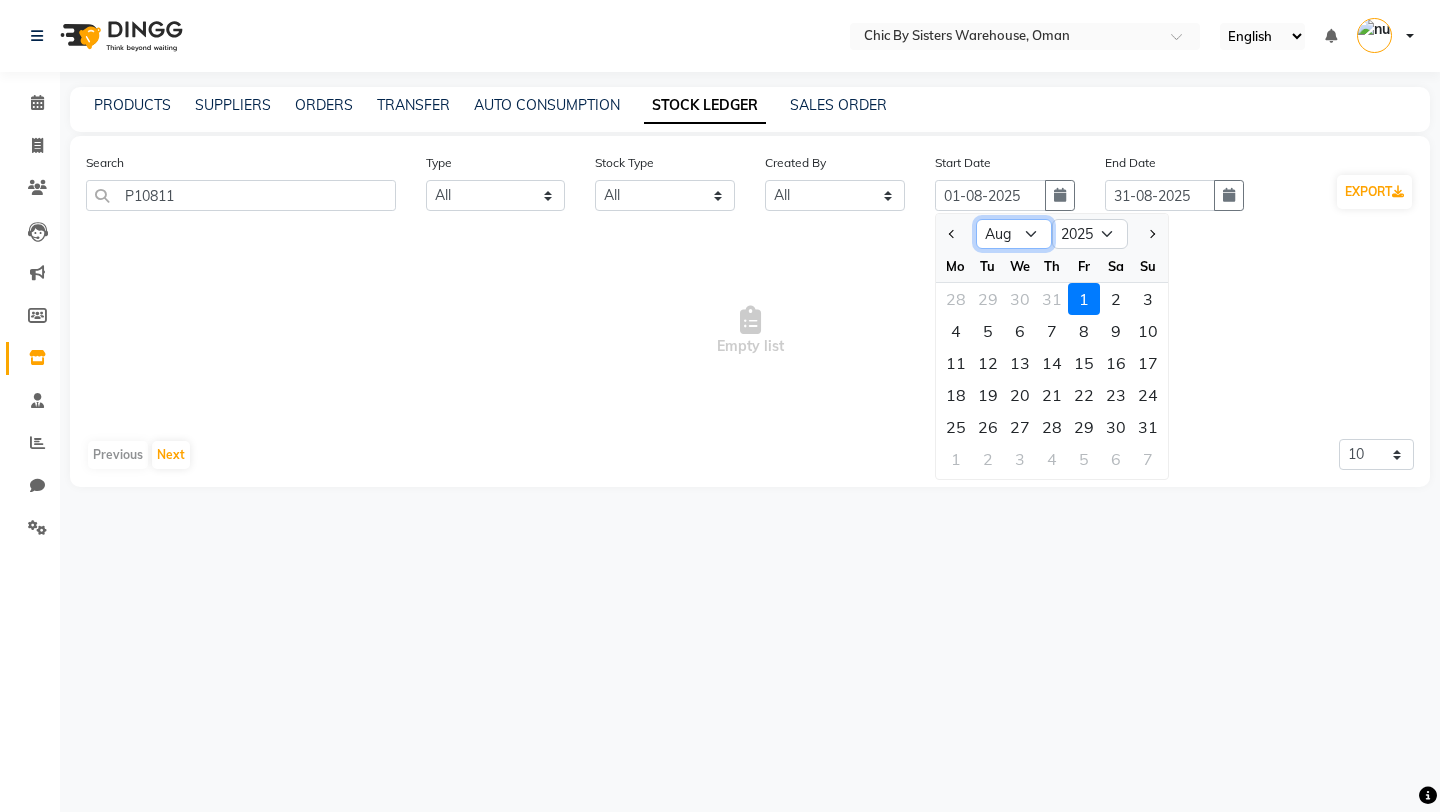 click on "Jan Feb Mar Apr May Jun Jul Aug Sep Oct Nov Dec" 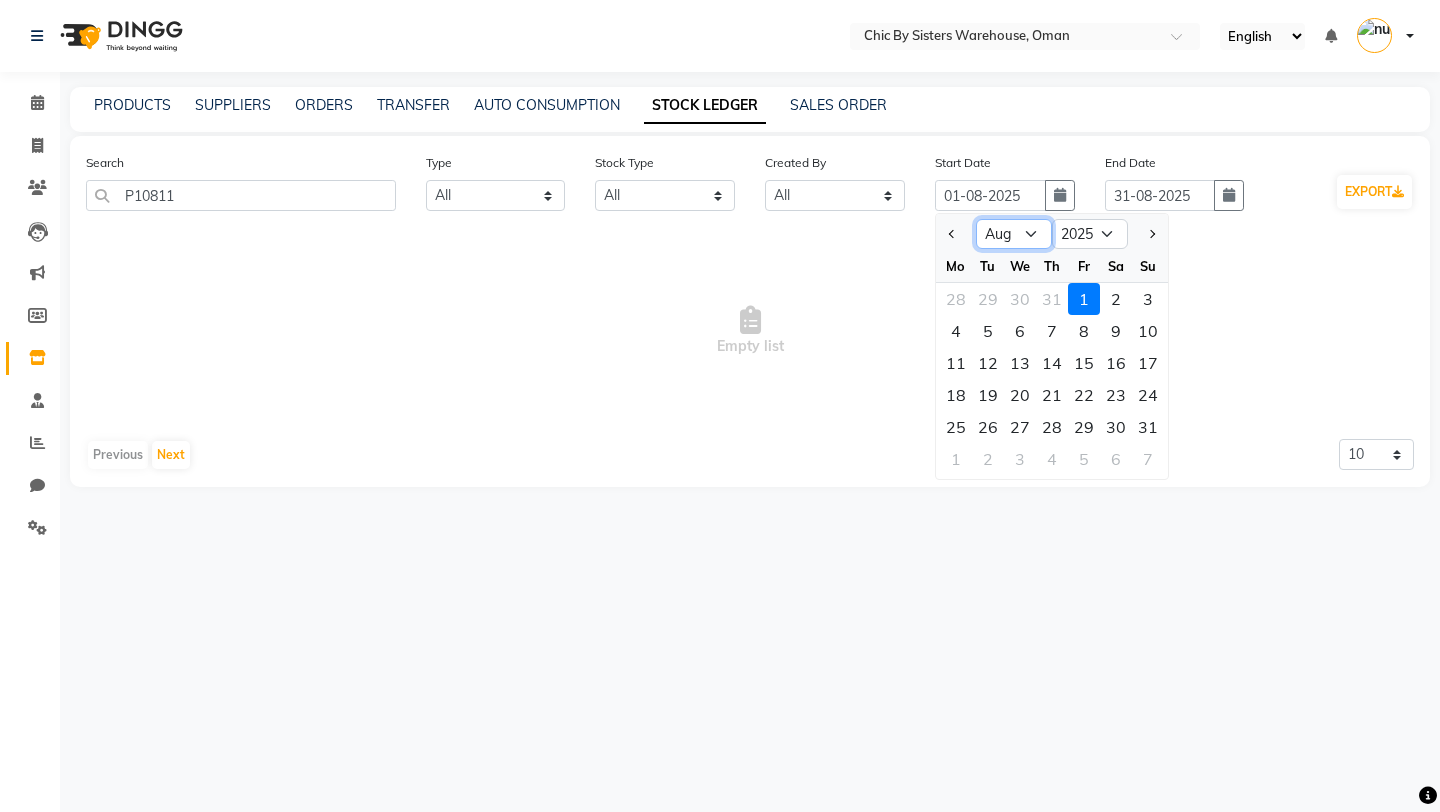 select on "5" 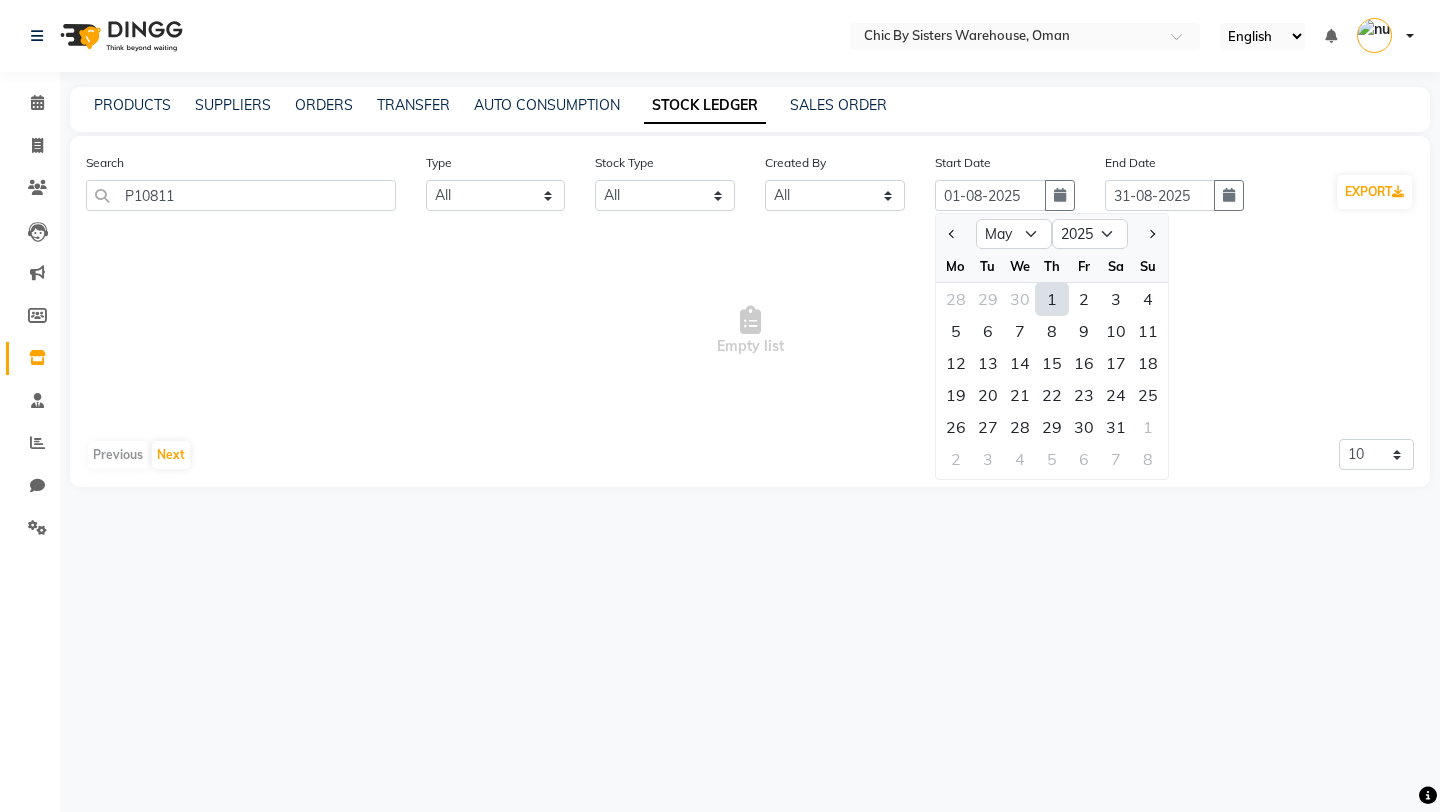 click on "1" 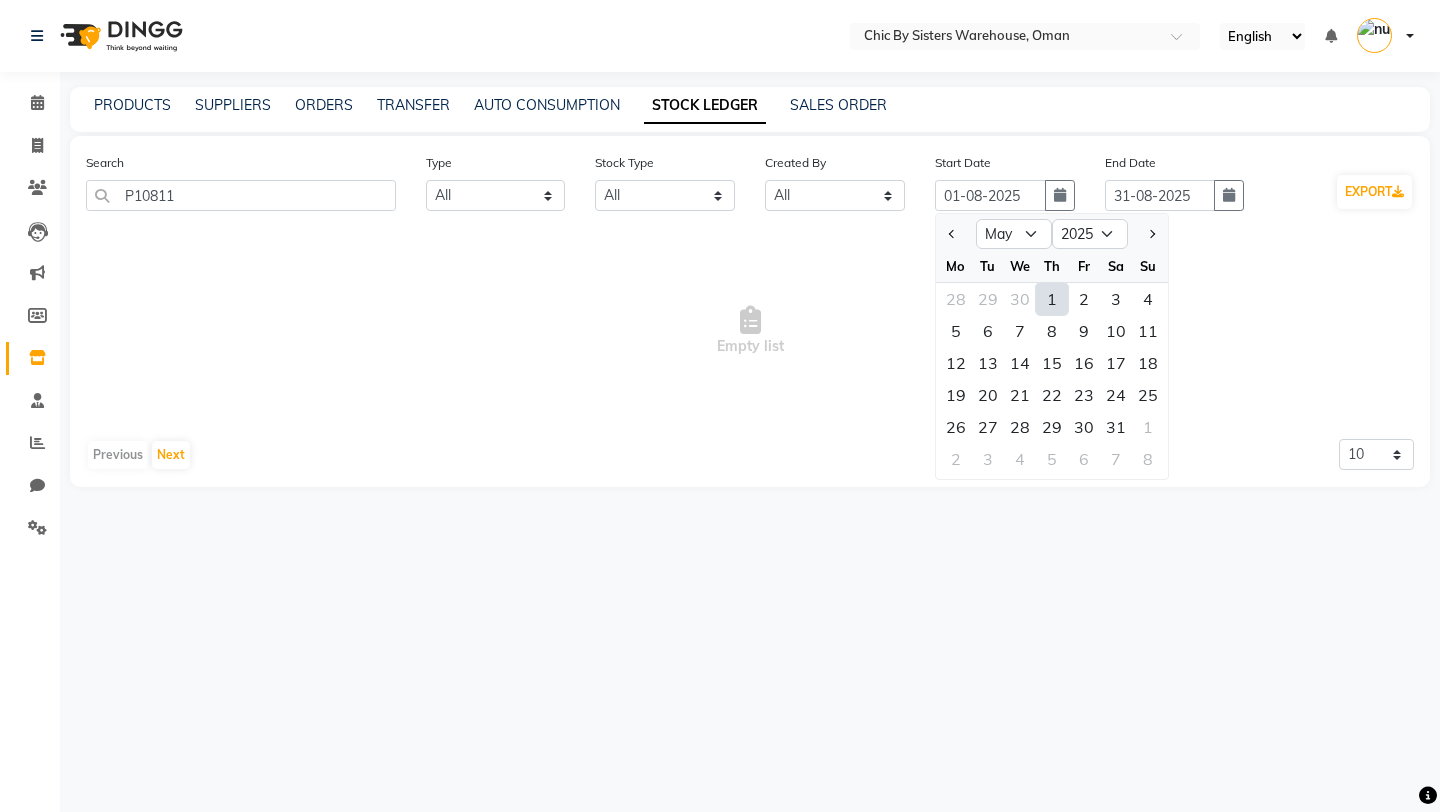 type on "01-05-2025" 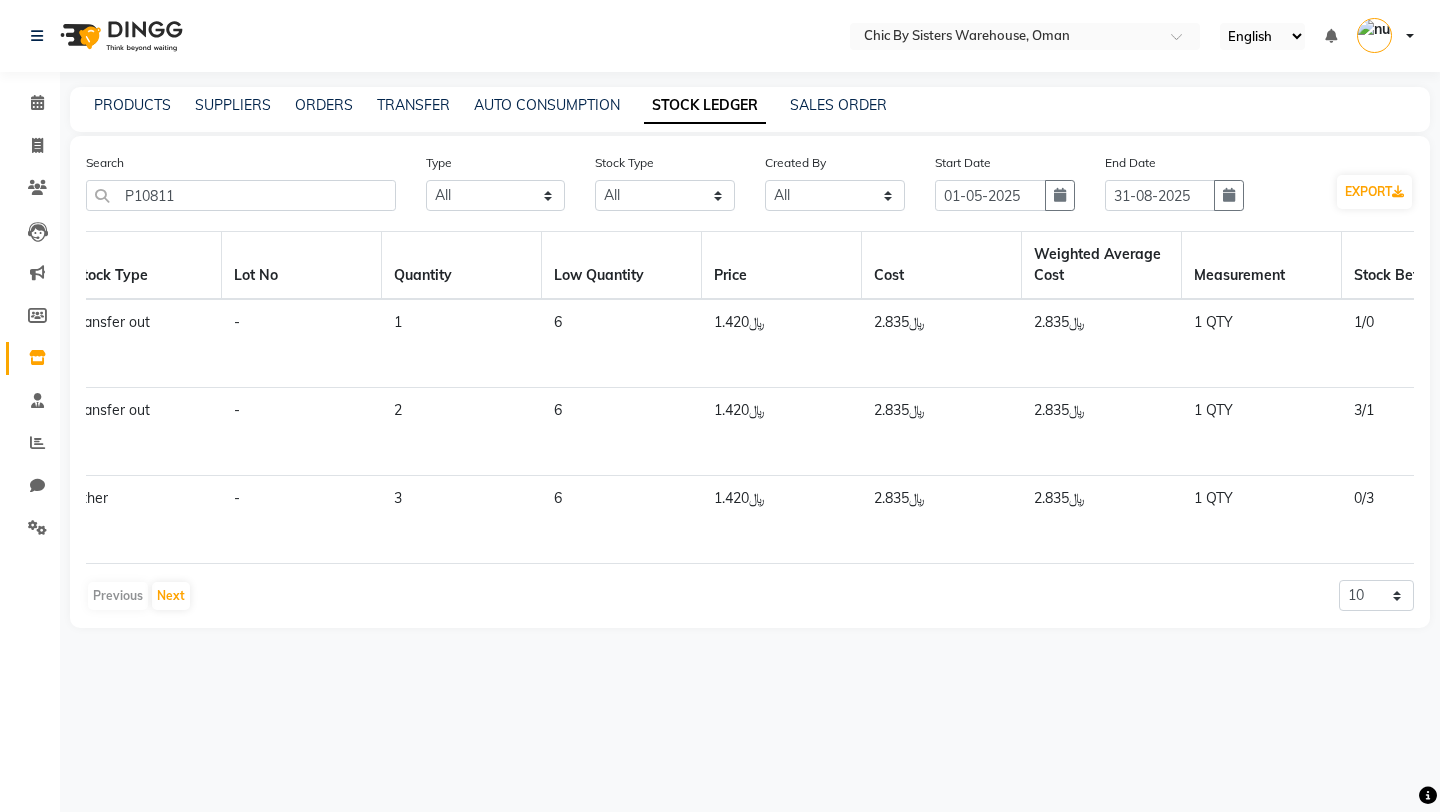 scroll, scrollTop: 0, scrollLeft: 1467, axis: horizontal 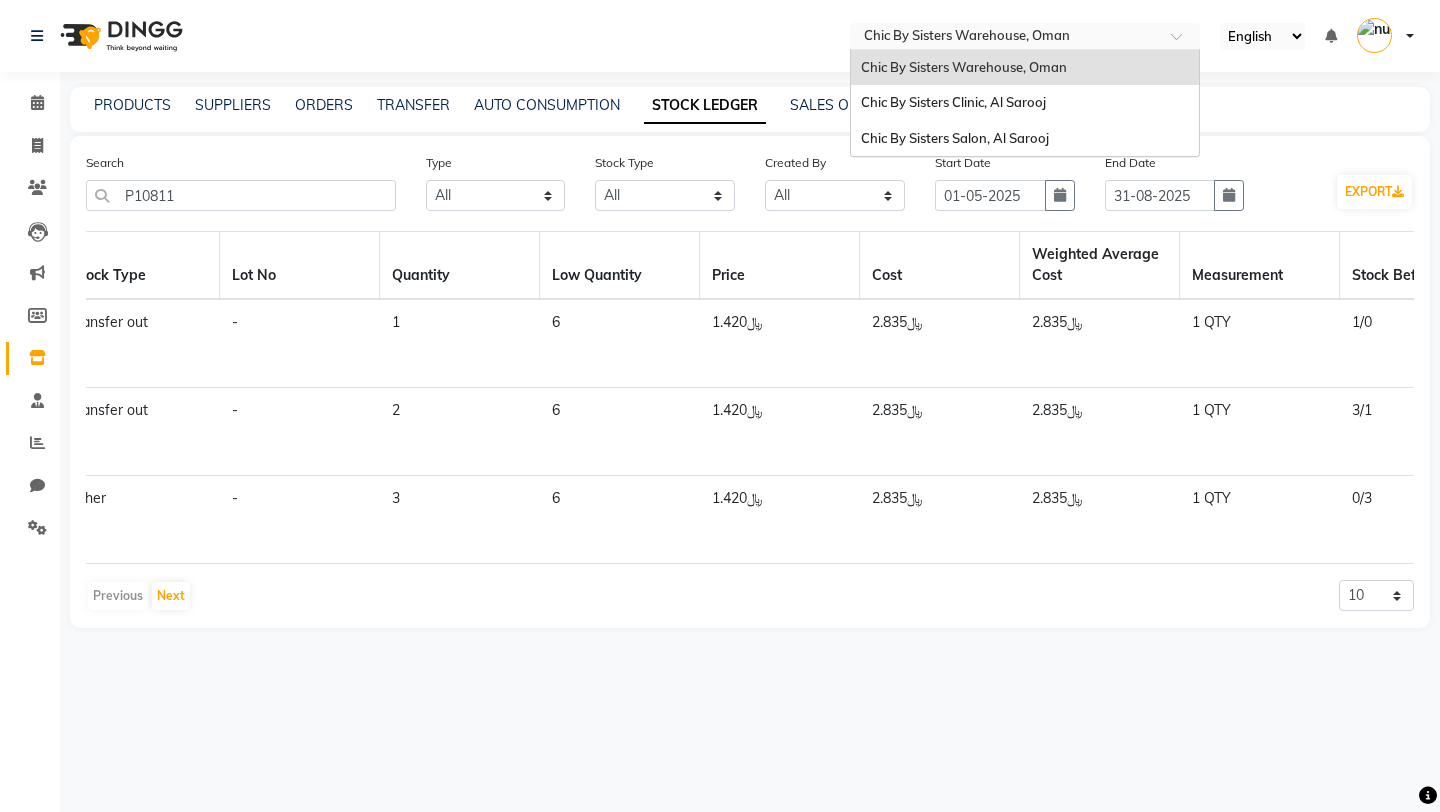 click at bounding box center [1005, 38] 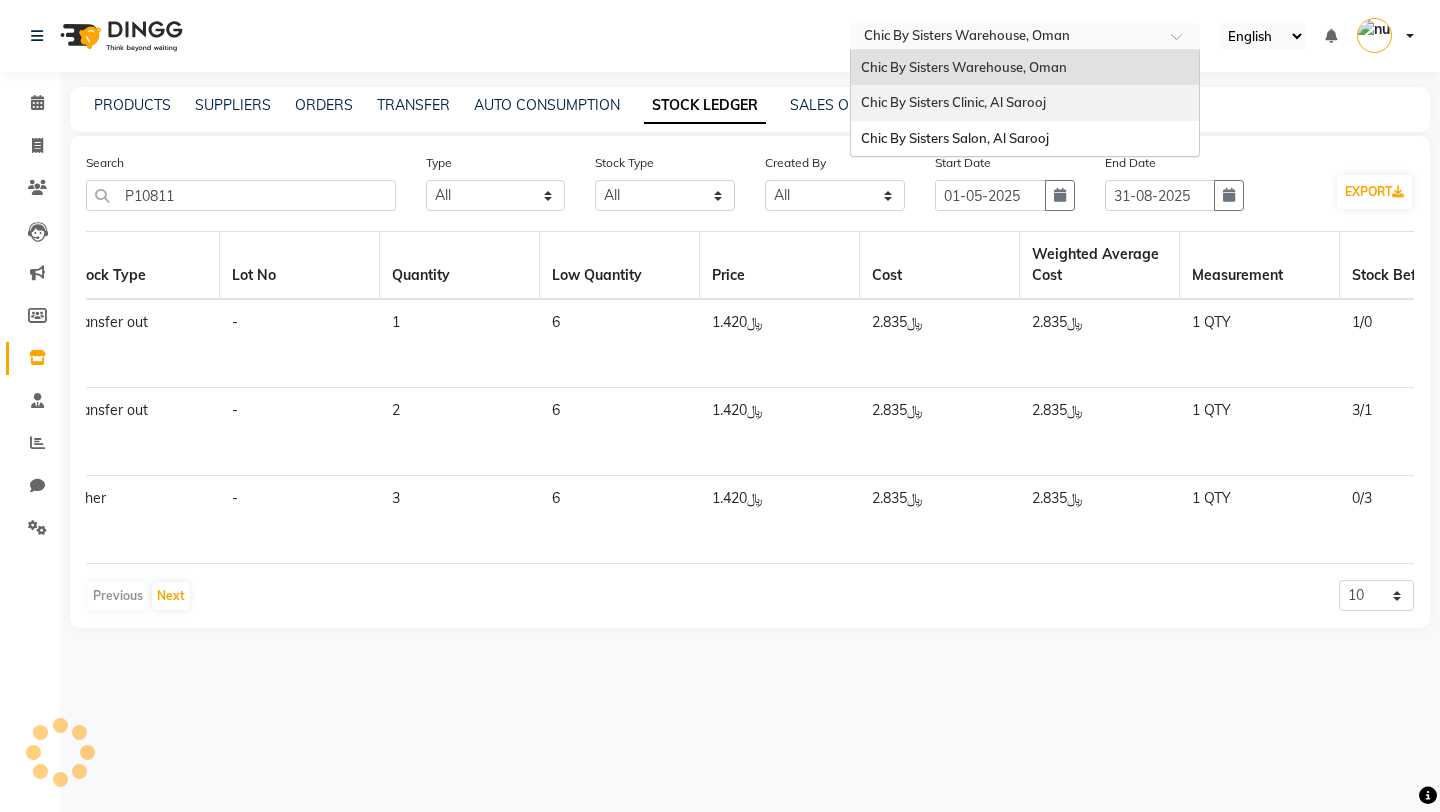 click on "Chic By Sisters Clinic, Al Sarooj" at bounding box center (953, 102) 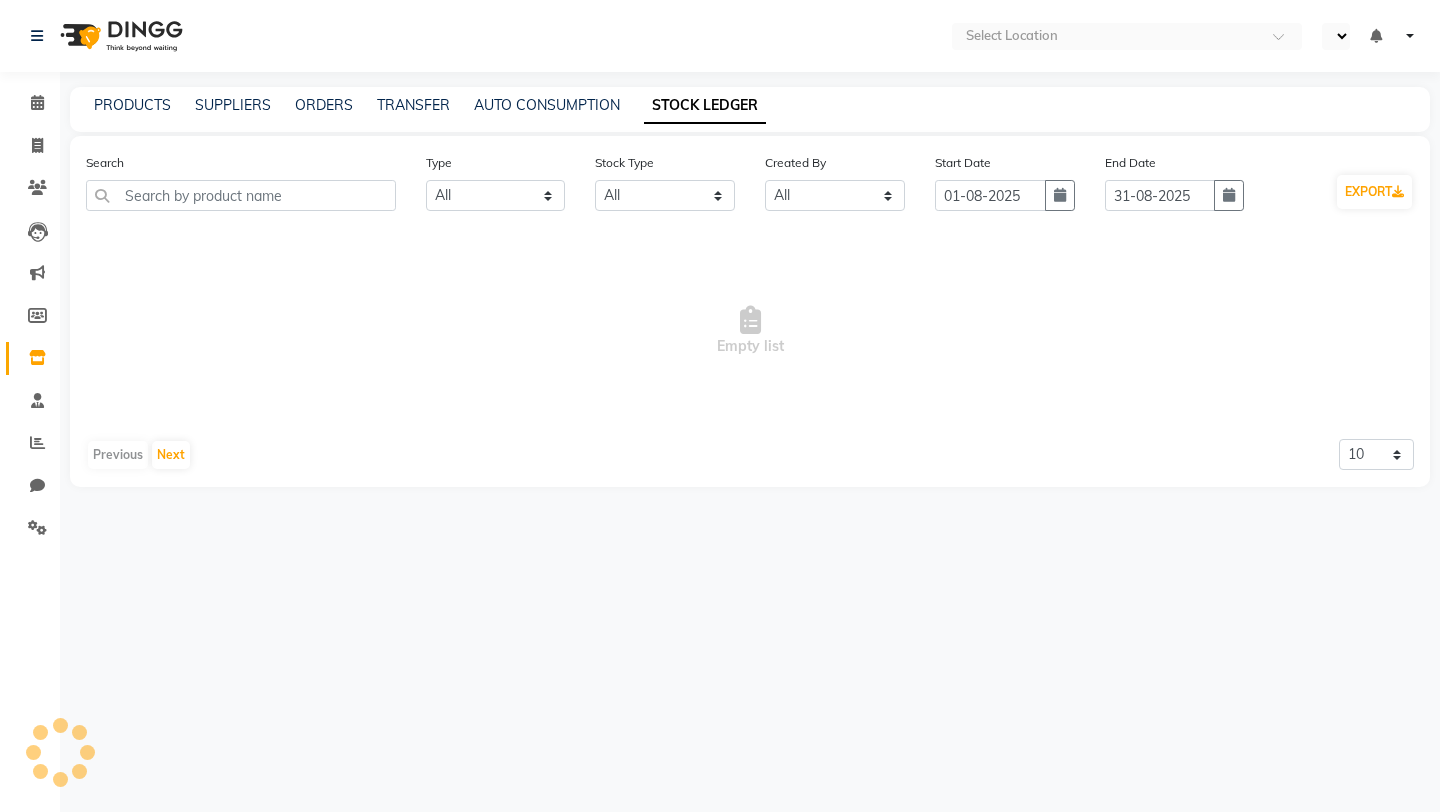 select on "all" 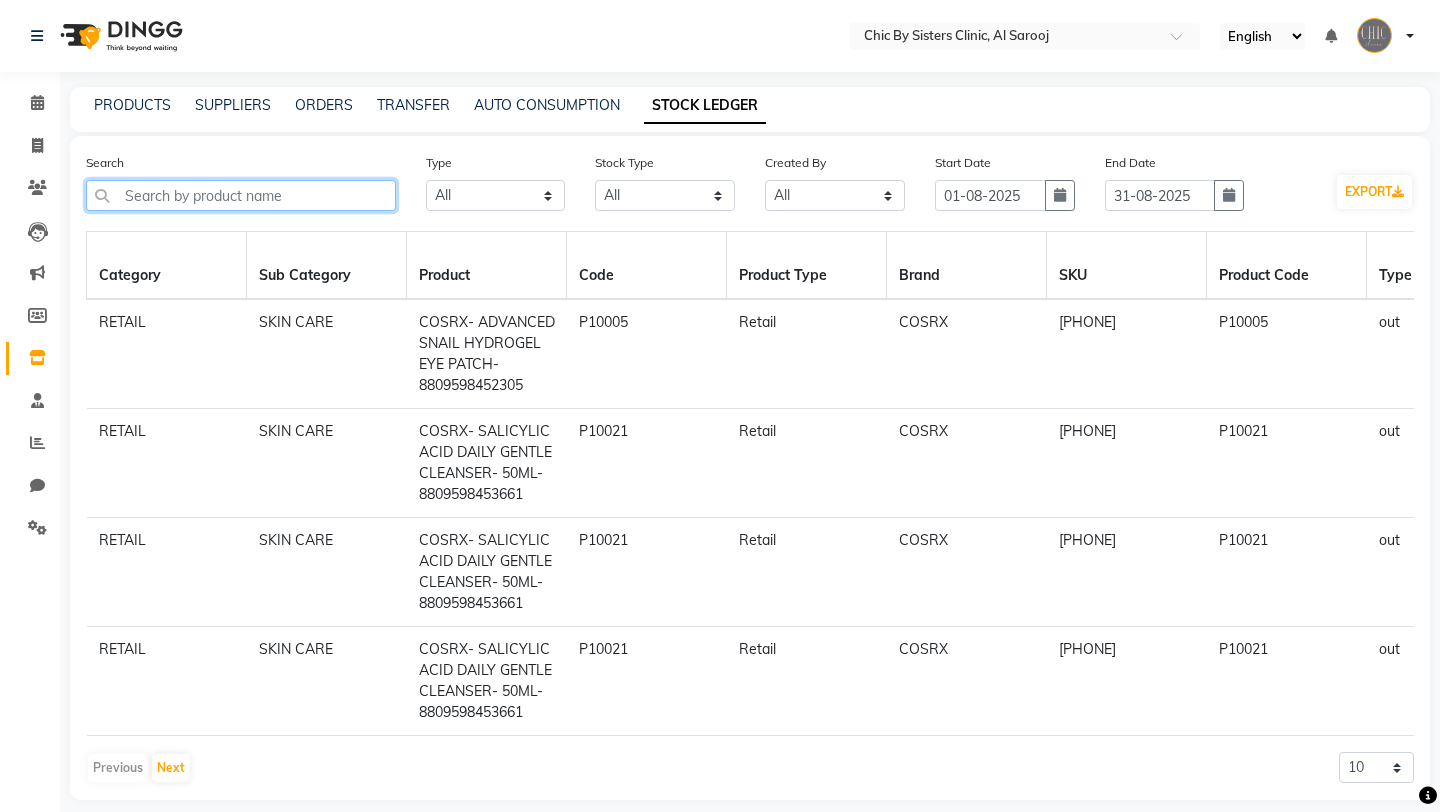 click 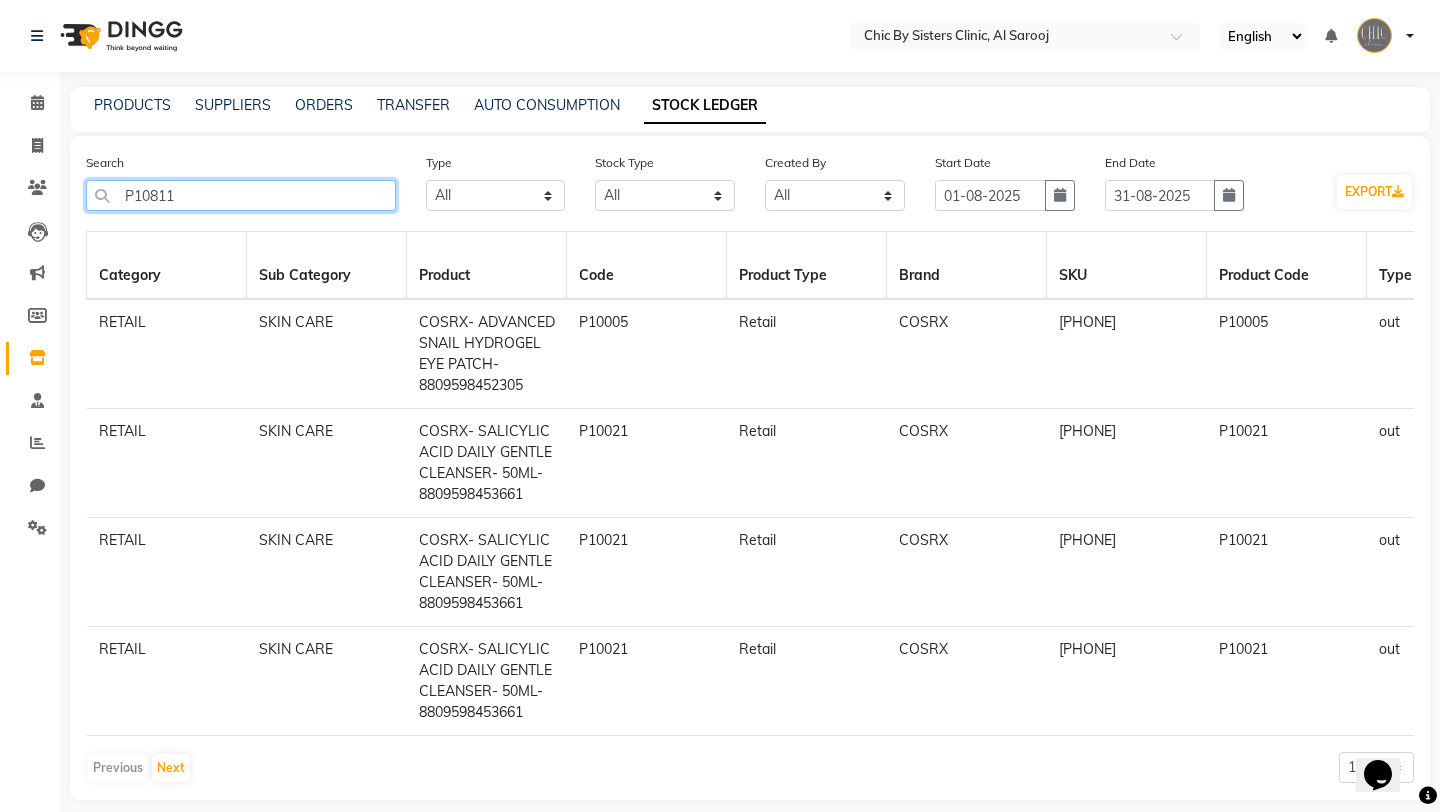 scroll, scrollTop: 0, scrollLeft: 0, axis: both 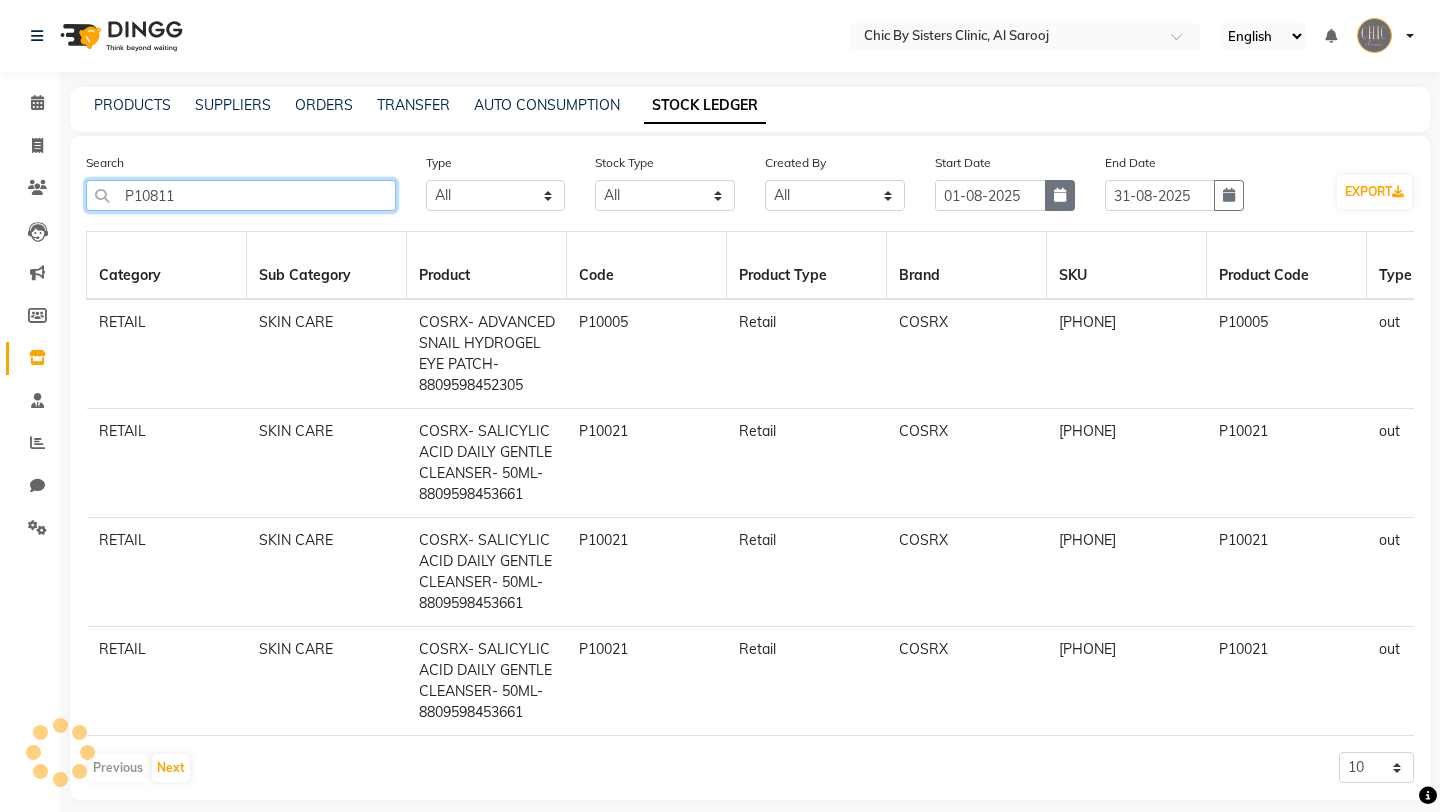 type on "P10811" 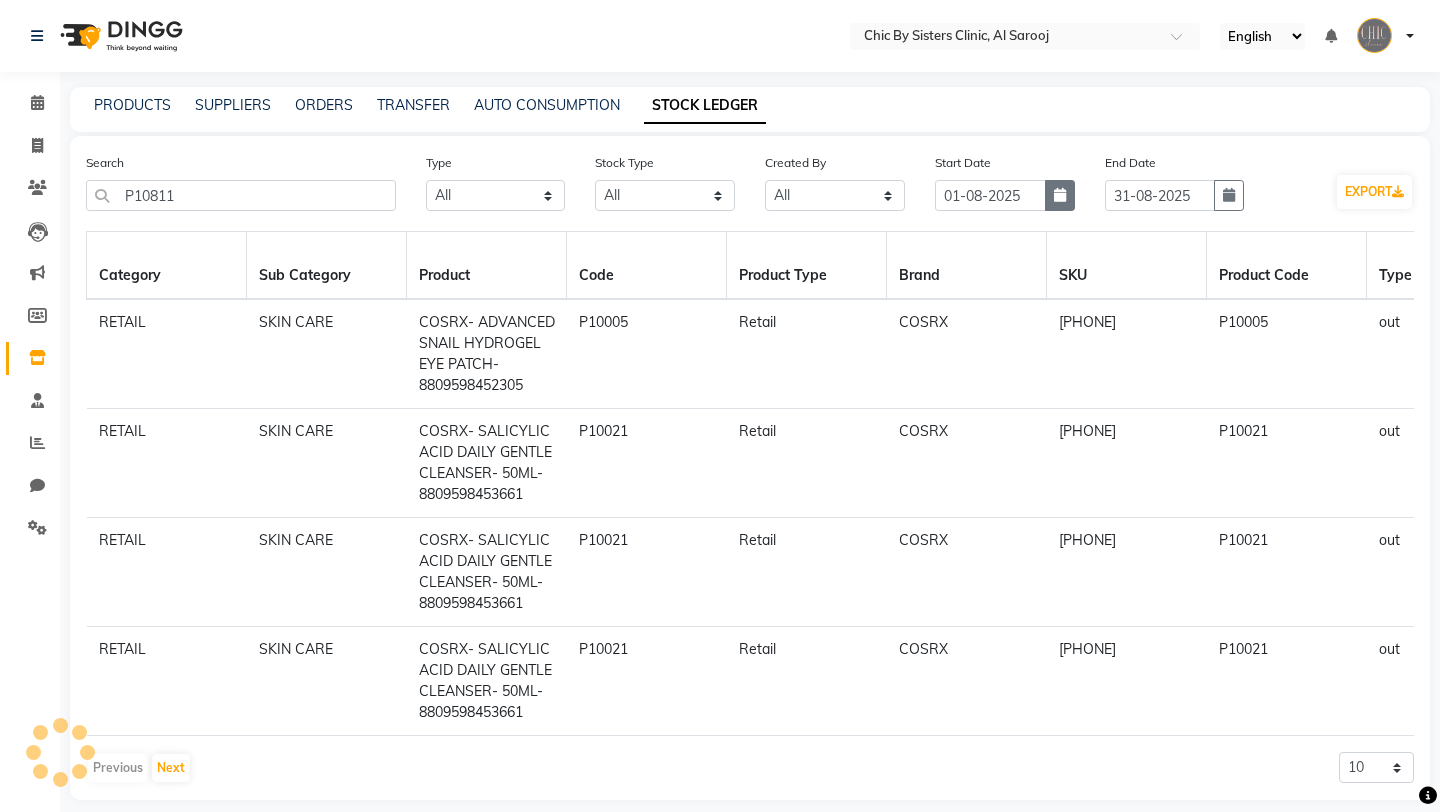 click 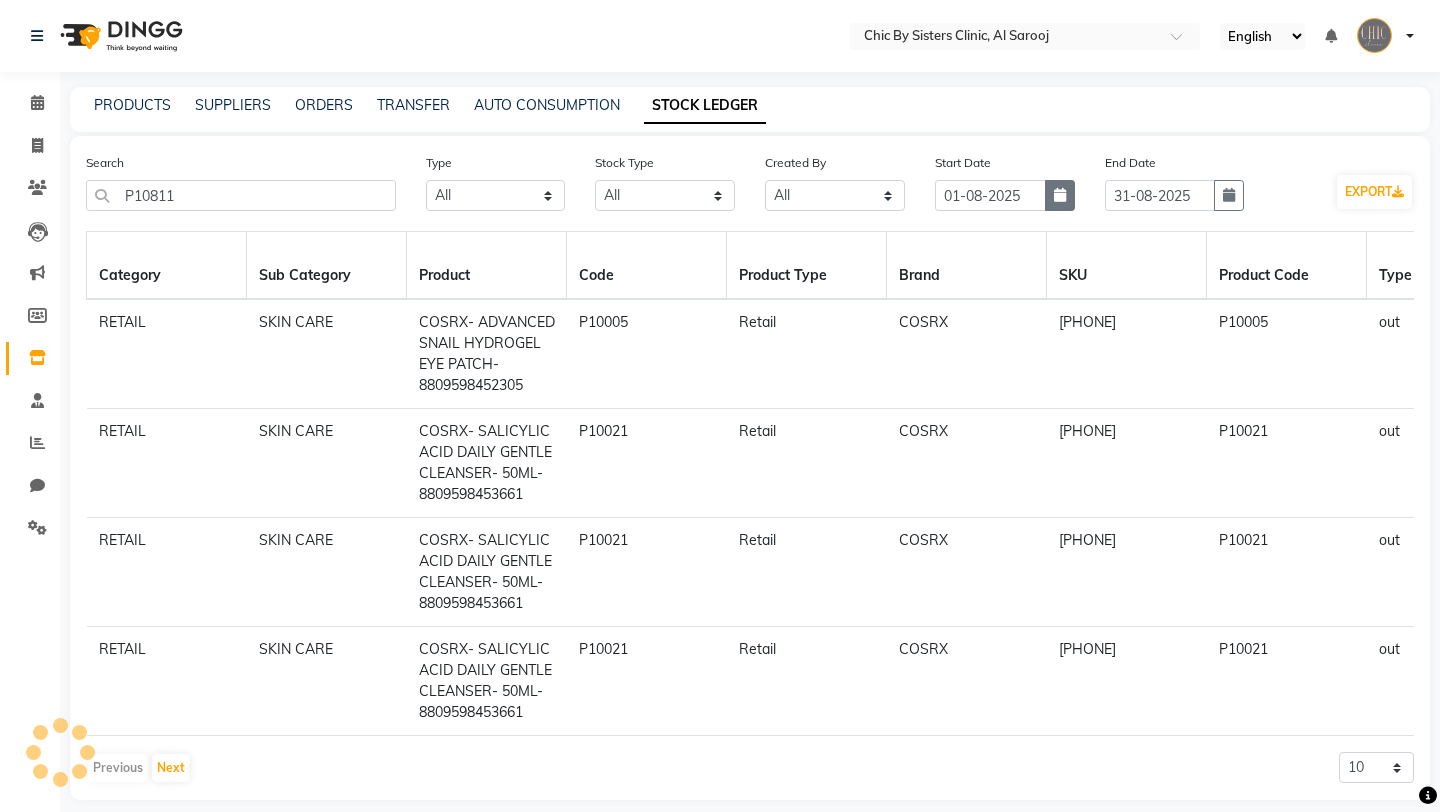 select on "8" 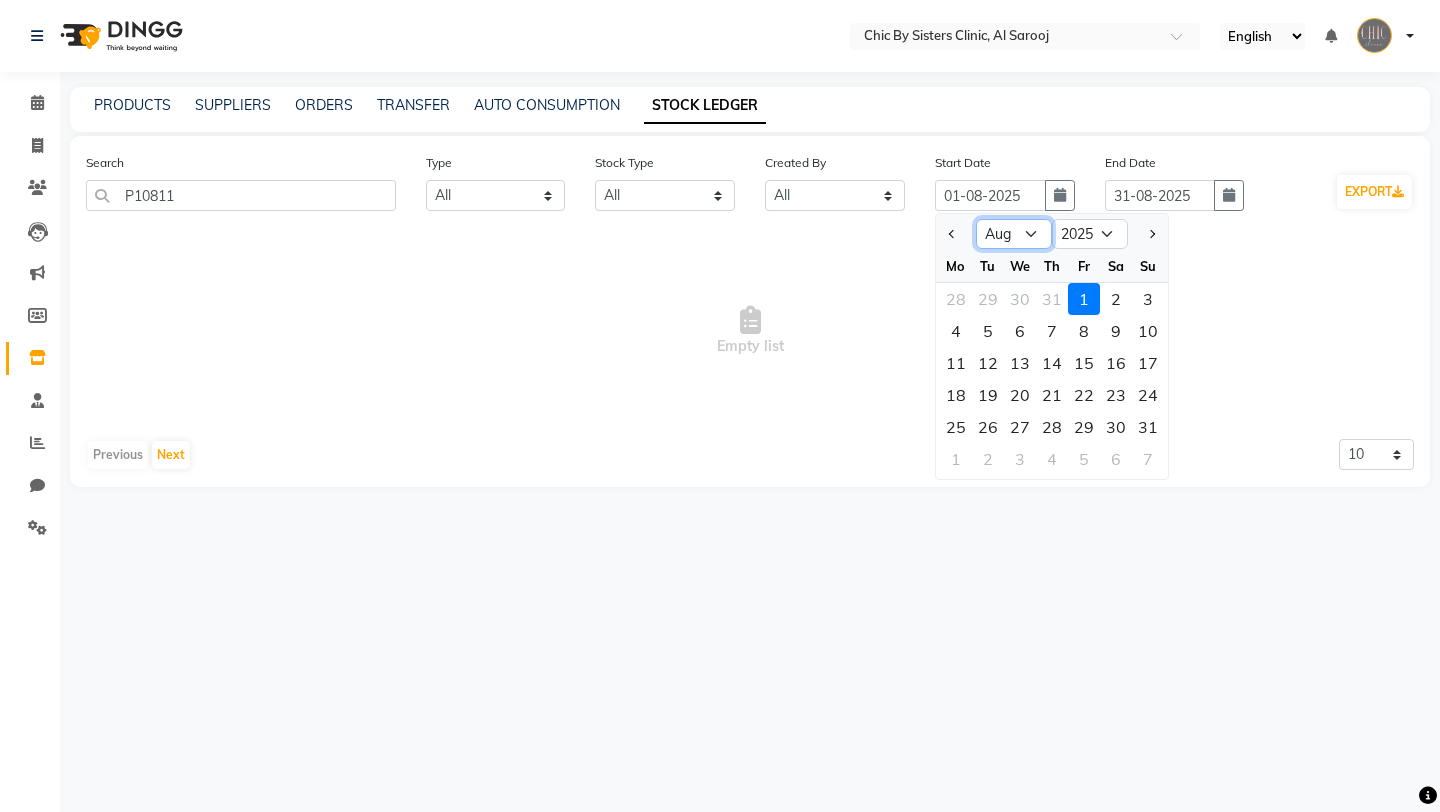 click on "Jan Feb Mar Apr May Jun Jul Aug Sep Oct Nov Dec" 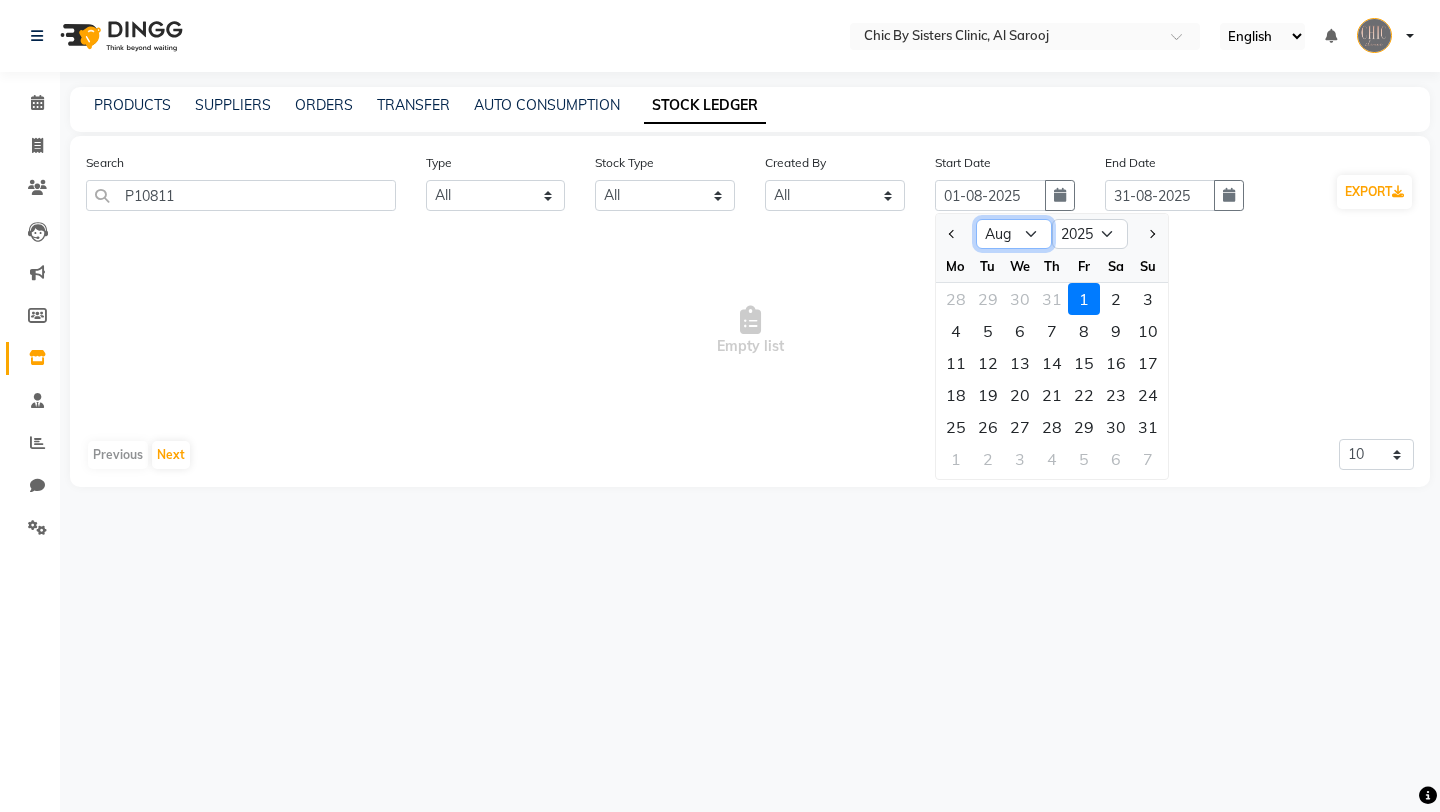 select on "5" 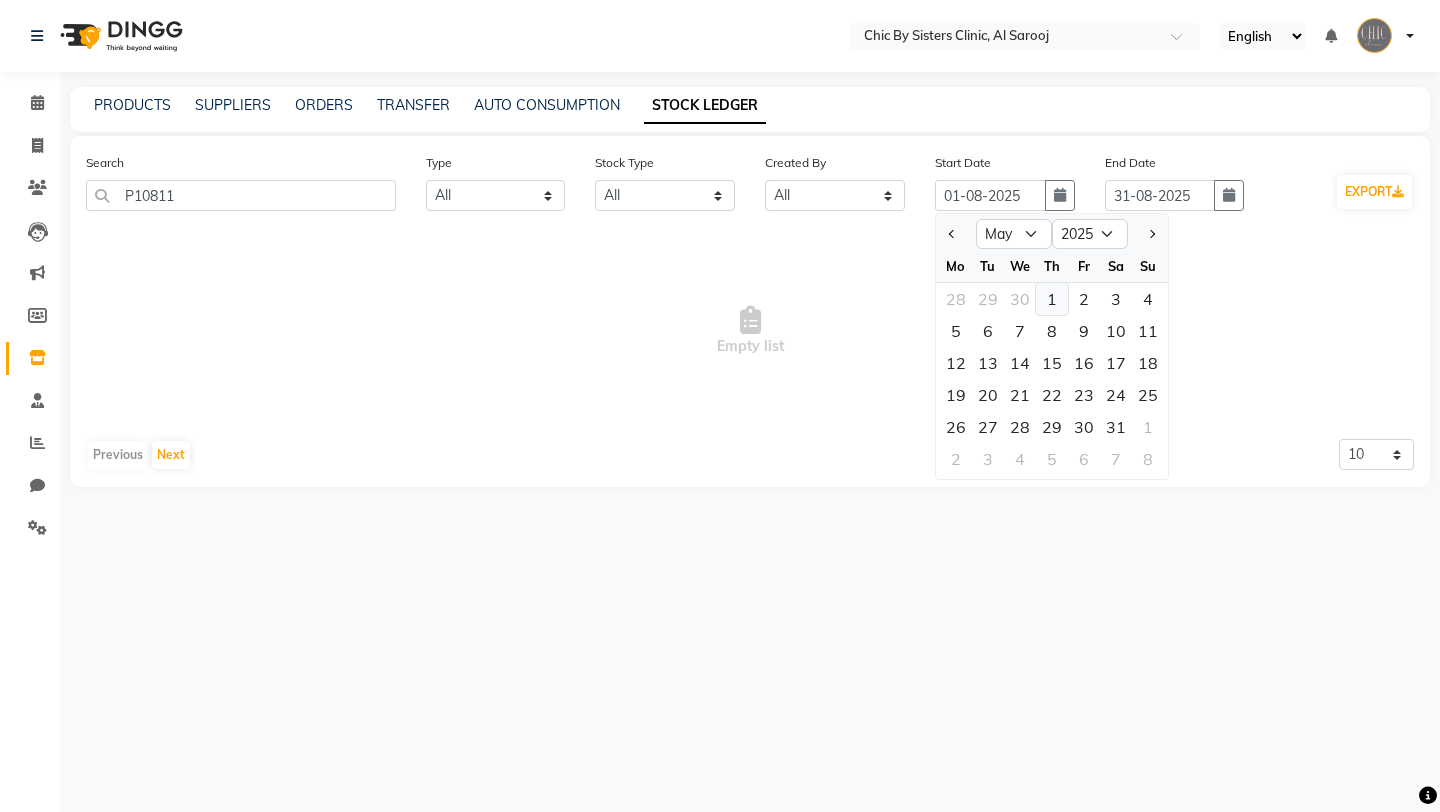 click on "1" 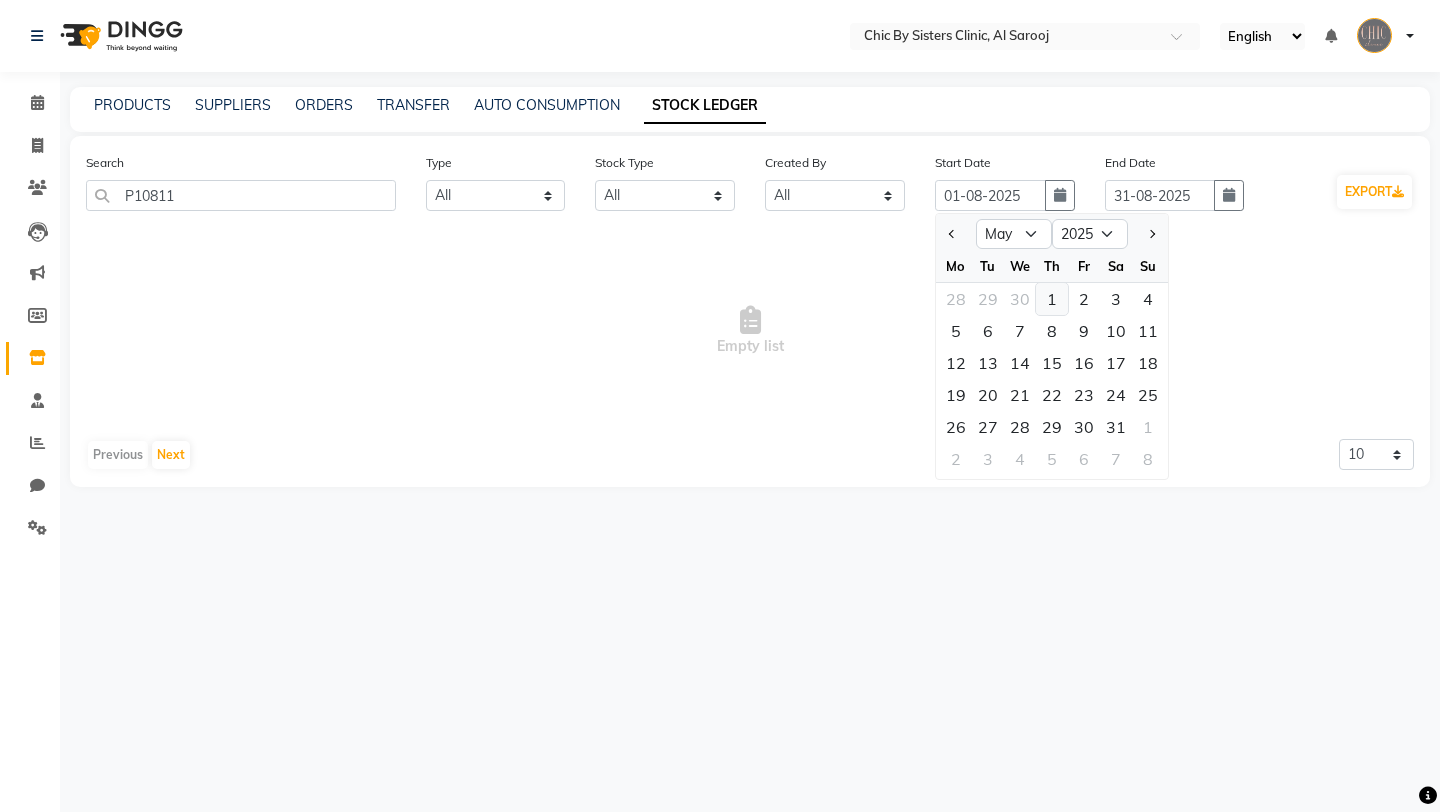 type on "01-05-2025" 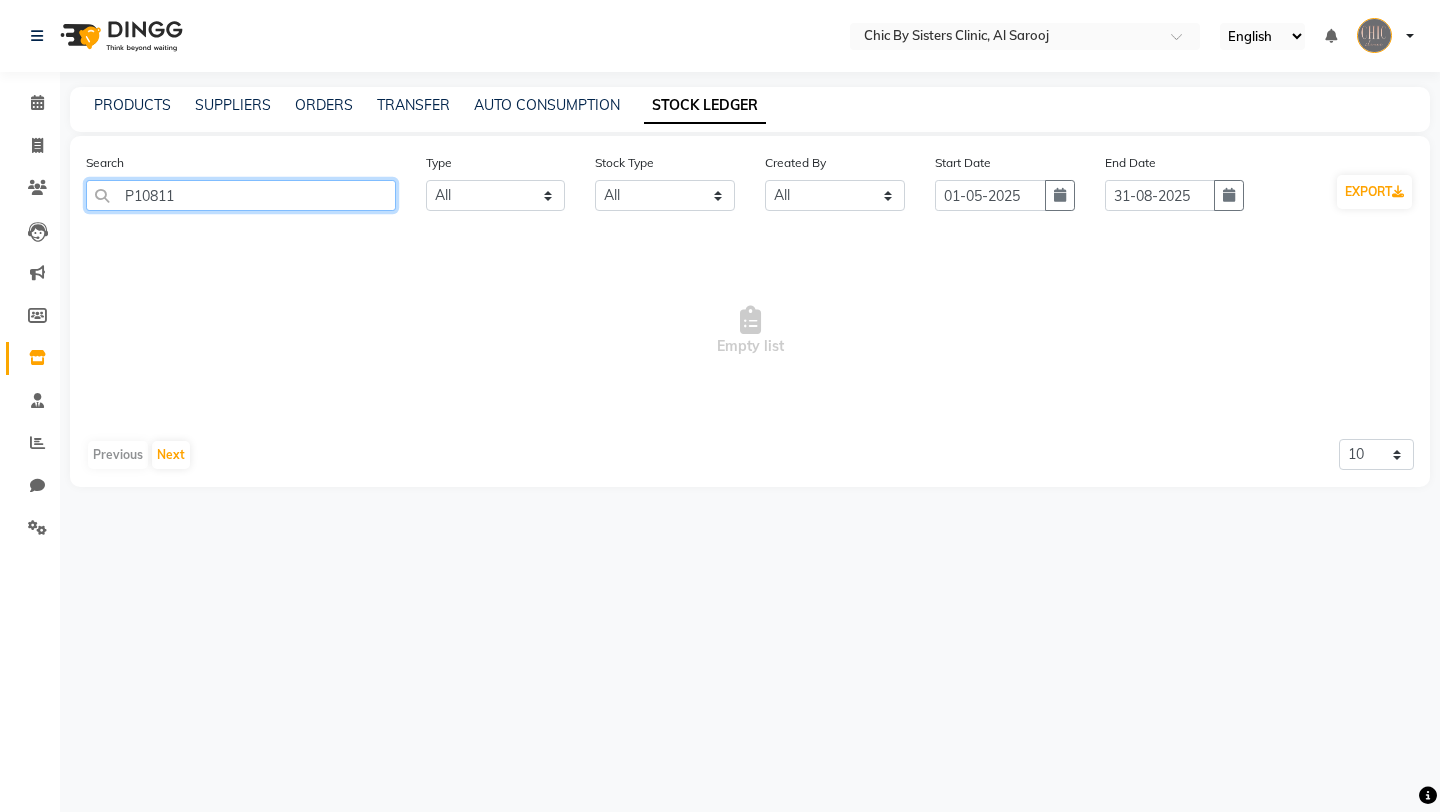 click on "P10811" 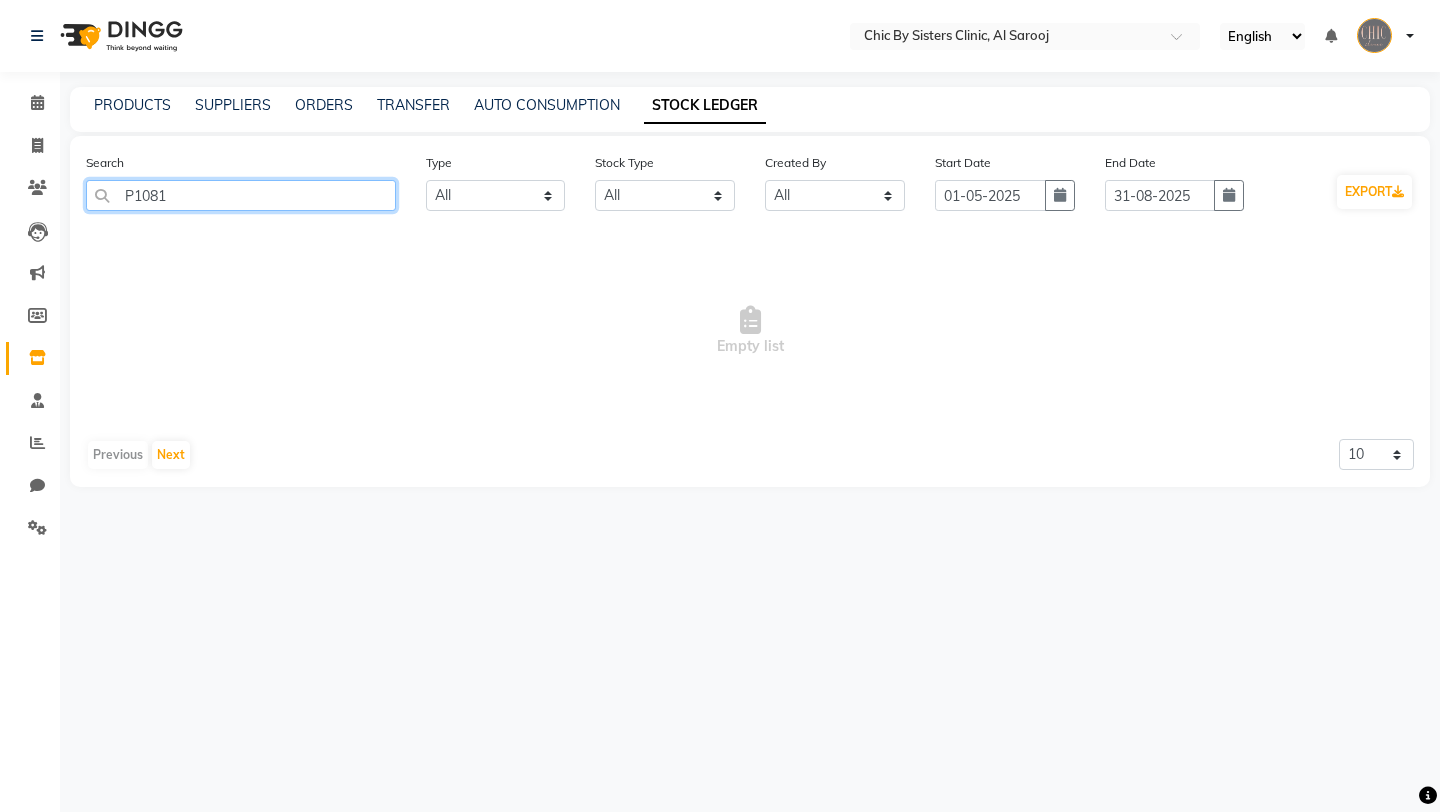 type on "P10811" 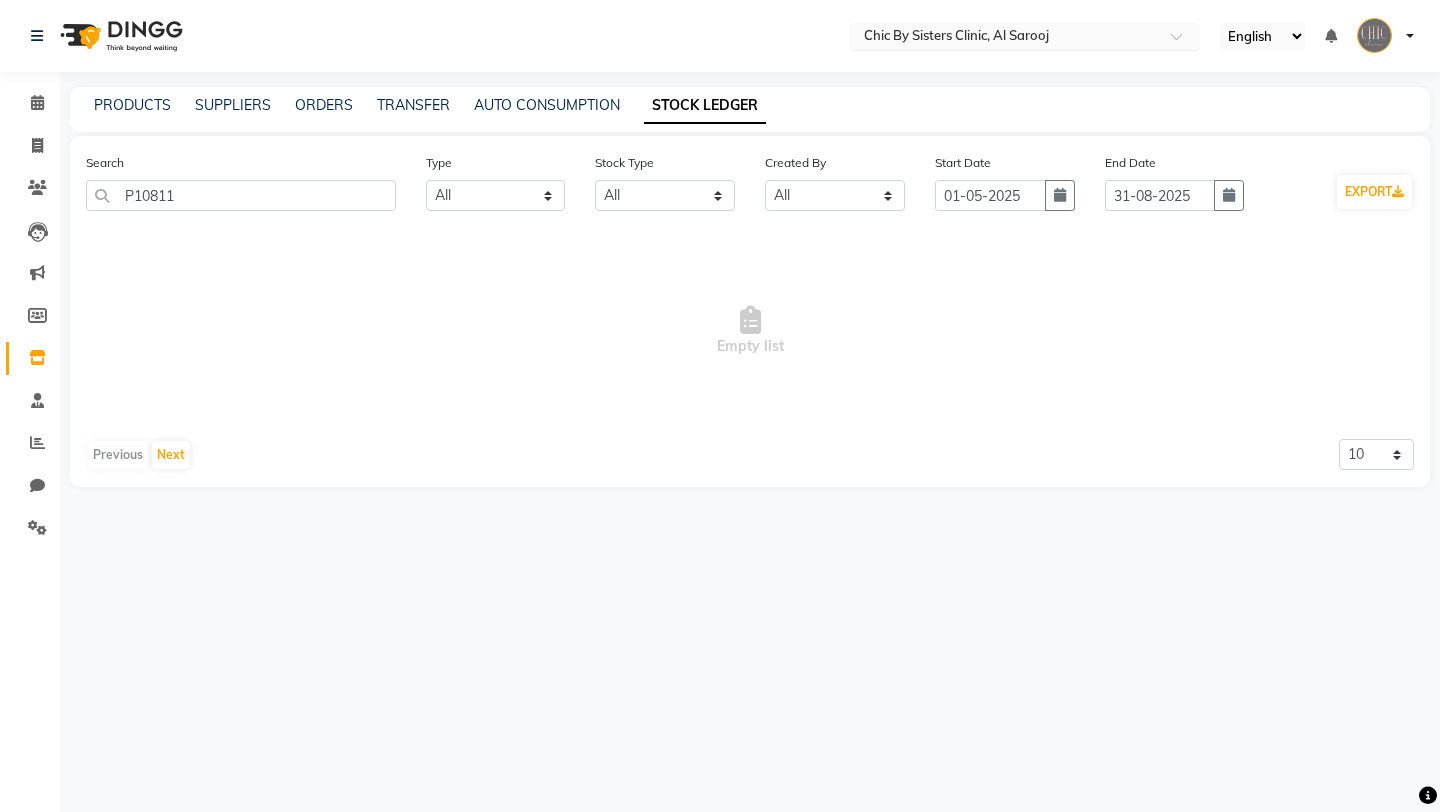 click at bounding box center [1005, 38] 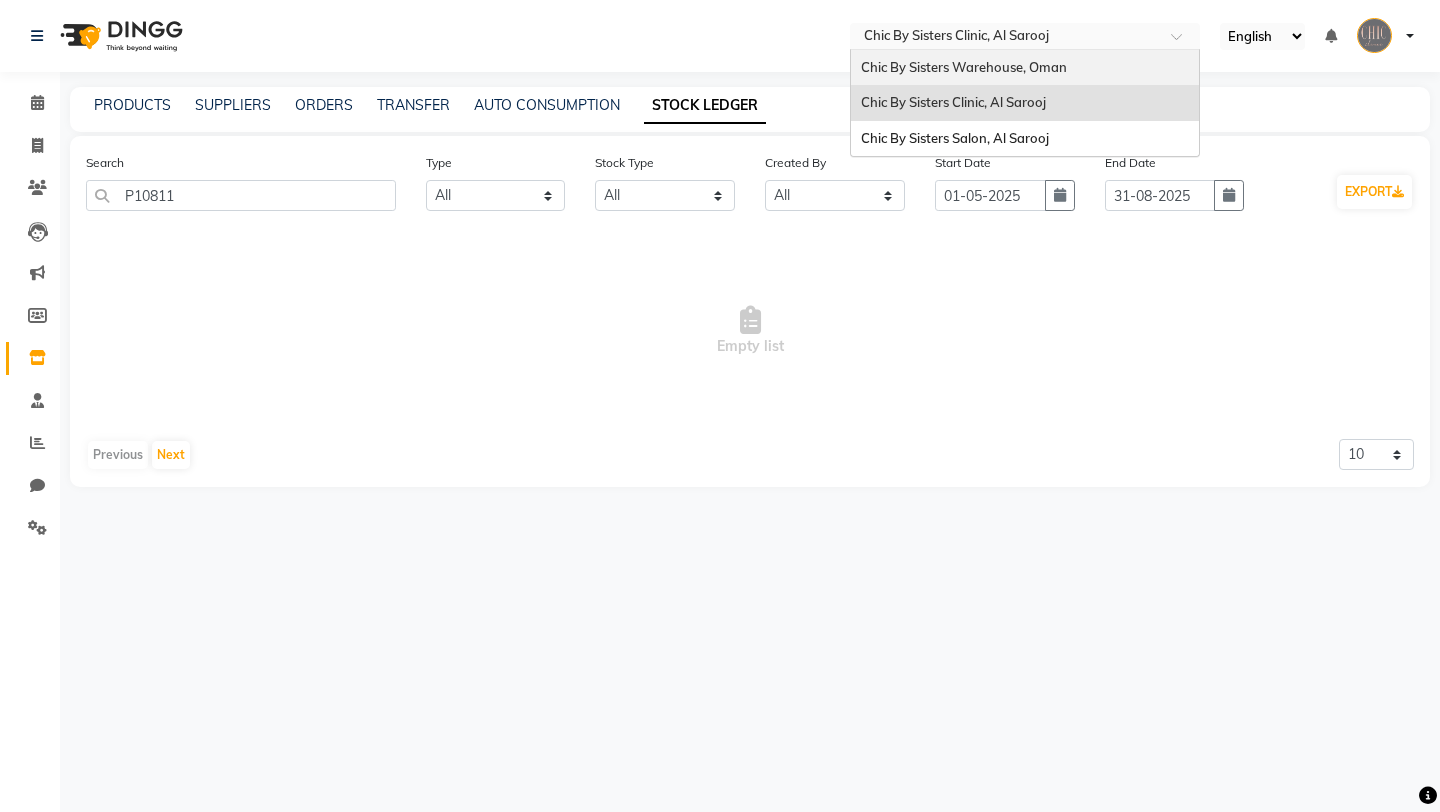 click on "Chic By Sisters Warehouse, Oman" at bounding box center (964, 67) 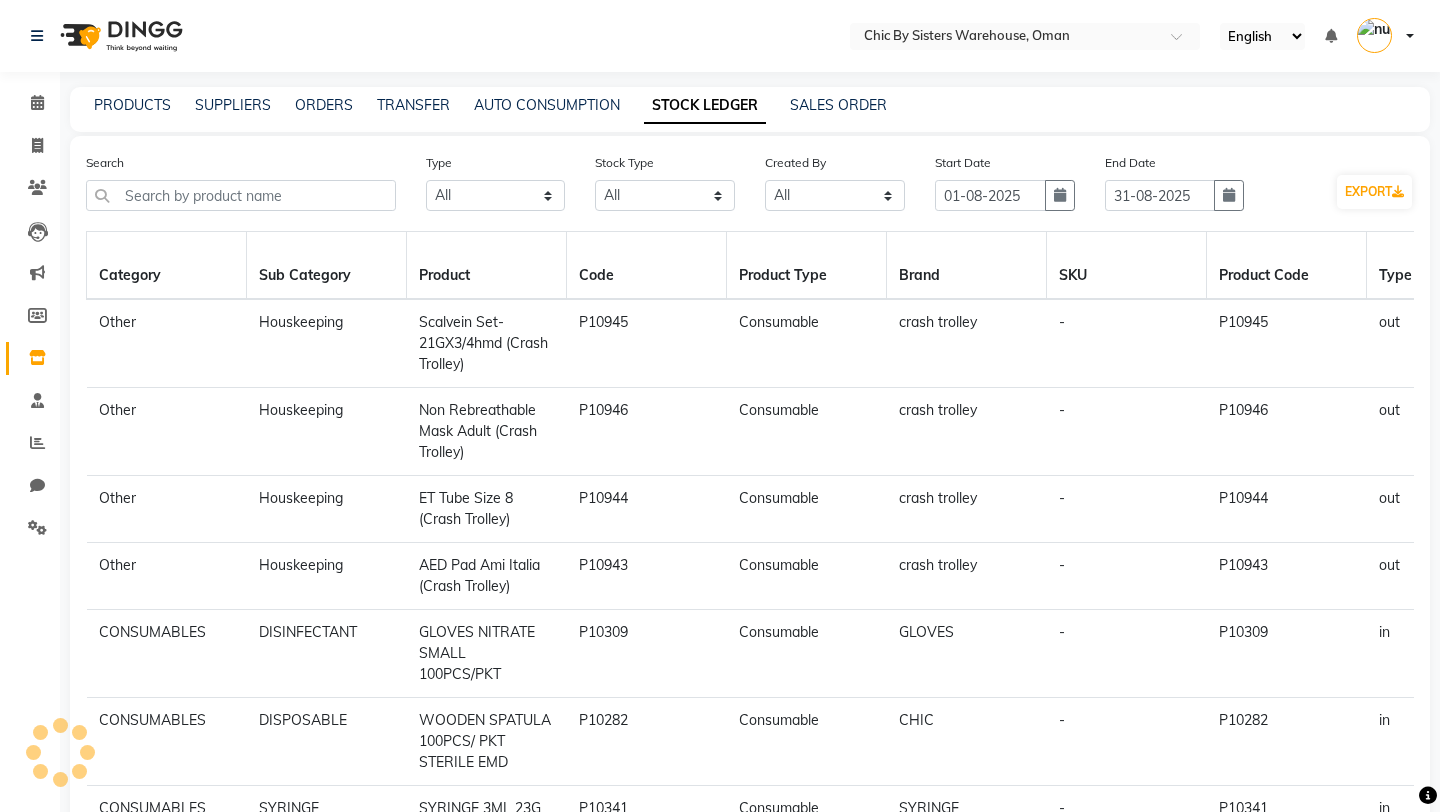 select on "all" 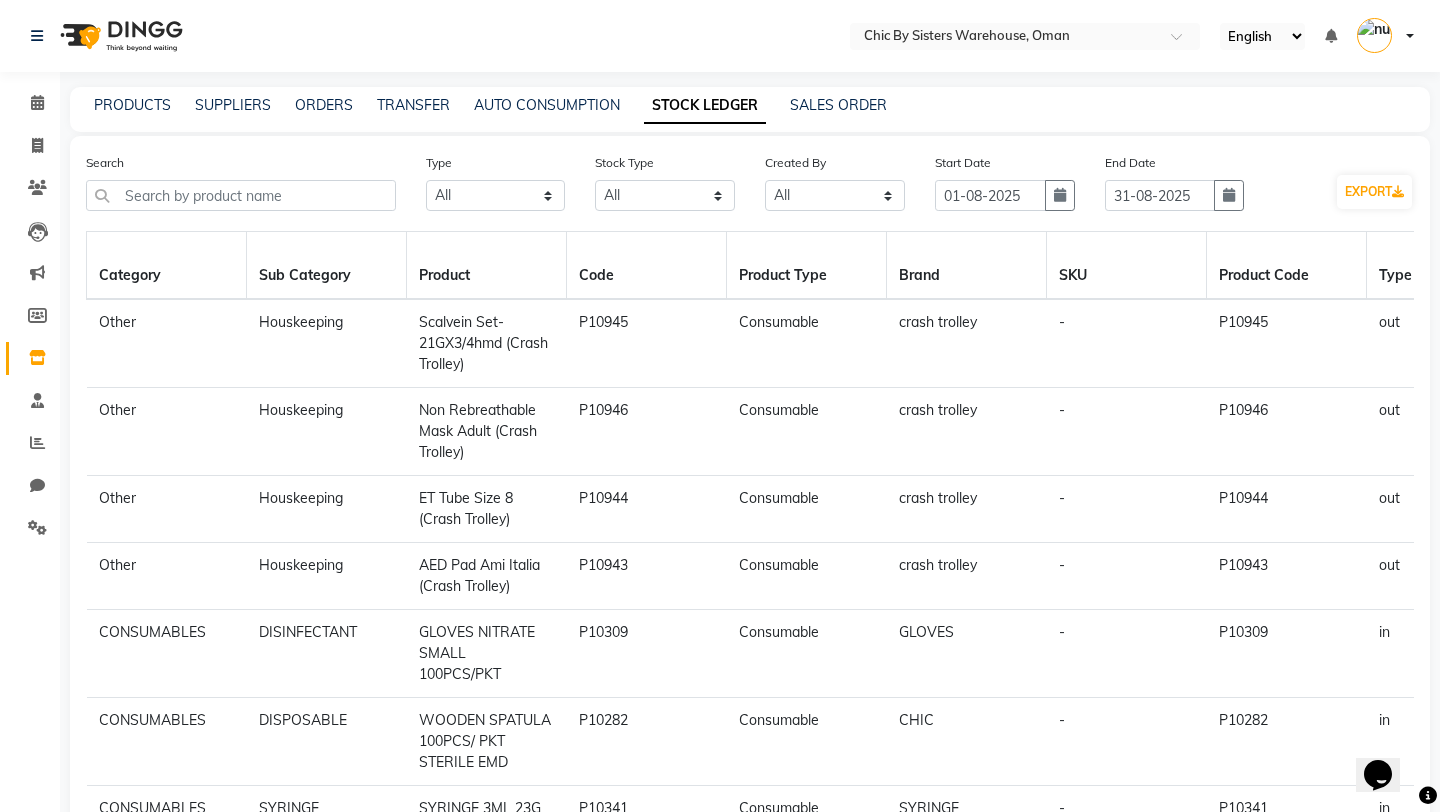 scroll, scrollTop: 0, scrollLeft: 0, axis: both 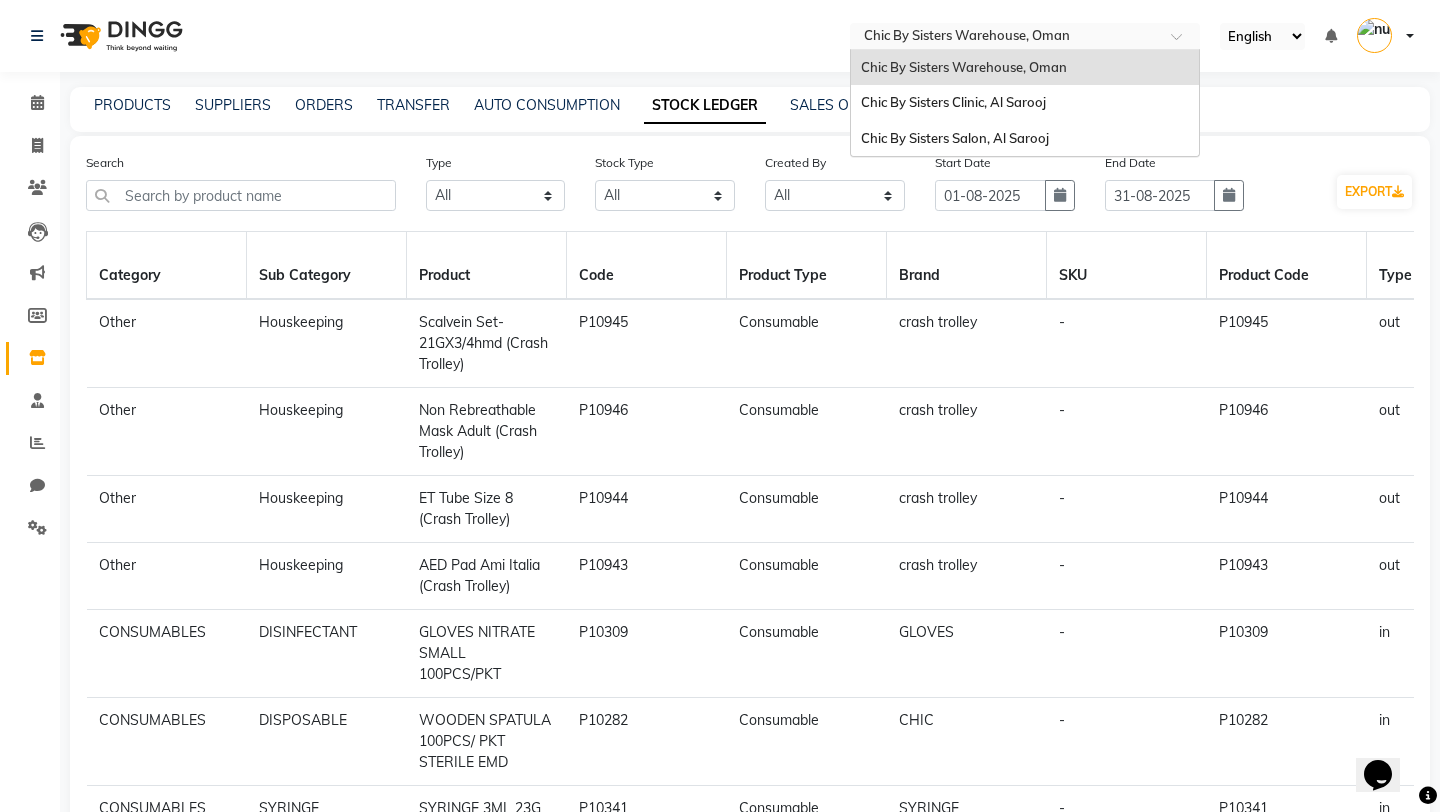 click at bounding box center [1005, 38] 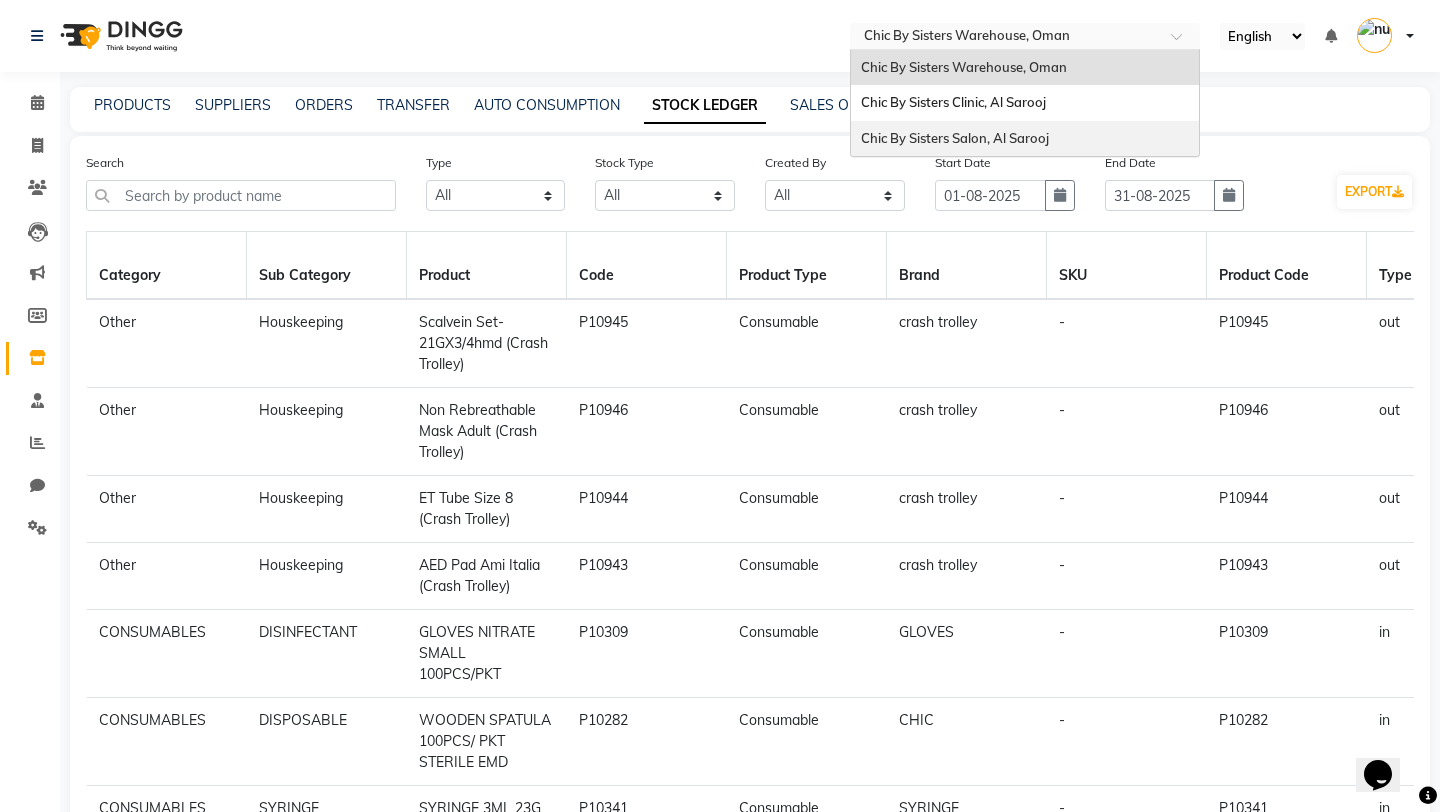click on "Chic By Sisters Salon, Al Sarooj" at bounding box center [955, 138] 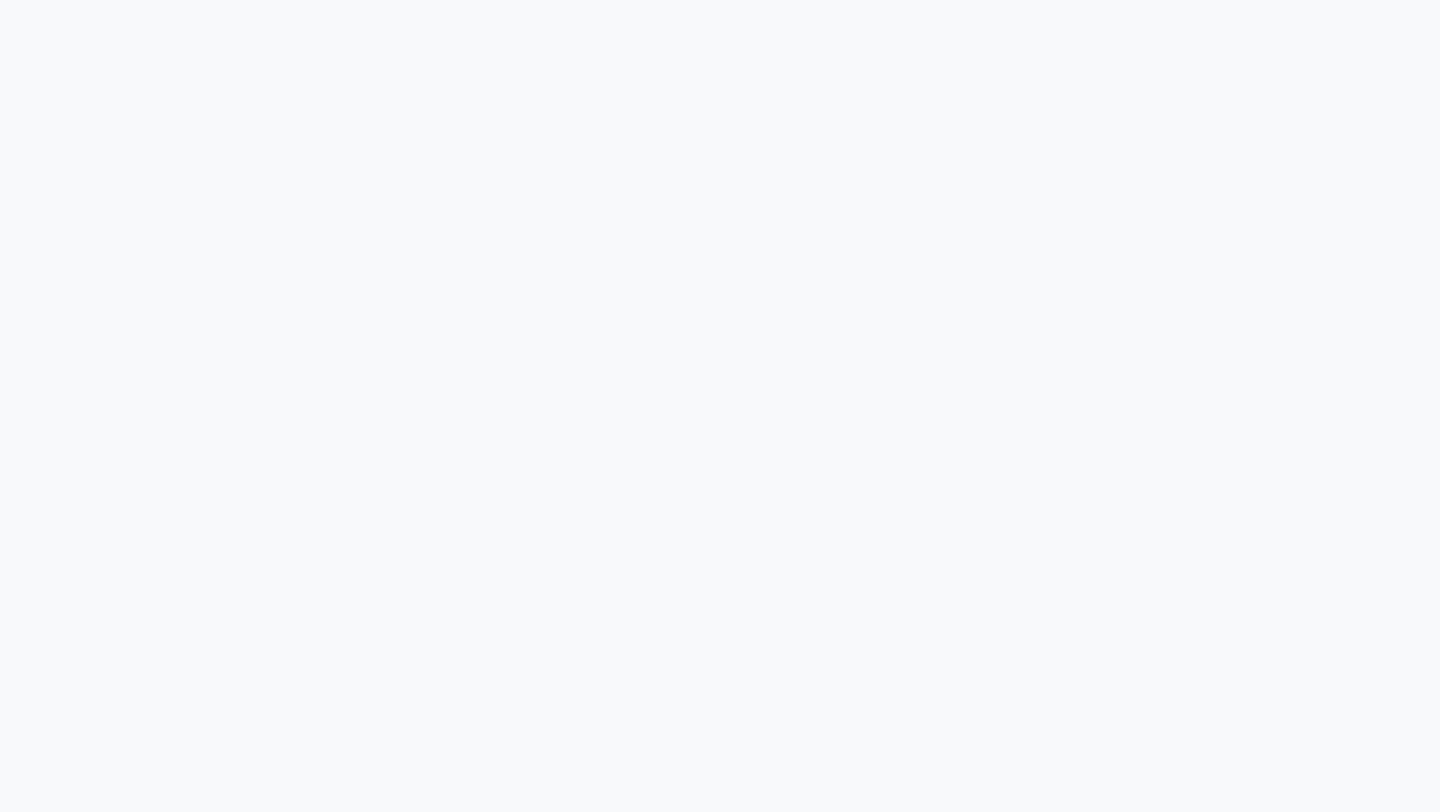 scroll, scrollTop: 0, scrollLeft: 0, axis: both 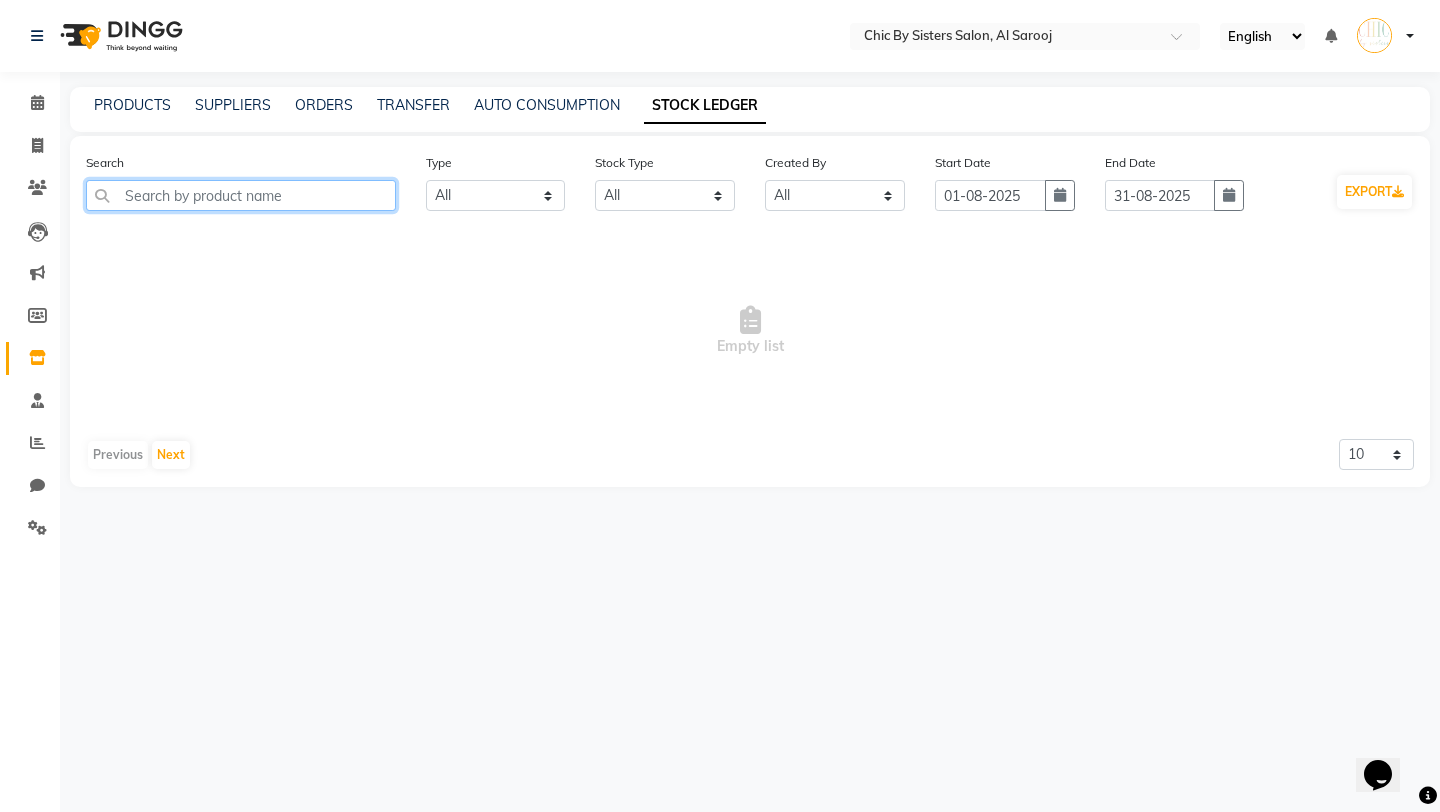 click 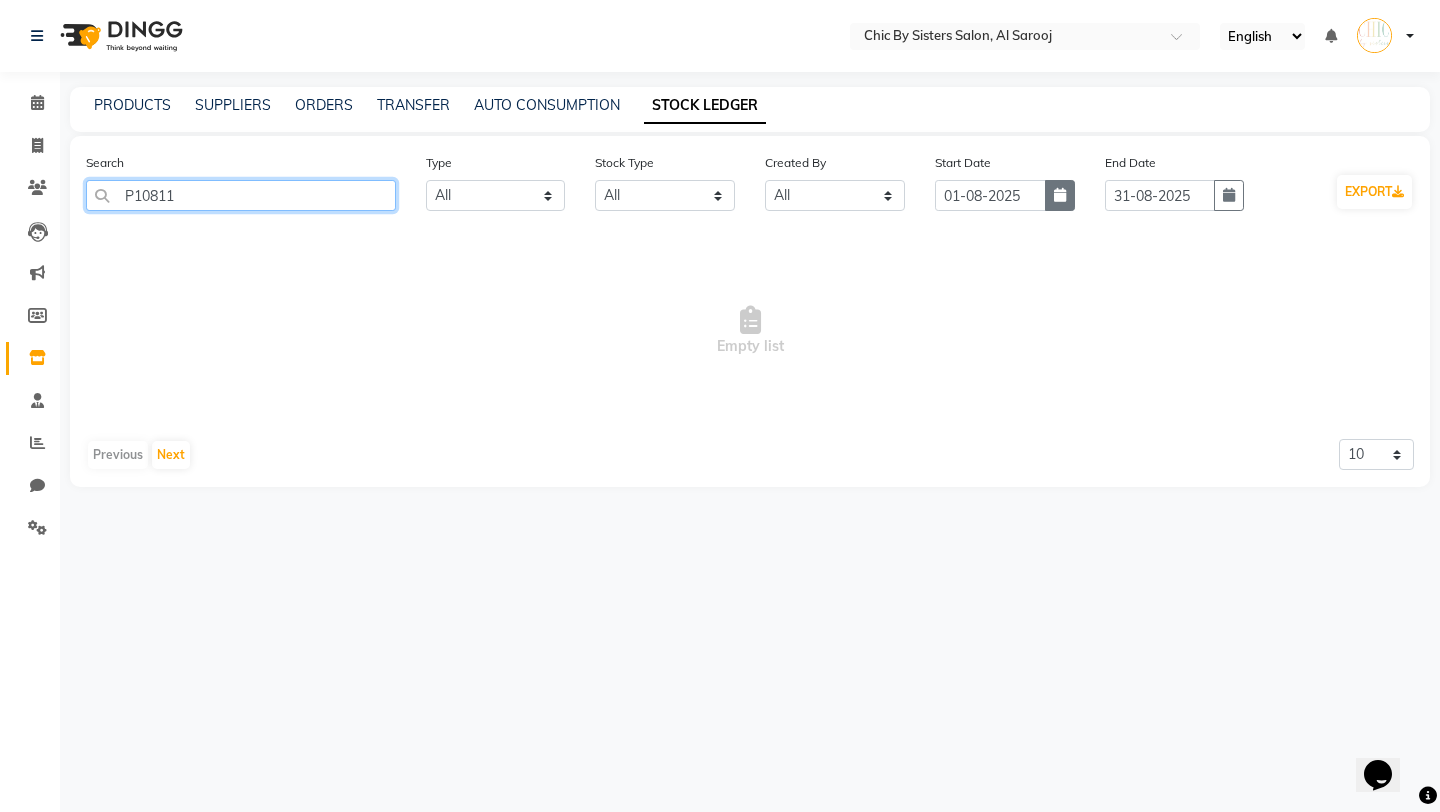 type on "P10811" 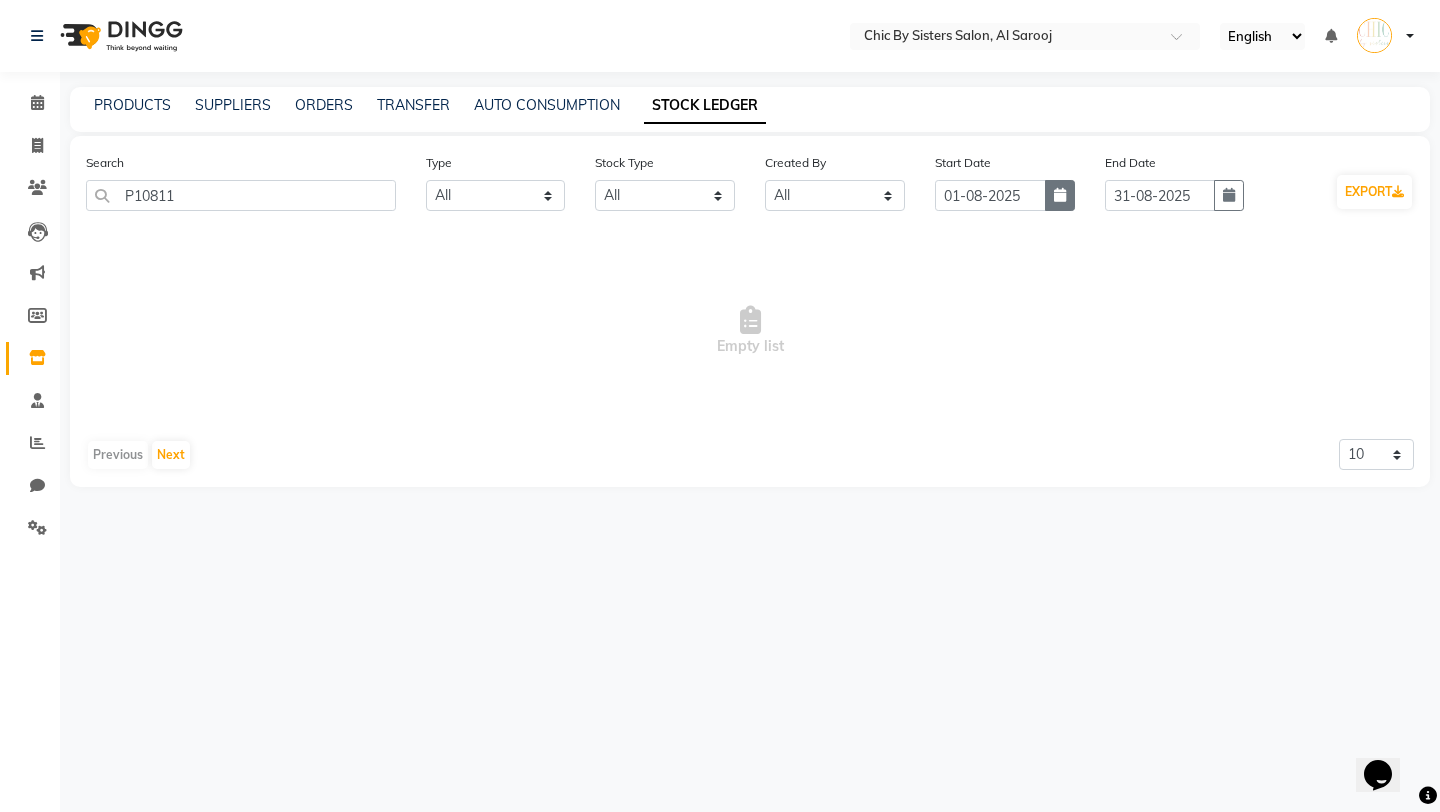 click 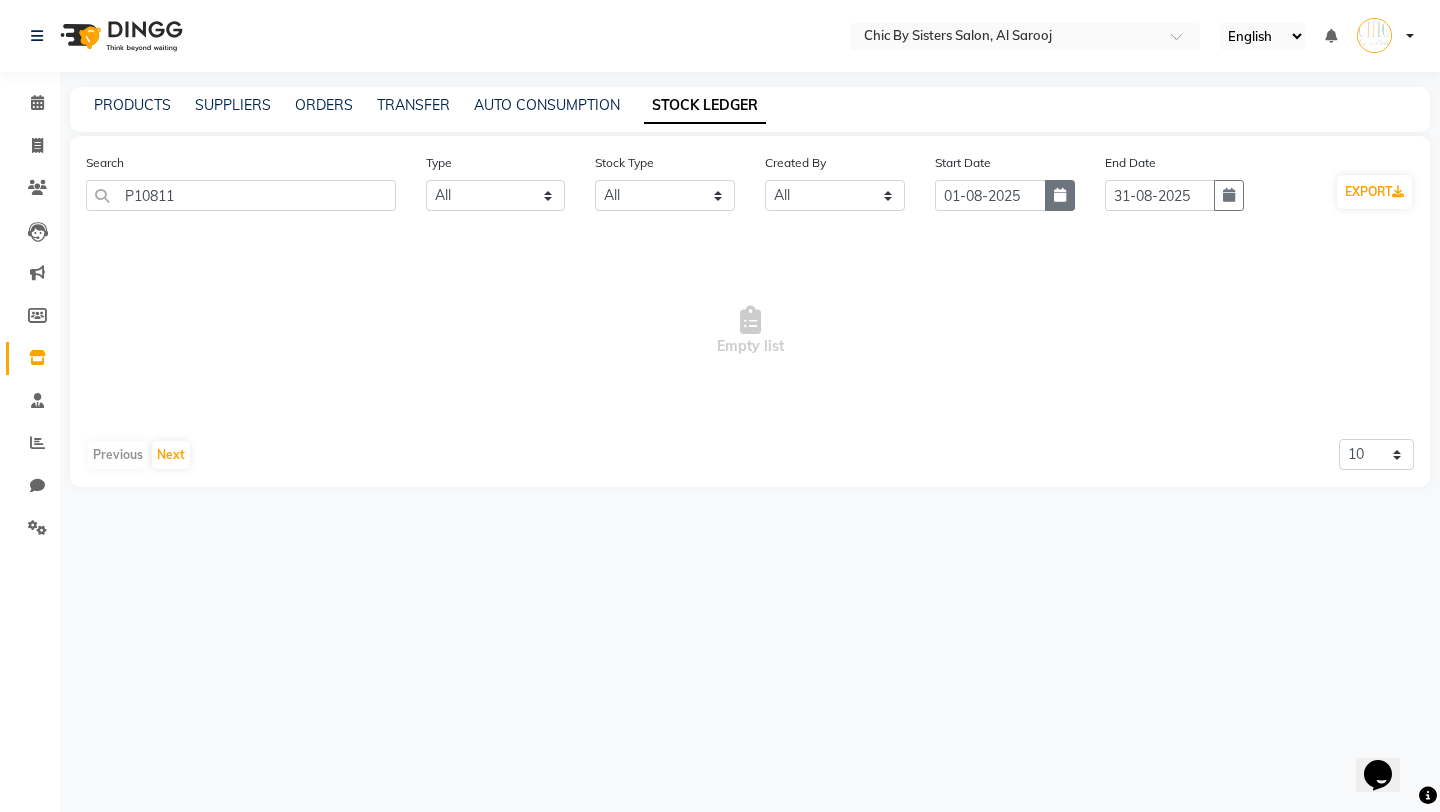select on "8" 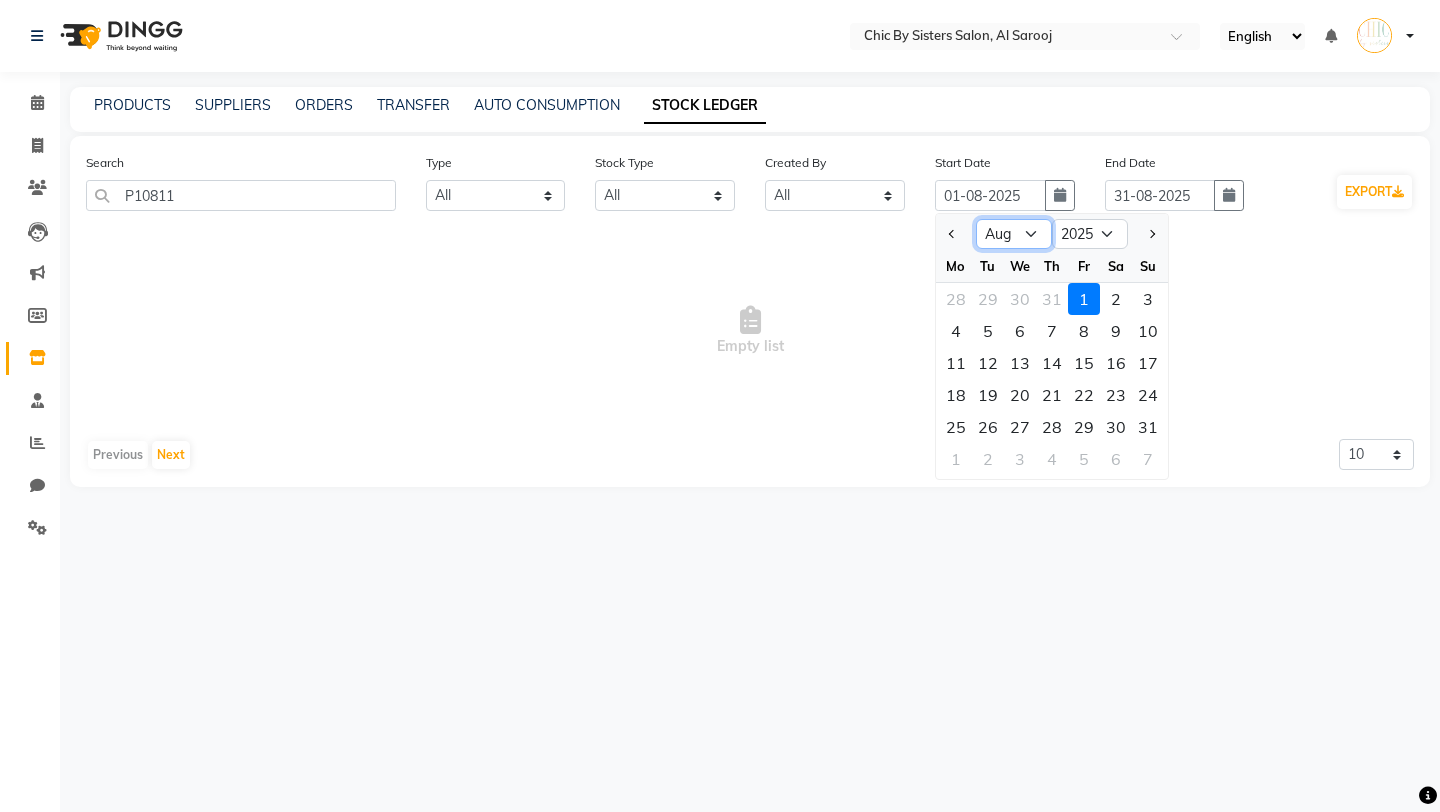 click on "Jan Feb Mar Apr May Jun Jul Aug Sep Oct Nov Dec" 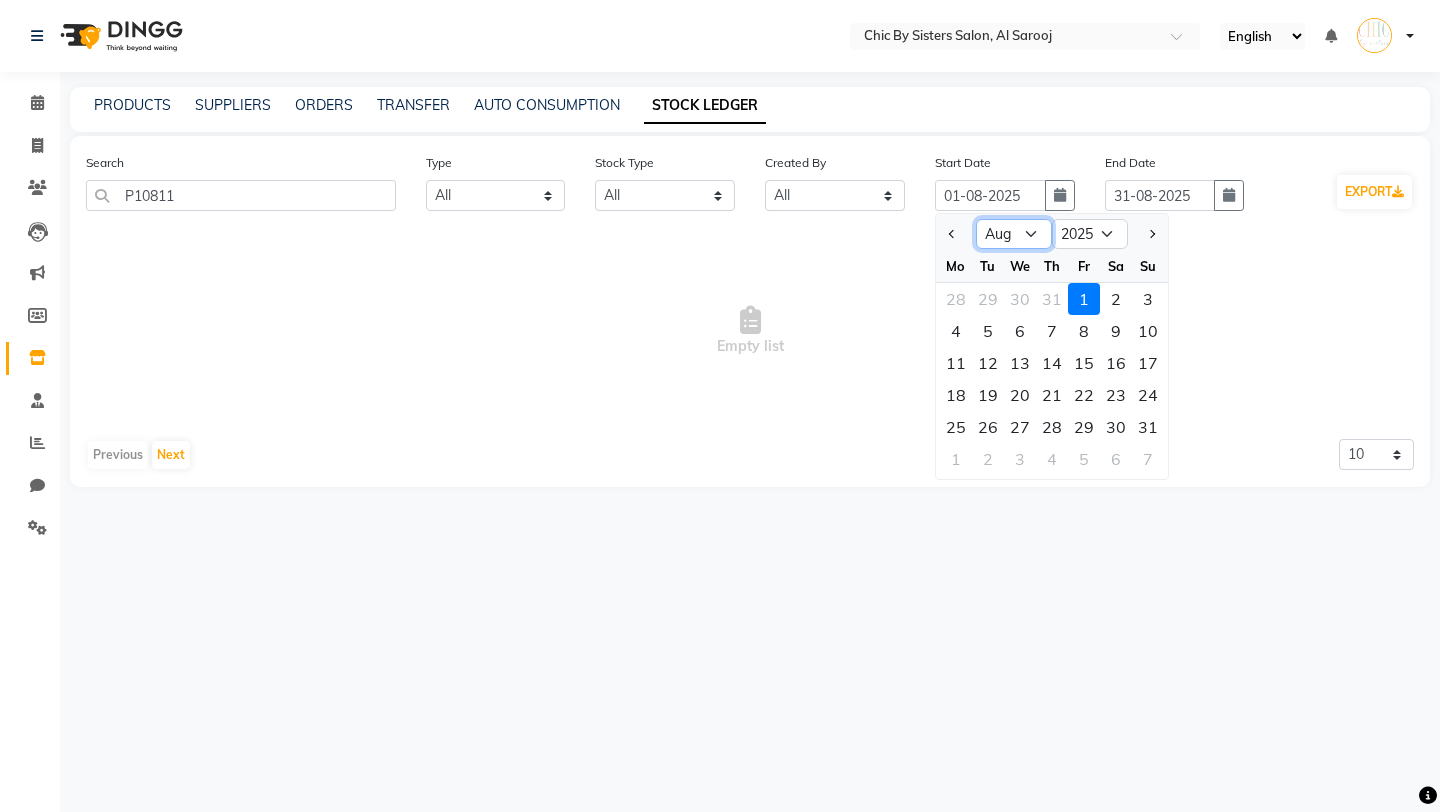 select on "5" 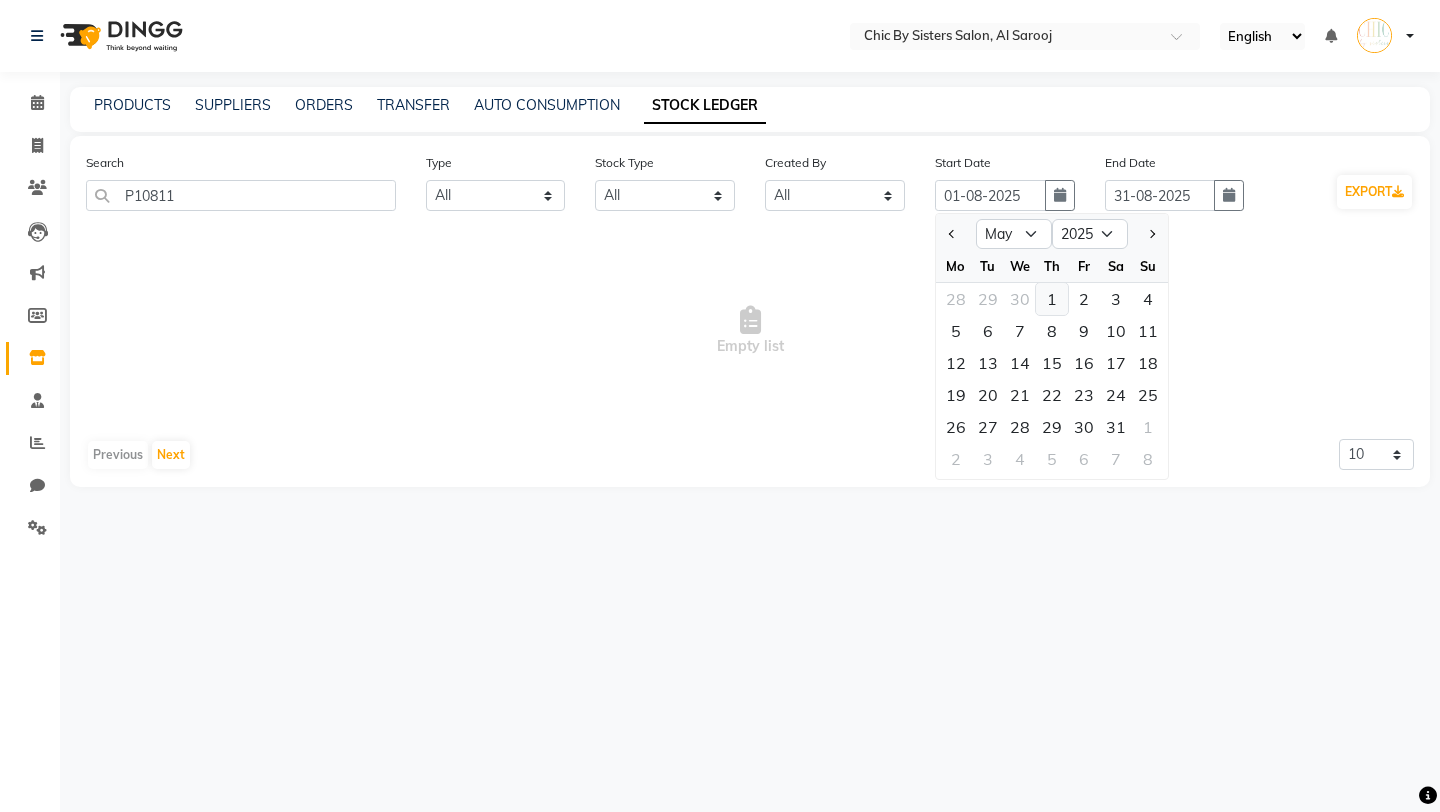 click on "1" 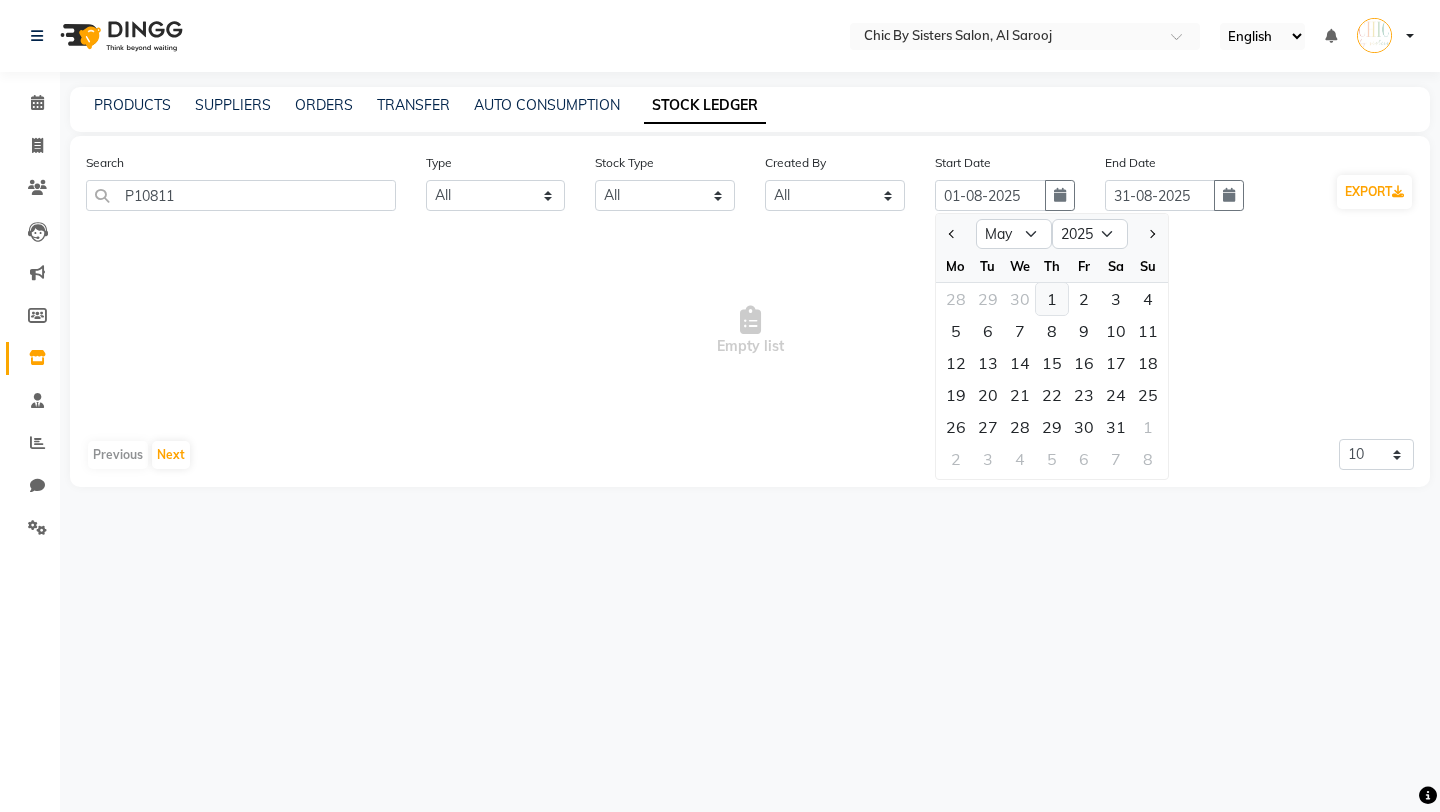 type on "01-05-2025" 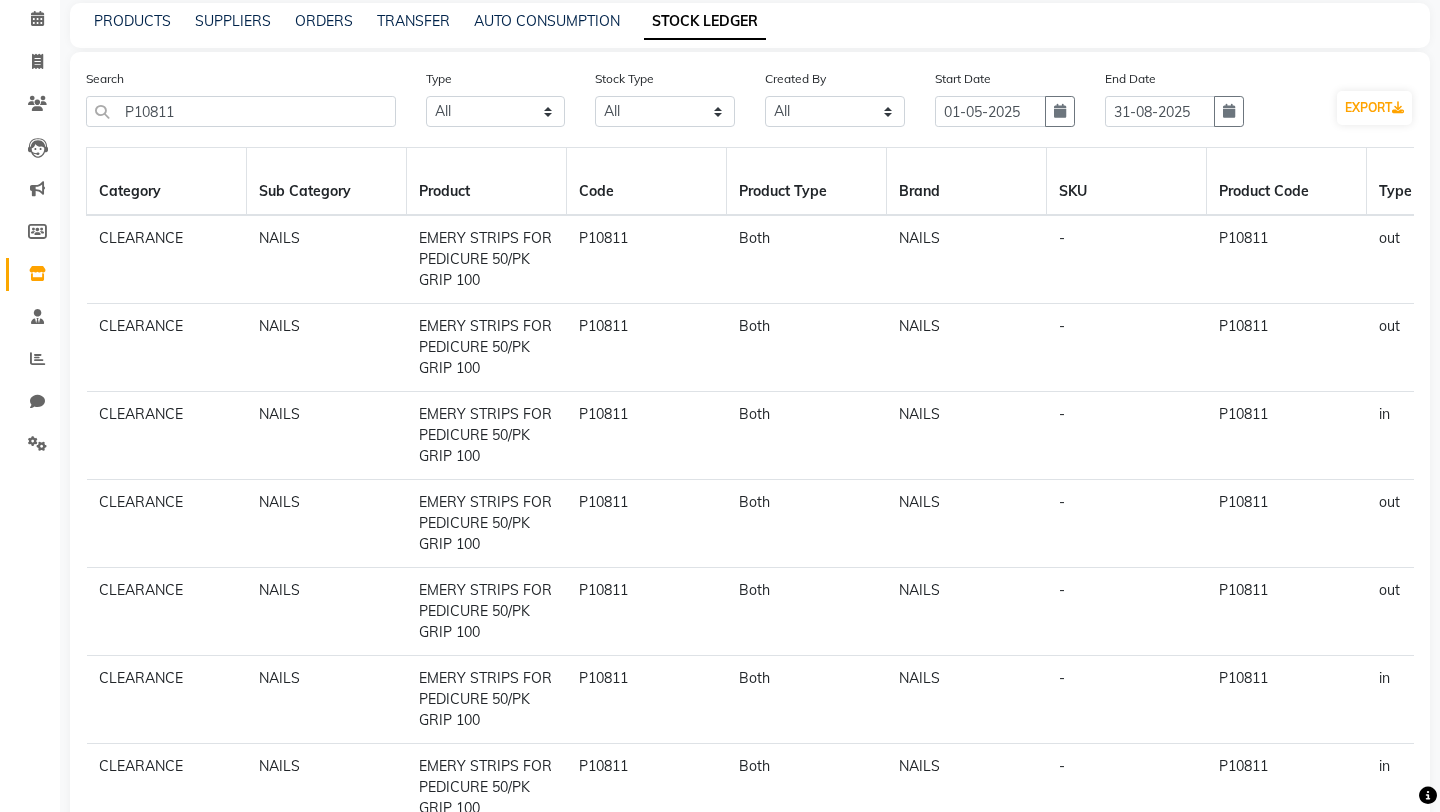 scroll, scrollTop: 107, scrollLeft: 0, axis: vertical 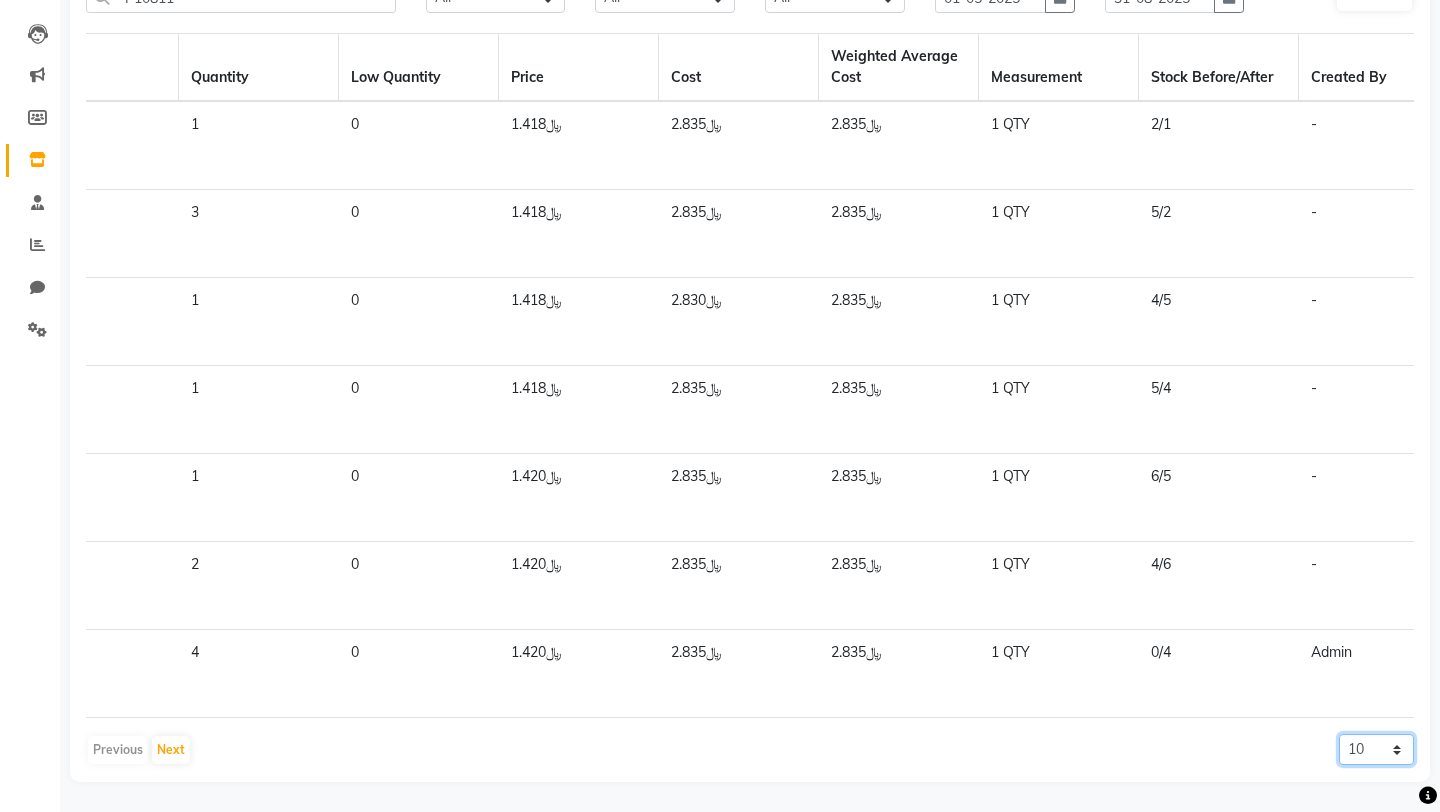 click on "10 20 50" 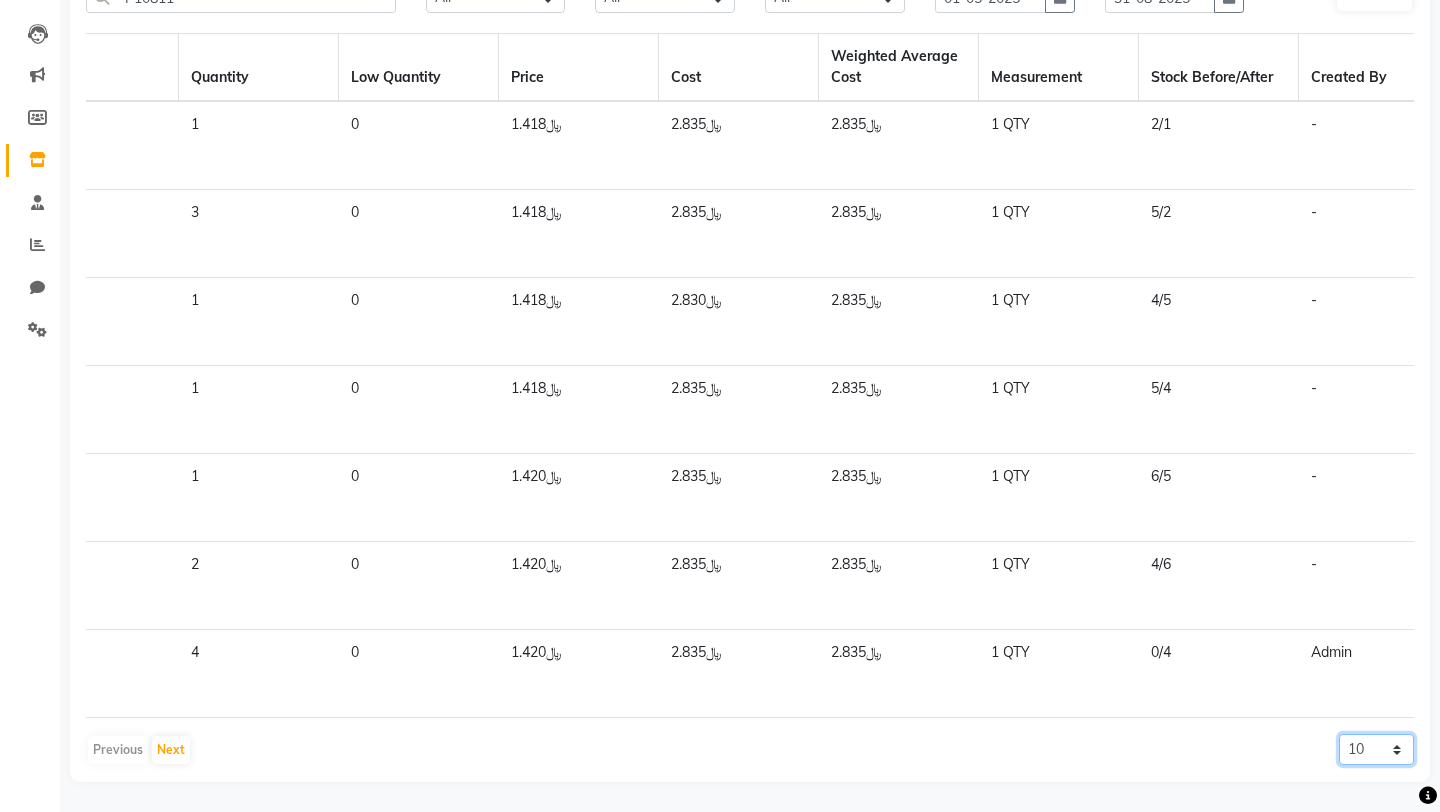 select on "50" 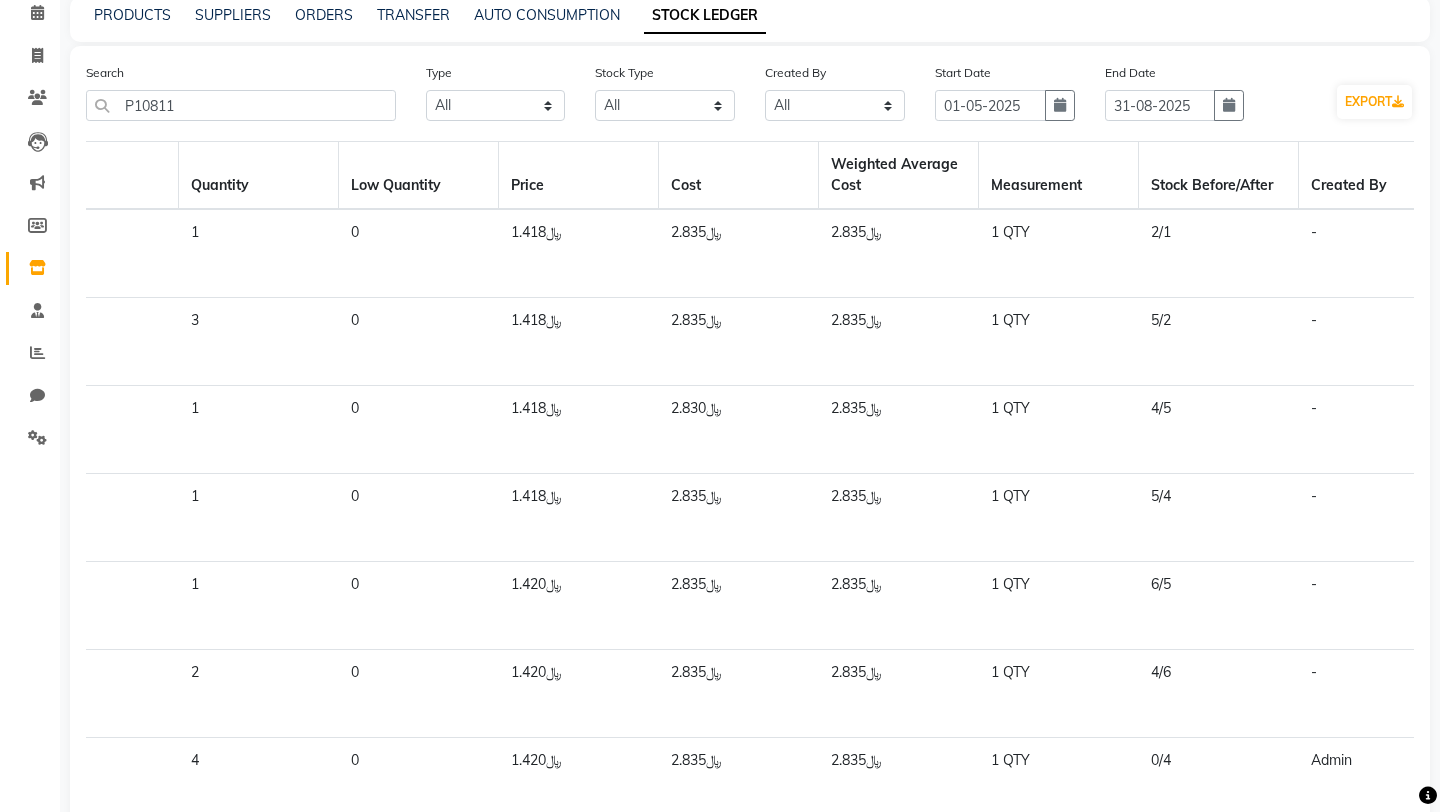 scroll, scrollTop: 0, scrollLeft: 0, axis: both 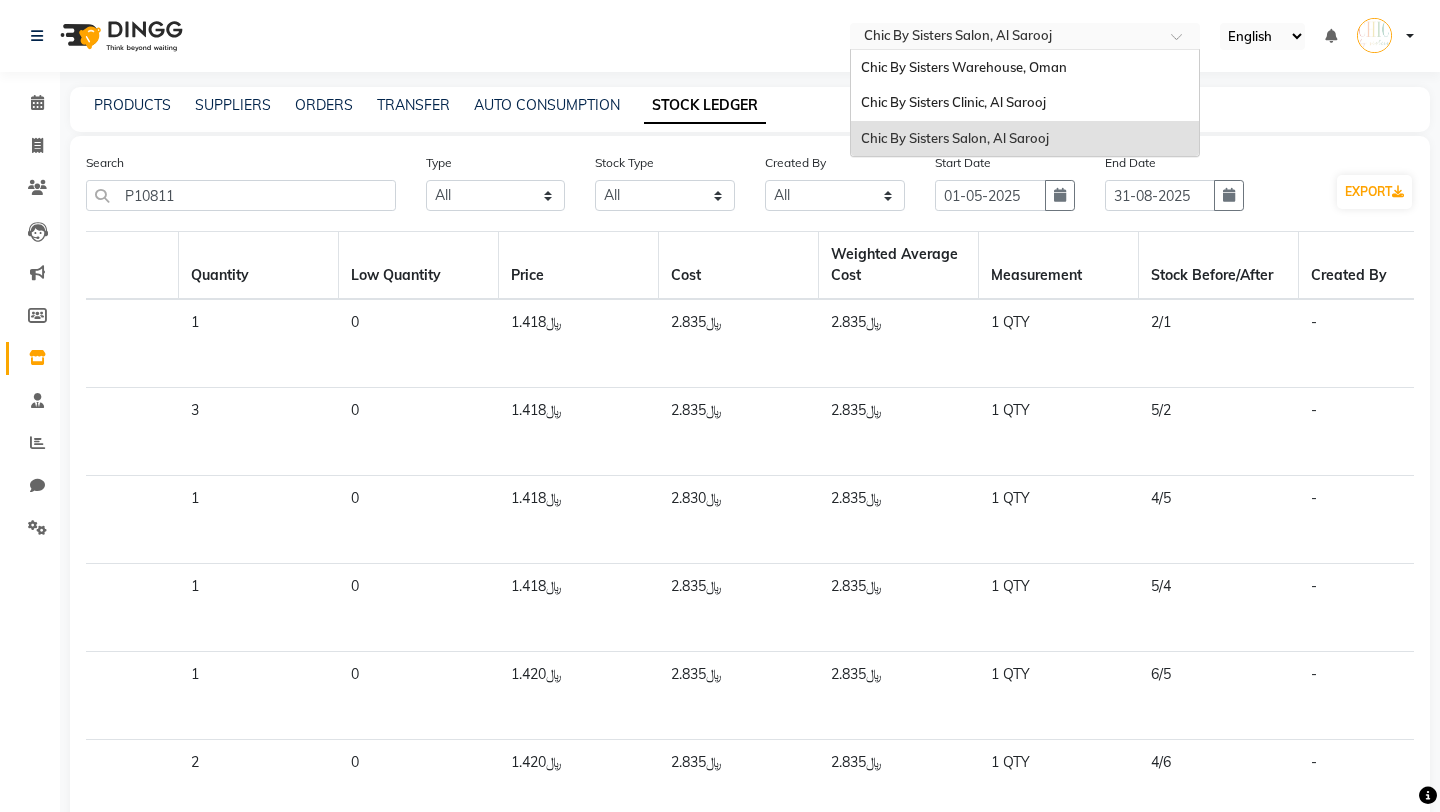 click at bounding box center [1005, 38] 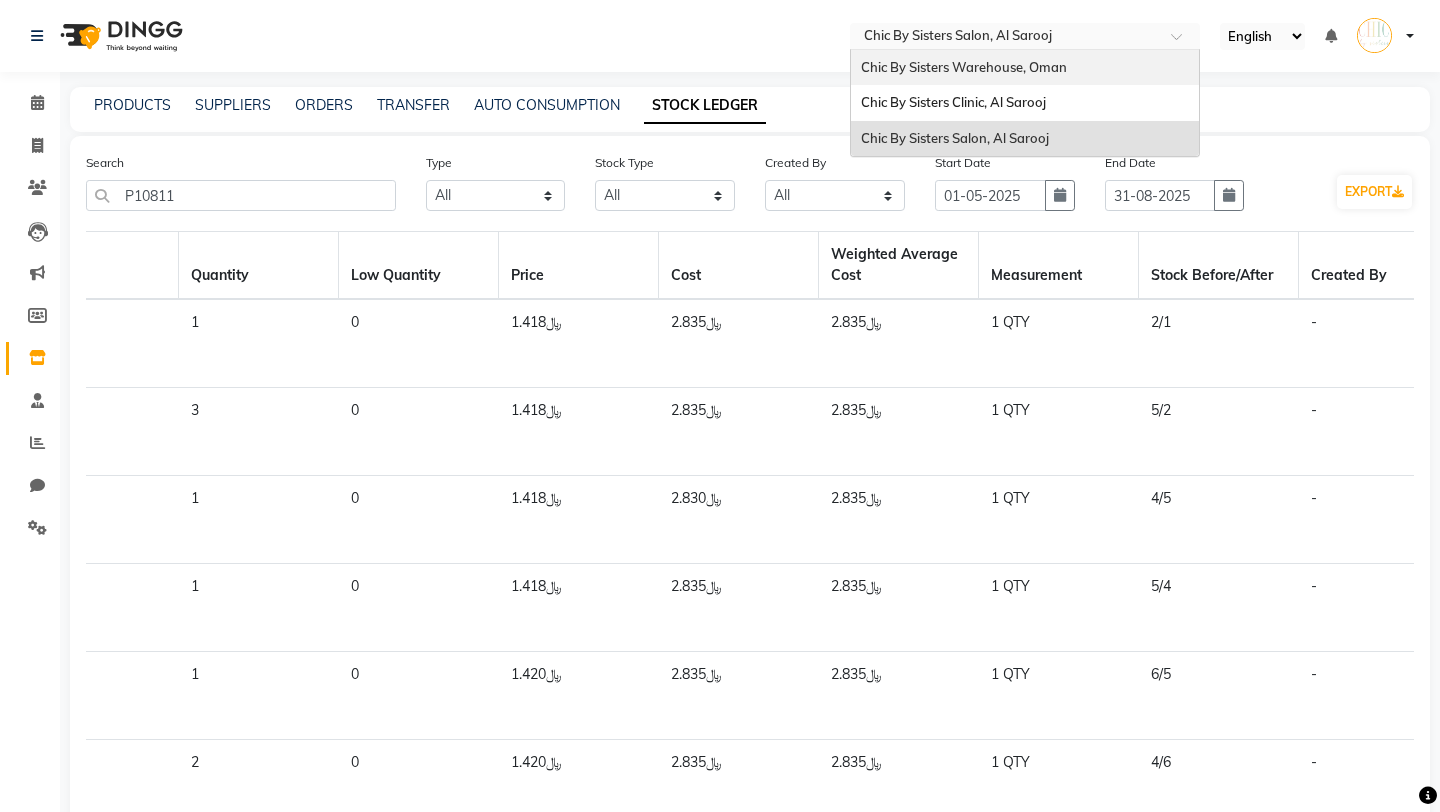 click on "Chic By Sisters Warehouse, Oman" at bounding box center (964, 67) 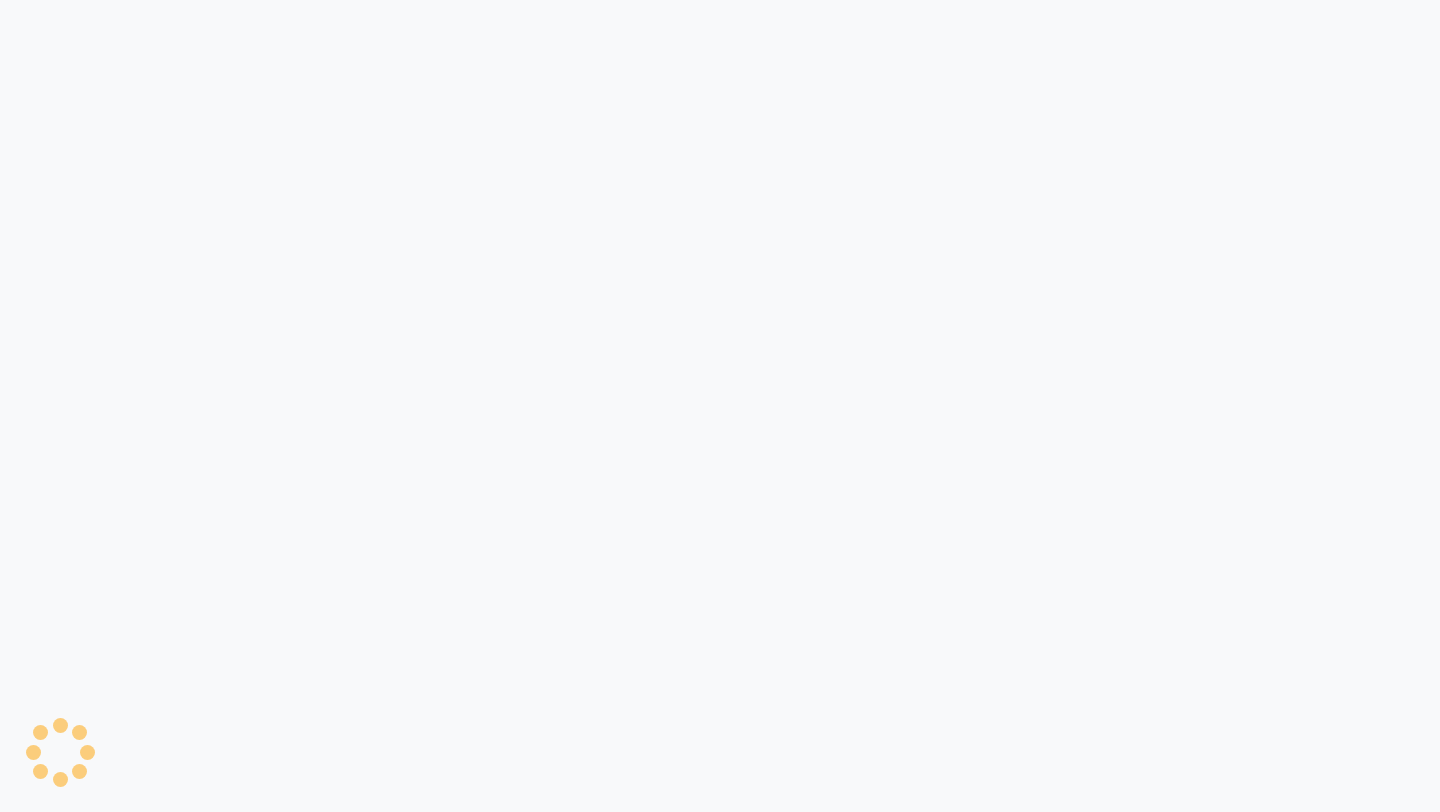 scroll, scrollTop: 0, scrollLeft: 0, axis: both 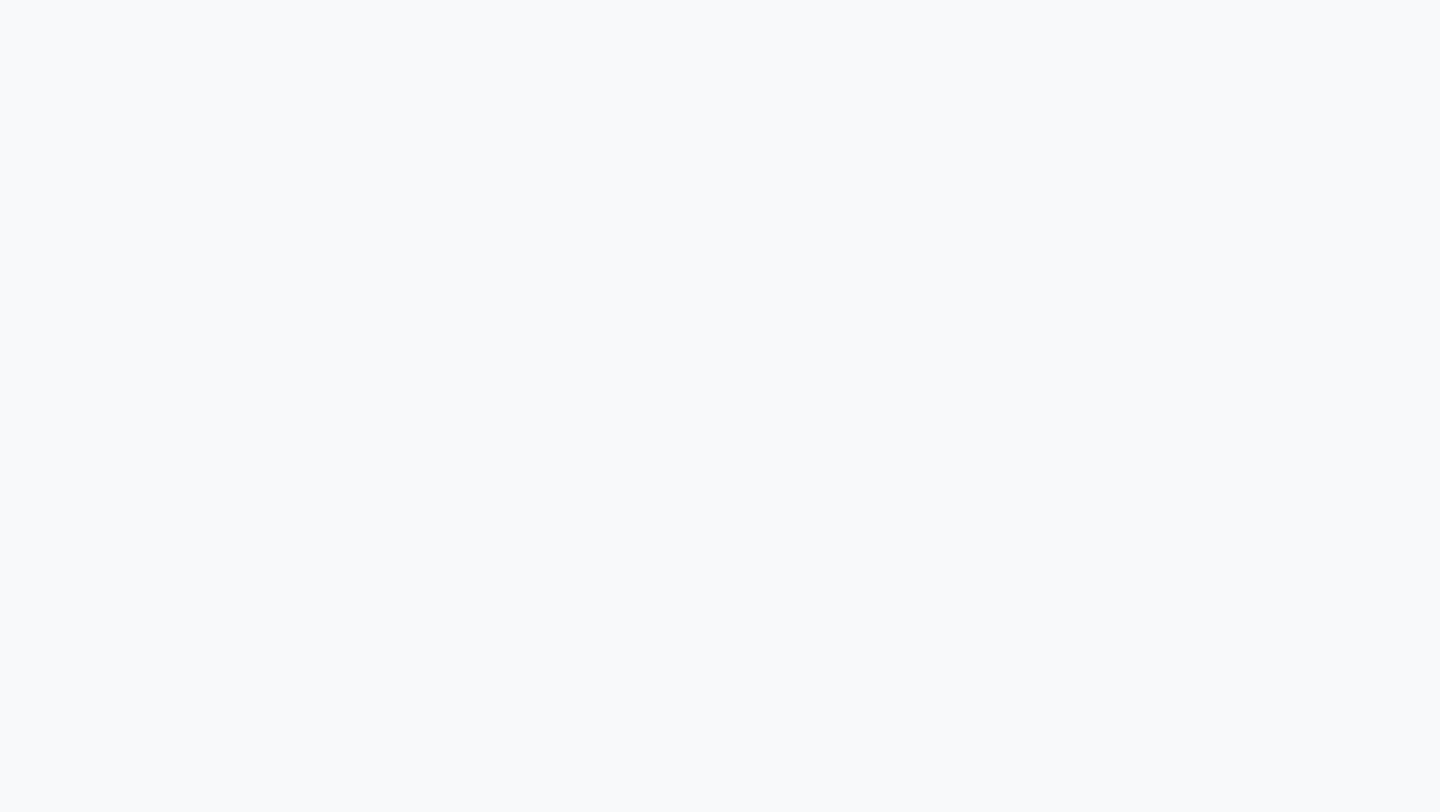 select on "all" 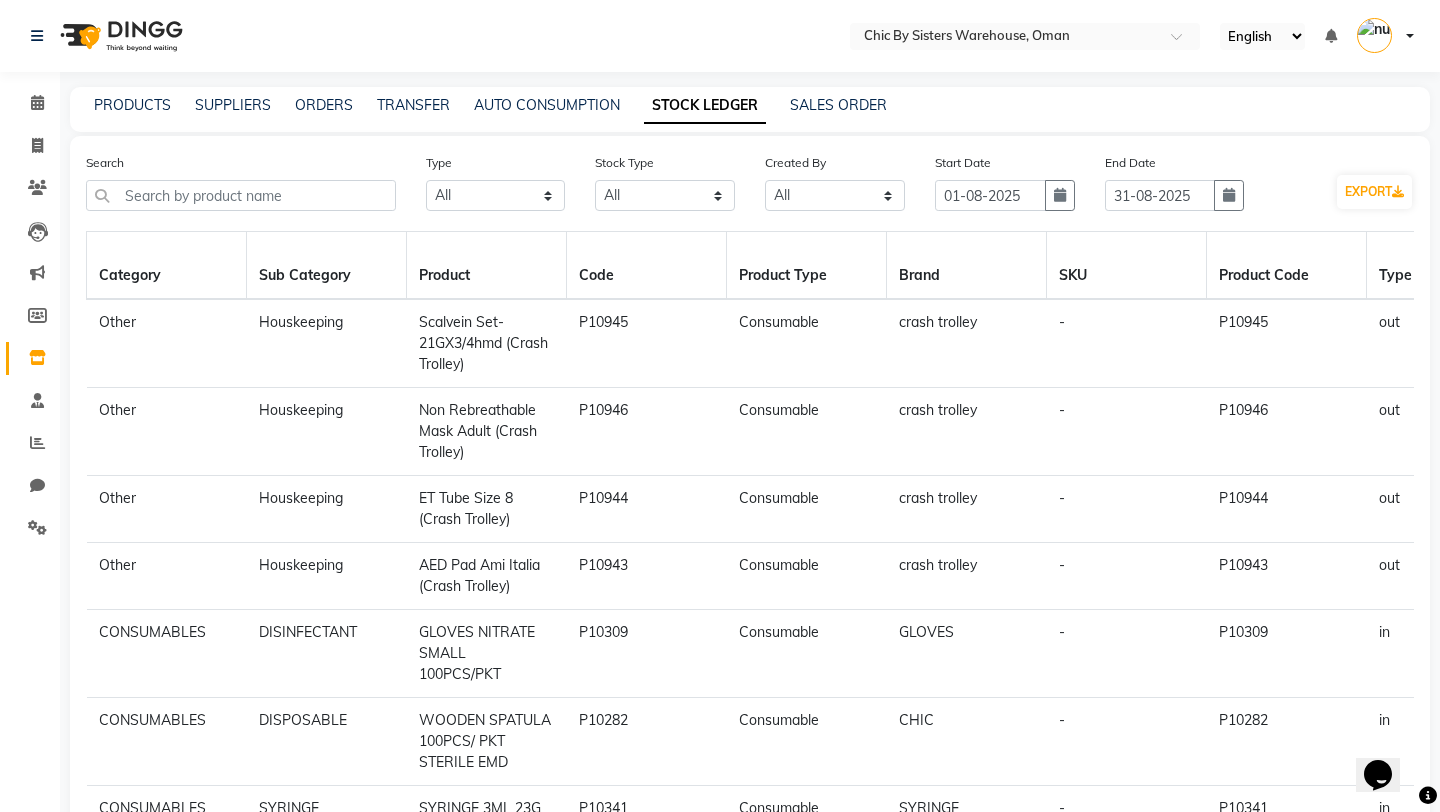 scroll, scrollTop: 0, scrollLeft: 0, axis: both 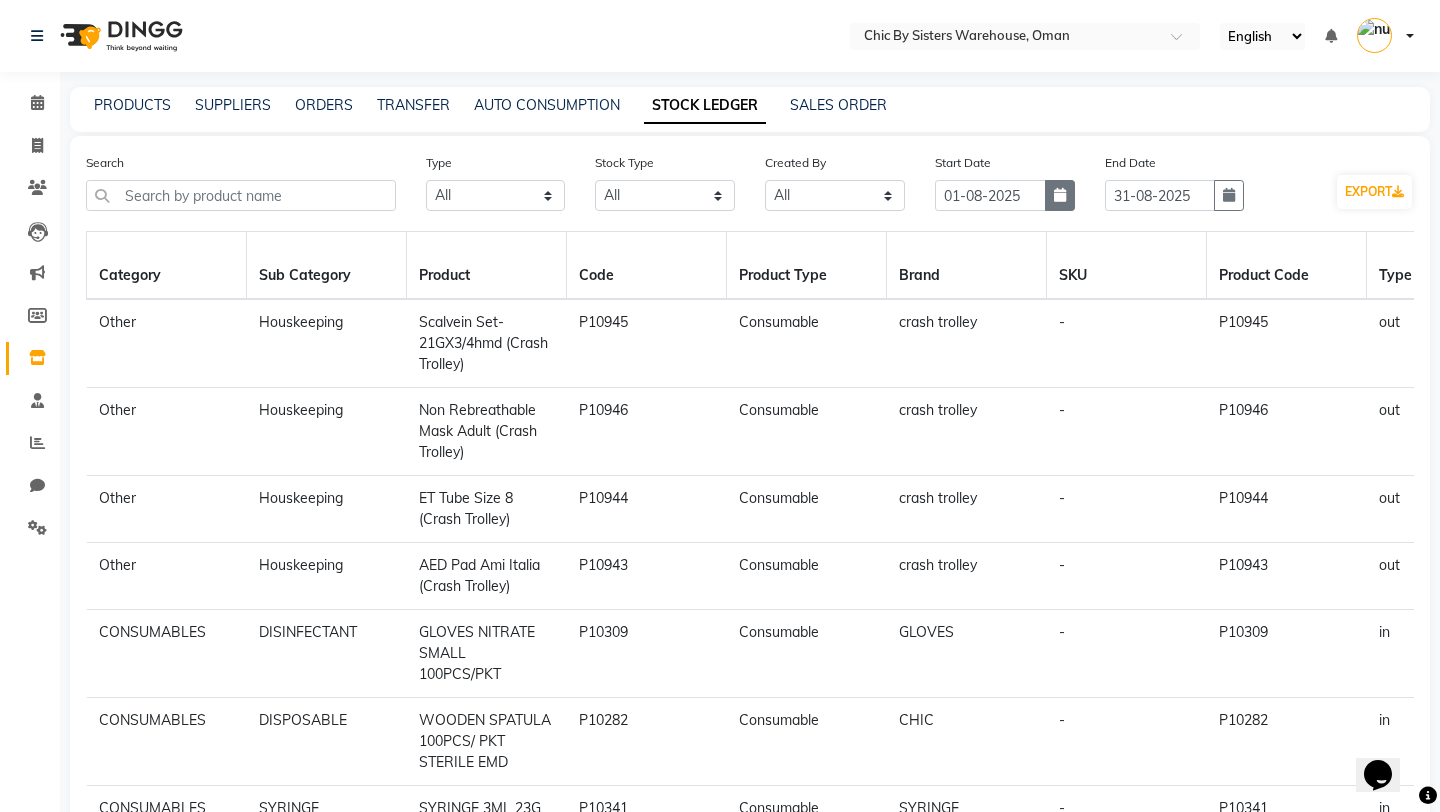 click 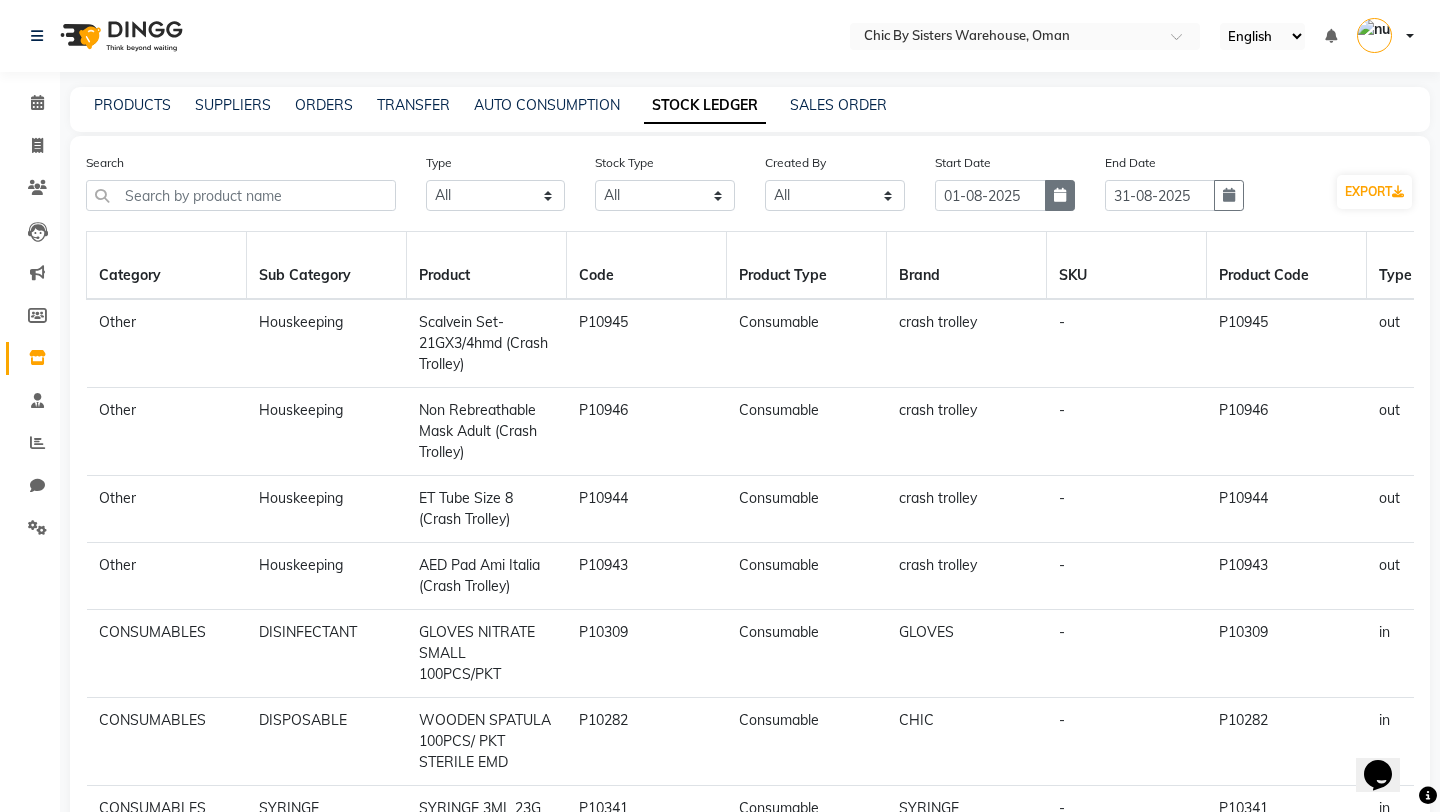 select on "8" 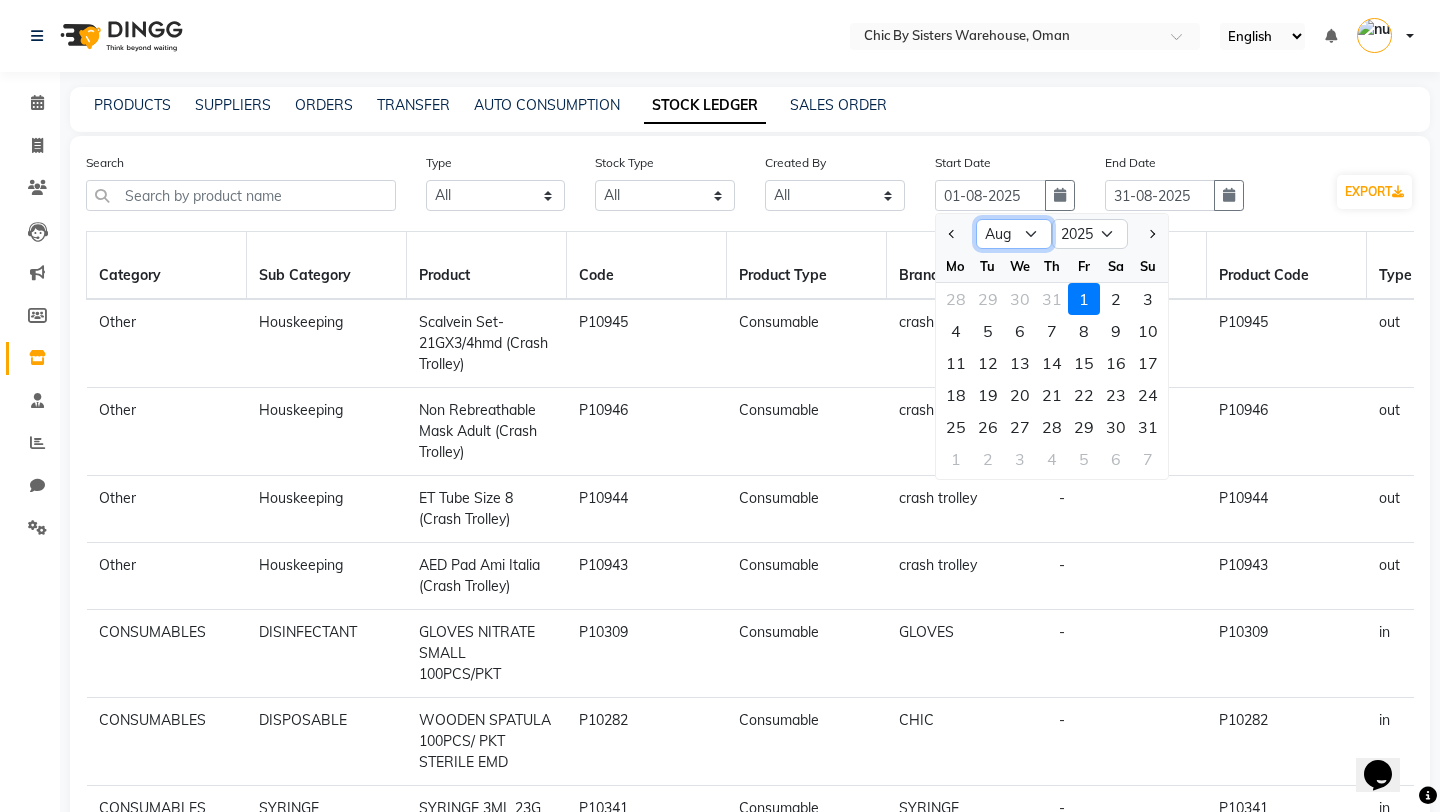 click on "Jan Feb Mar Apr May Jun Jul Aug Sep Oct Nov Dec" 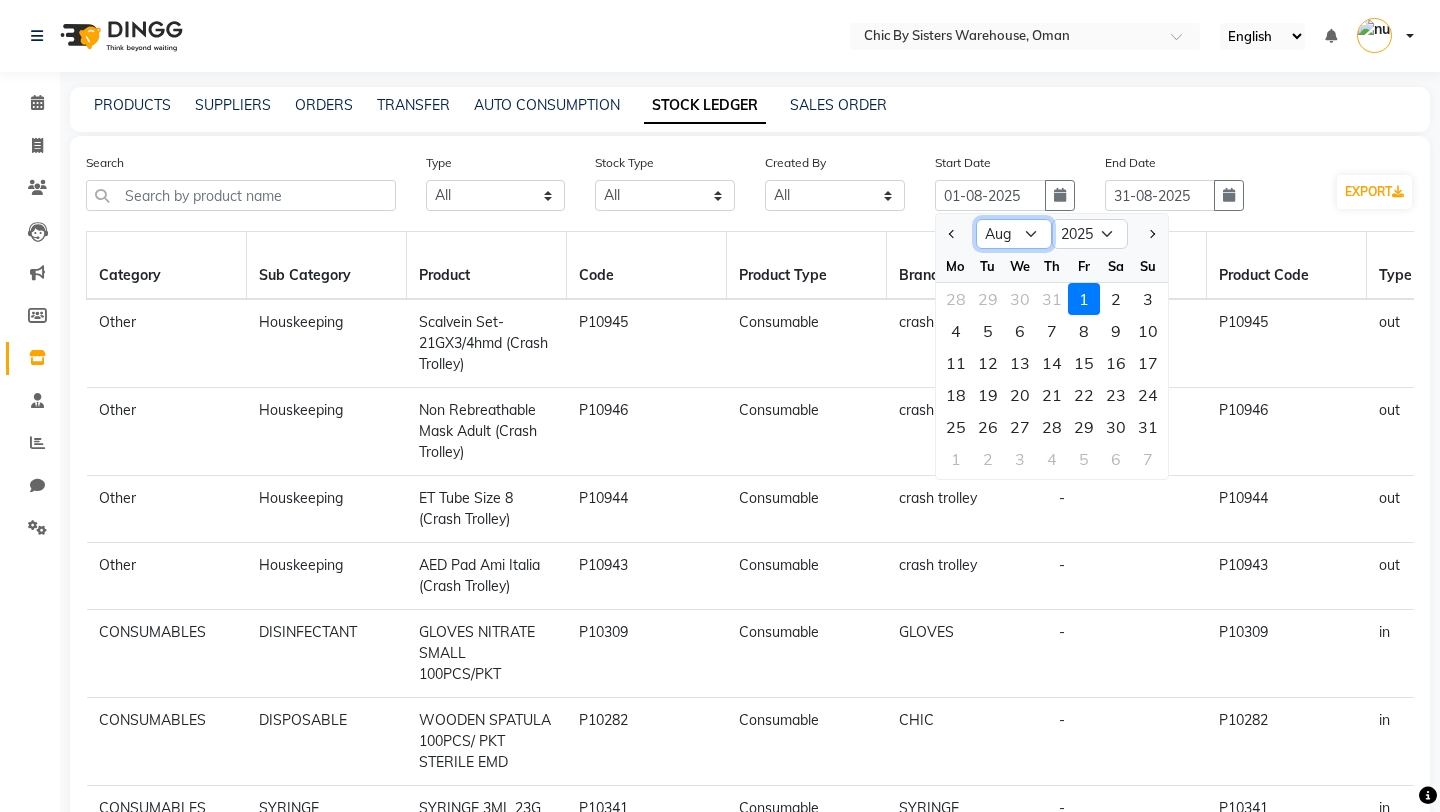select on "5" 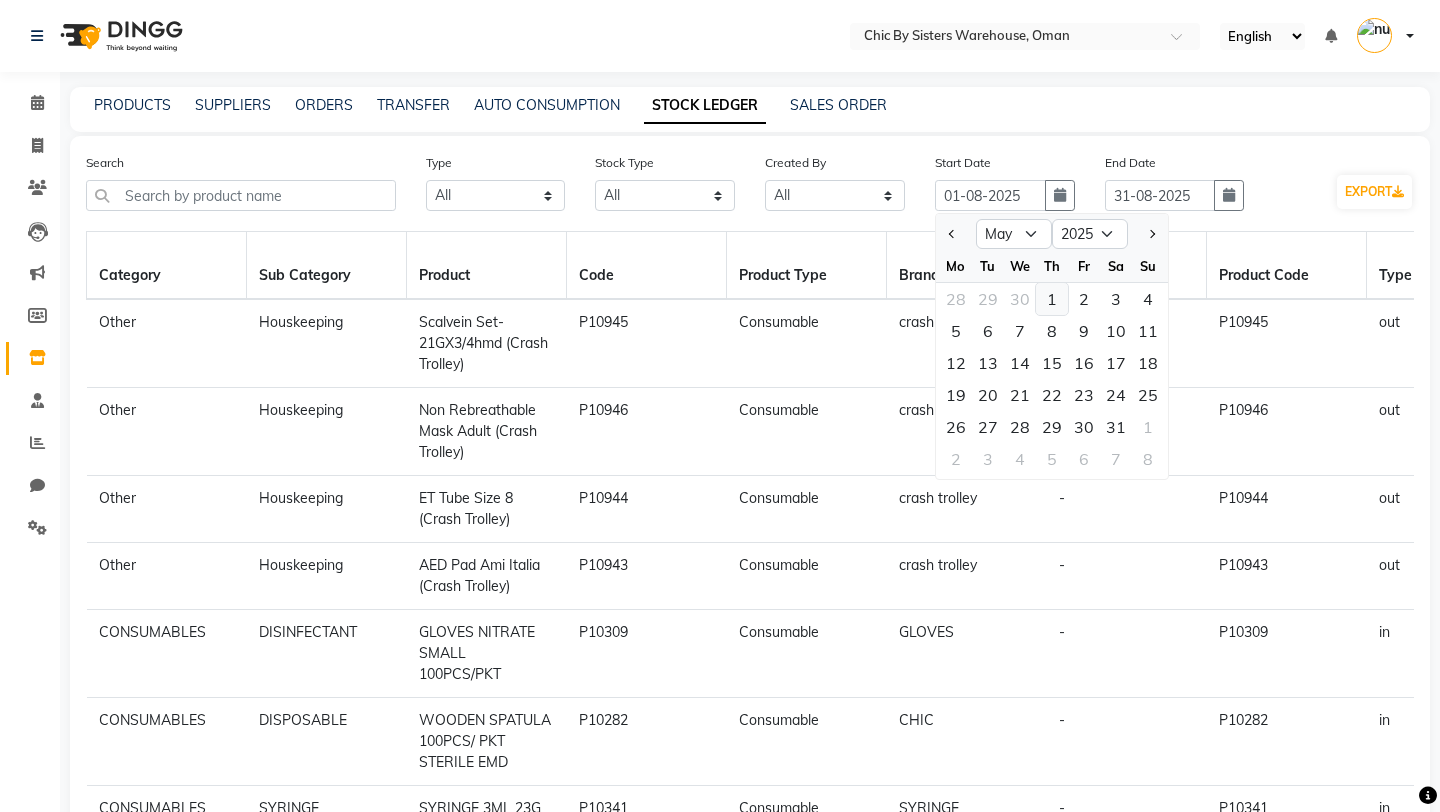 click on "1" 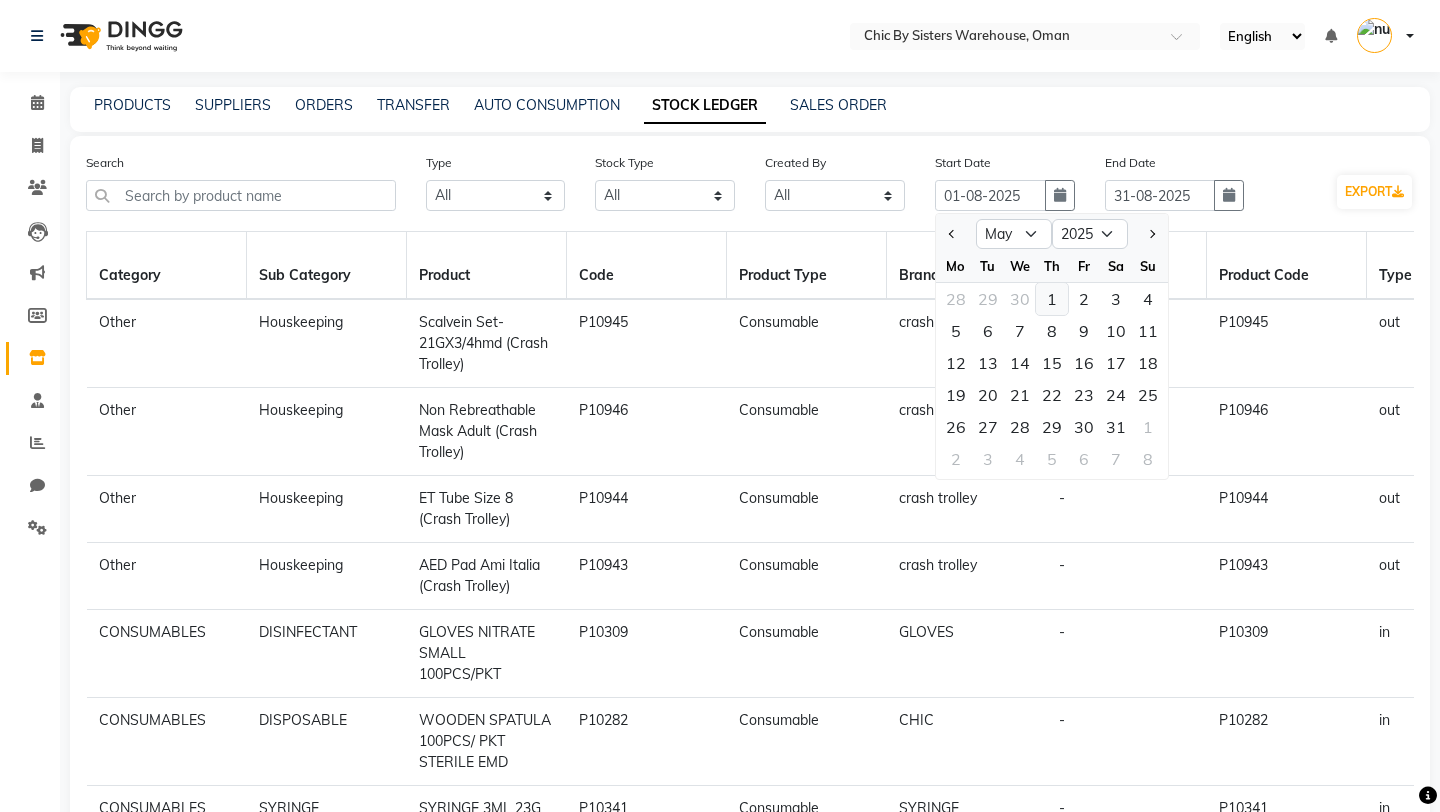 type on "01-05-2025" 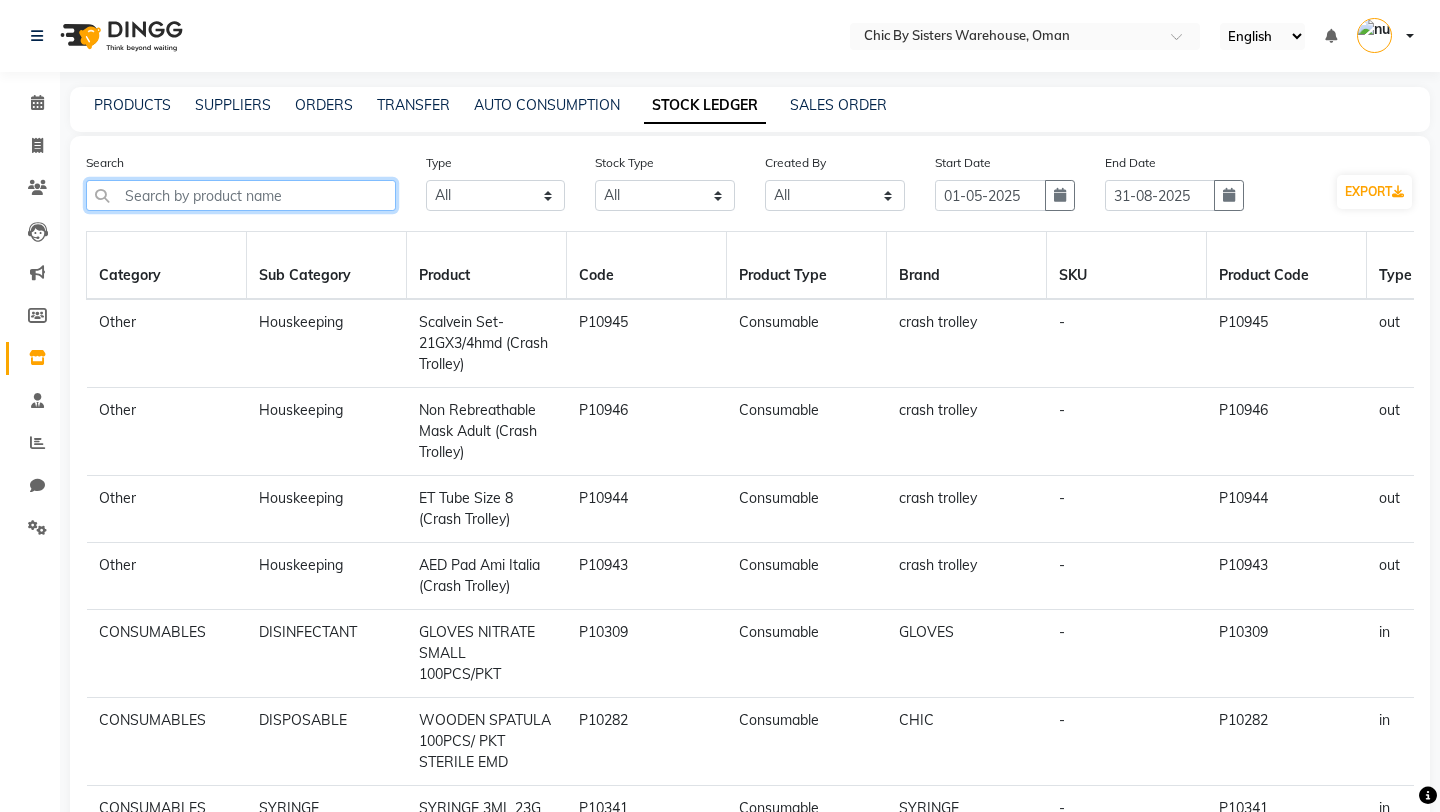 click 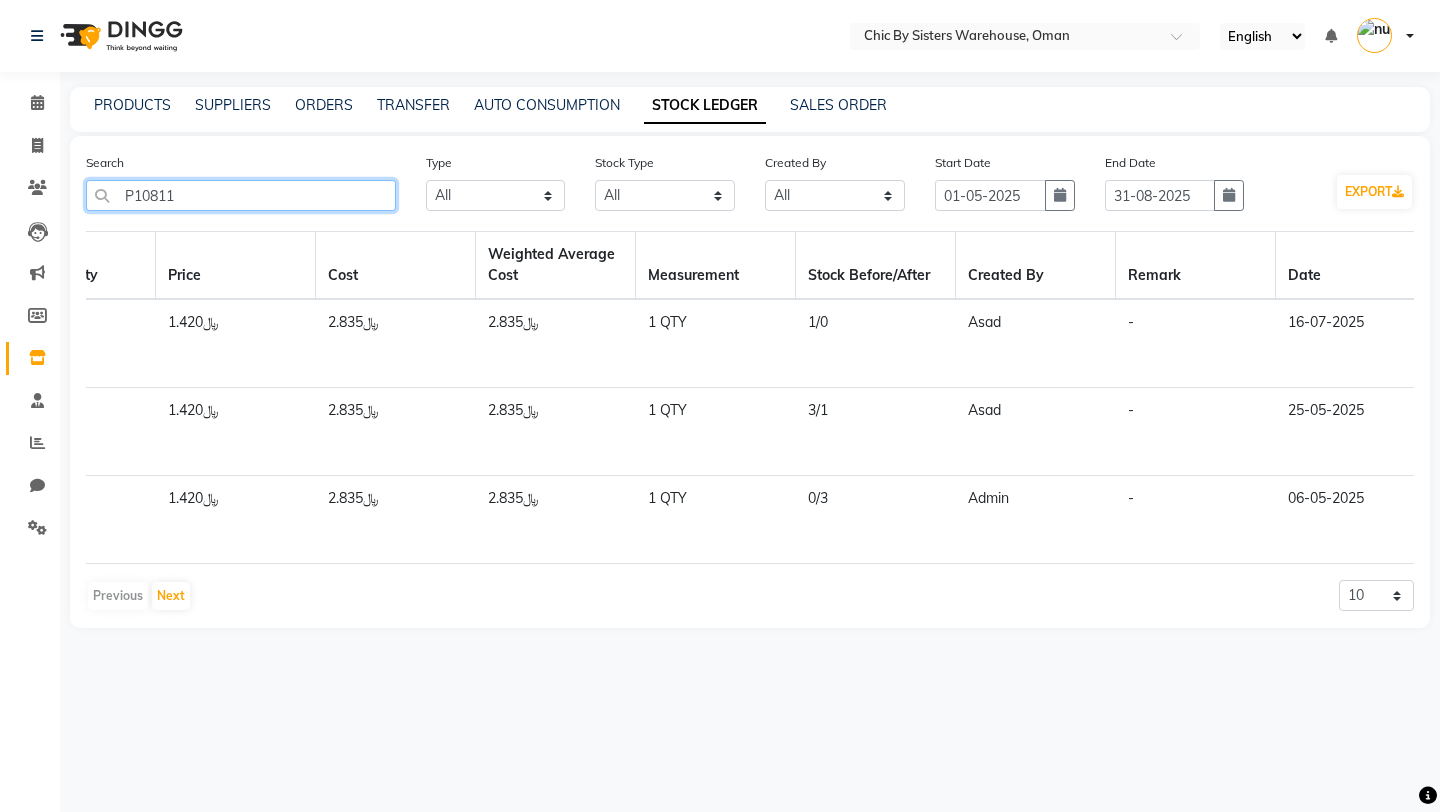 scroll, scrollTop: 0, scrollLeft: 2033, axis: horizontal 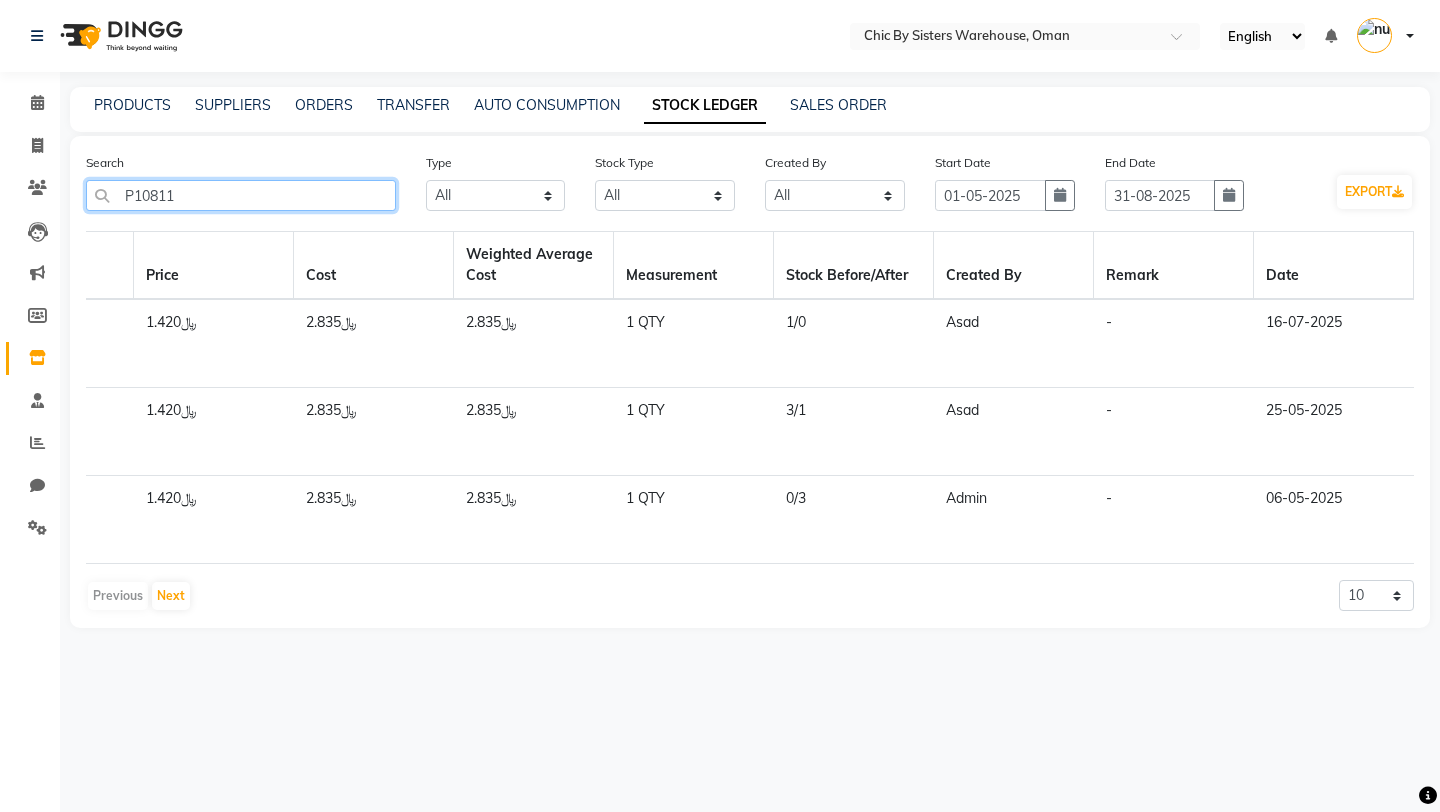 click on "P10811" 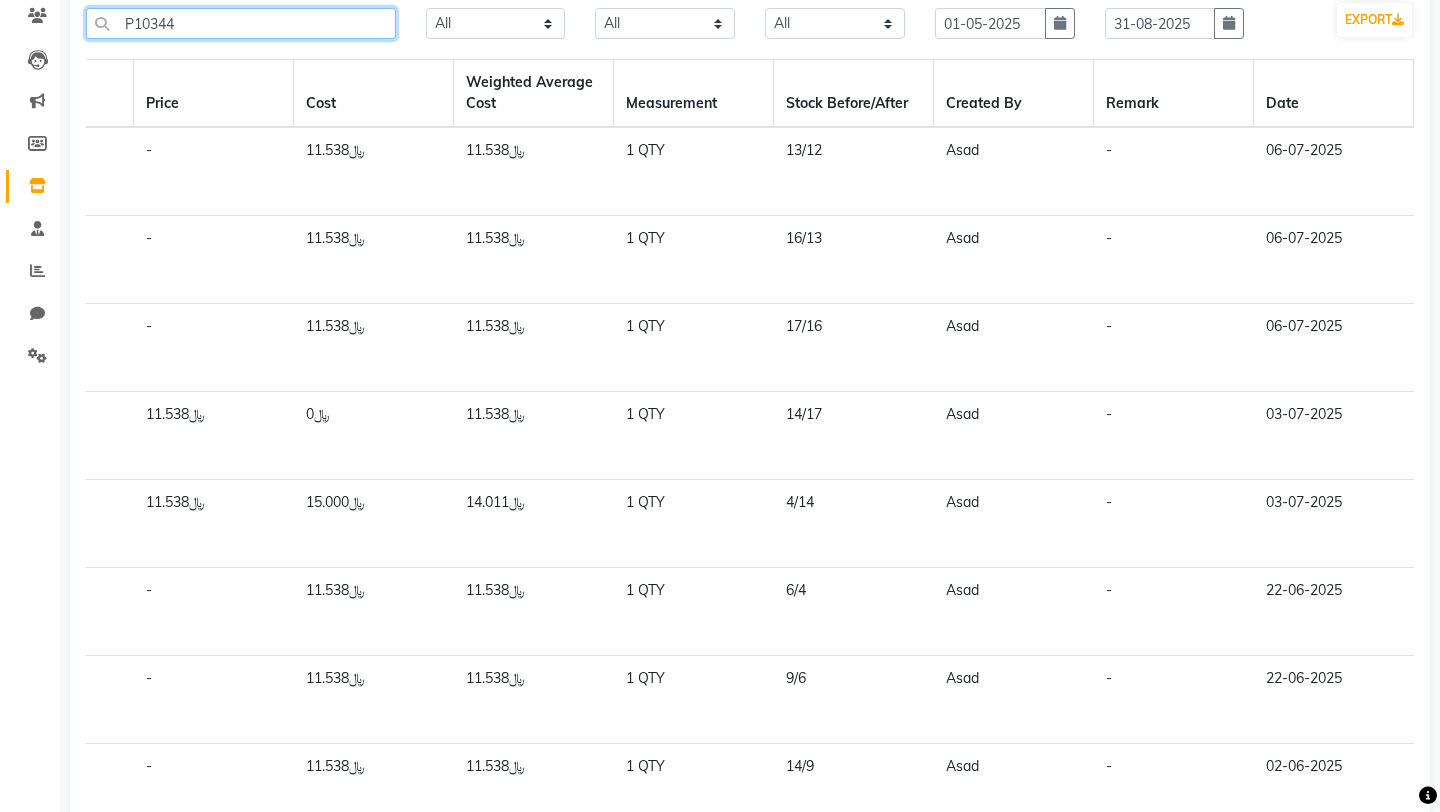 scroll, scrollTop: 0, scrollLeft: 0, axis: both 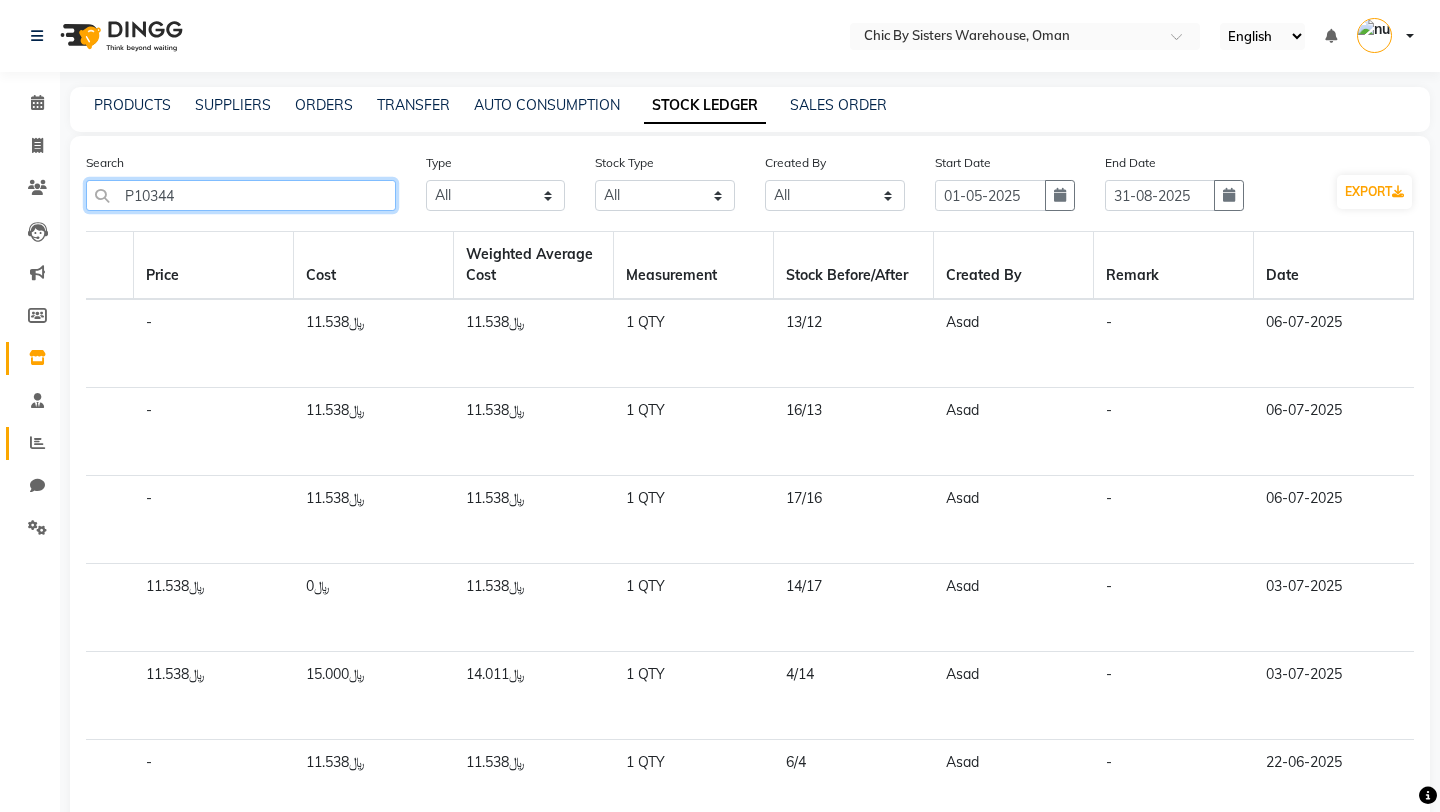 type on "P10344" 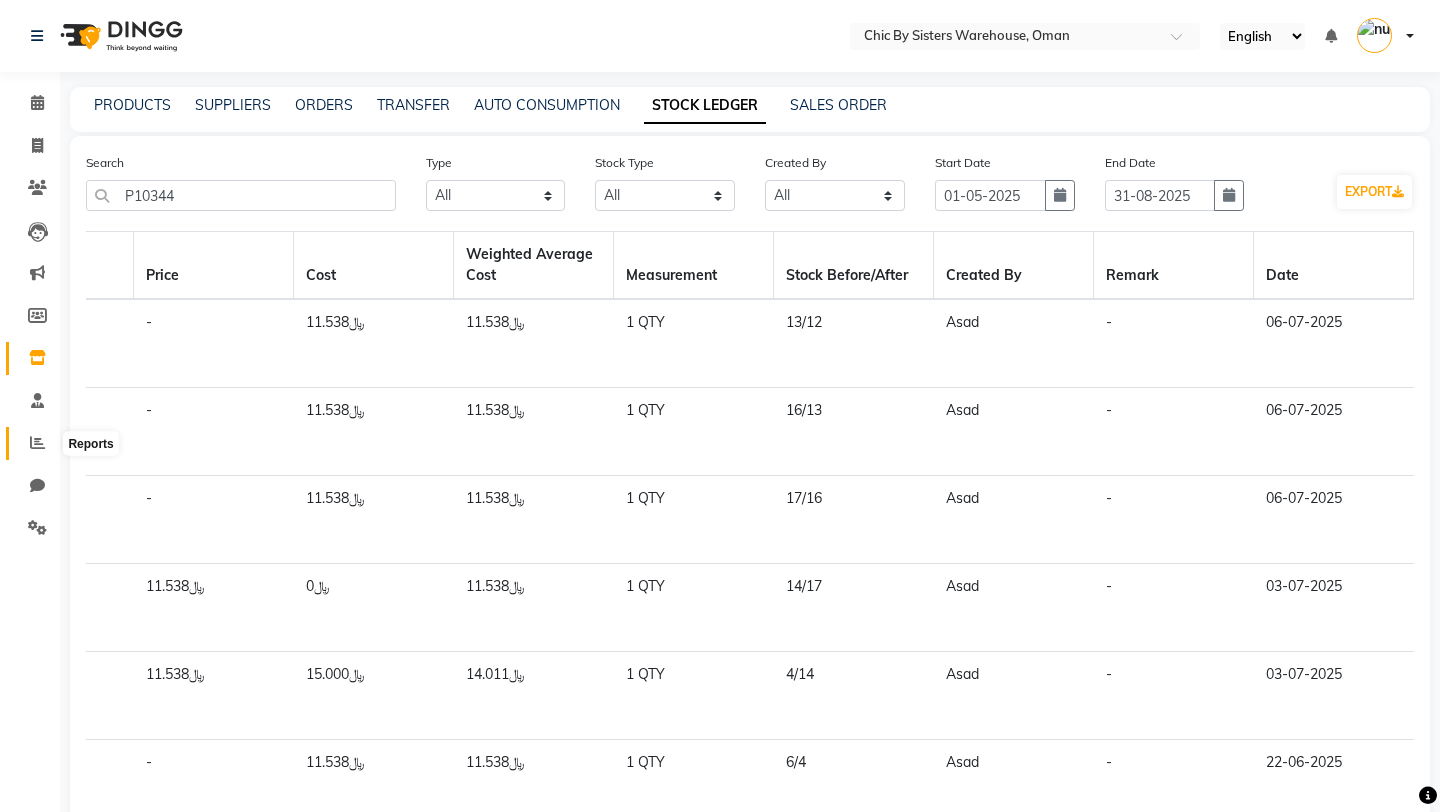 click 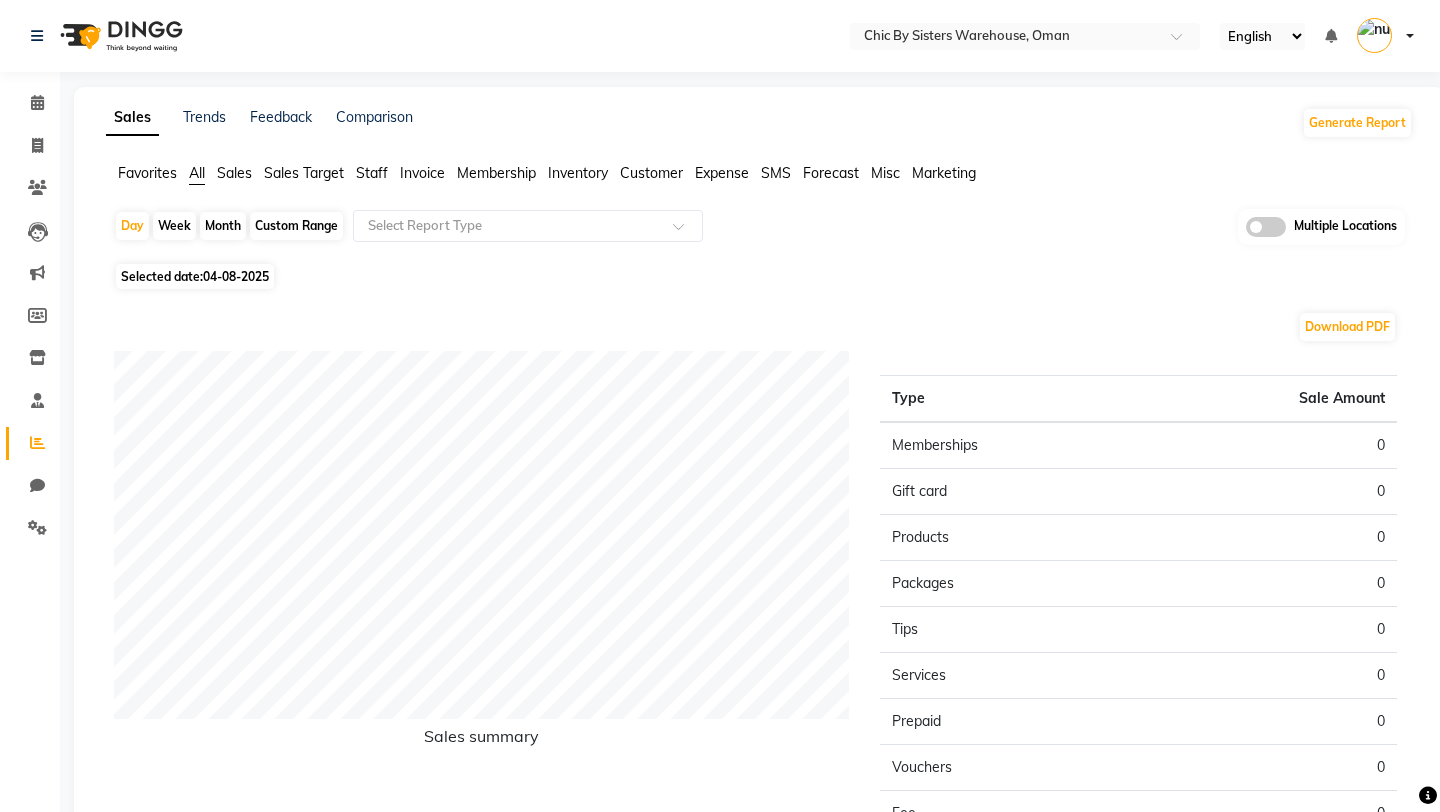 click on "Inventory" 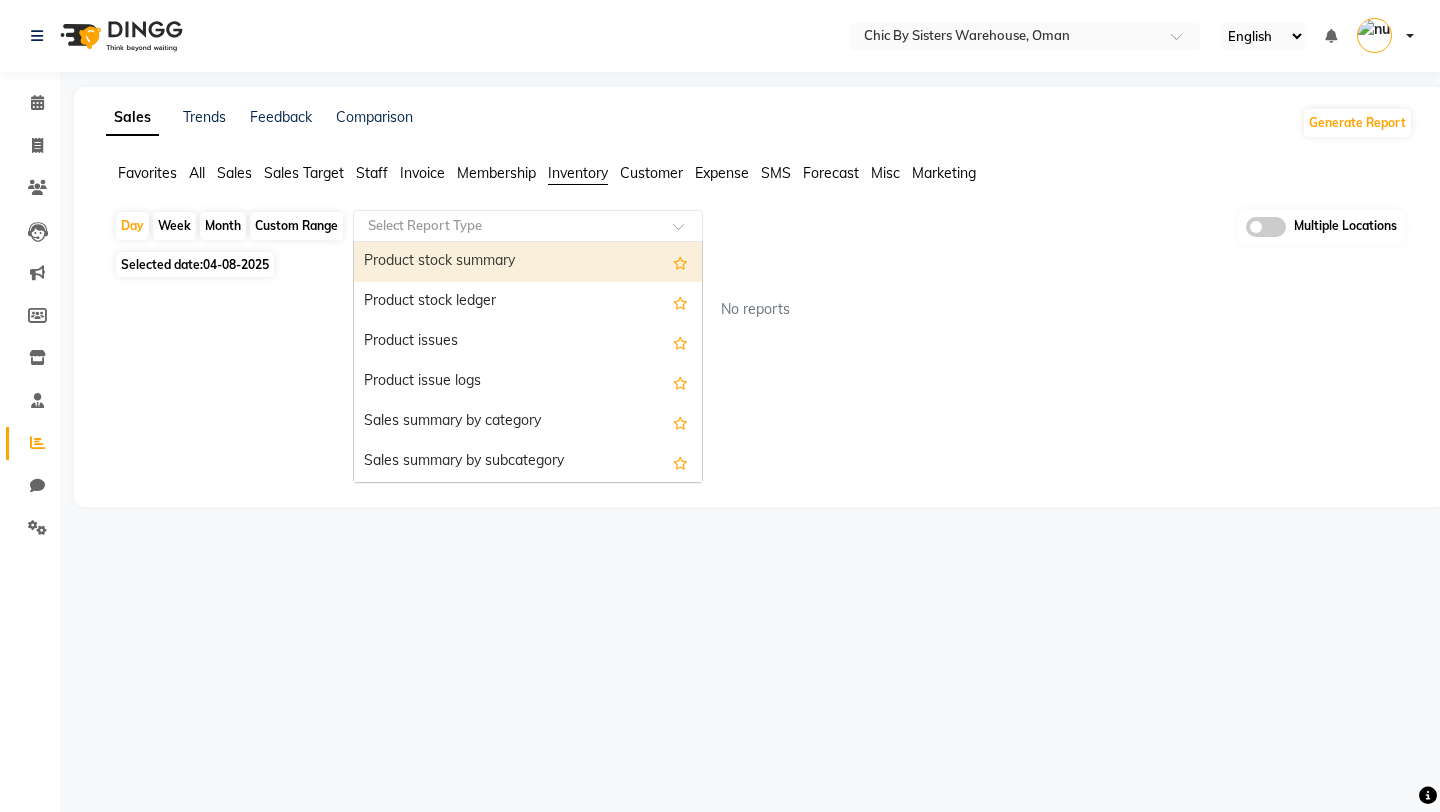 click 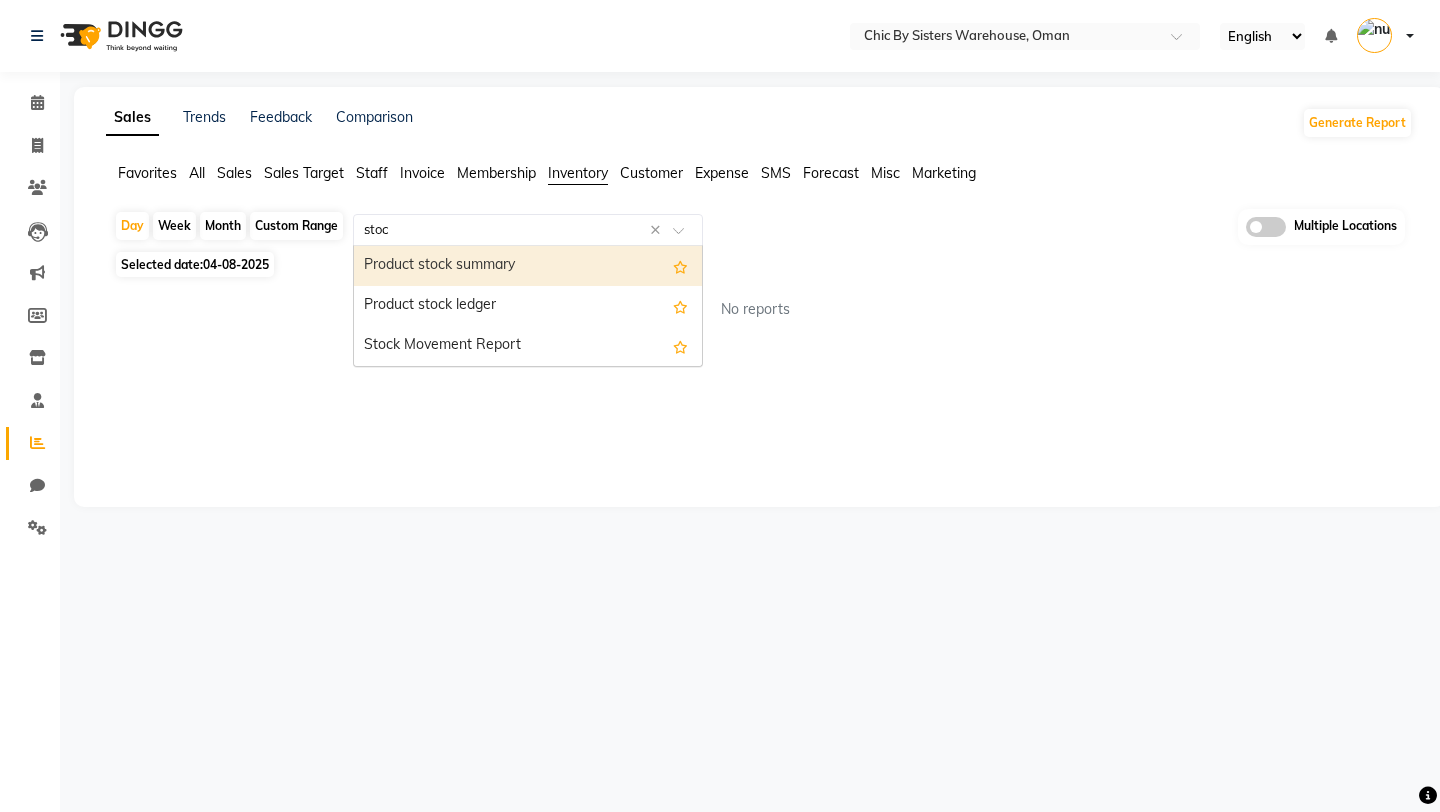 type on "stock" 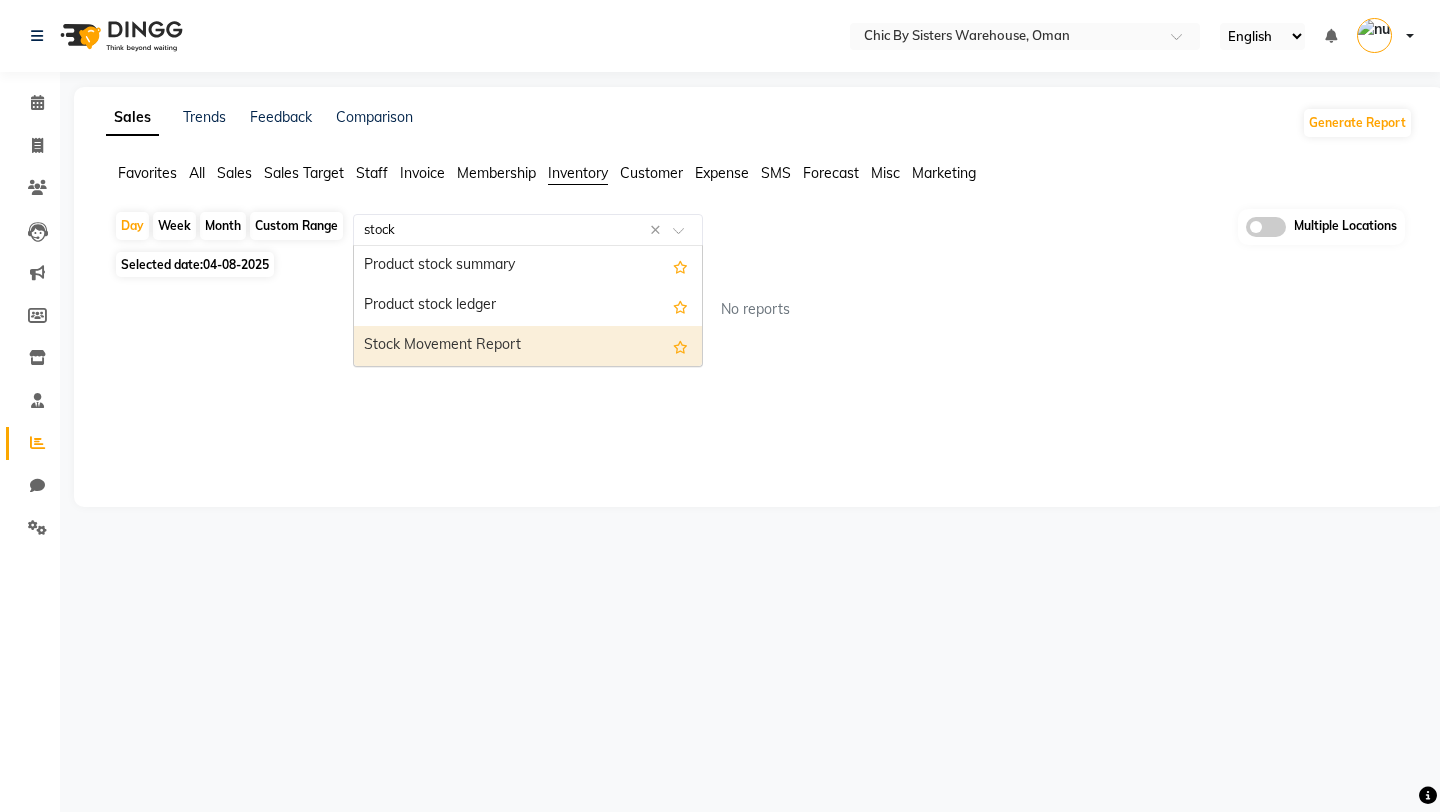 click on "Stock Movement Report" at bounding box center [528, 346] 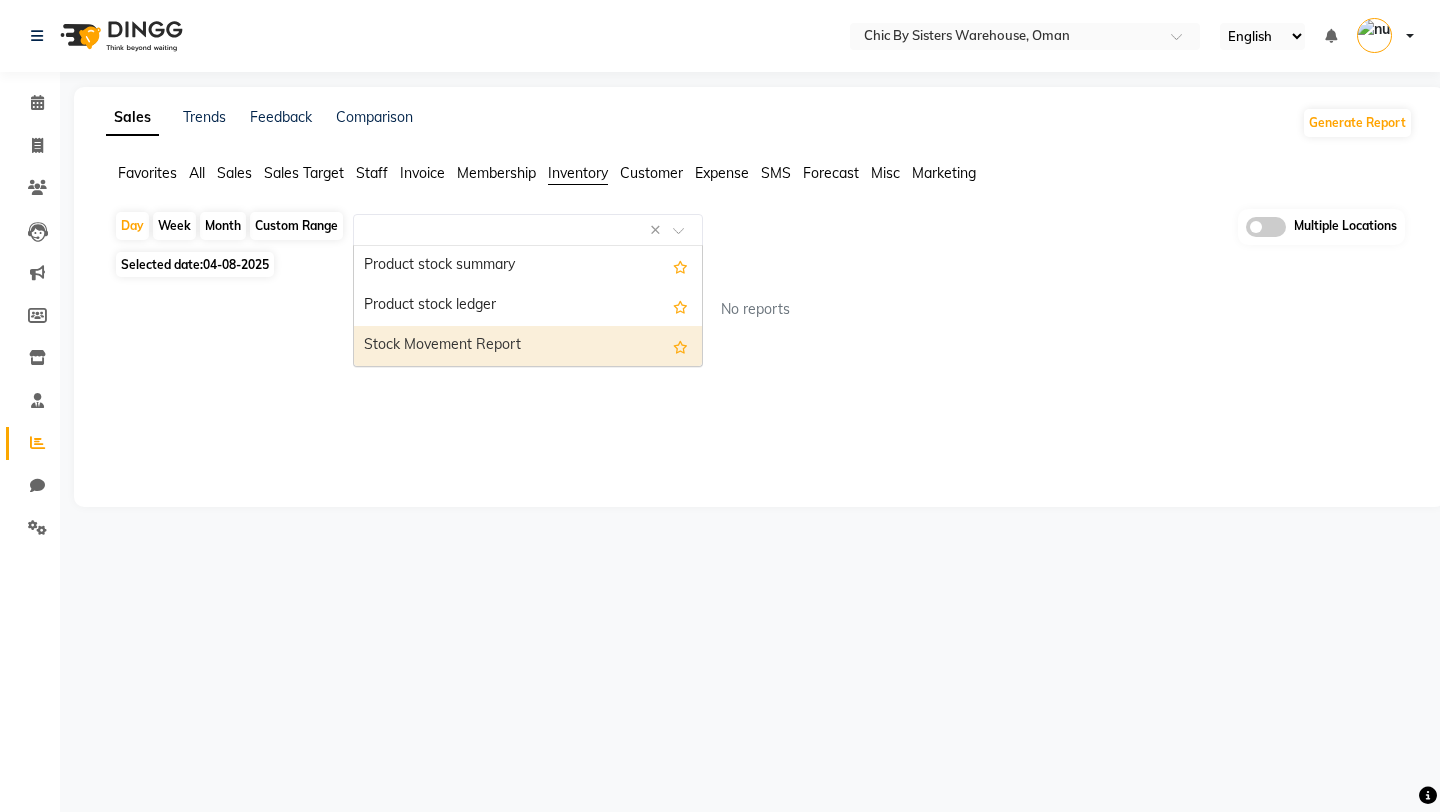 select on "full_report" 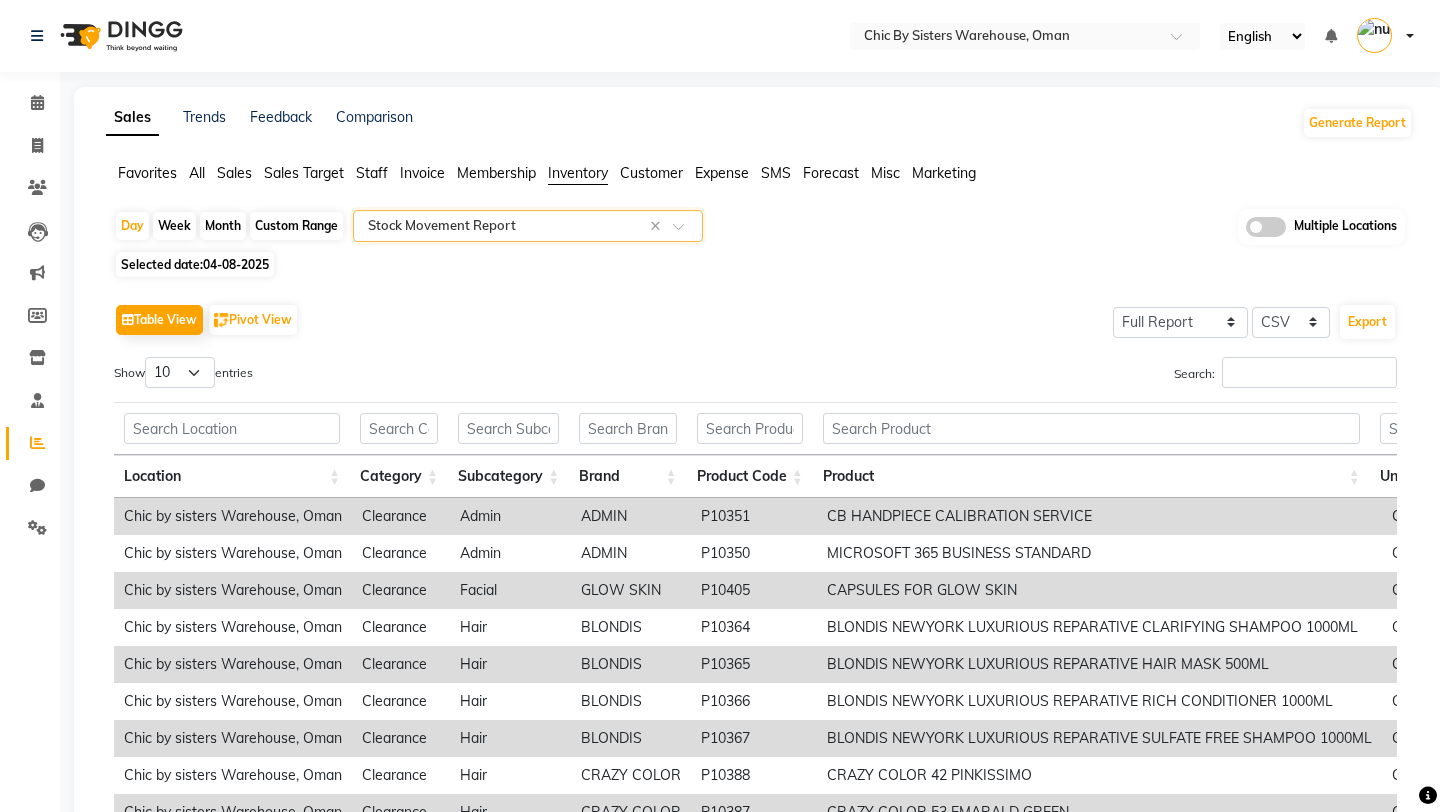 click 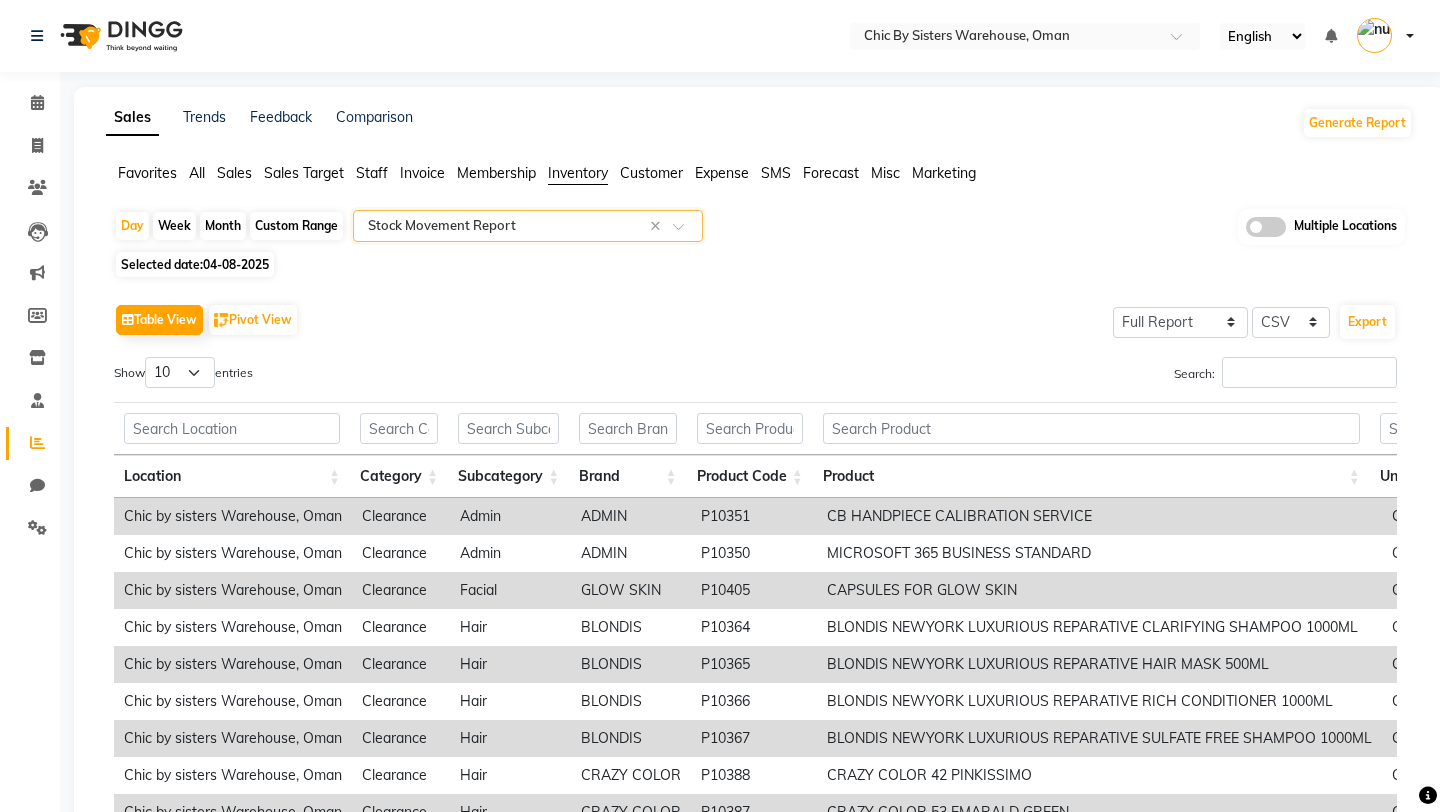 click 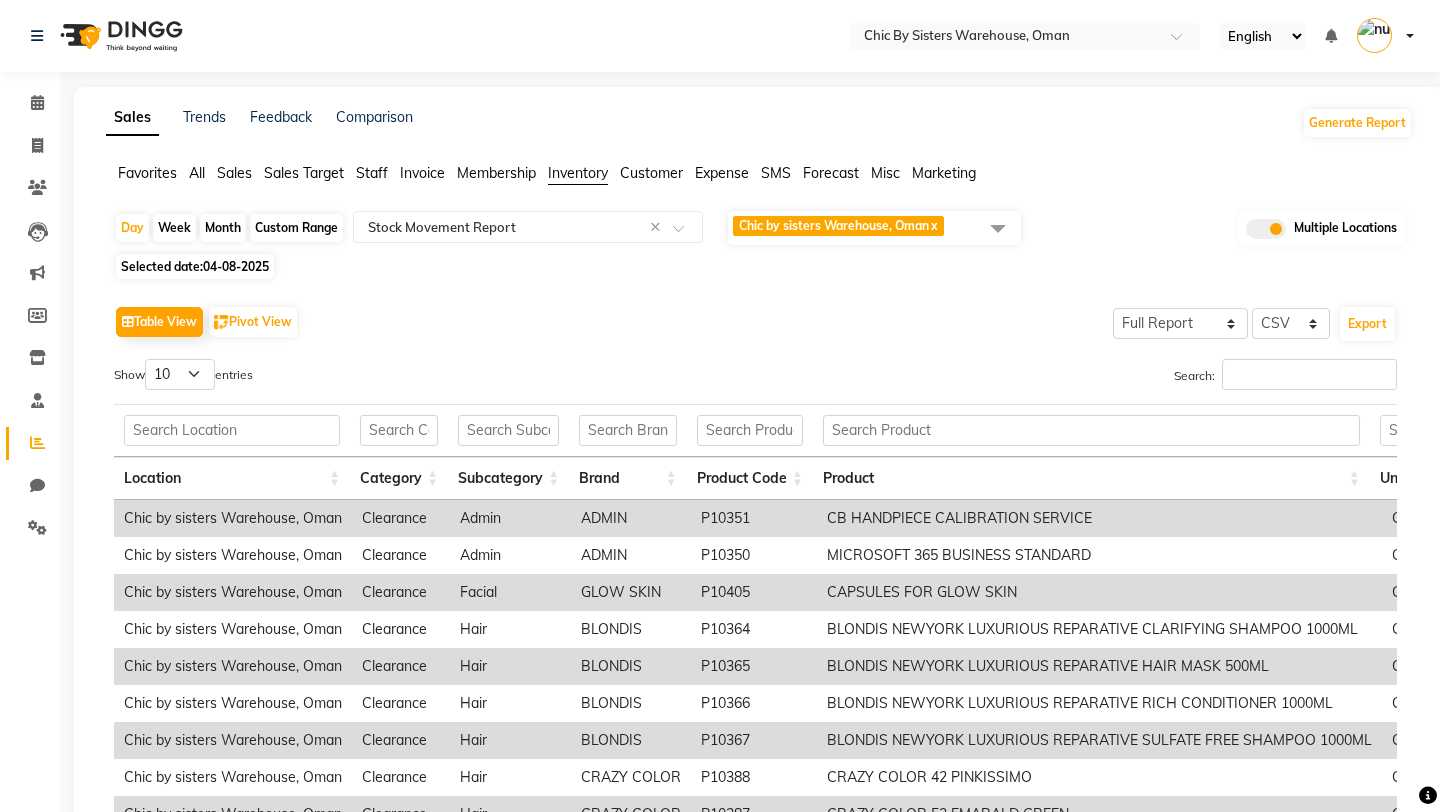 click 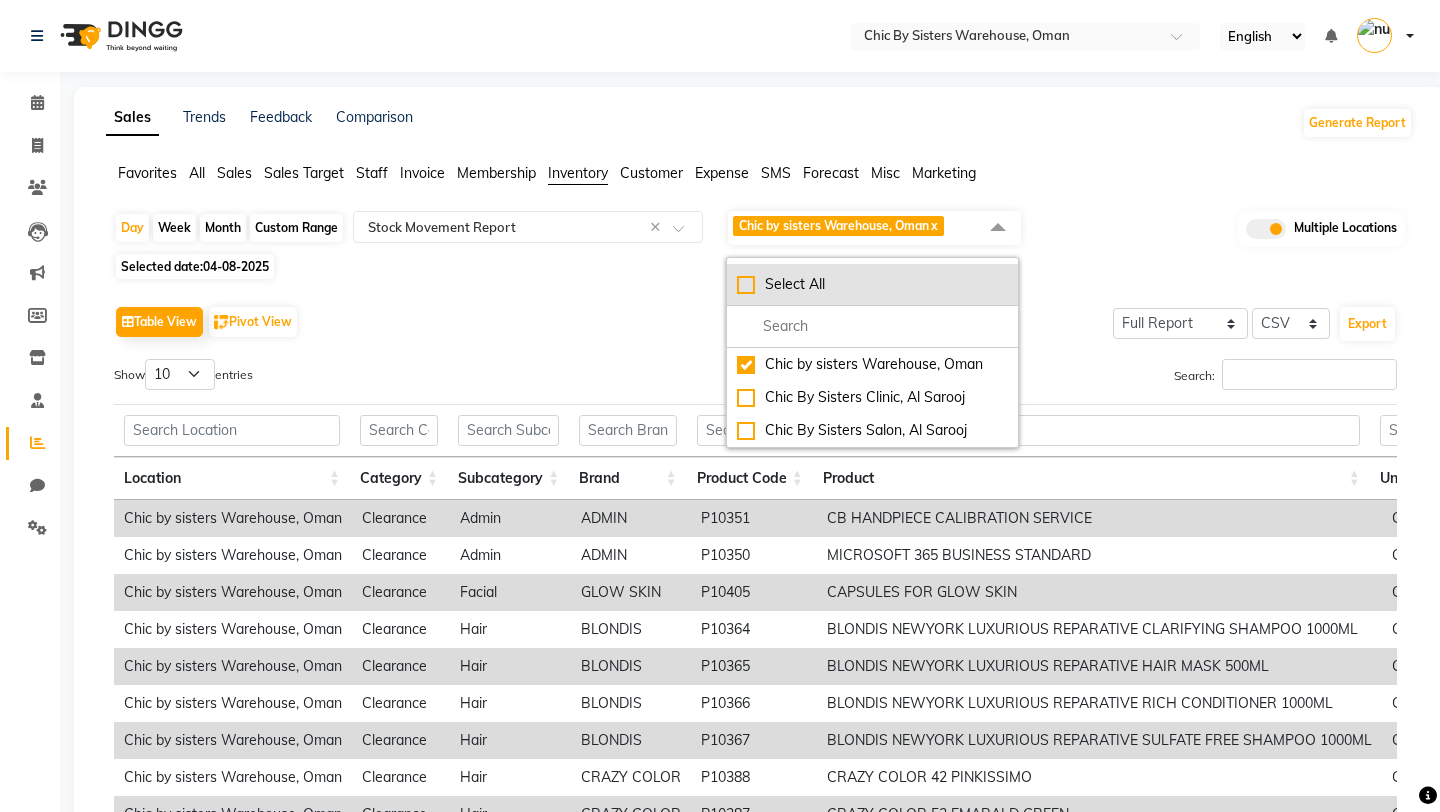 click on "Select All" 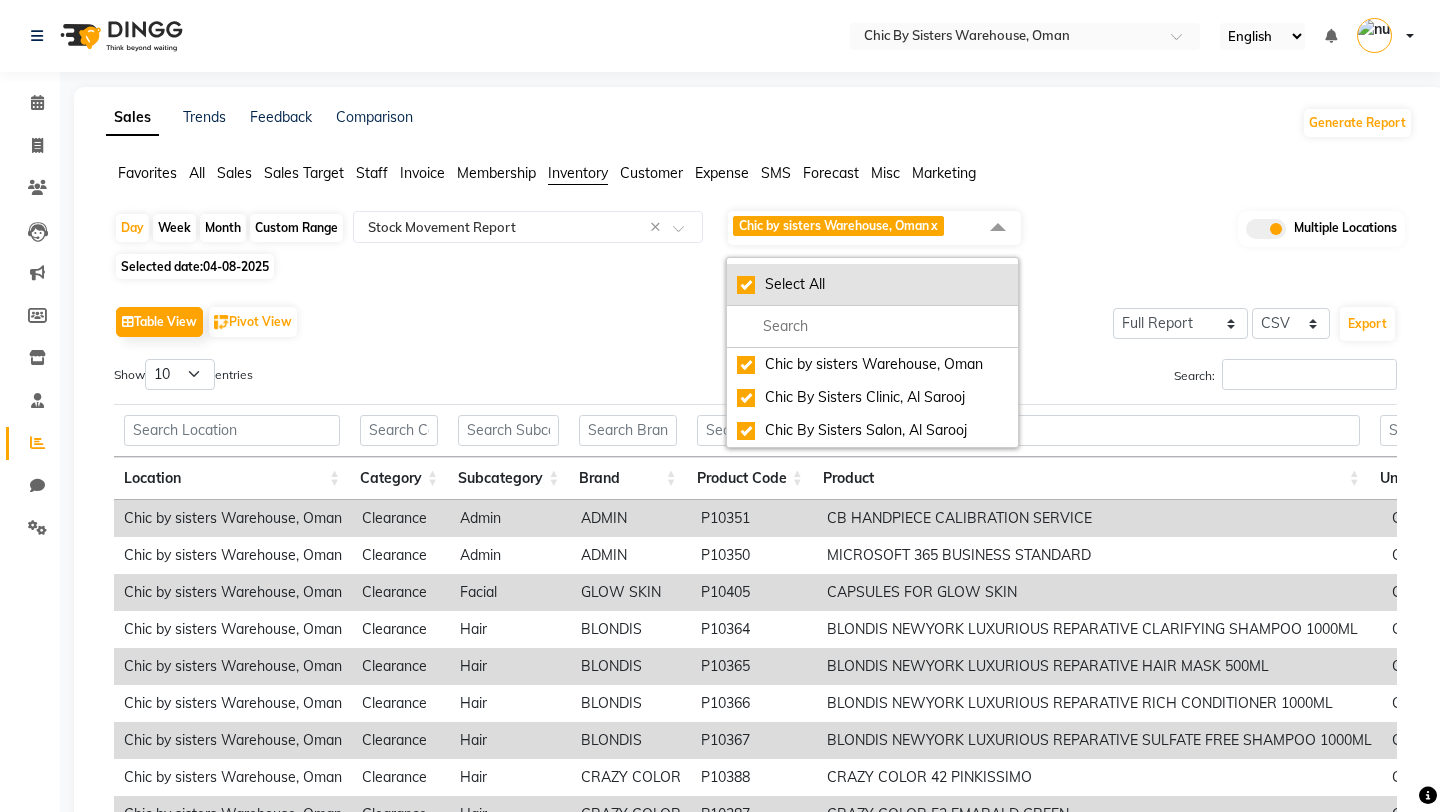 checkbox on "true" 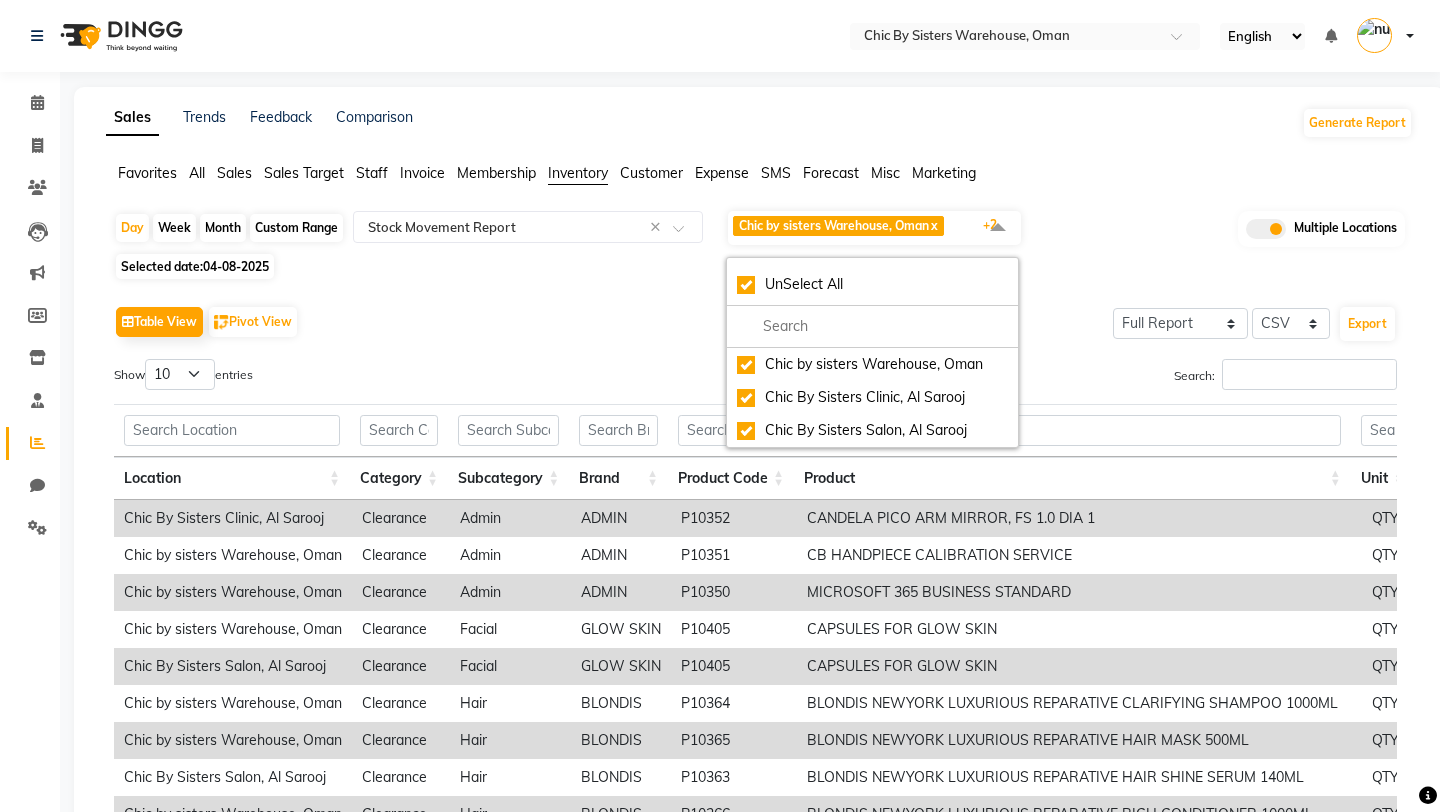 click on "Table View   Pivot View  Select Full Report Filtered Report Select CSV PDF  Export  Show  10 25 50 100  entries Search: Location Category Subcategory Brand Product Code Product Unit Last Purchase Date Opening Qty Opening Value Purchase Qty Purchase Value Sold Qty Sold Value Internal Use Qty Internal Use Value Transfer In Qty Transfer In Value Transfer Out Qty Transfer Out Value Other In Qty Other In Value Other Out Qty Other Out Value Adjustment In Qty Adjustment In Value Adjustment Out Qty Adjustment Out Value Closing Qty Closing Value Location Category Subcategory Brand Product Code Product Unit Last Purchase Date Opening Qty Opening Value Purchase Qty Purchase Value Sold Qty Sold Value Internal Use Qty Internal Use Value Transfer In Qty Transfer In Value Transfer Out Qty Transfer Out Value Other In Qty Other In Value Other Out Qty Other Out Value Adjustment In Qty Adjustment In Value Adjustment Out Qty Adjustment Out Value Closing Qty Closing Value Total 14184 ﷼123,960.345 262 ﷼334.800 0 ﷼0 0 ﷼0" 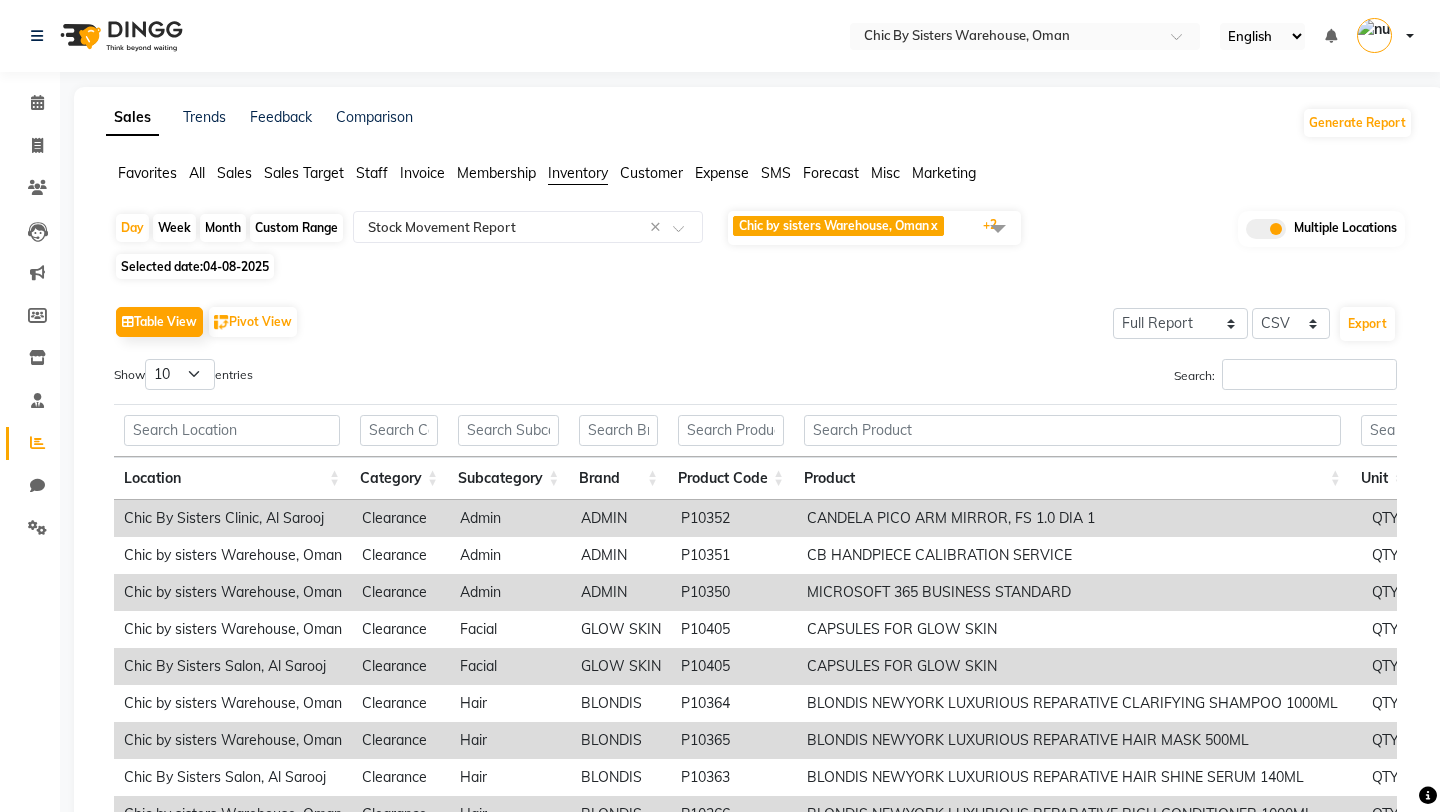 click on "Month" 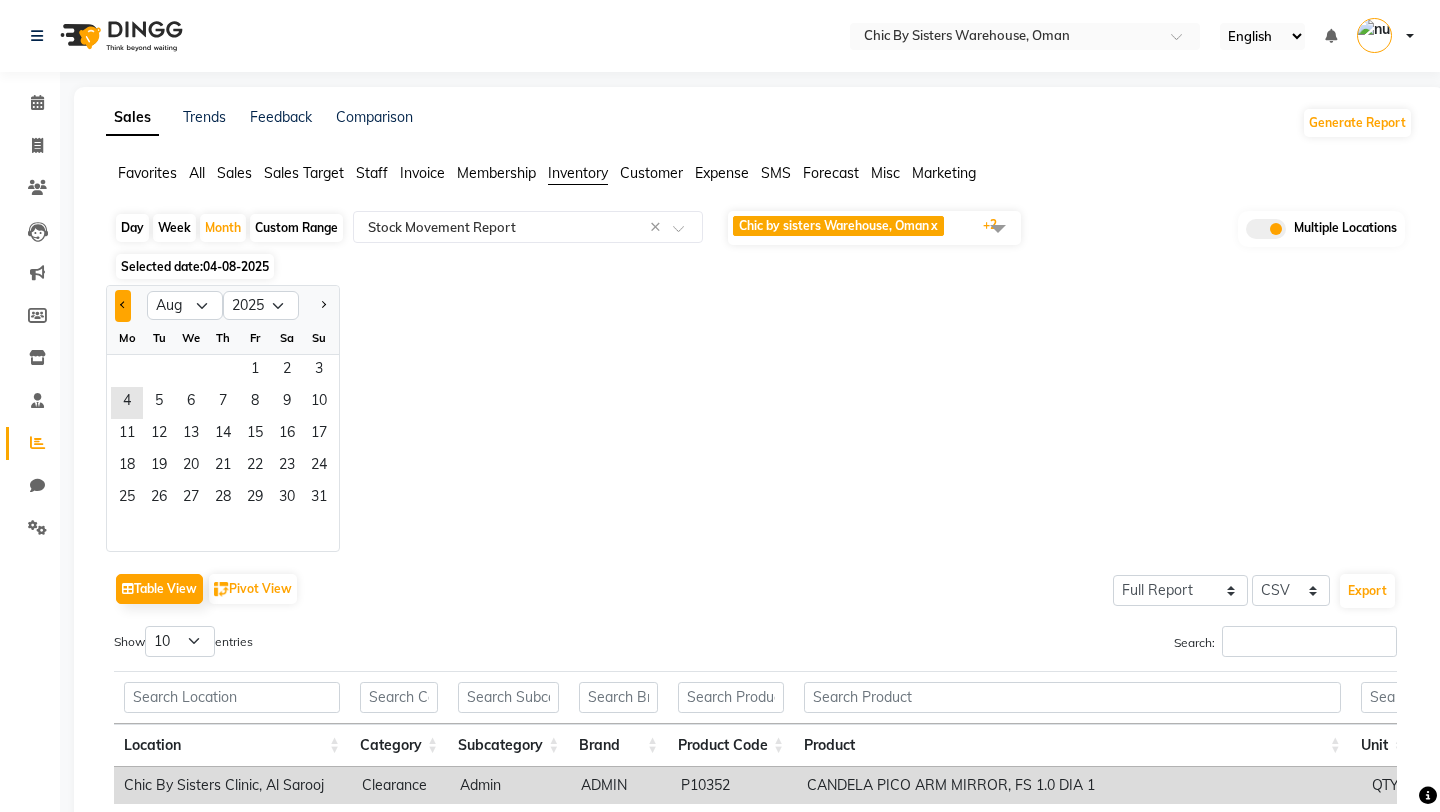 click 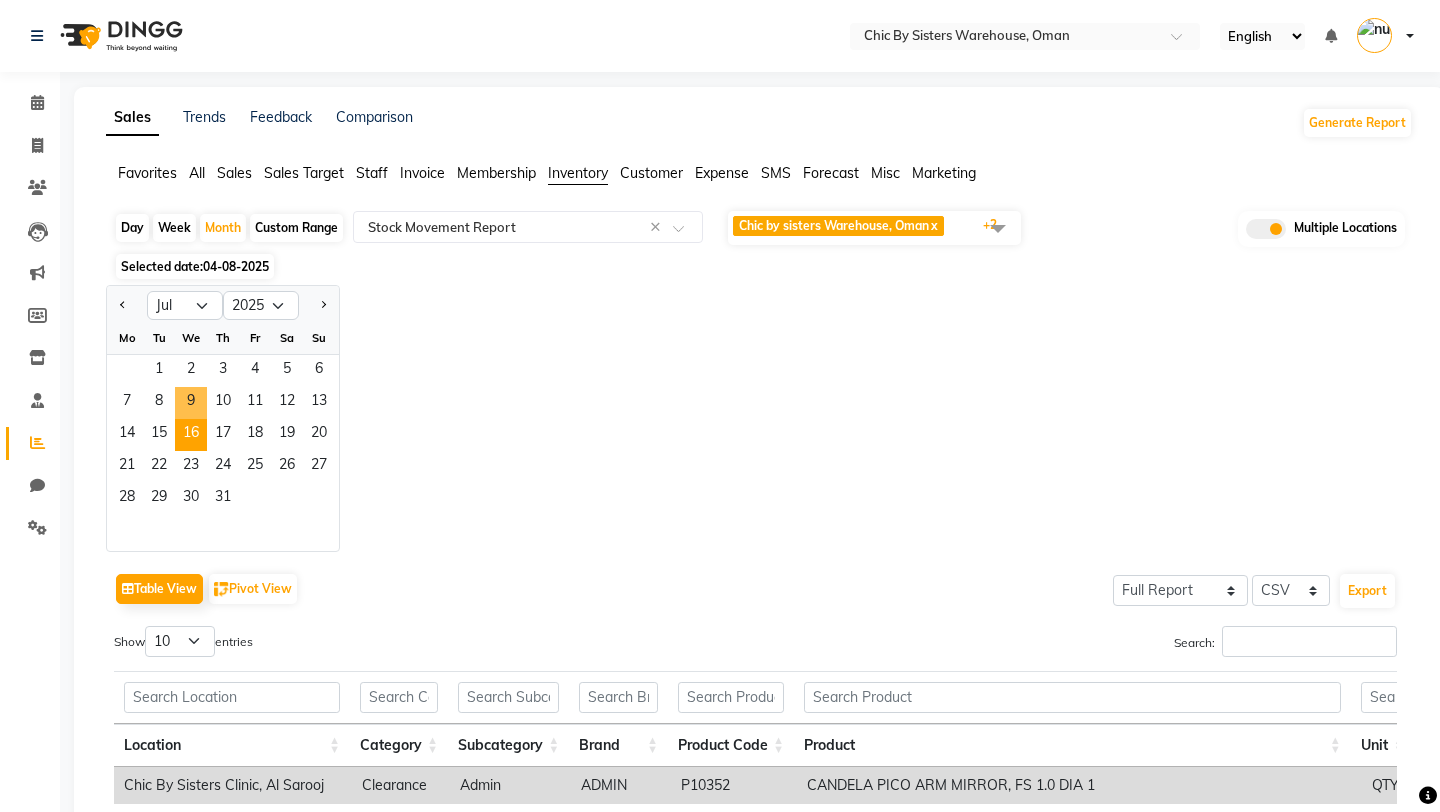 click on "16" 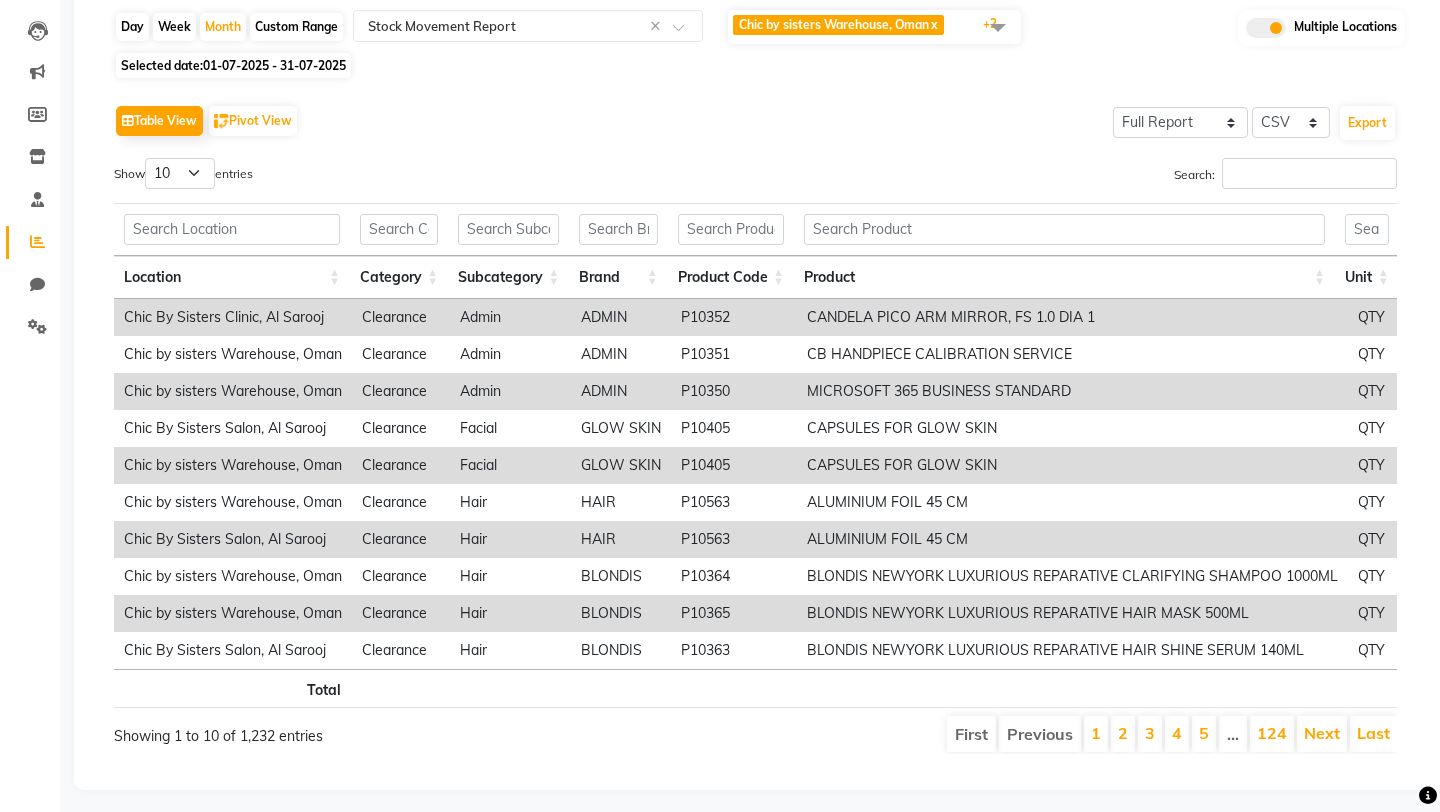 scroll, scrollTop: 208, scrollLeft: 0, axis: vertical 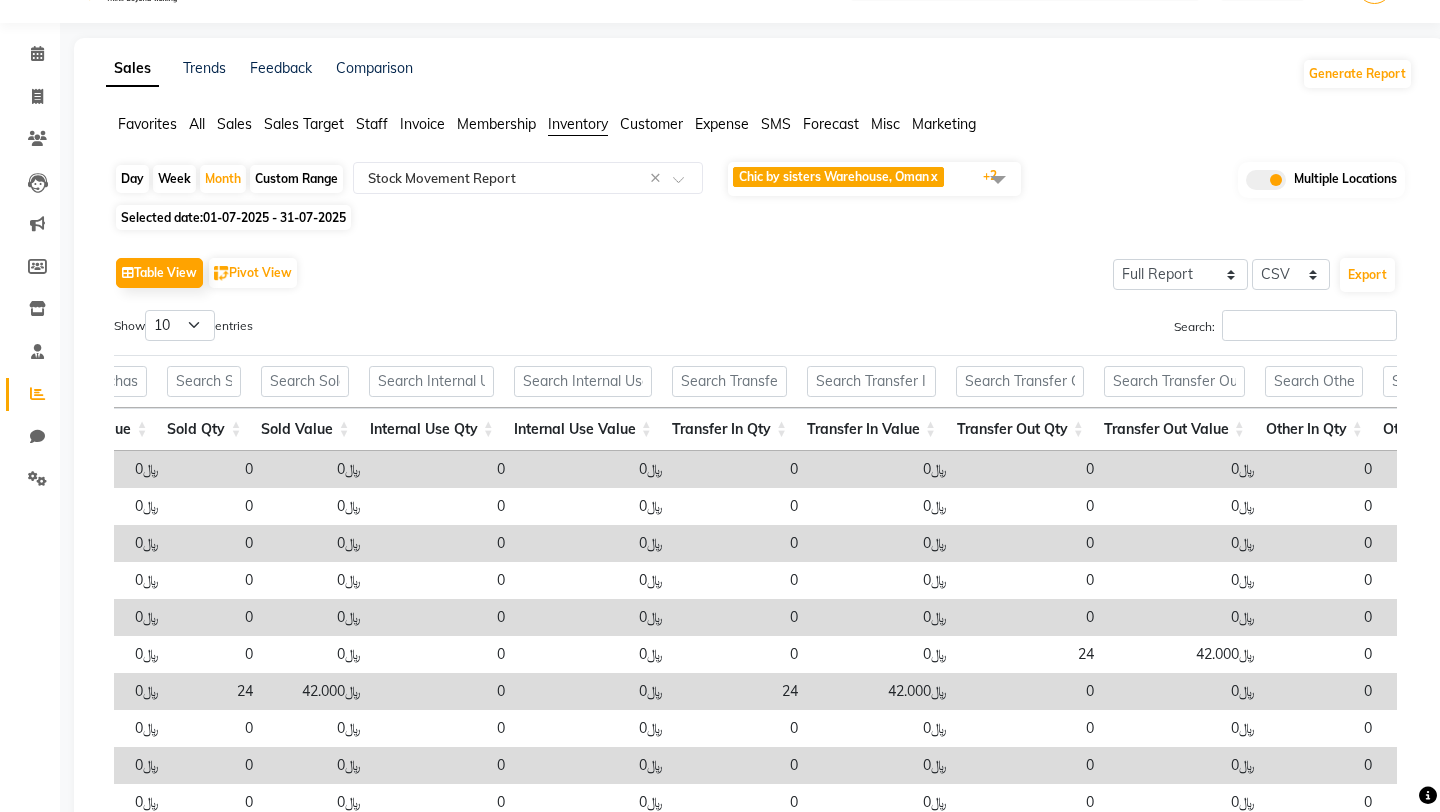 click 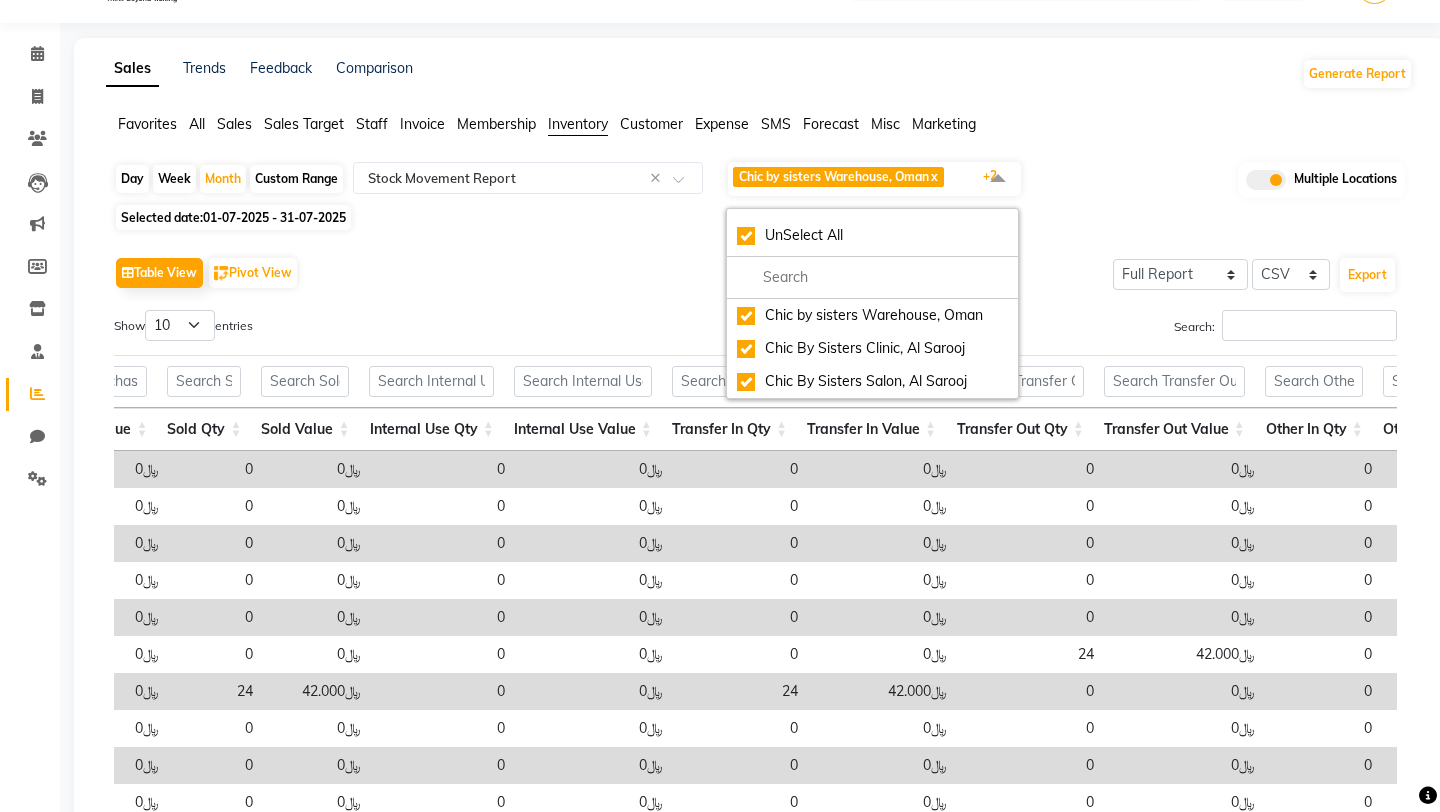 click on "Day   Week   Month   Custom Range  Select Report Type × Stock Movement Report × Chic by sisters Warehouse, Oman  x Chic By Sisters Clinic, Al Sarooj  x Chic By Sisters Salon, Al Sarooj  x +2 UnSelect All Chic by sisters Warehouse, Oman Chic By Sisters Clinic, Al Sarooj Chic By Sisters Salon, Al Sarooj Multiple Locations" 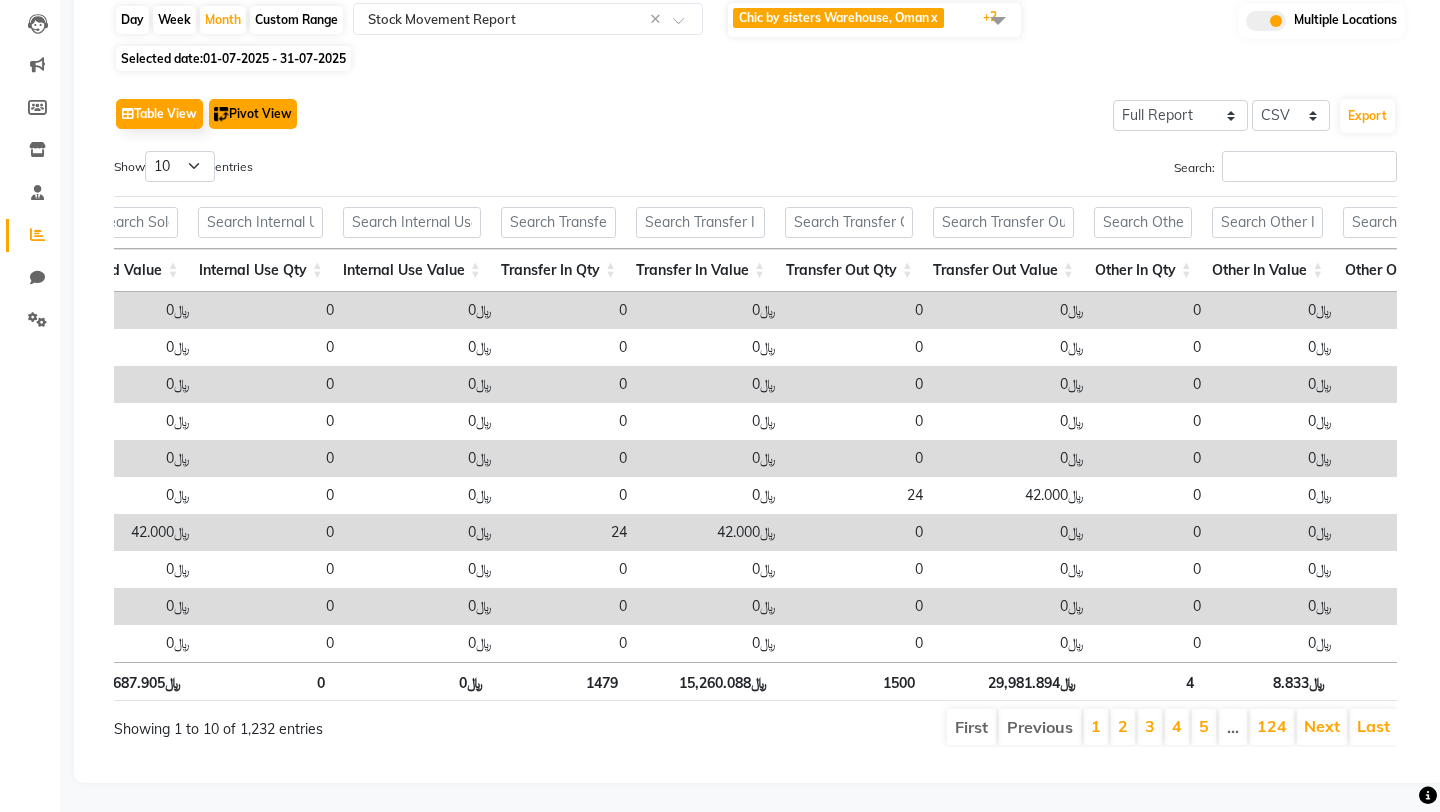 click on "Pivot View" 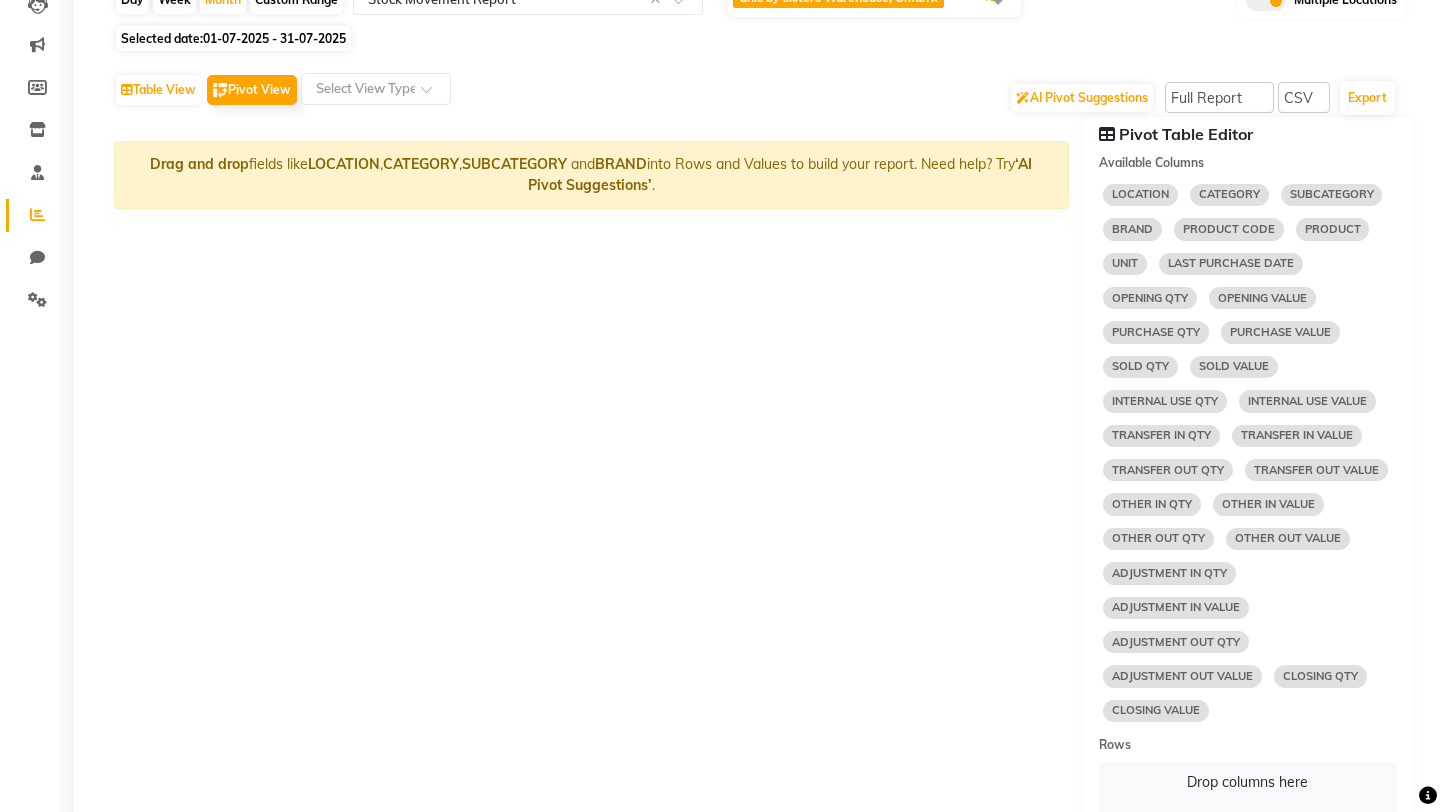 select on "10" 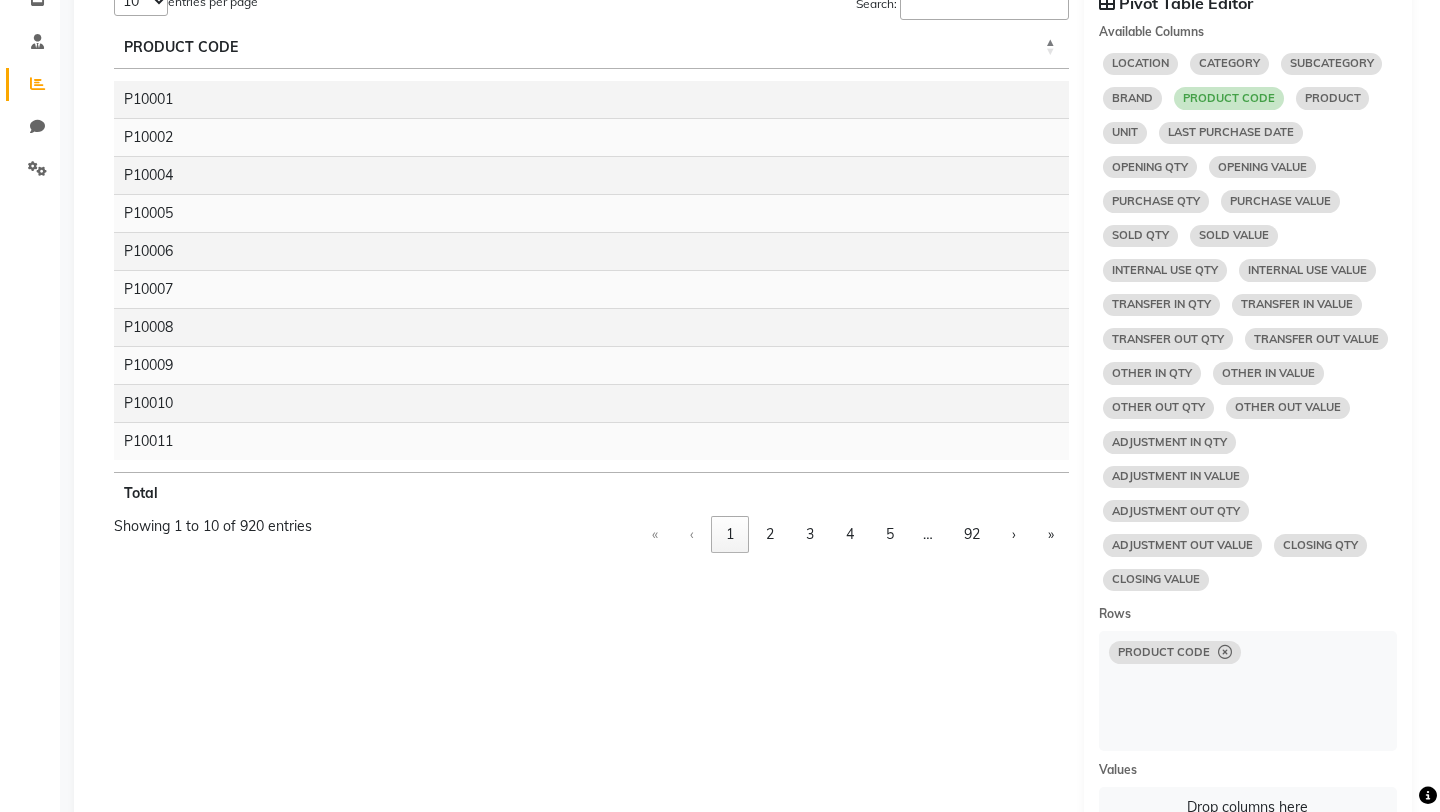 select on "10" 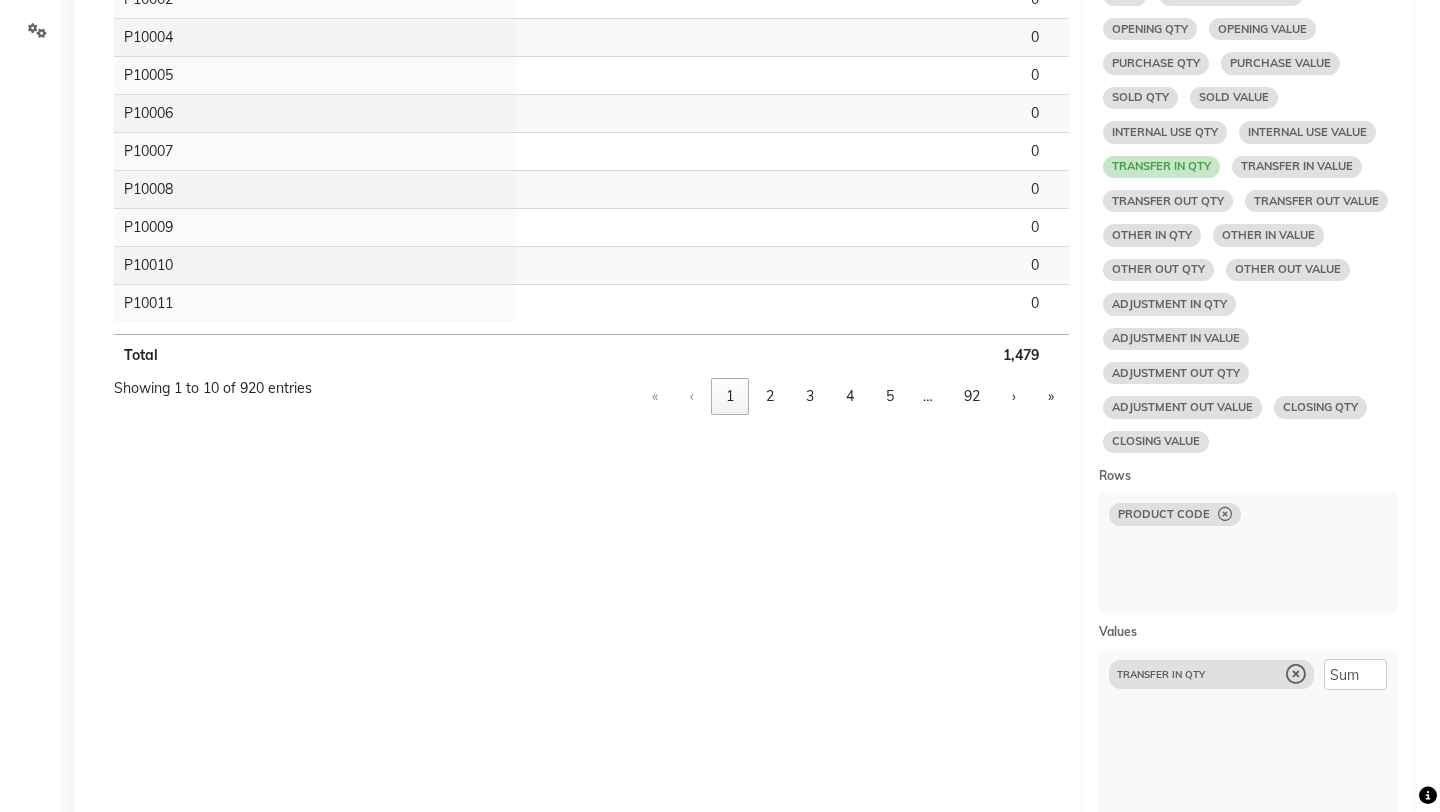 select on "10" 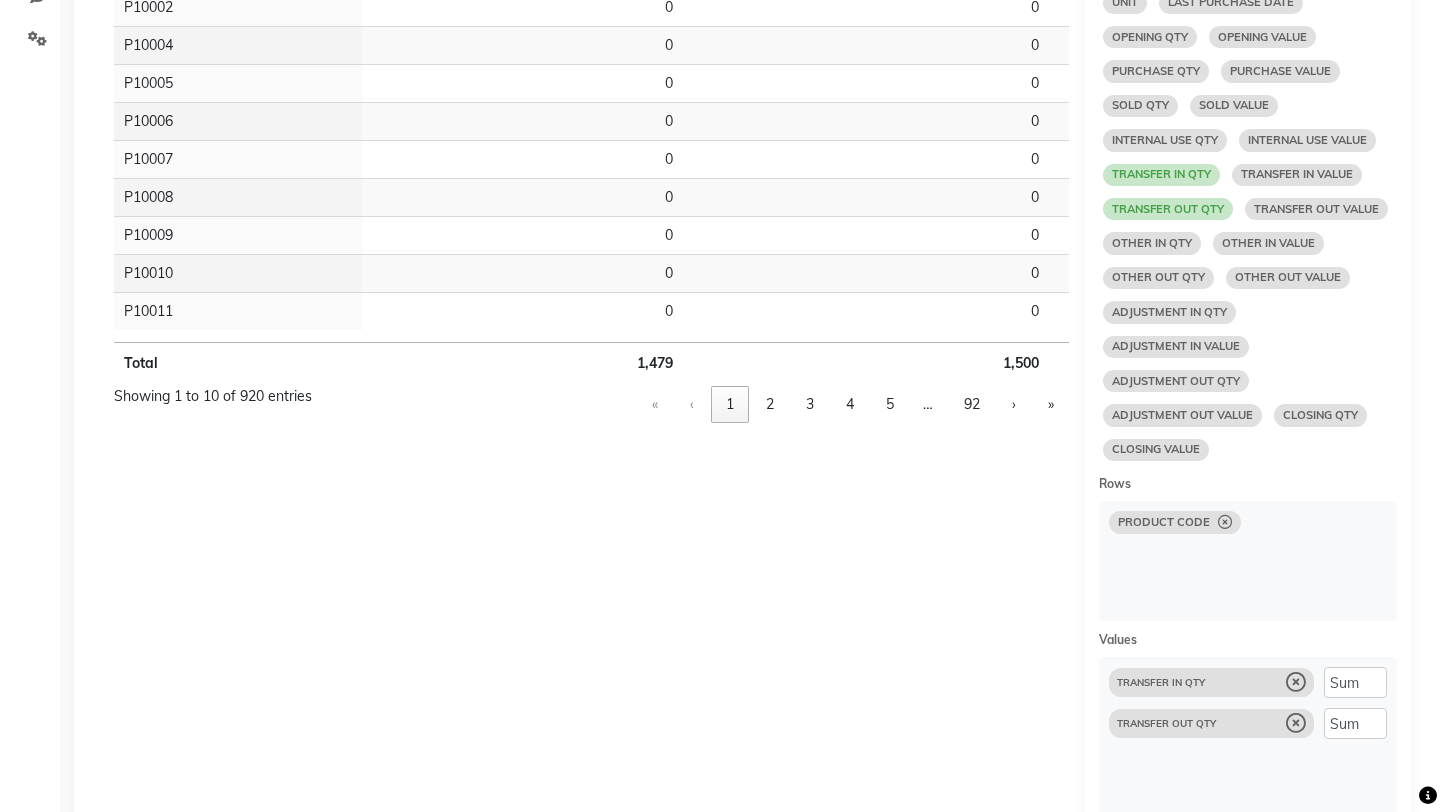 select on "10" 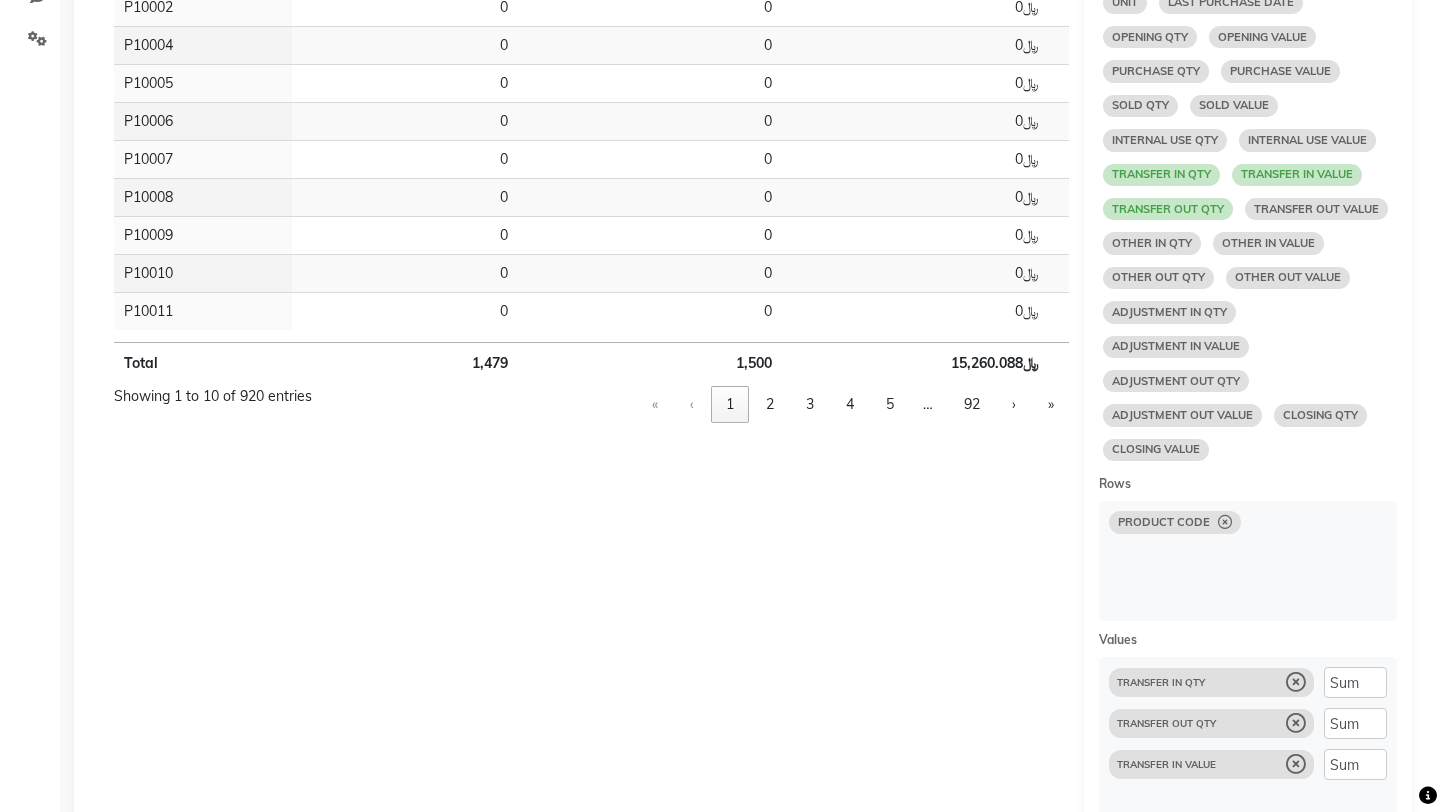 select on "10" 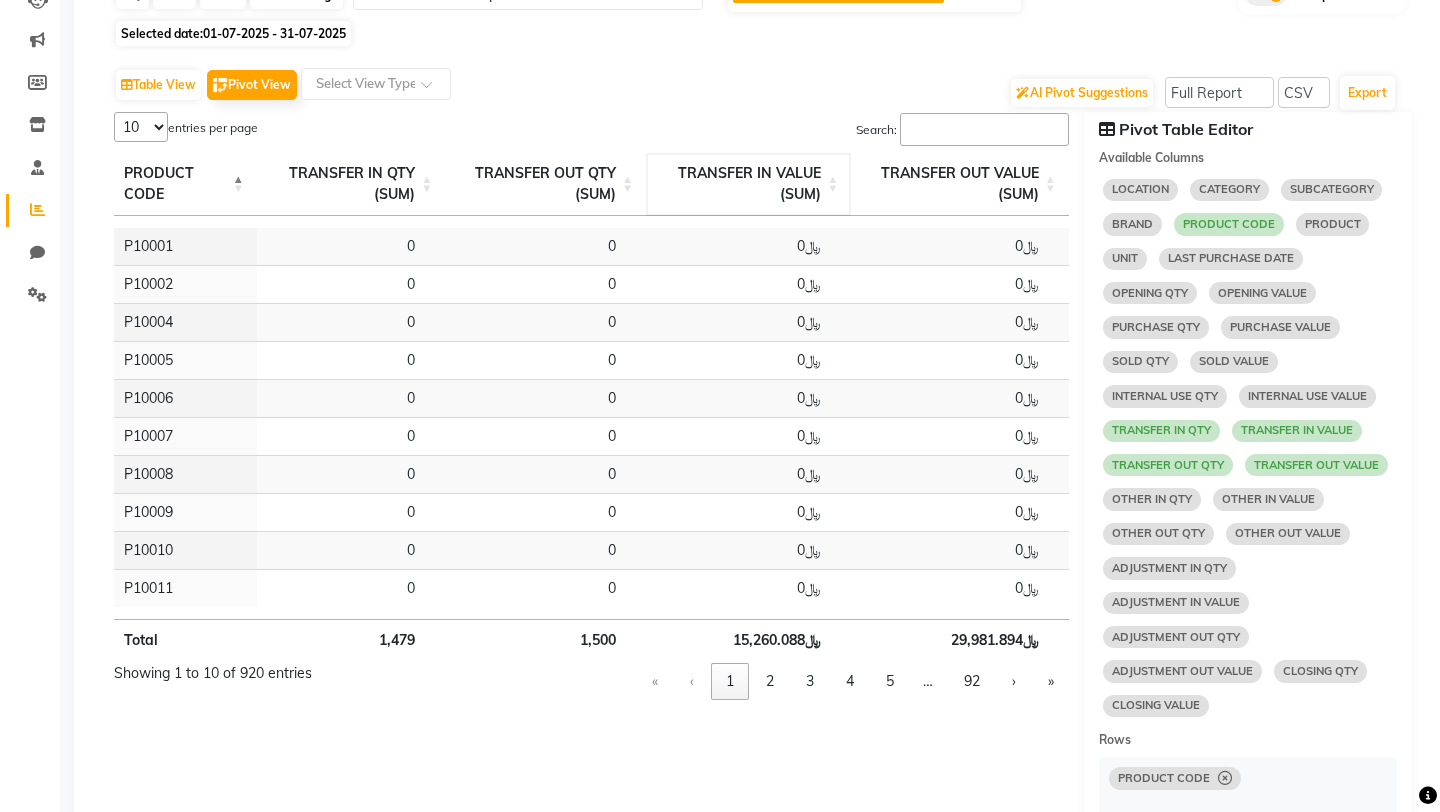 click on "TRANSFER IN VALUE (SUM)" at bounding box center [748, 184] 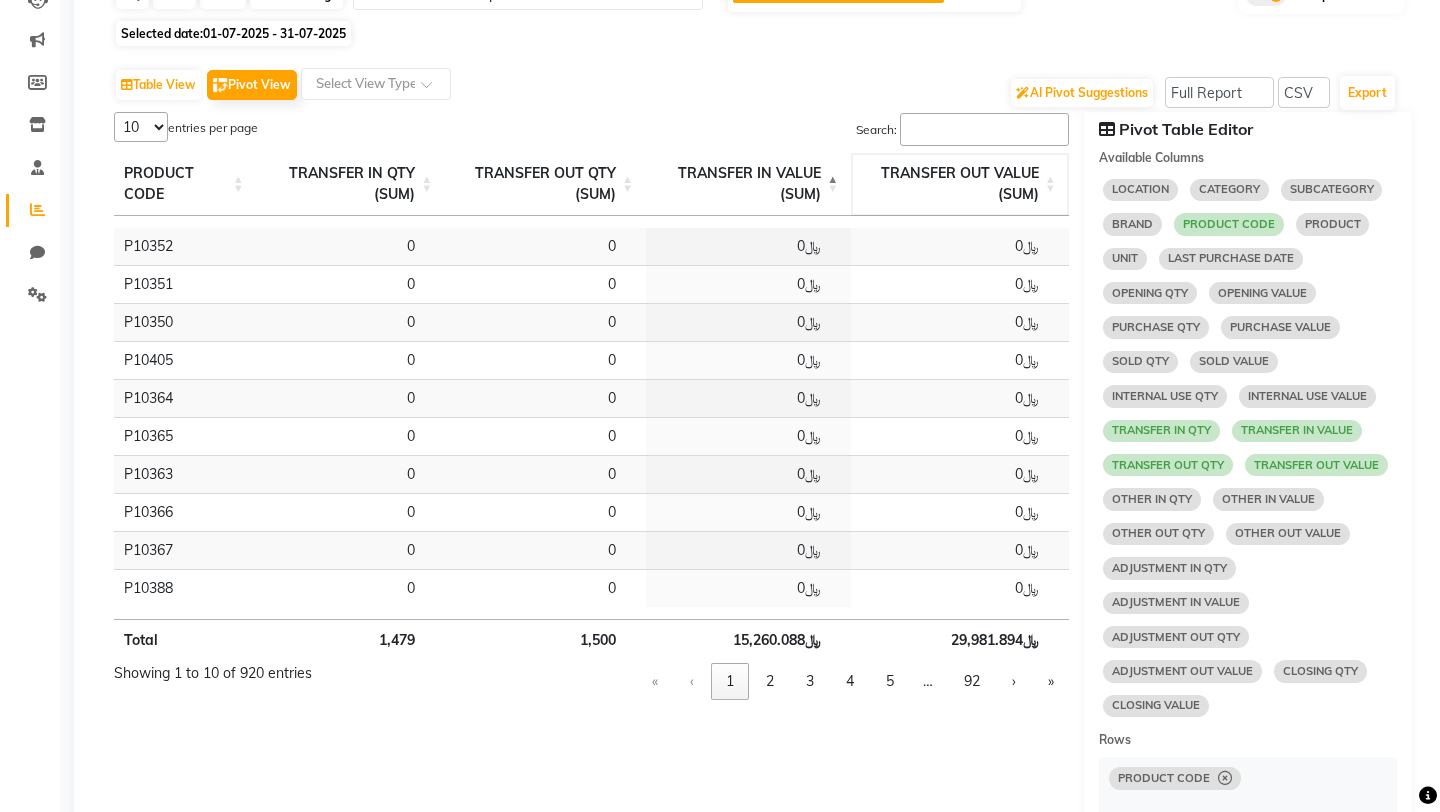 click on "TRANSFER OUT VALUE (SUM)" at bounding box center [960, 183] 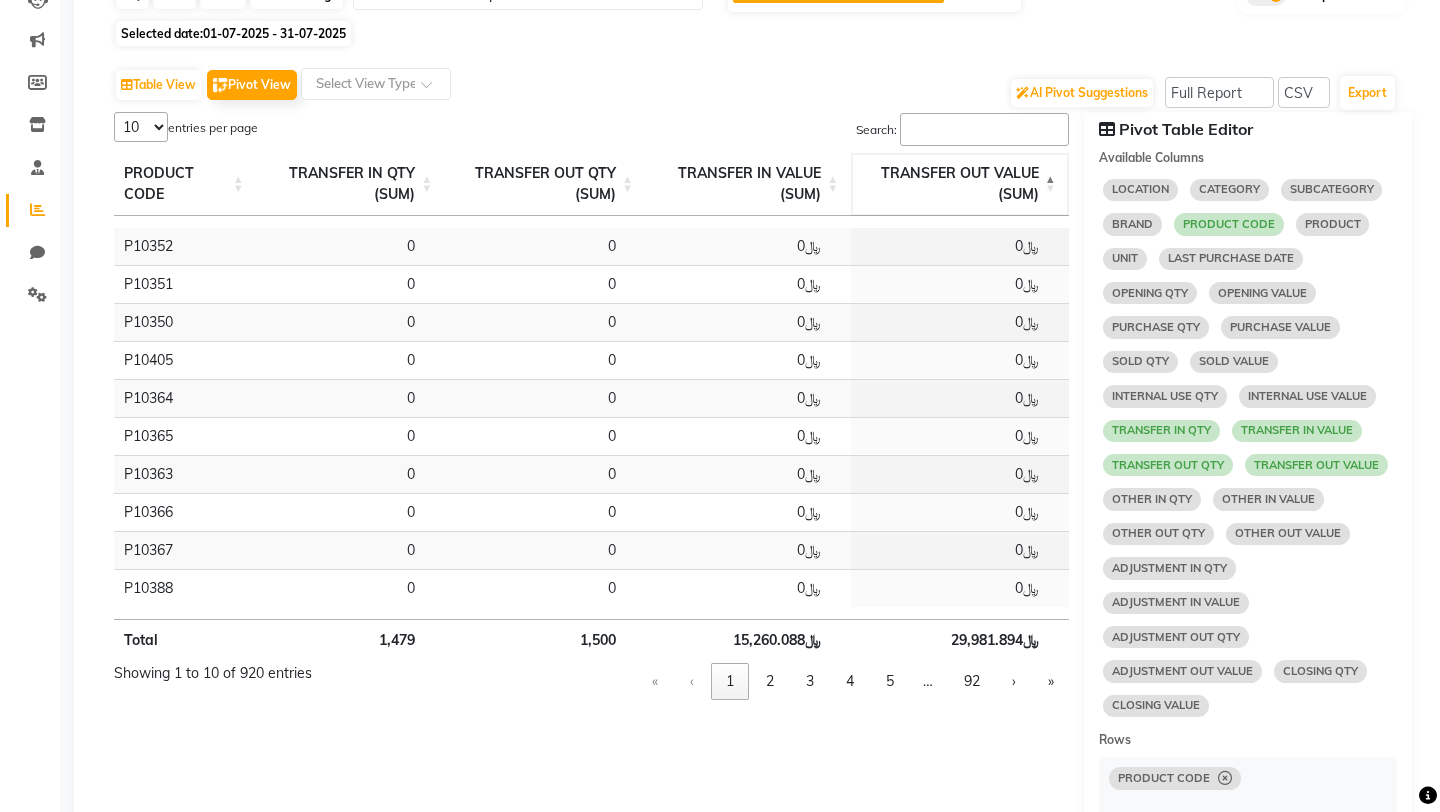 click on "TRANSFER OUT VALUE (SUM)" at bounding box center [960, 183] 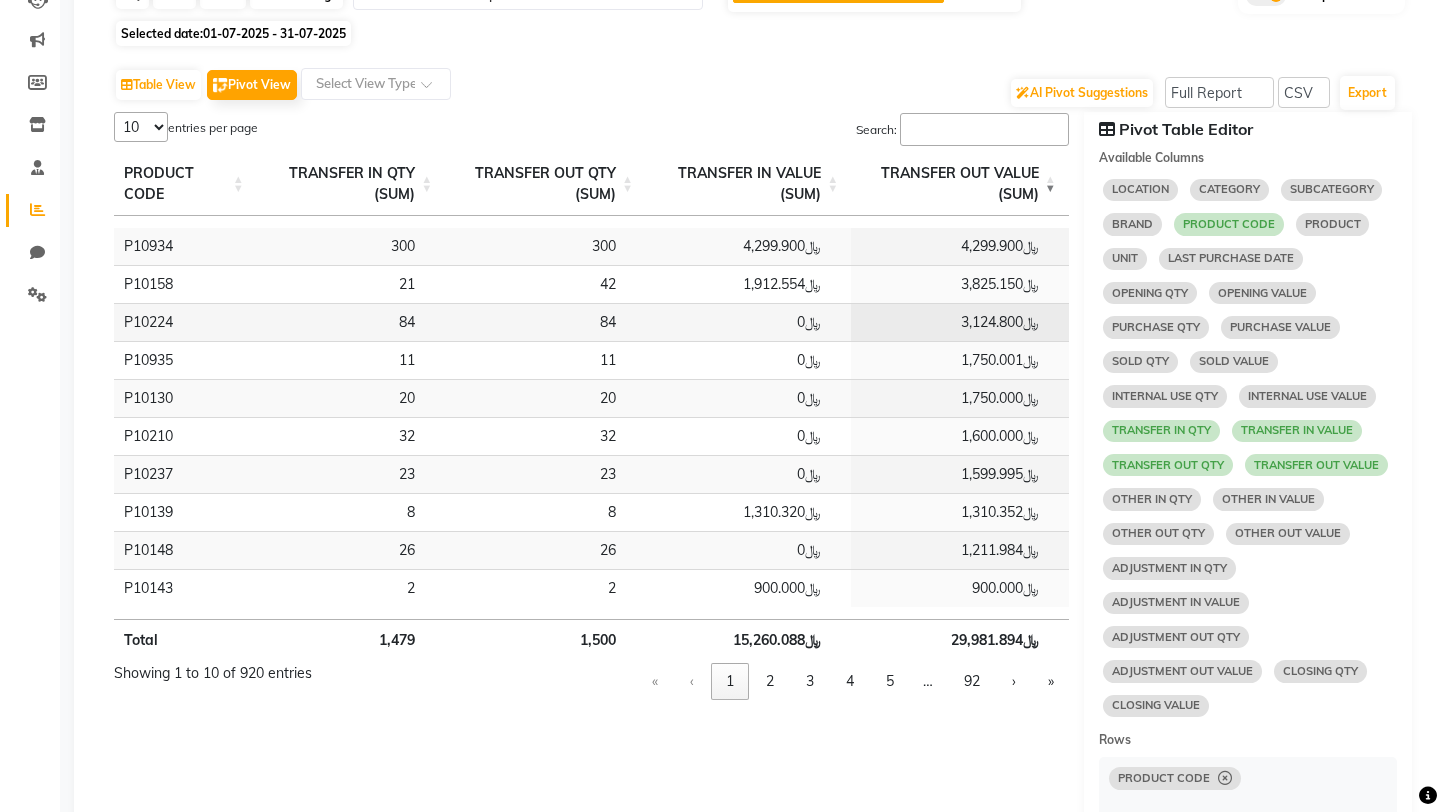 click on "P10224" at bounding box center [185, 322] 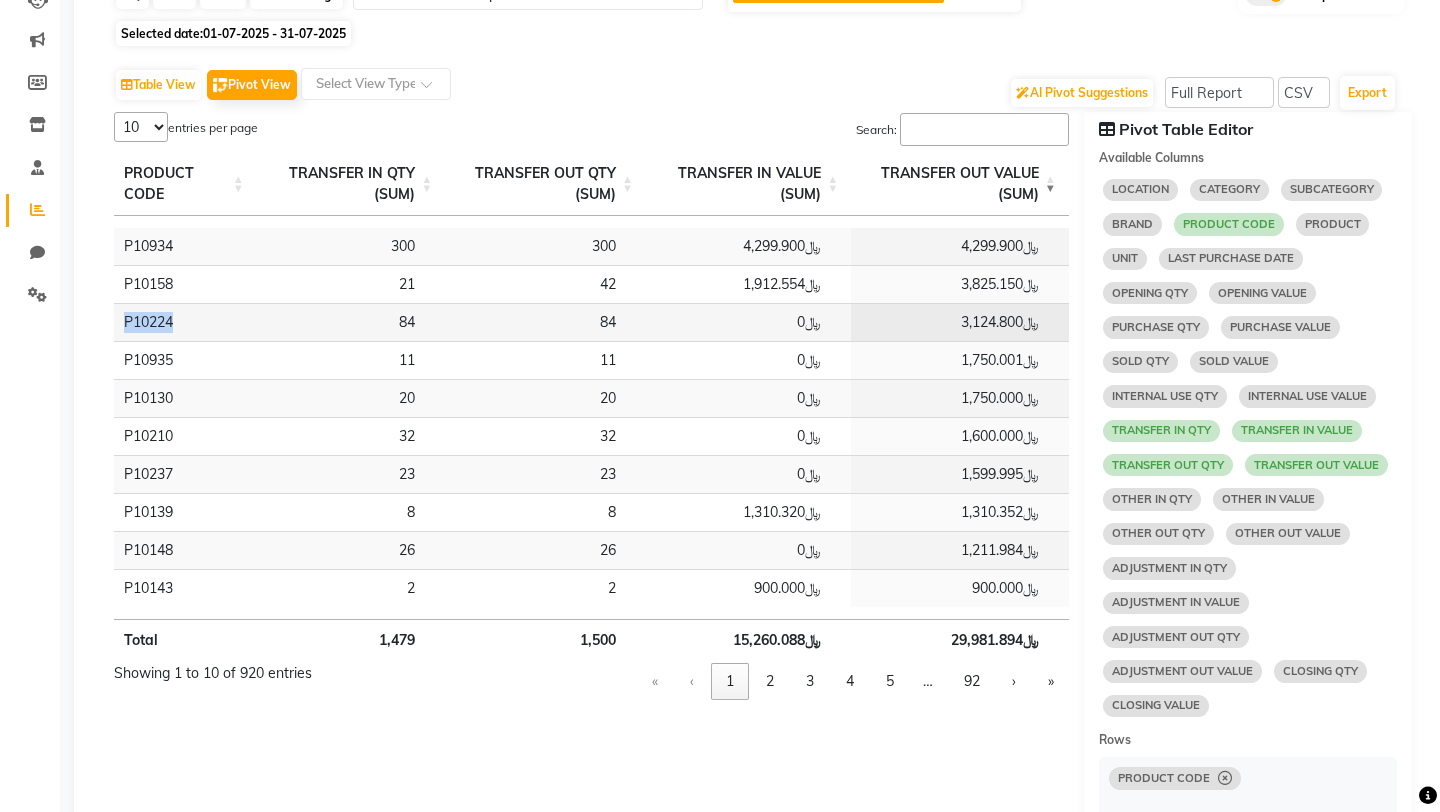 click on "P10224" at bounding box center (185, 322) 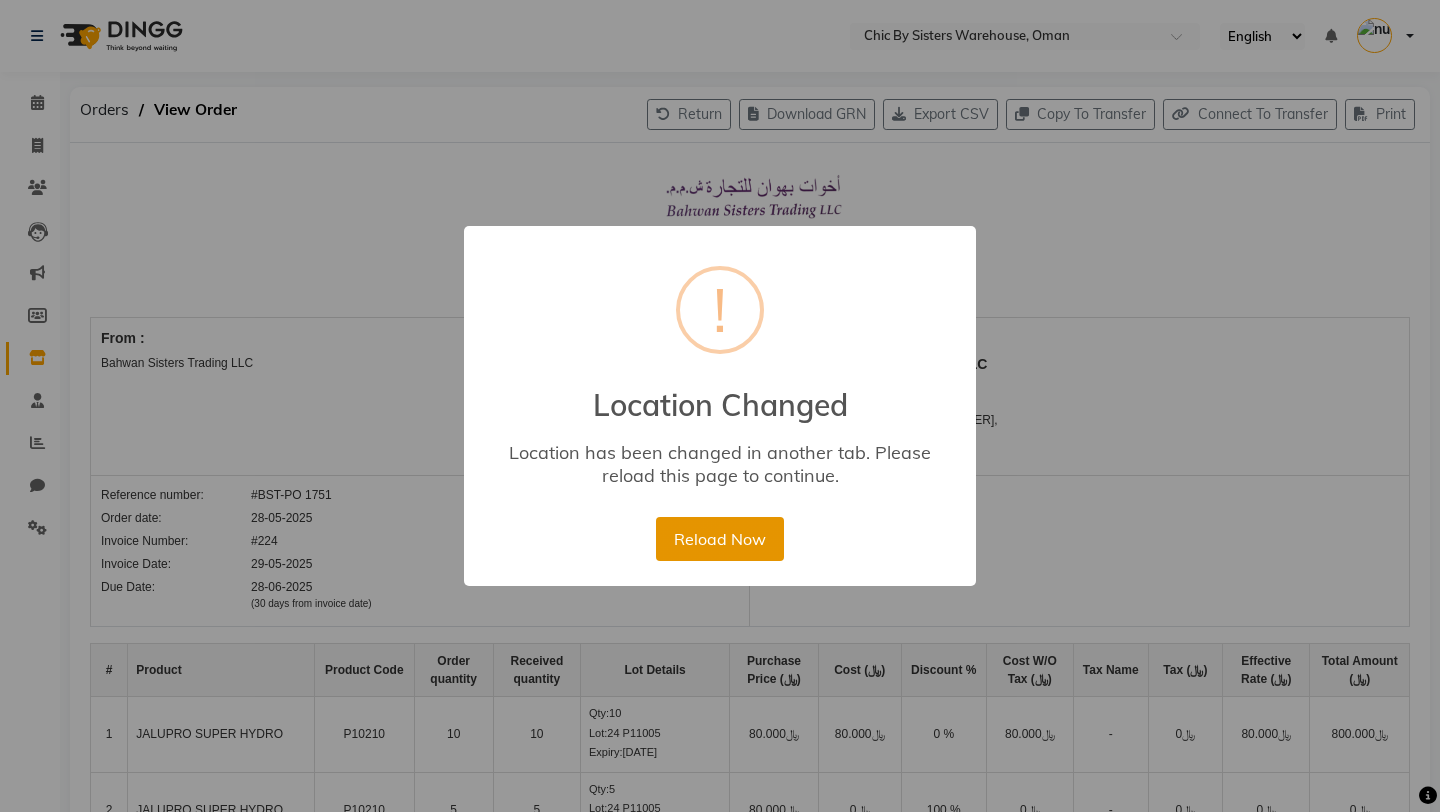 scroll, scrollTop: 0, scrollLeft: 0, axis: both 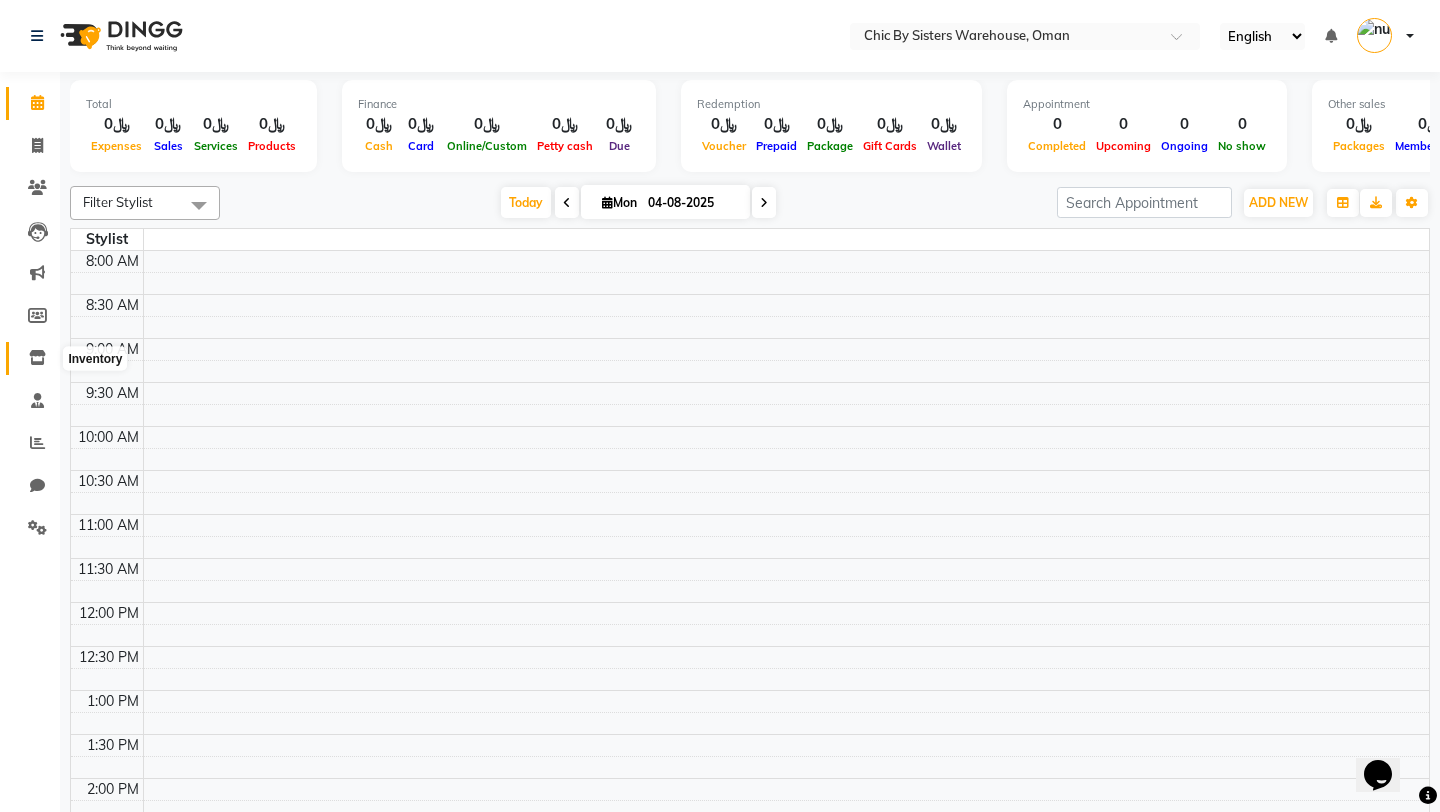 click 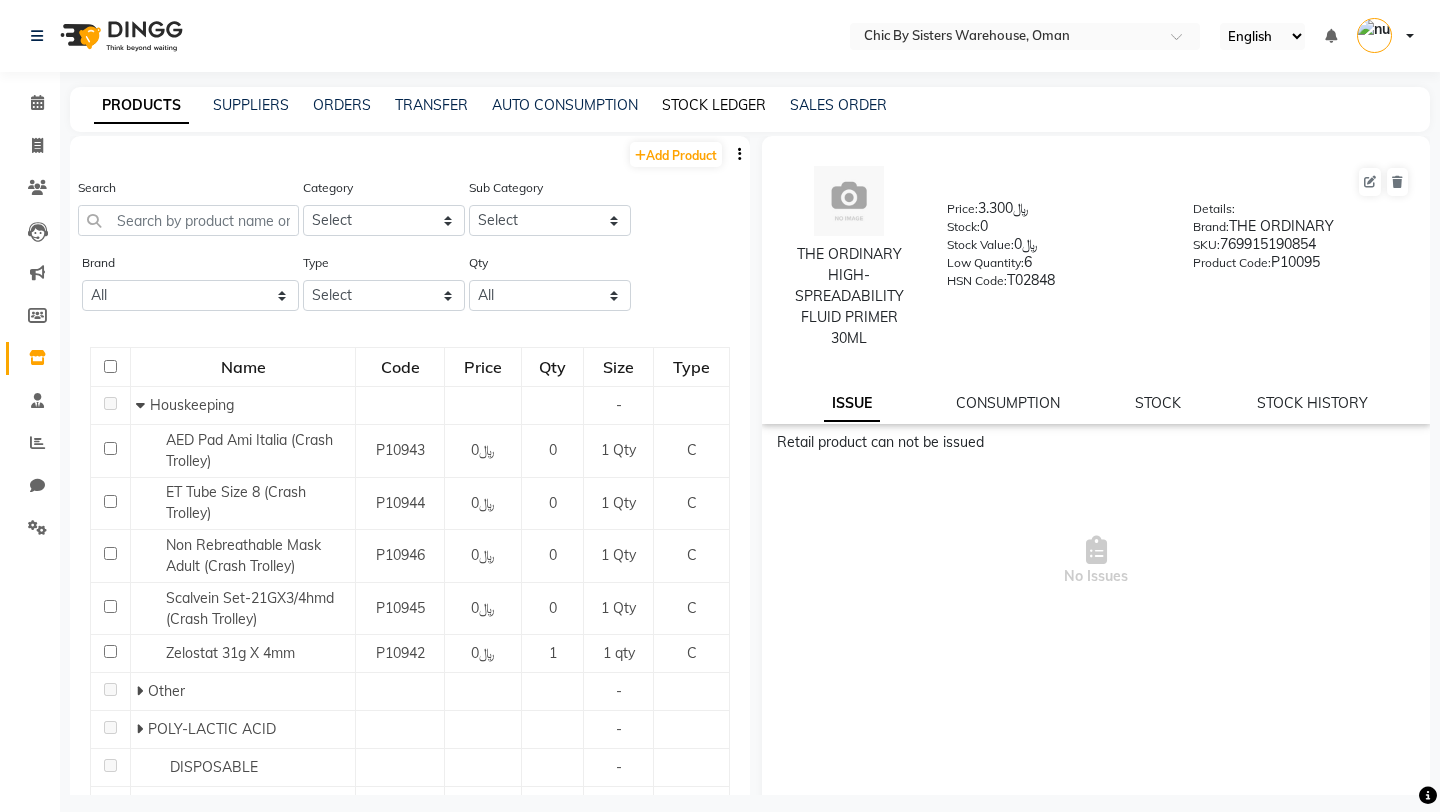 click on "STOCK LEDGER" 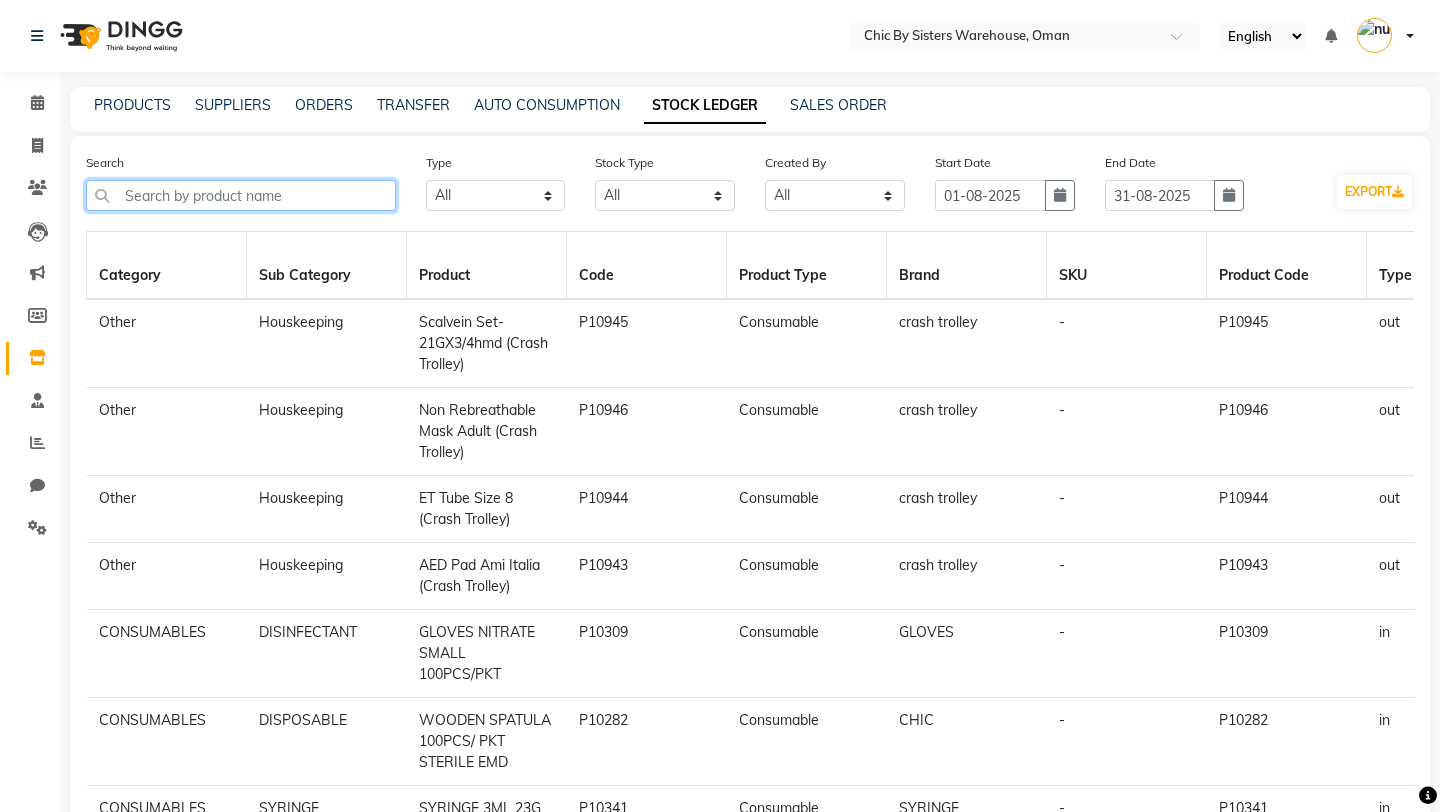 click 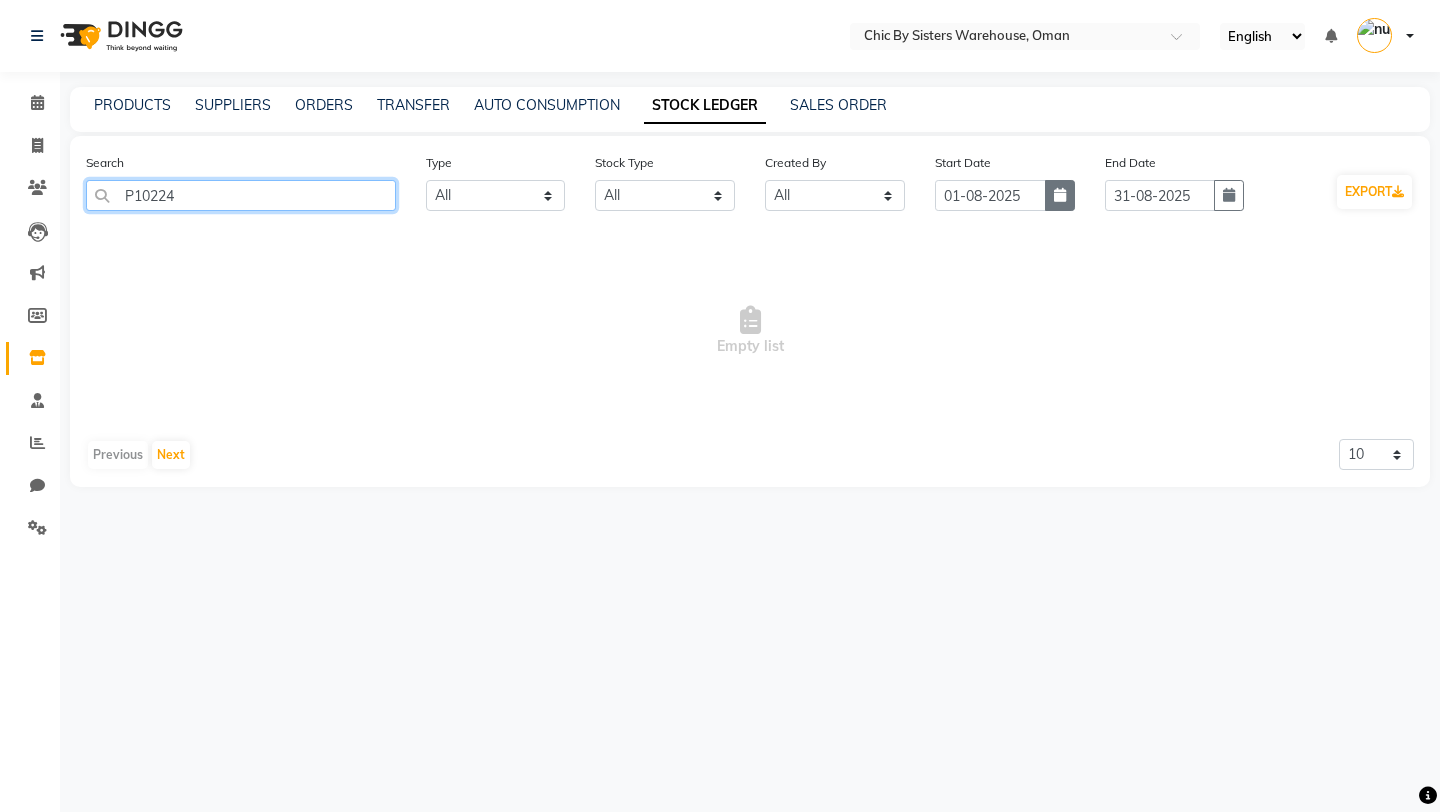 type on "P10224" 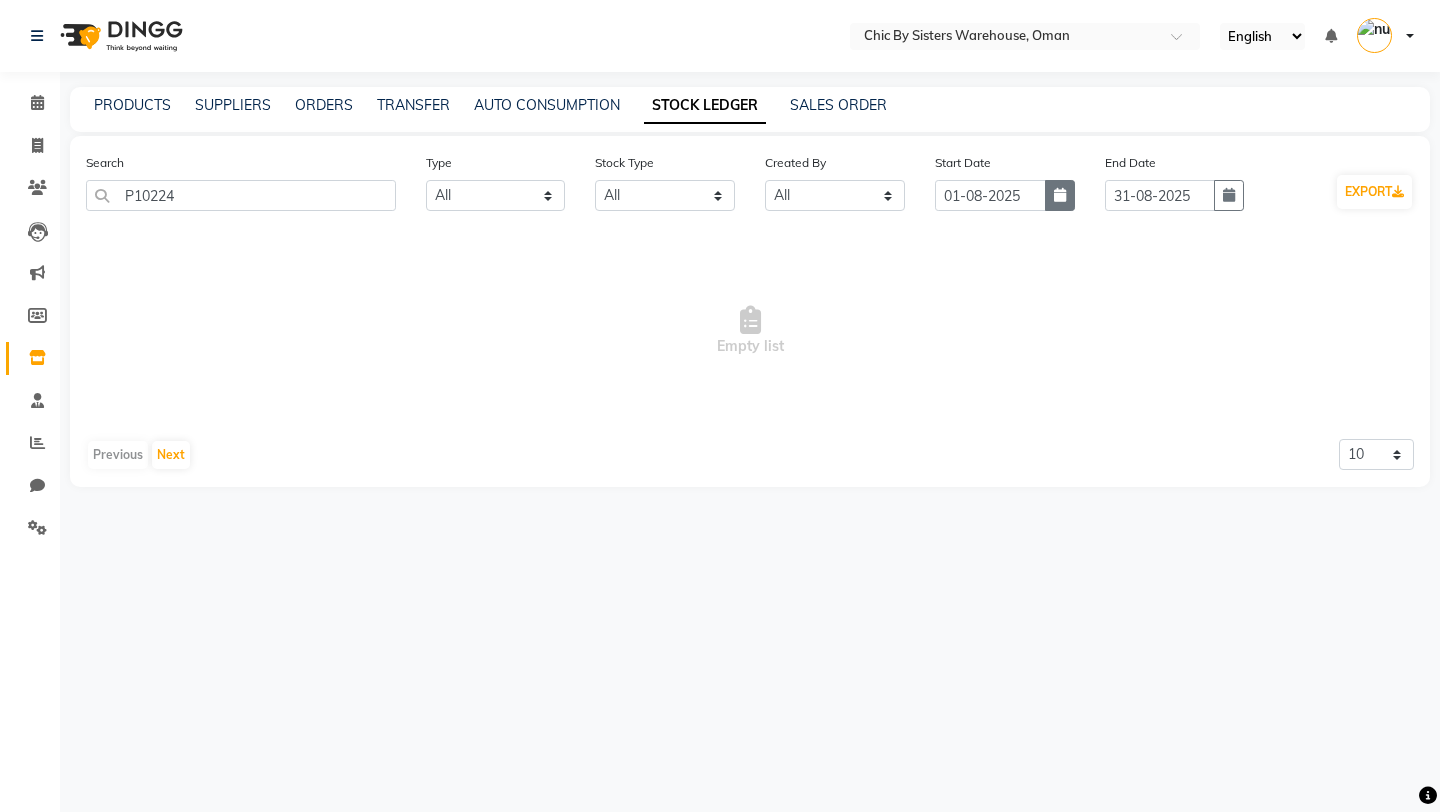 click 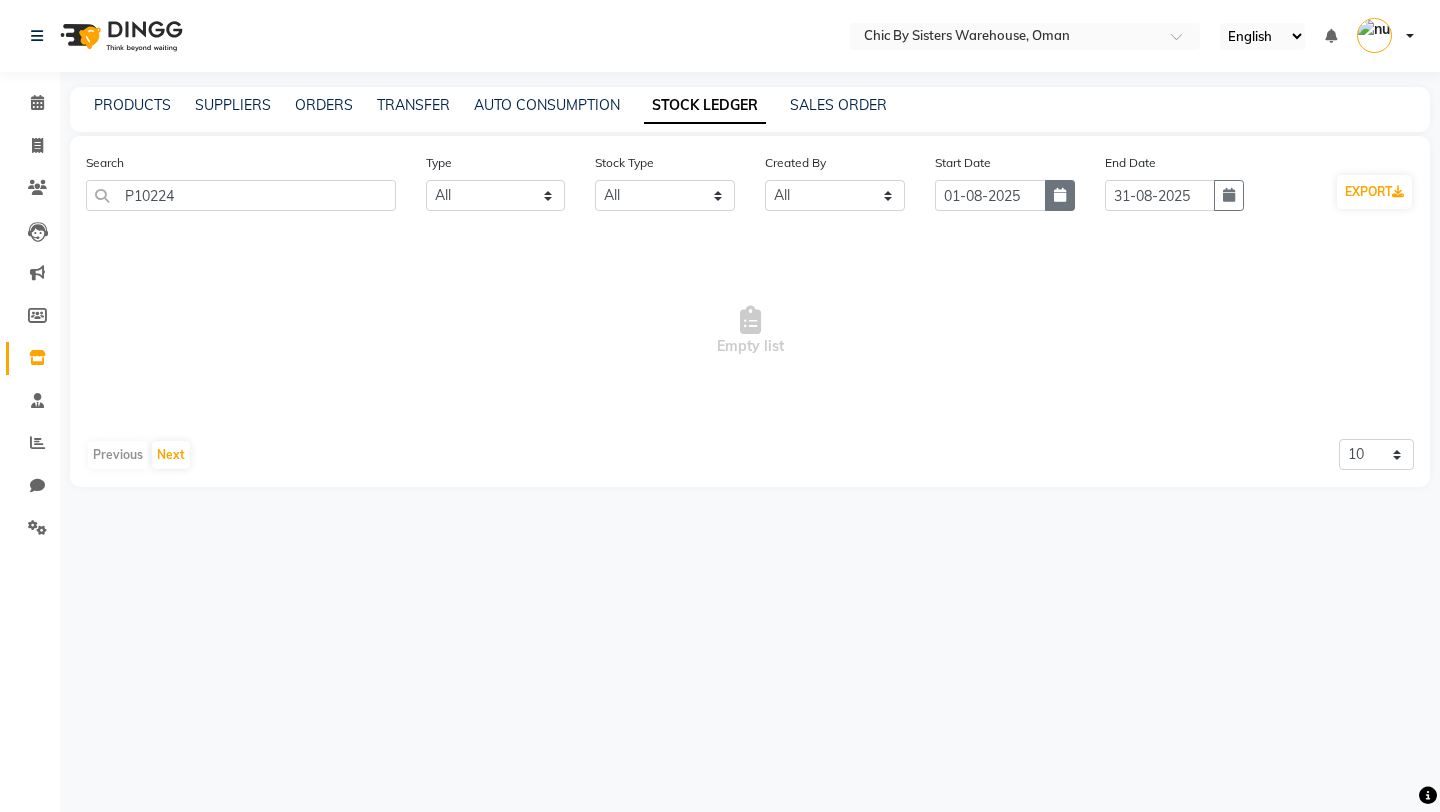 select on "8" 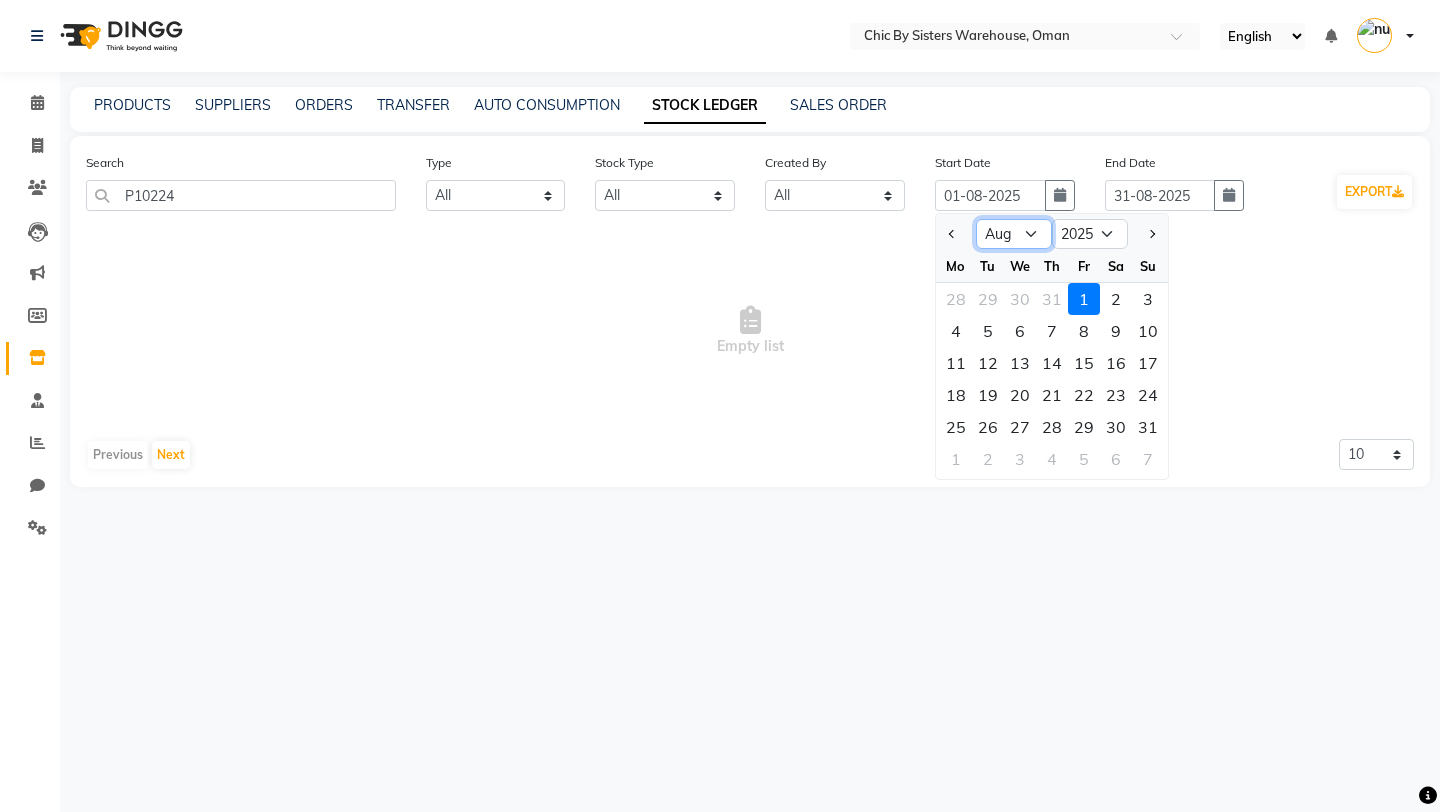 click on "Jan Feb Mar Apr May Jun Jul Aug Sep Oct Nov Dec" 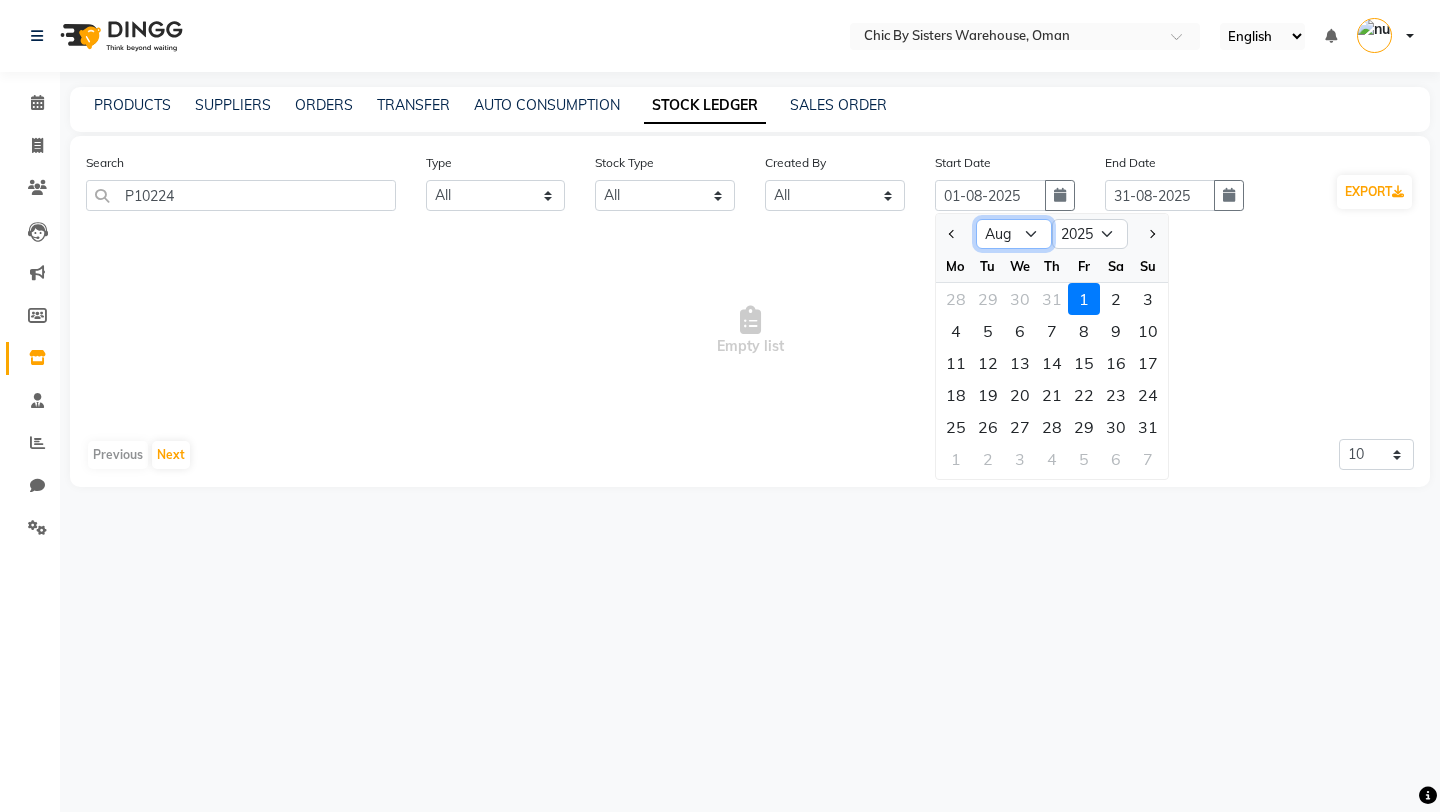 select on "5" 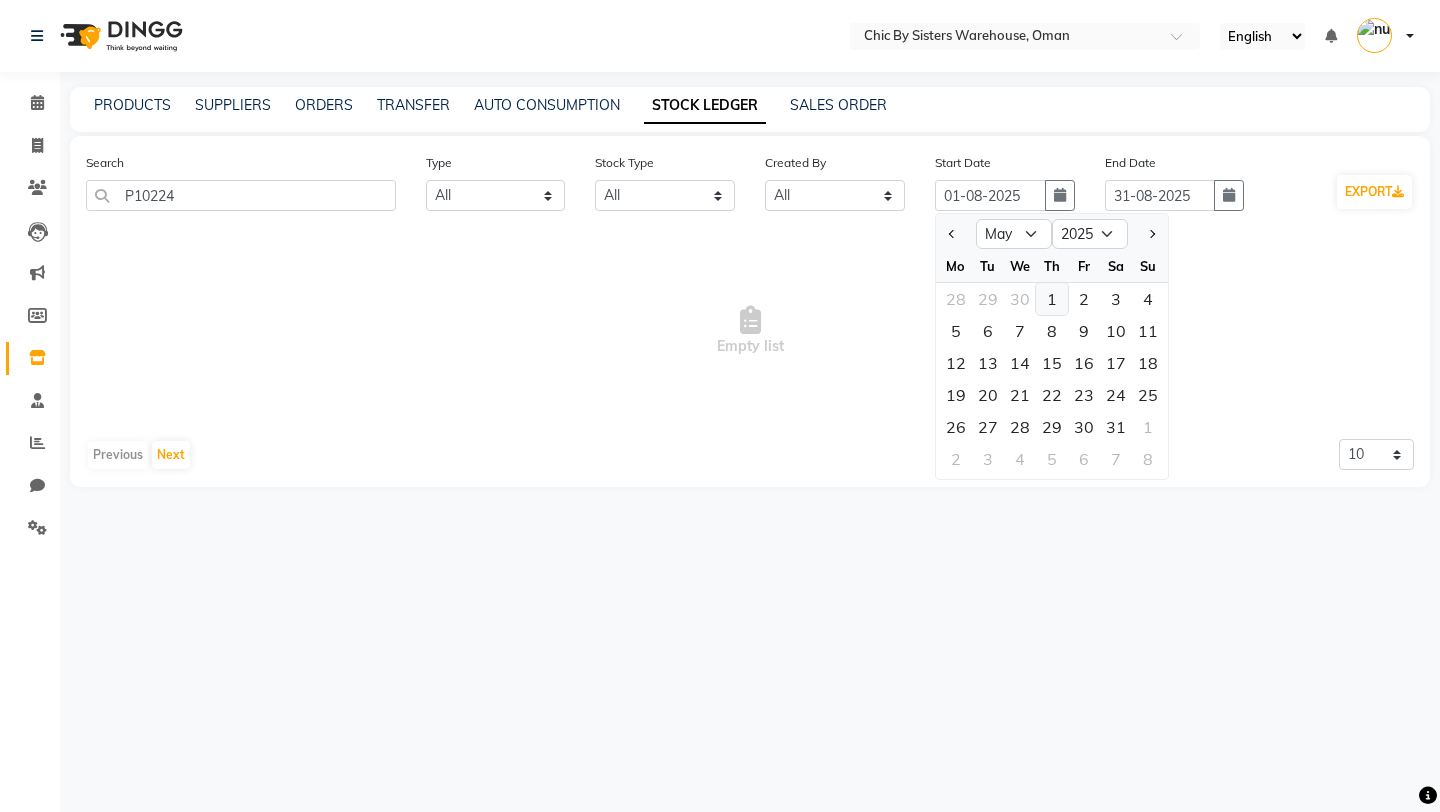 click on "1" 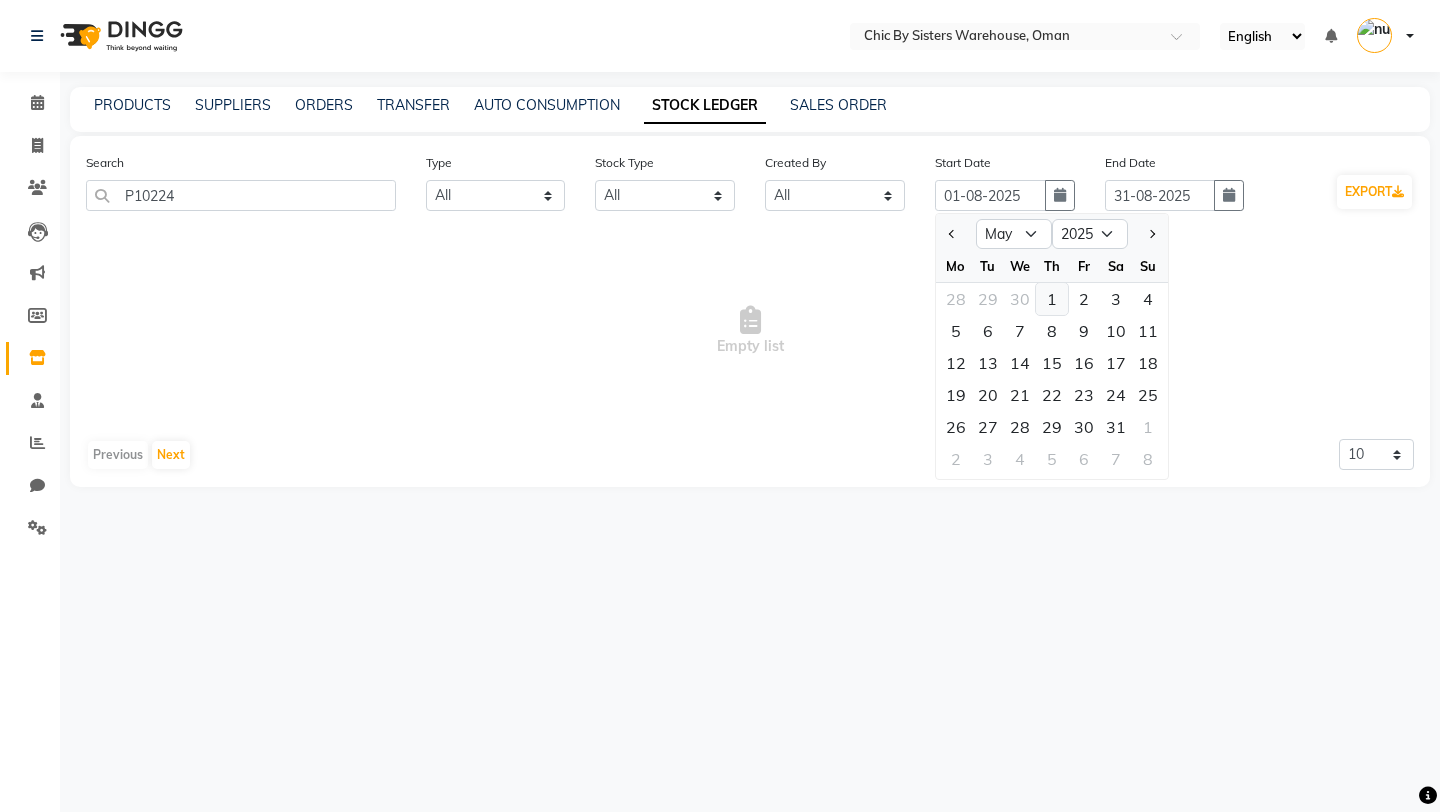 type on "01-05-2025" 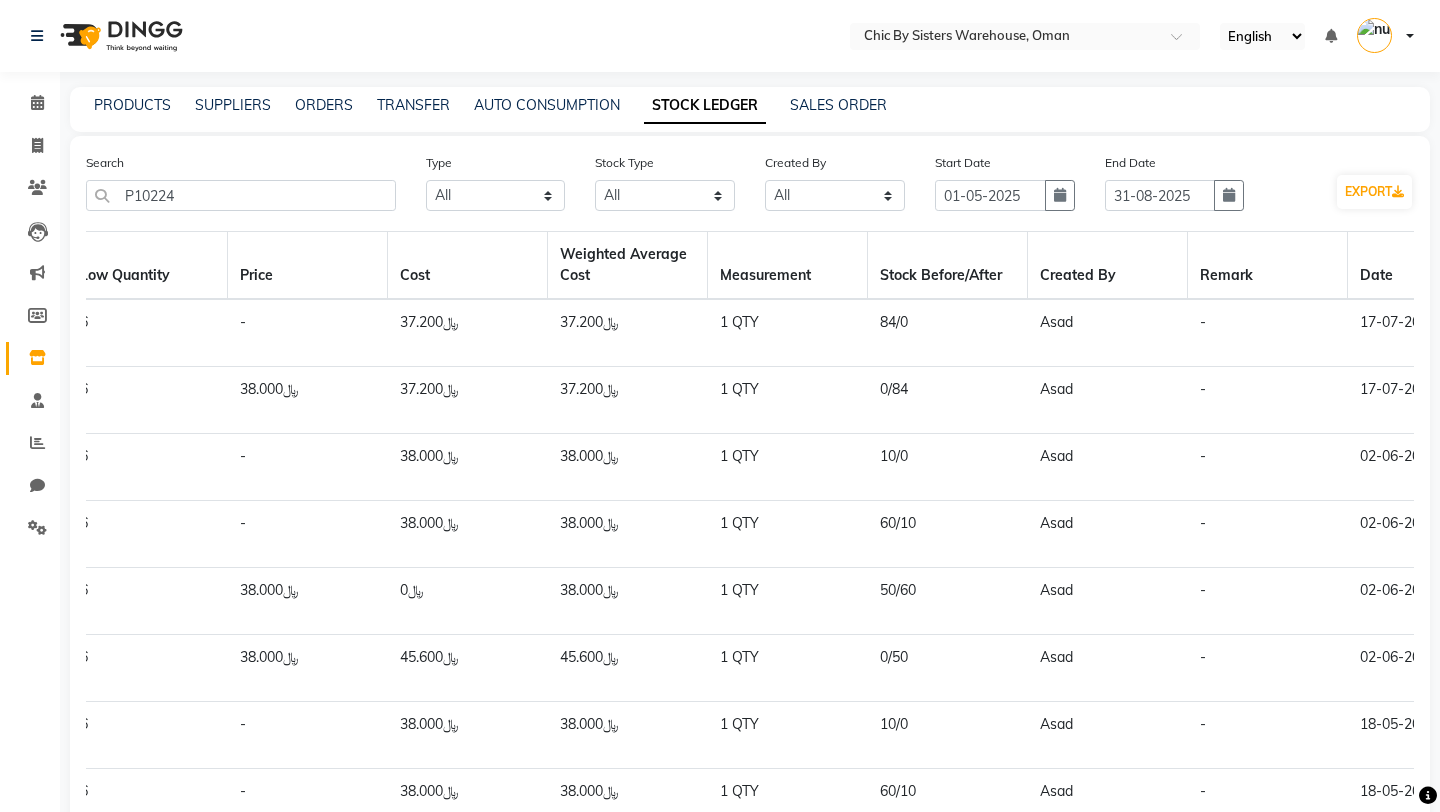scroll, scrollTop: 0, scrollLeft: 2033, axis: horizontal 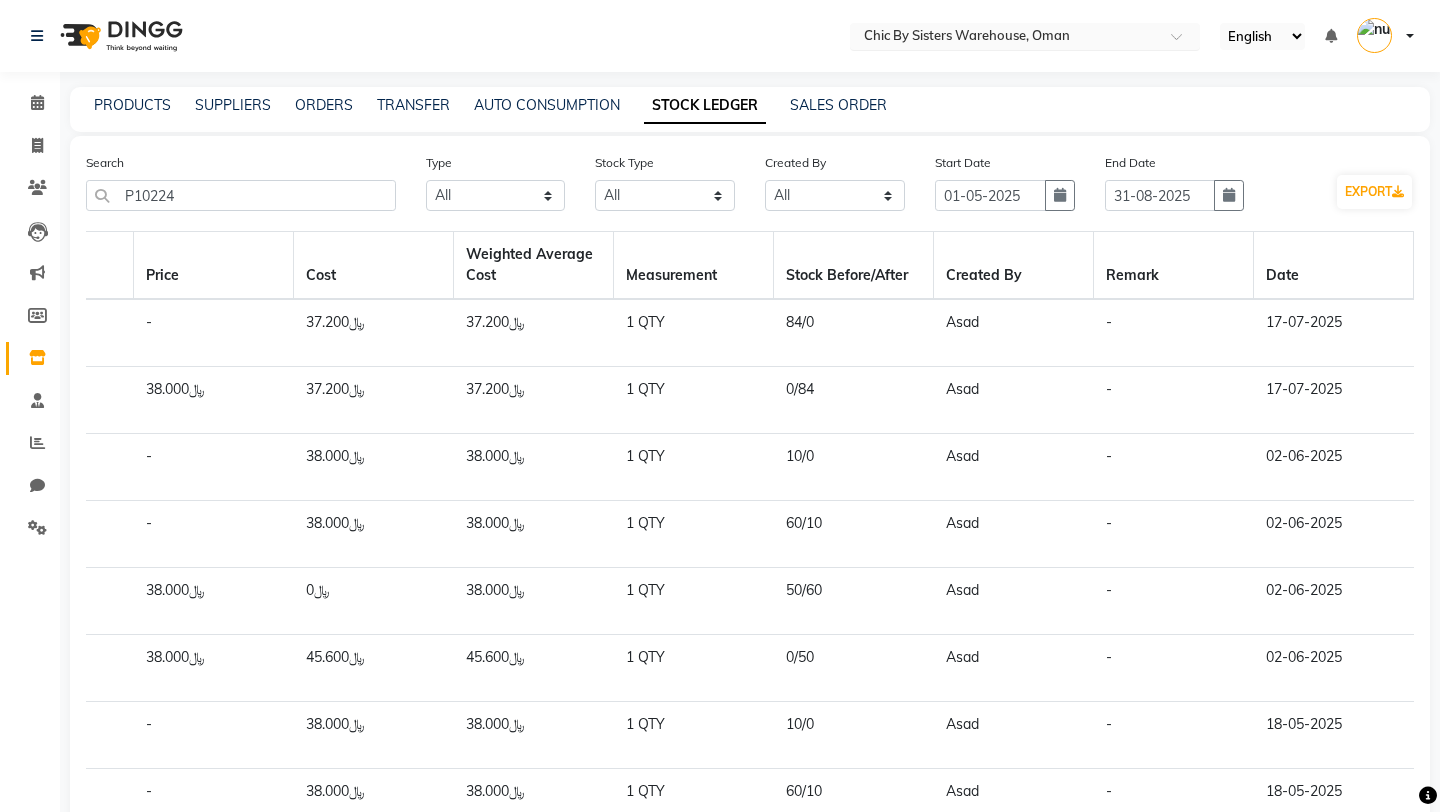 click on "Select Location × Chic By Sisters Warehouse, Oman" at bounding box center (1025, 36) 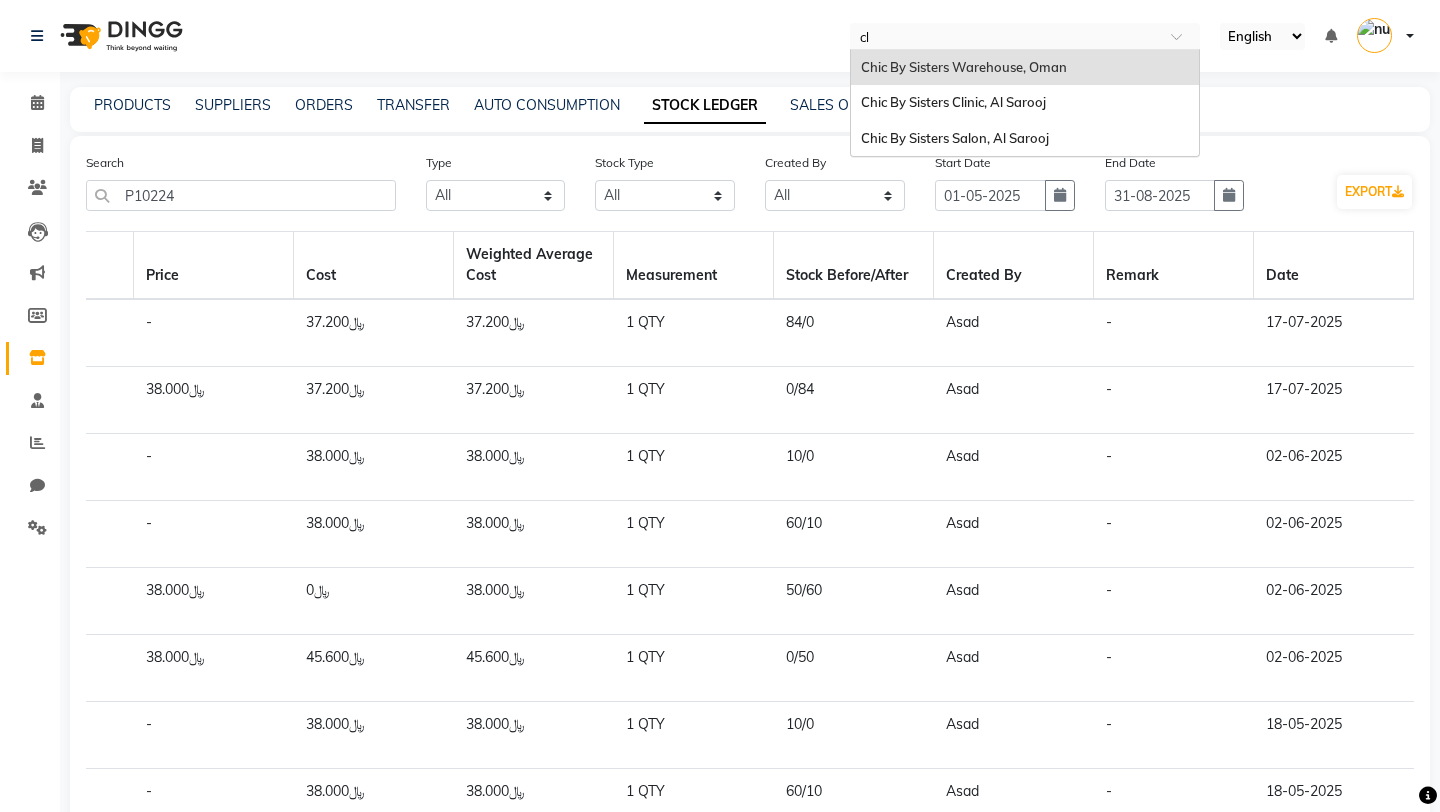 type on "cli" 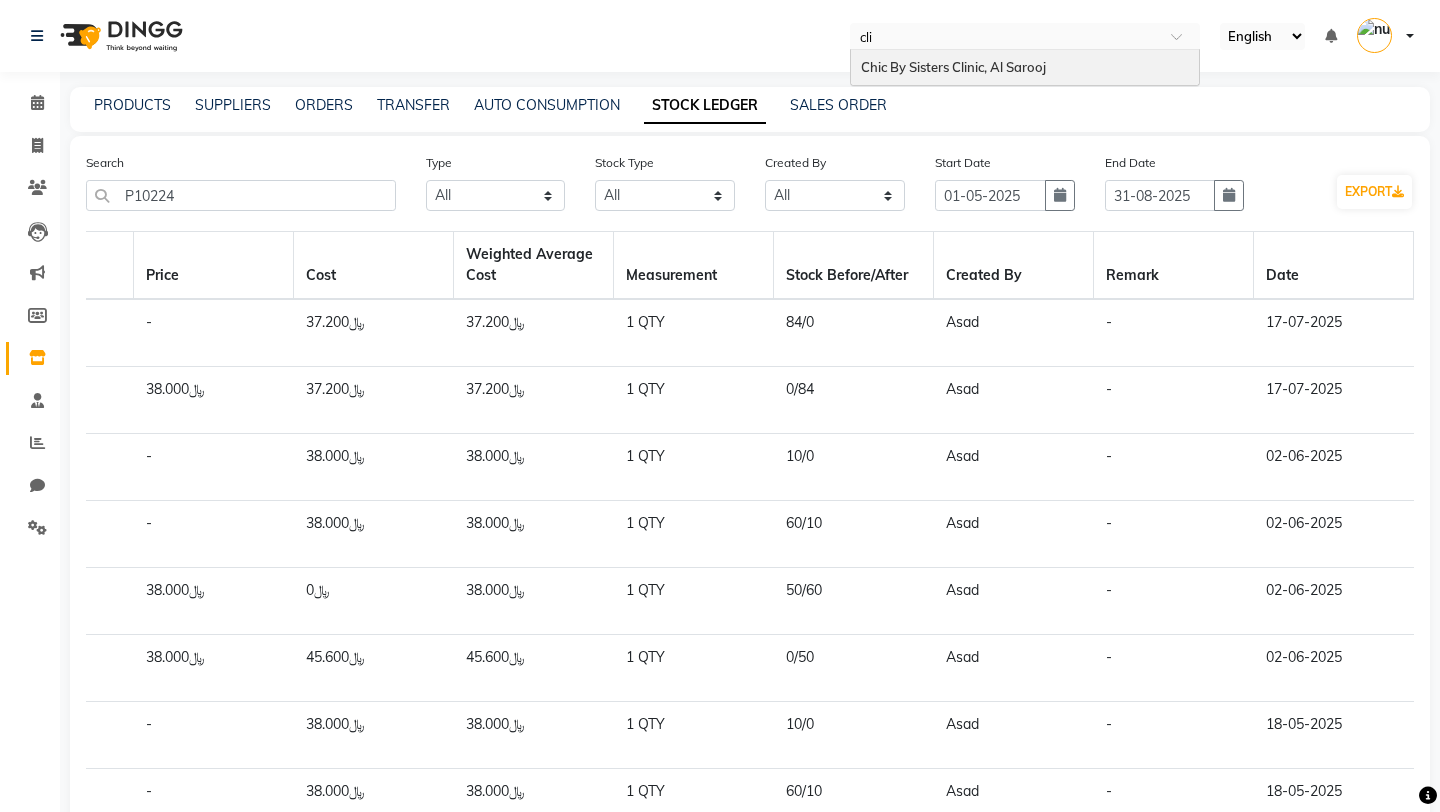 click on "Chic By Sisters Clinic, Al Sarooj" at bounding box center [953, 67] 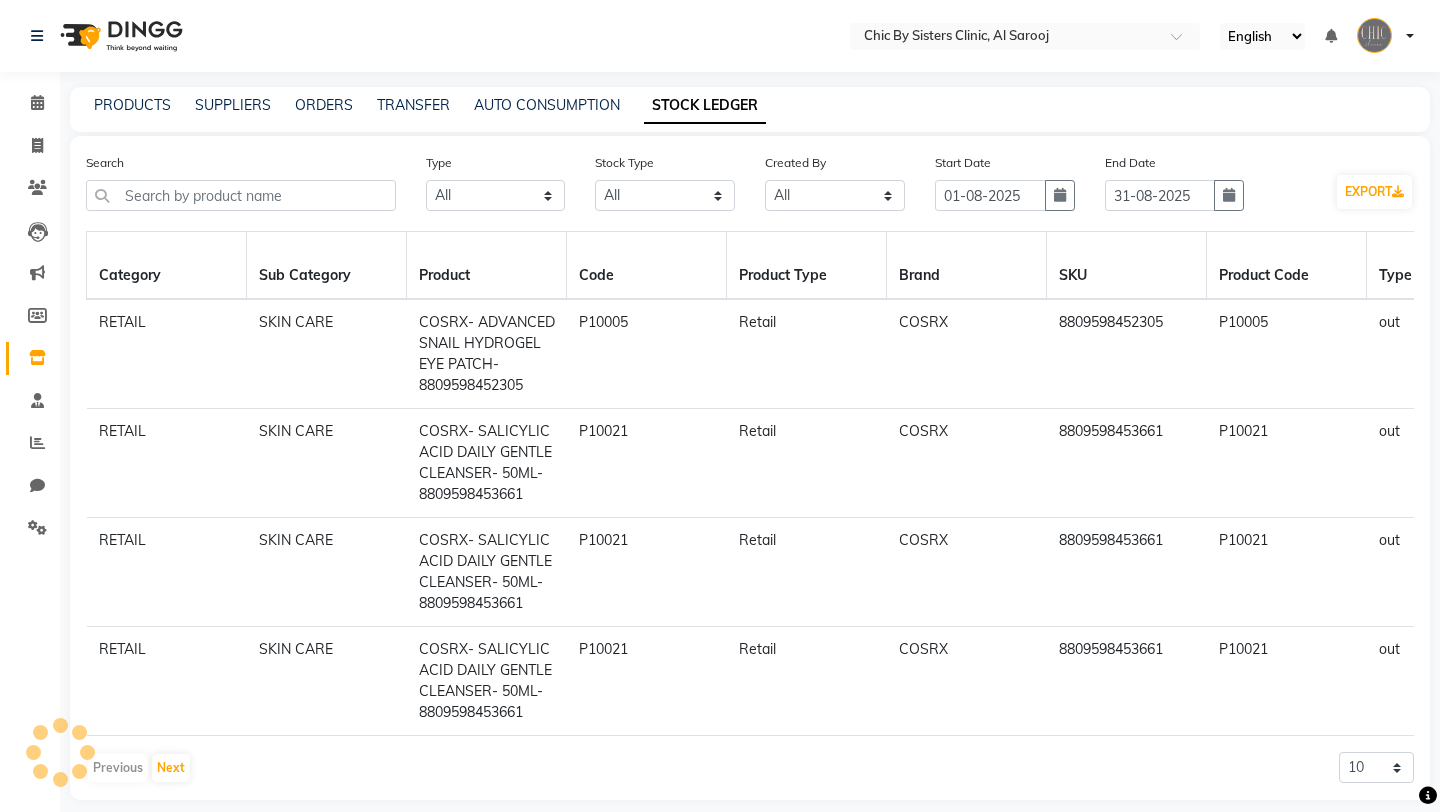 select on "all" 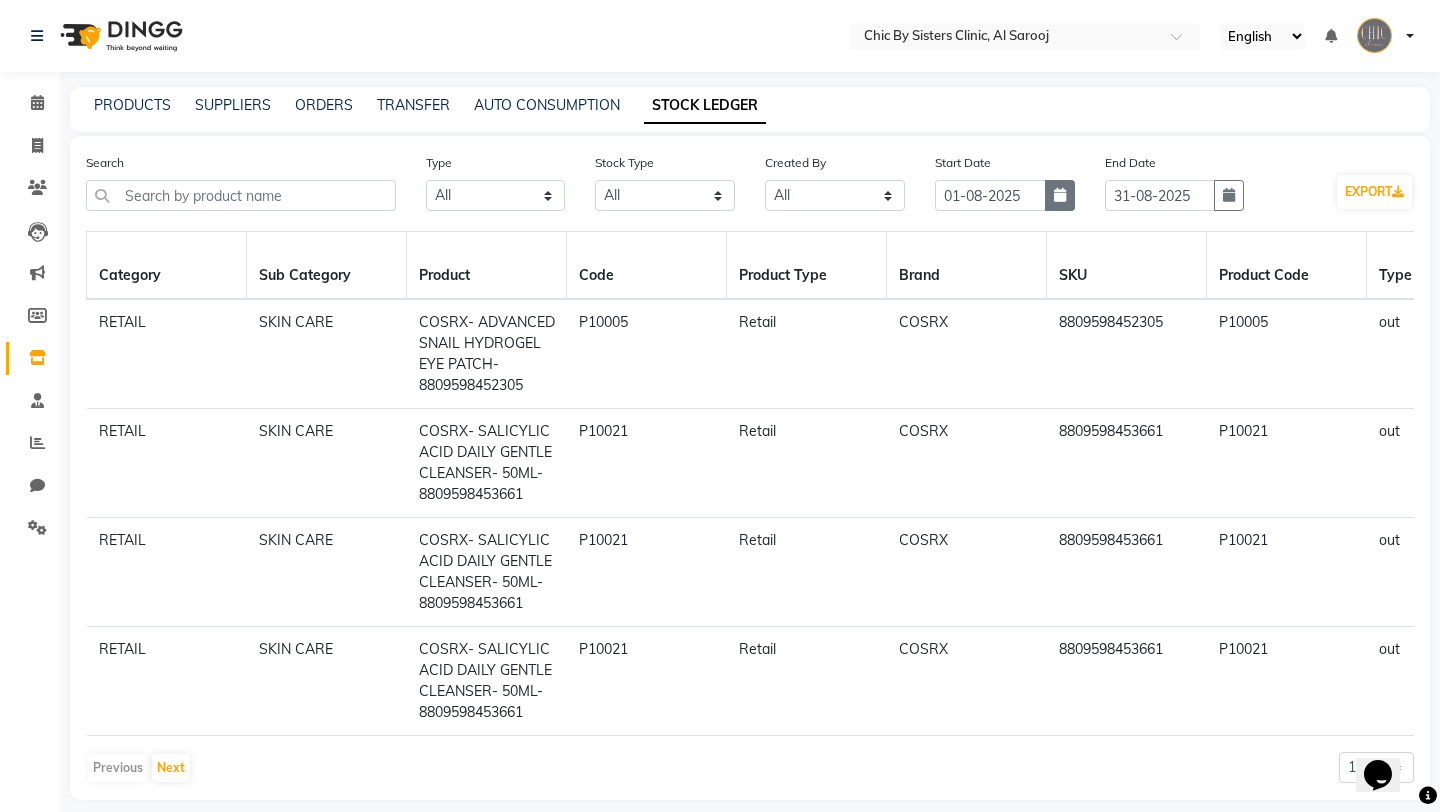 scroll, scrollTop: 0, scrollLeft: 0, axis: both 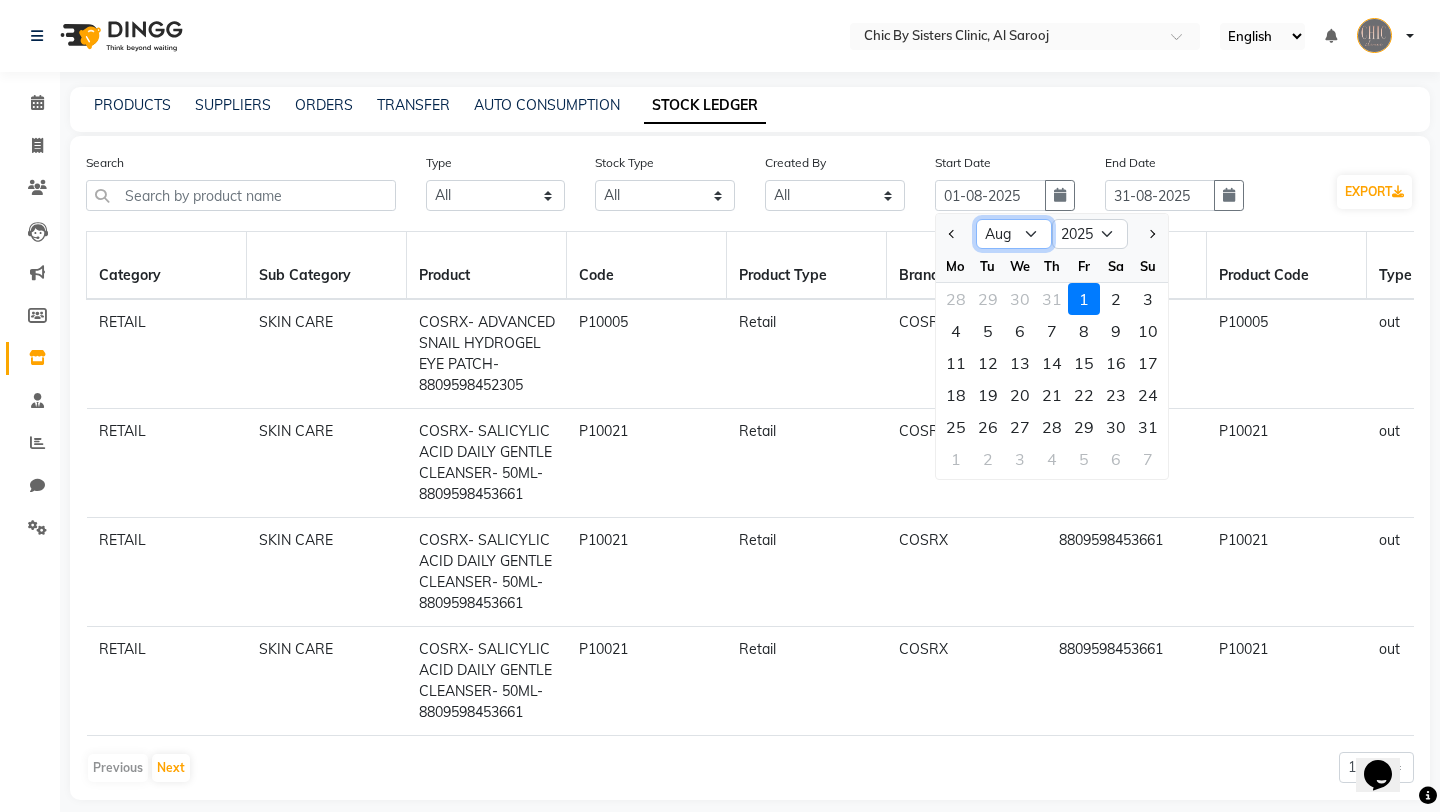 click on "Jan Feb Mar Apr May Jun Jul Aug Sep Oct Nov Dec" 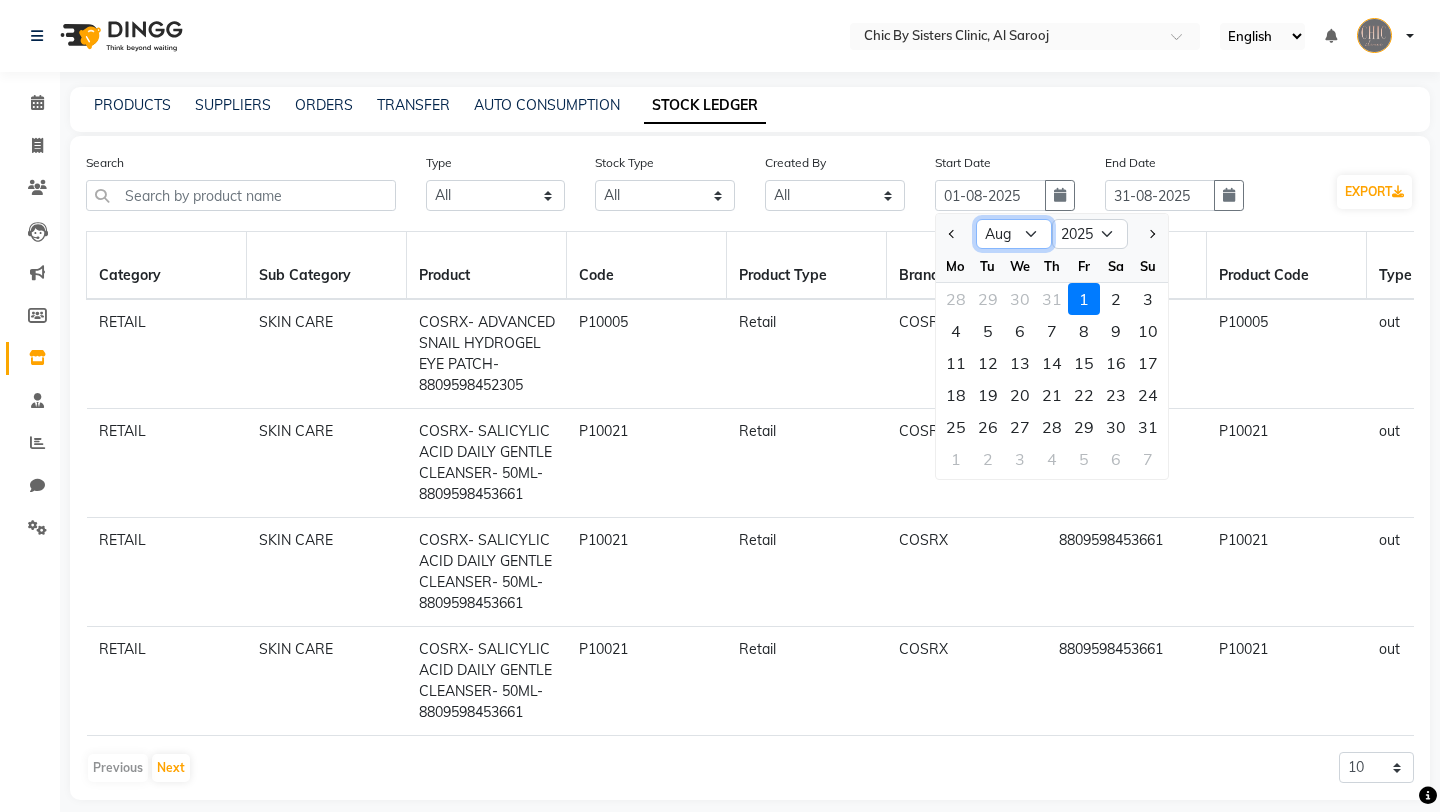 select on "5" 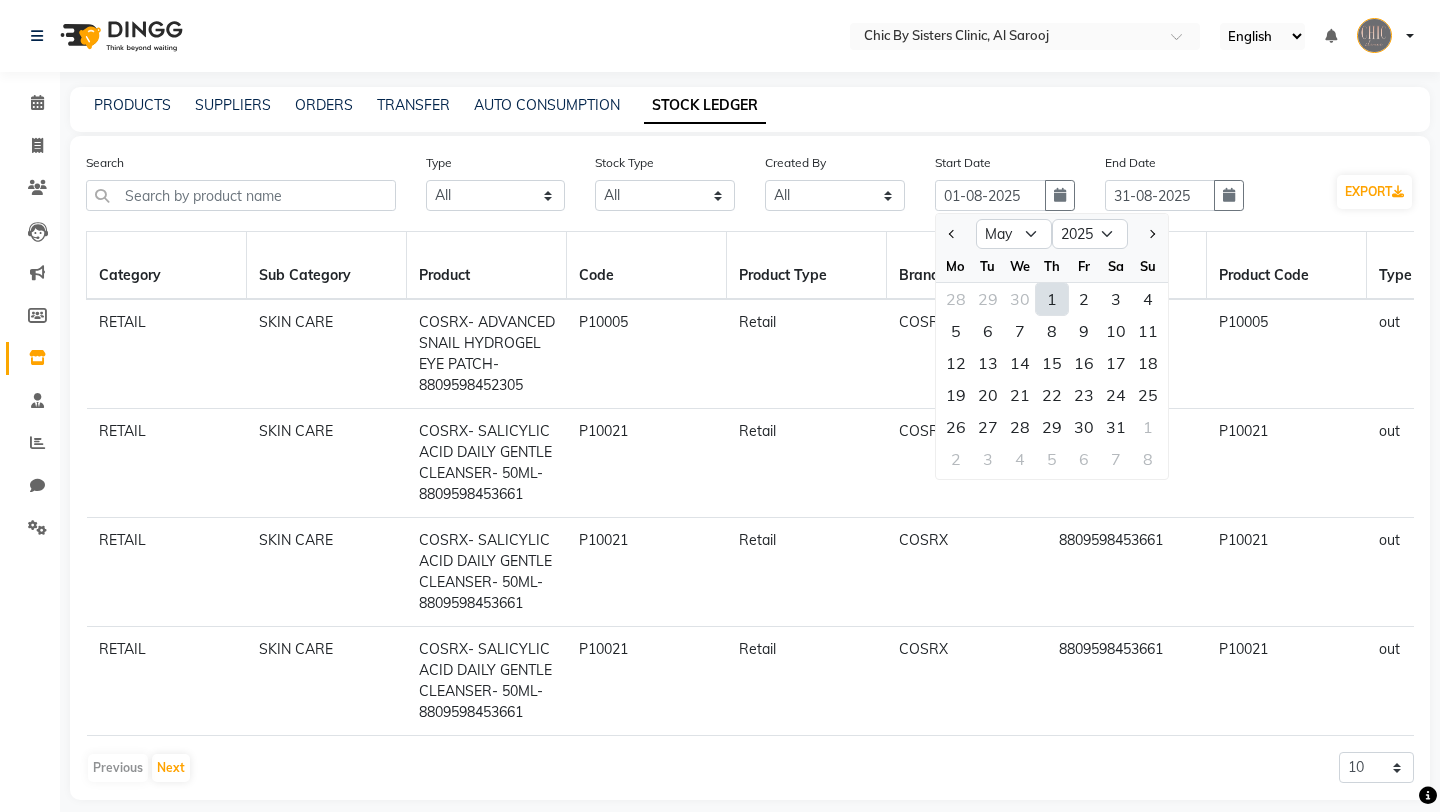 click on "1" 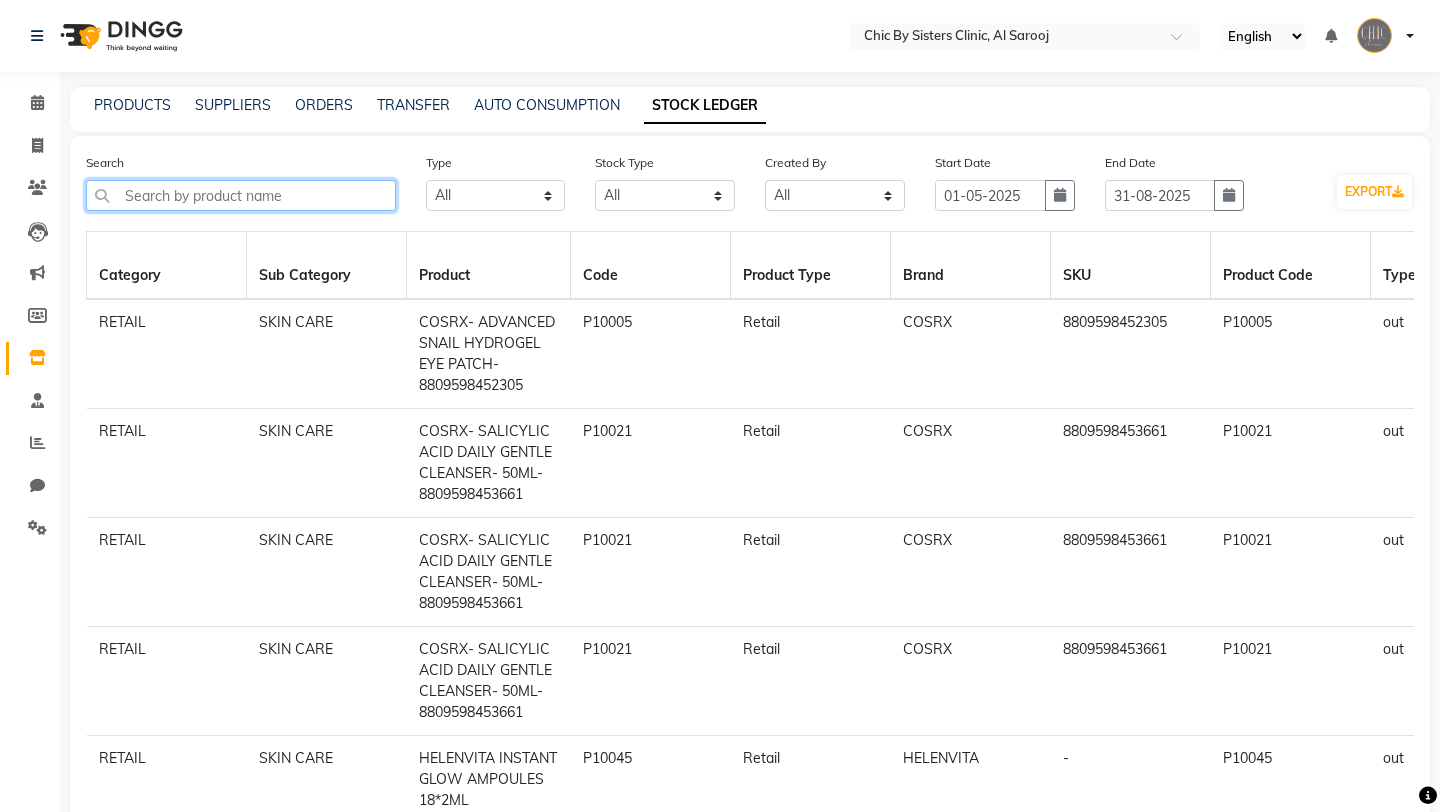 click 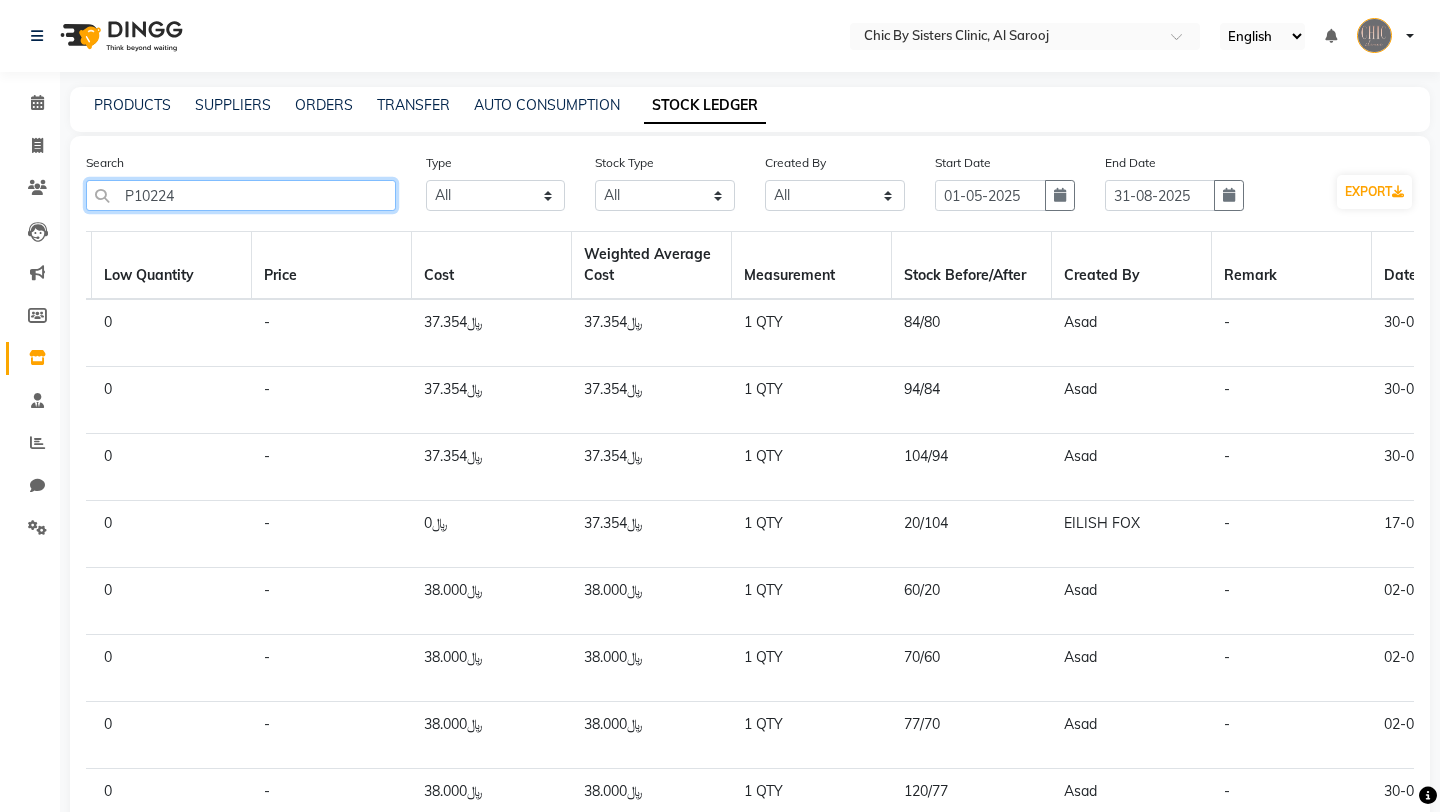 scroll, scrollTop: 0, scrollLeft: 1919, axis: horizontal 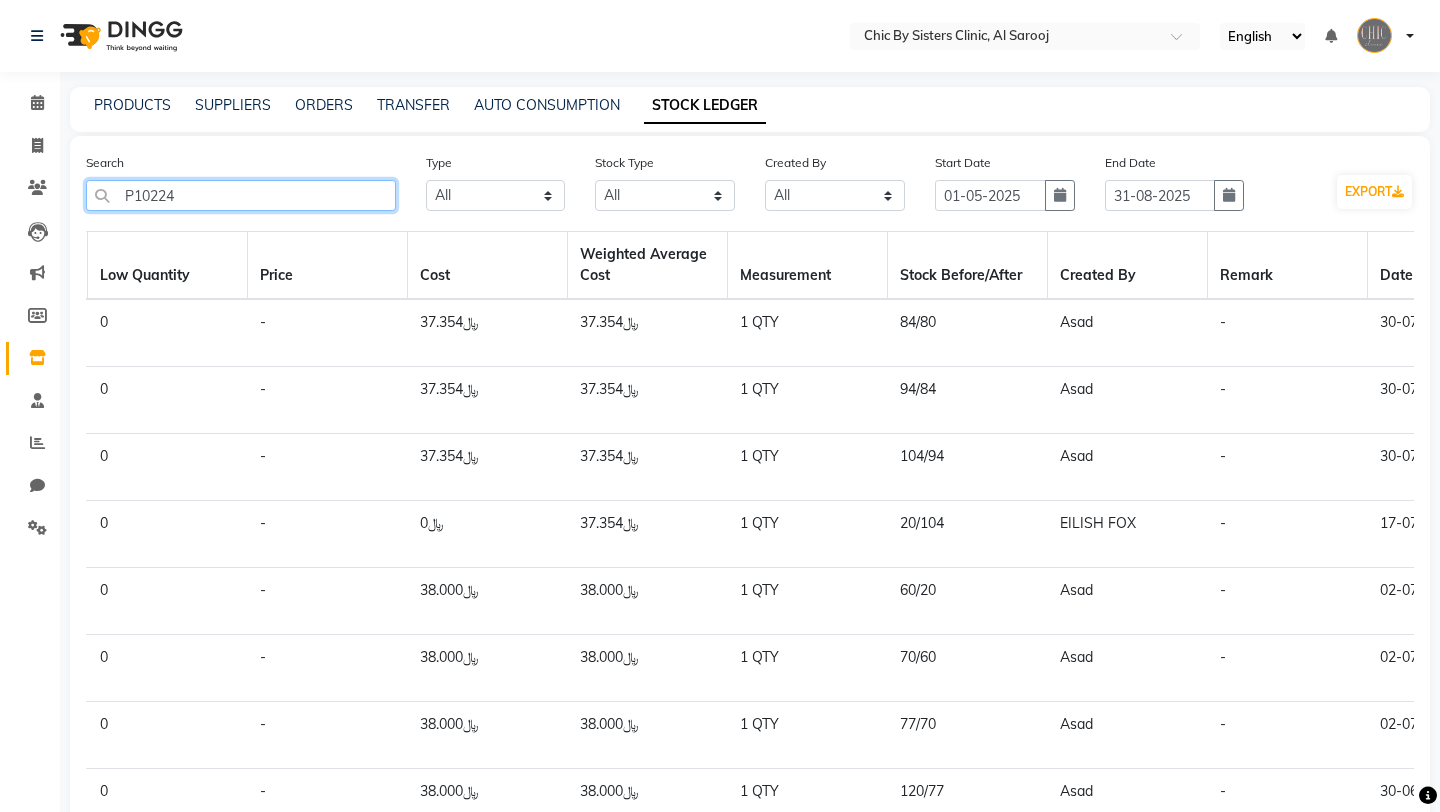 type on "P10224" 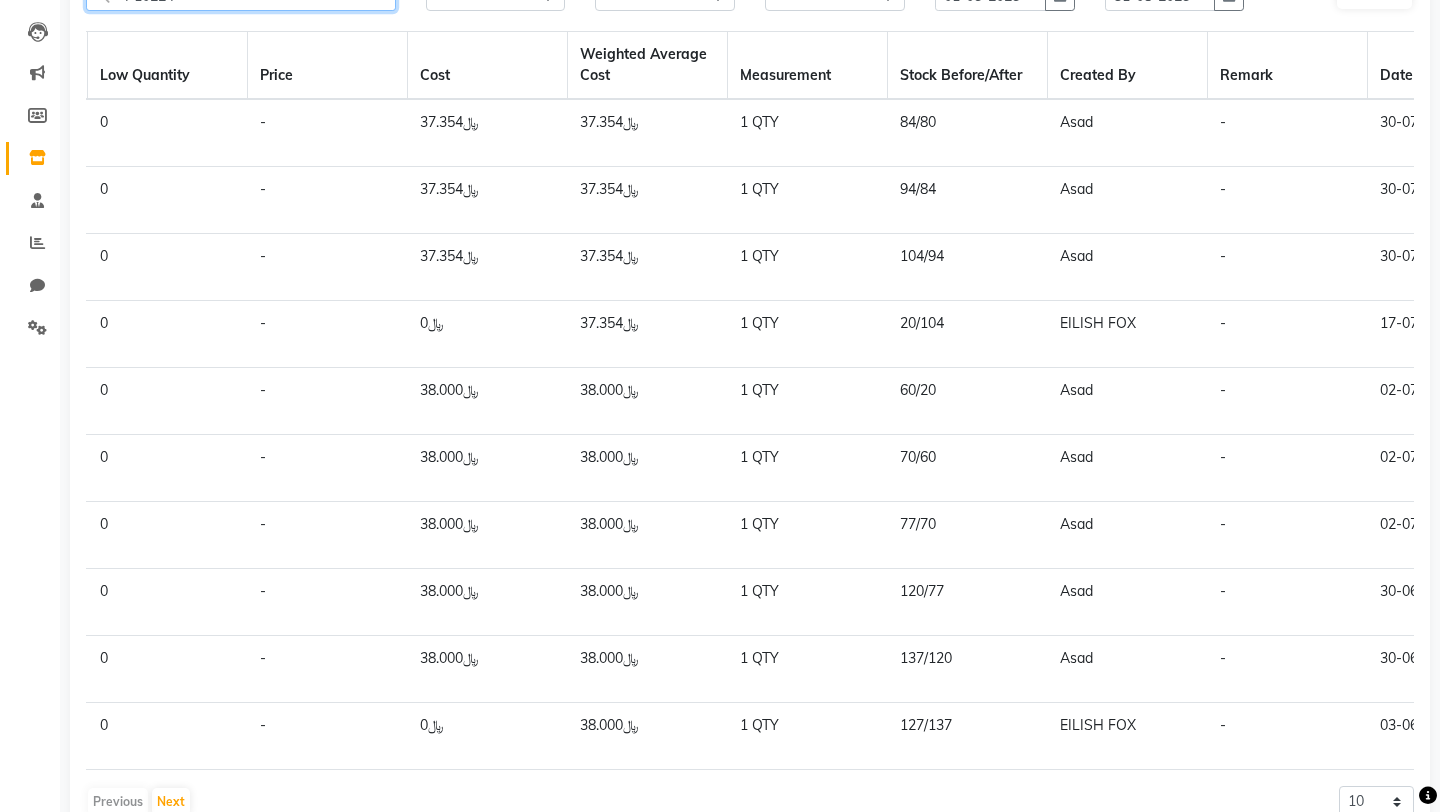 scroll, scrollTop: 236, scrollLeft: 0, axis: vertical 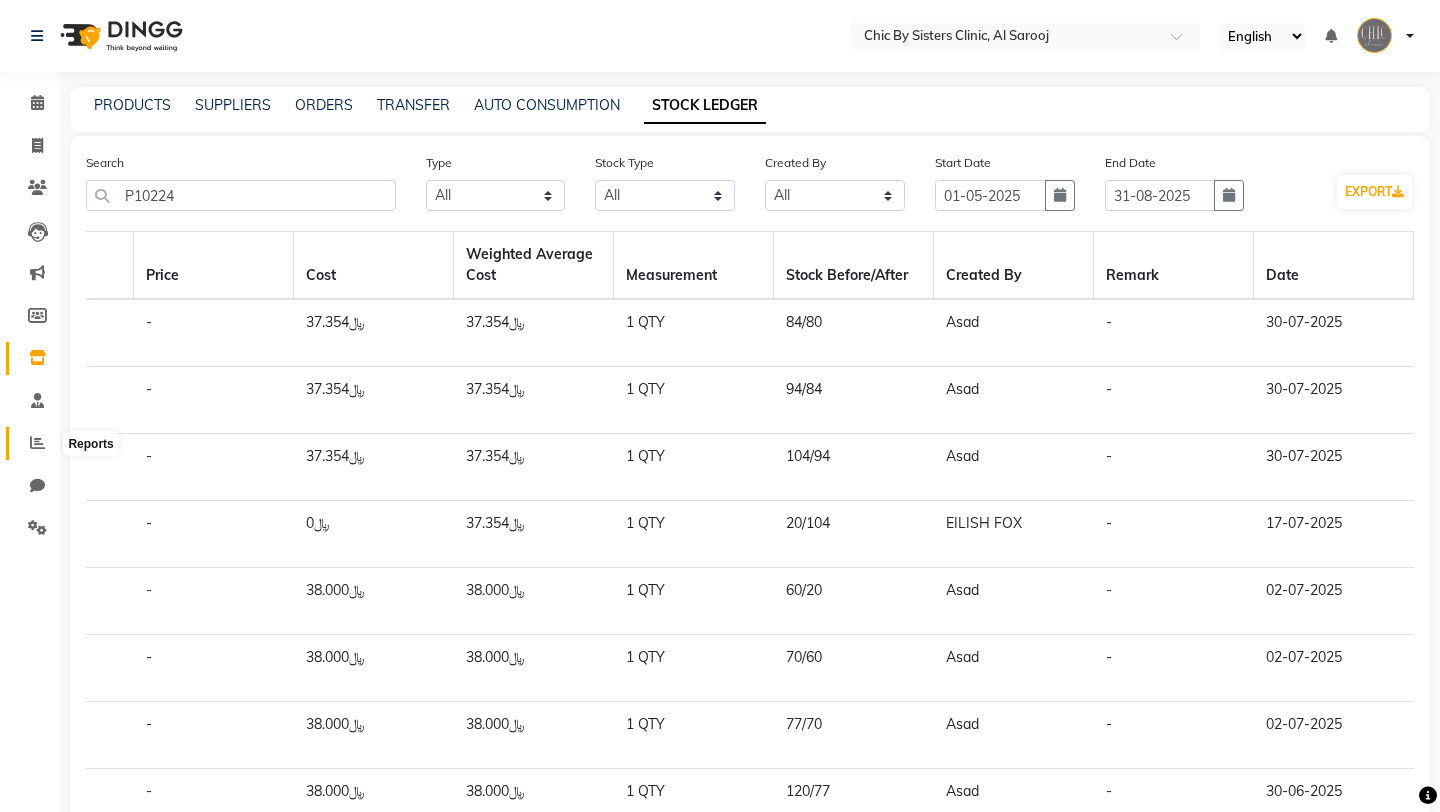 click 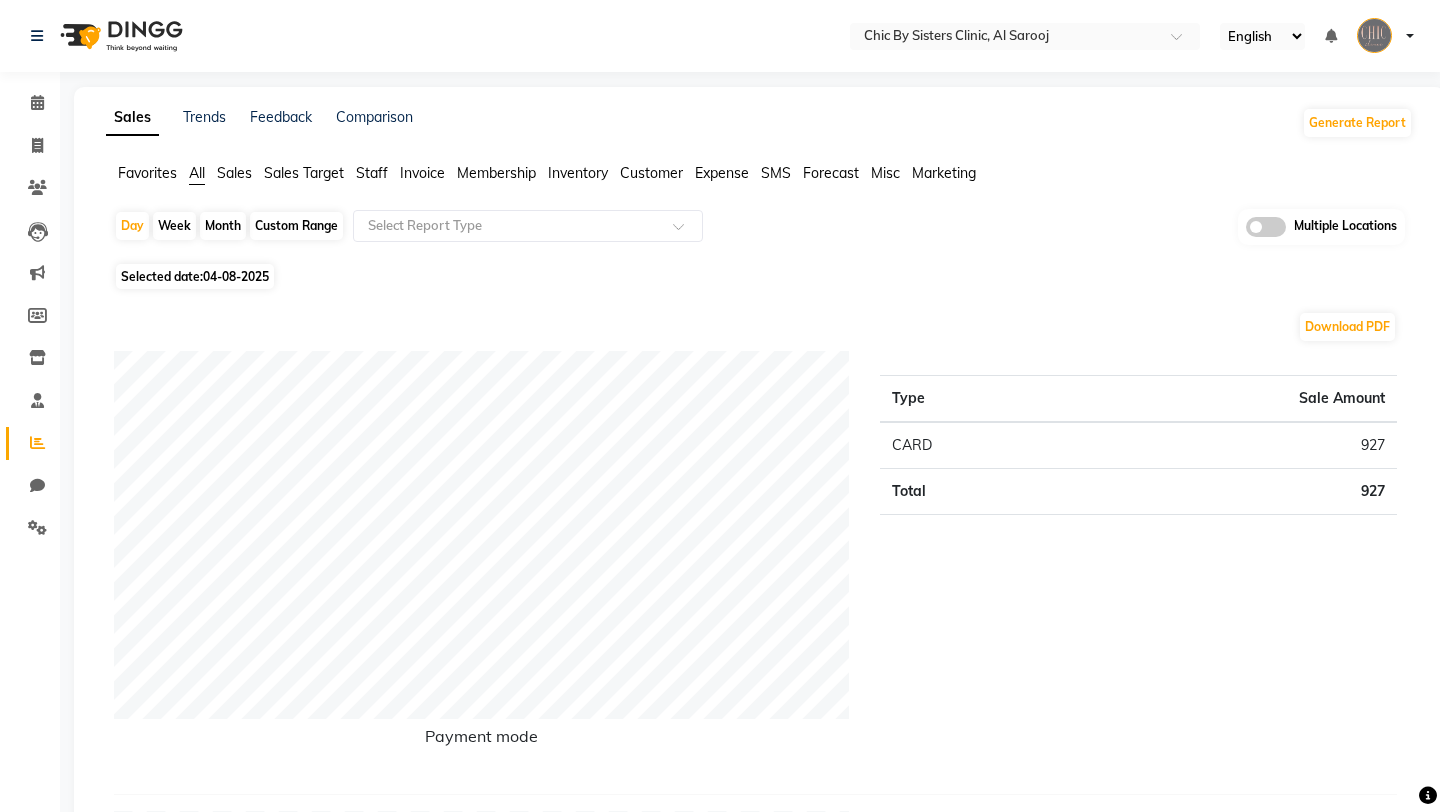 click on "Sales" 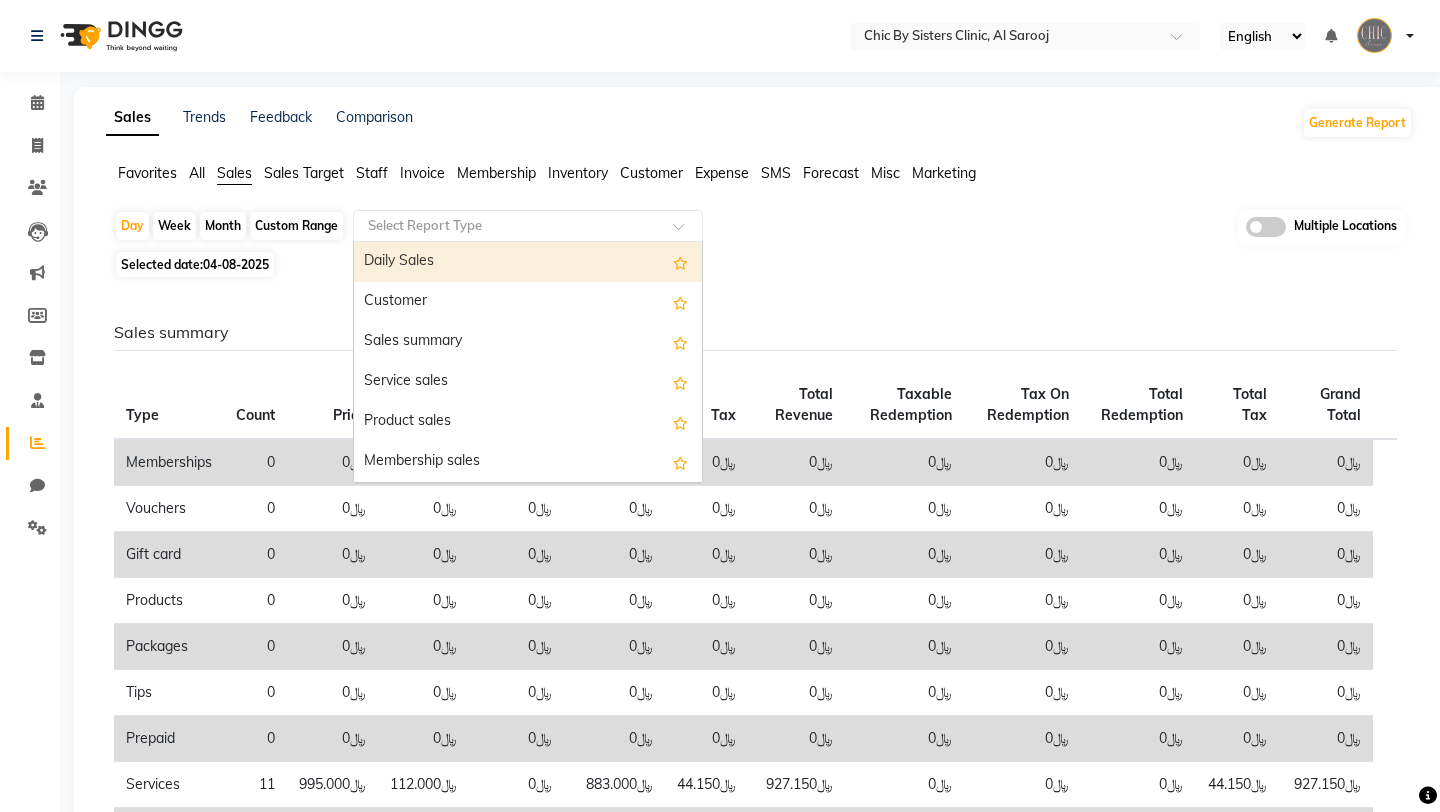 click 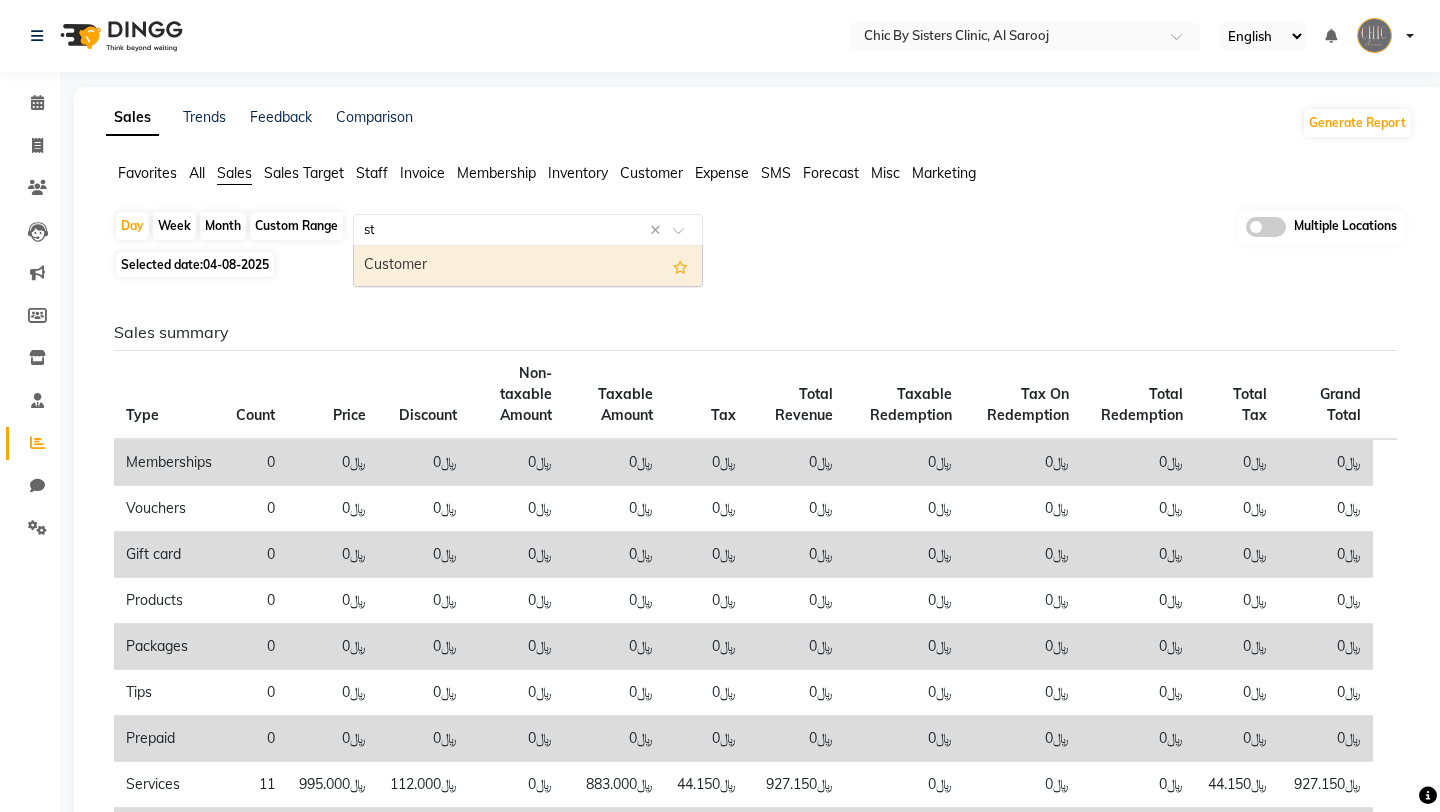 type on "sto" 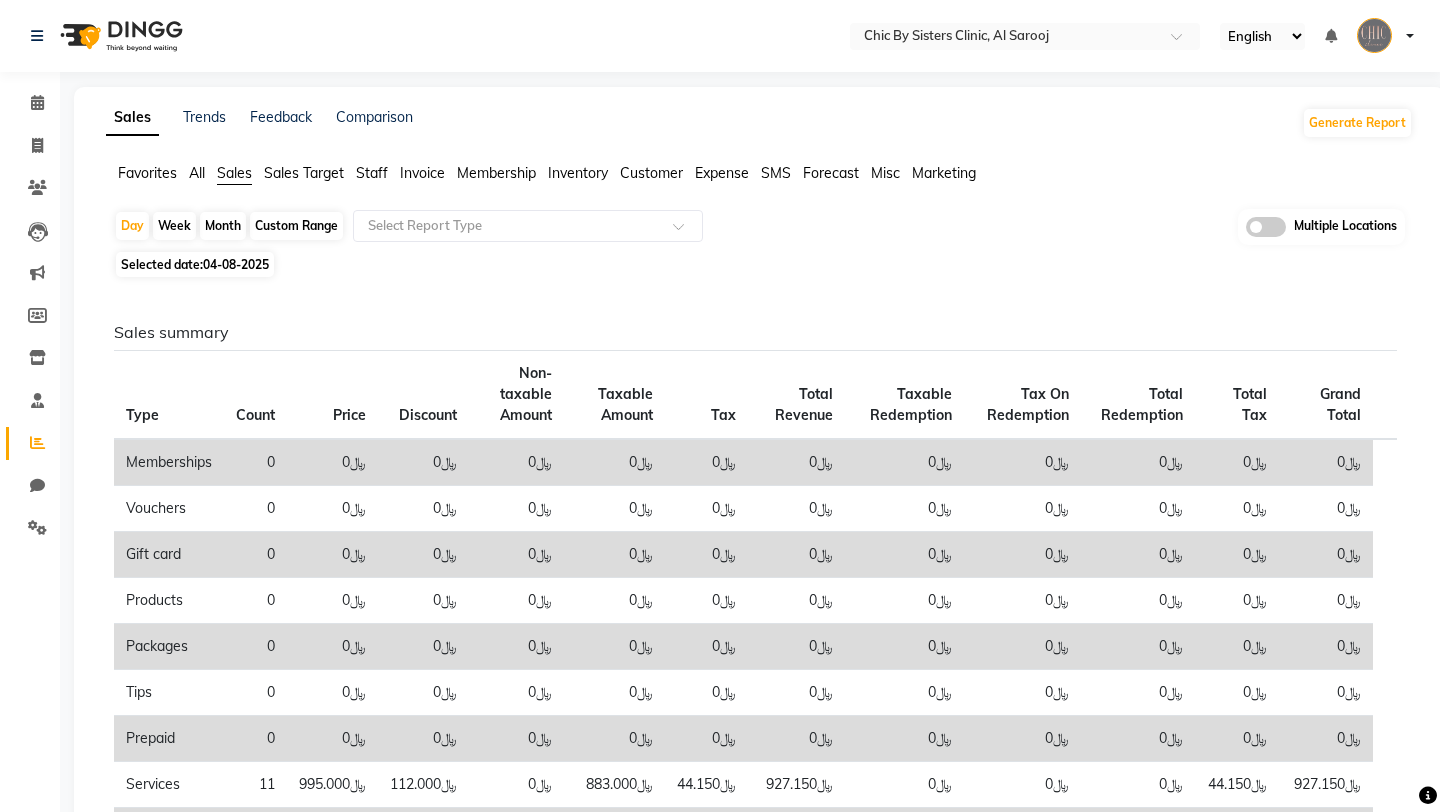 click on "Inventory" 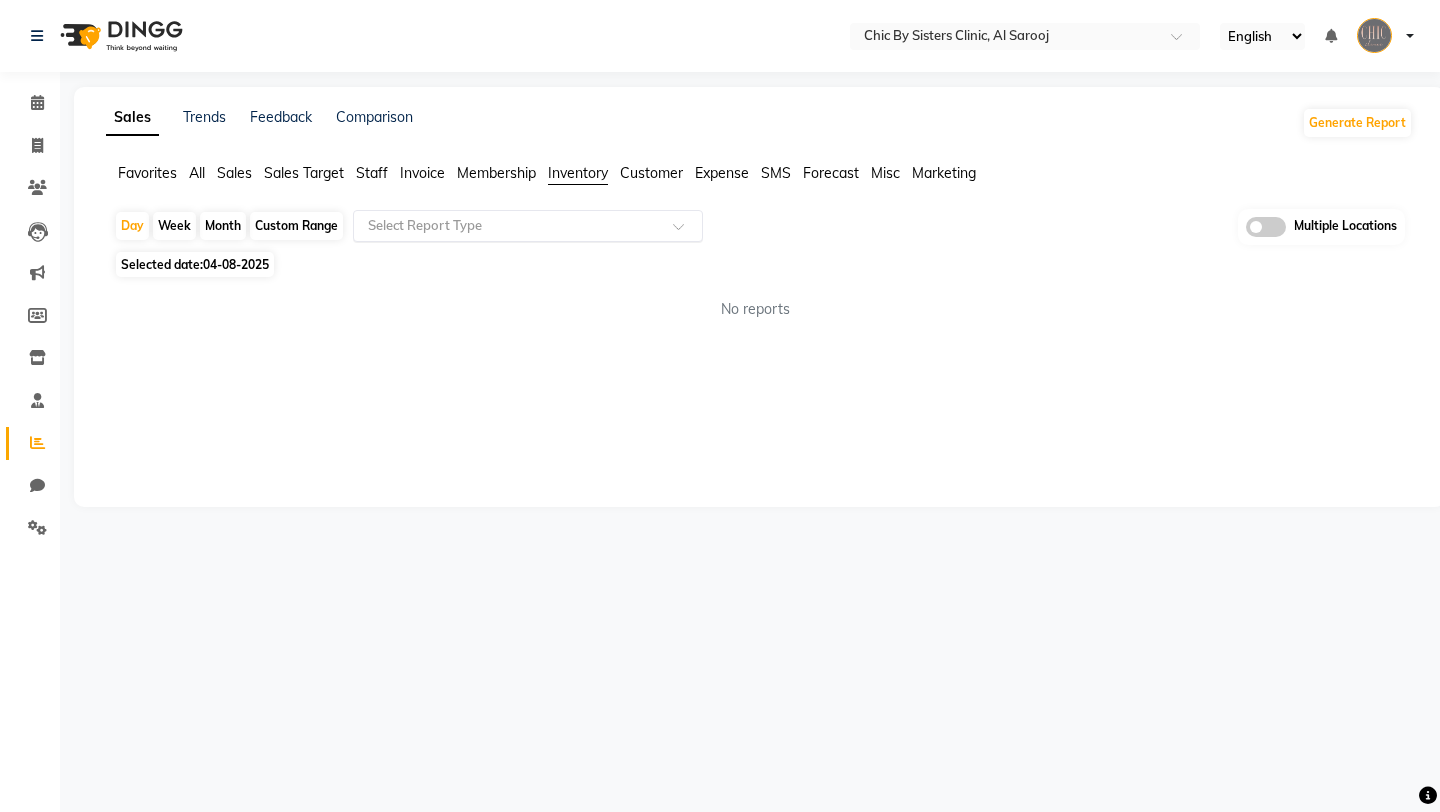 click on "Select Report Type" 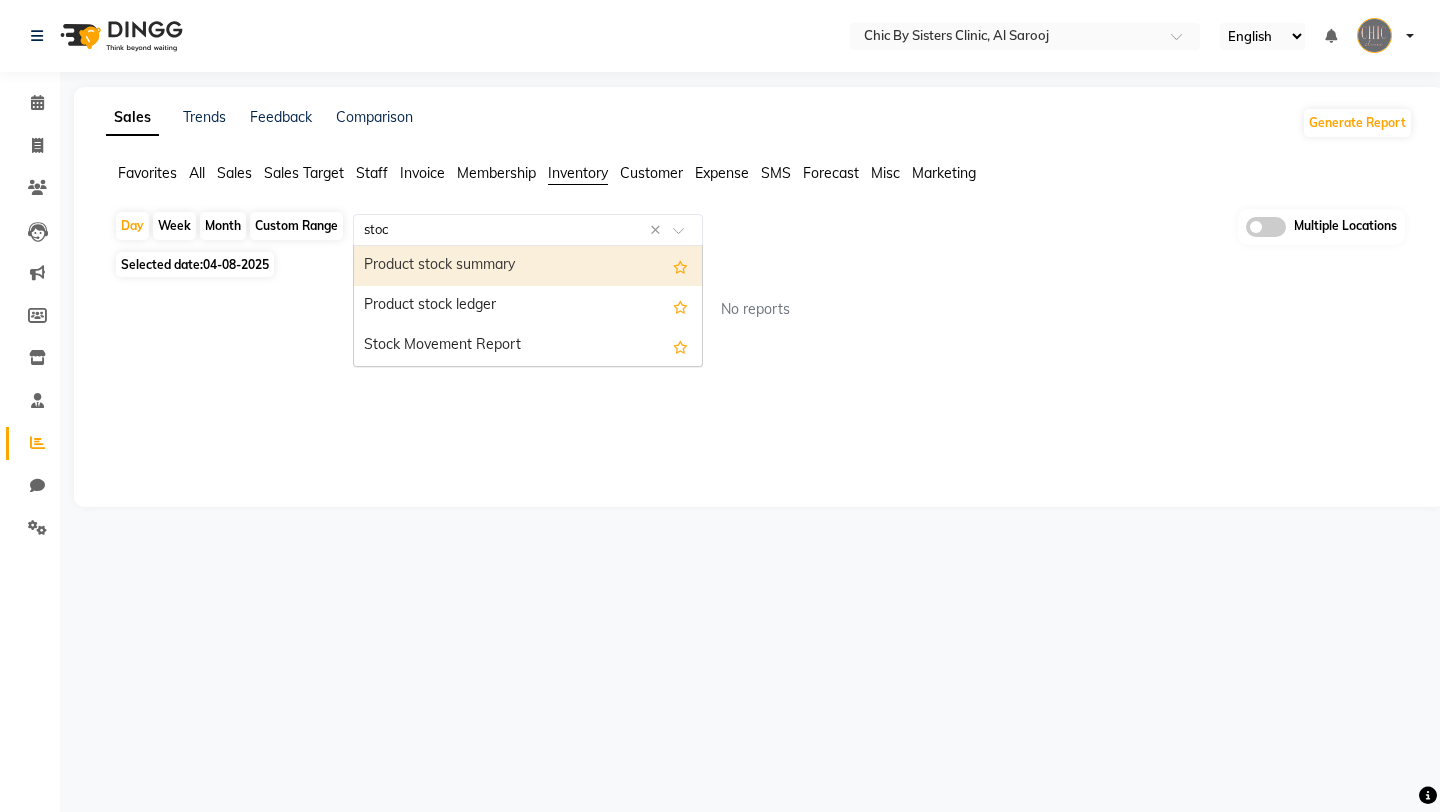 type on "stock" 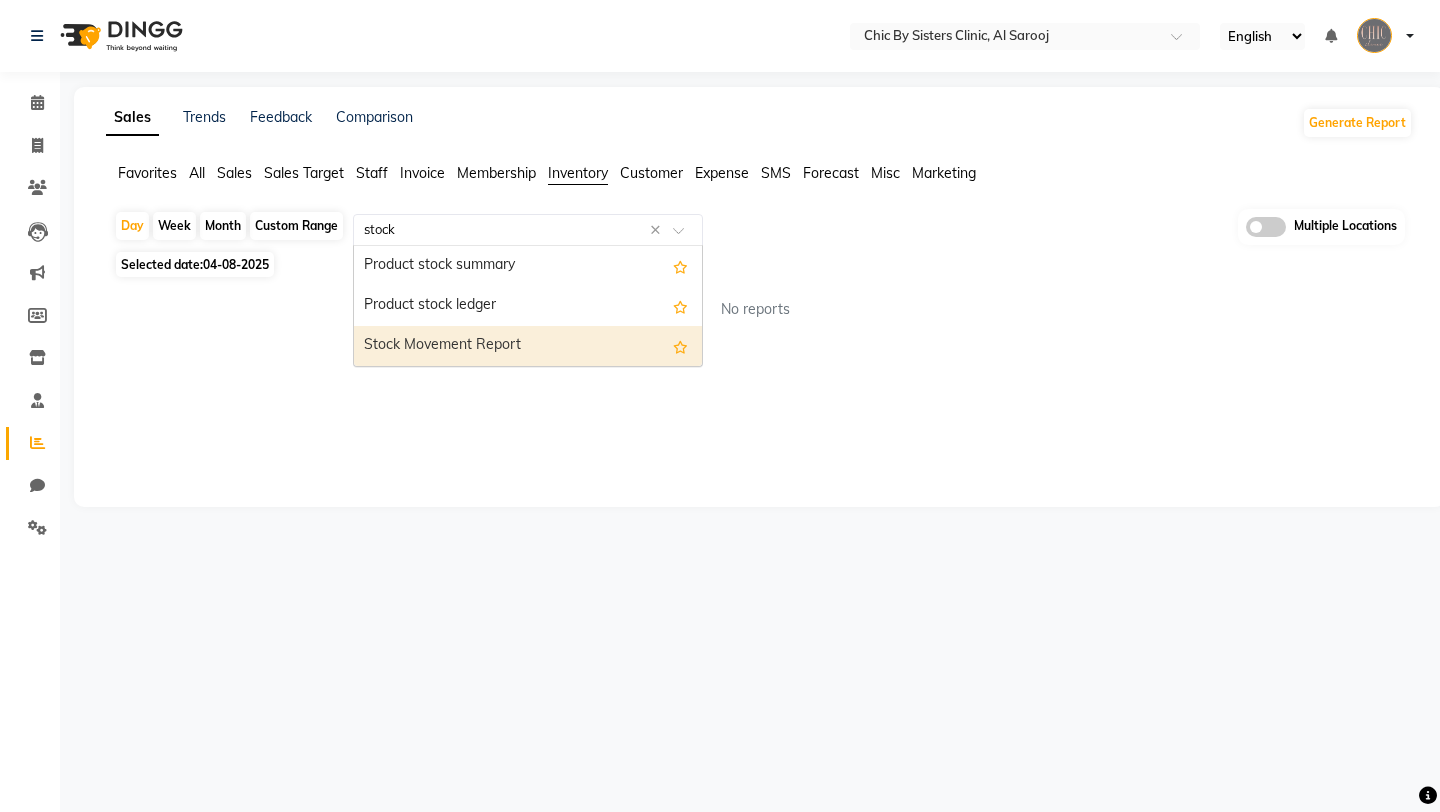 click on "Stock Movement Report" at bounding box center [528, 346] 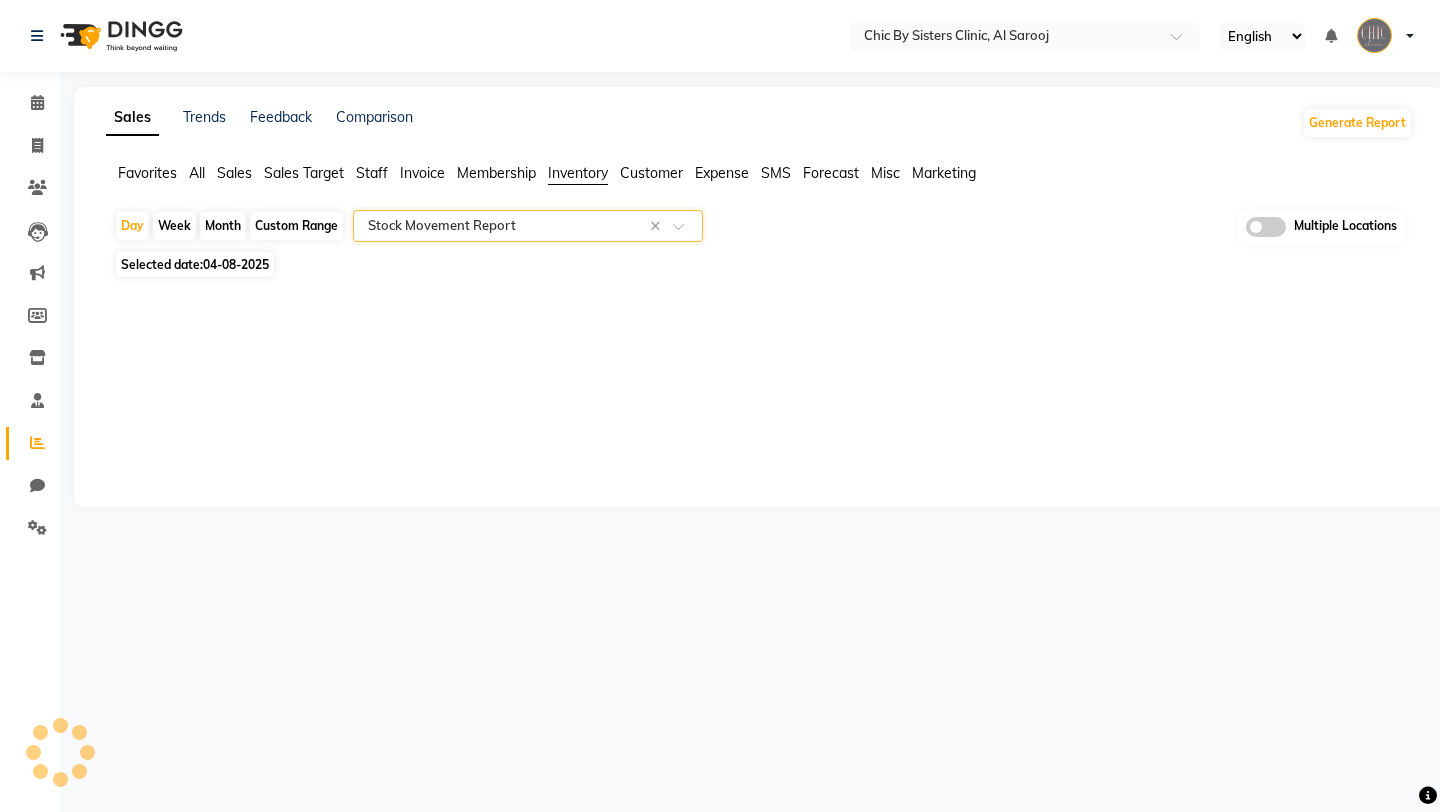 select on "full_report" 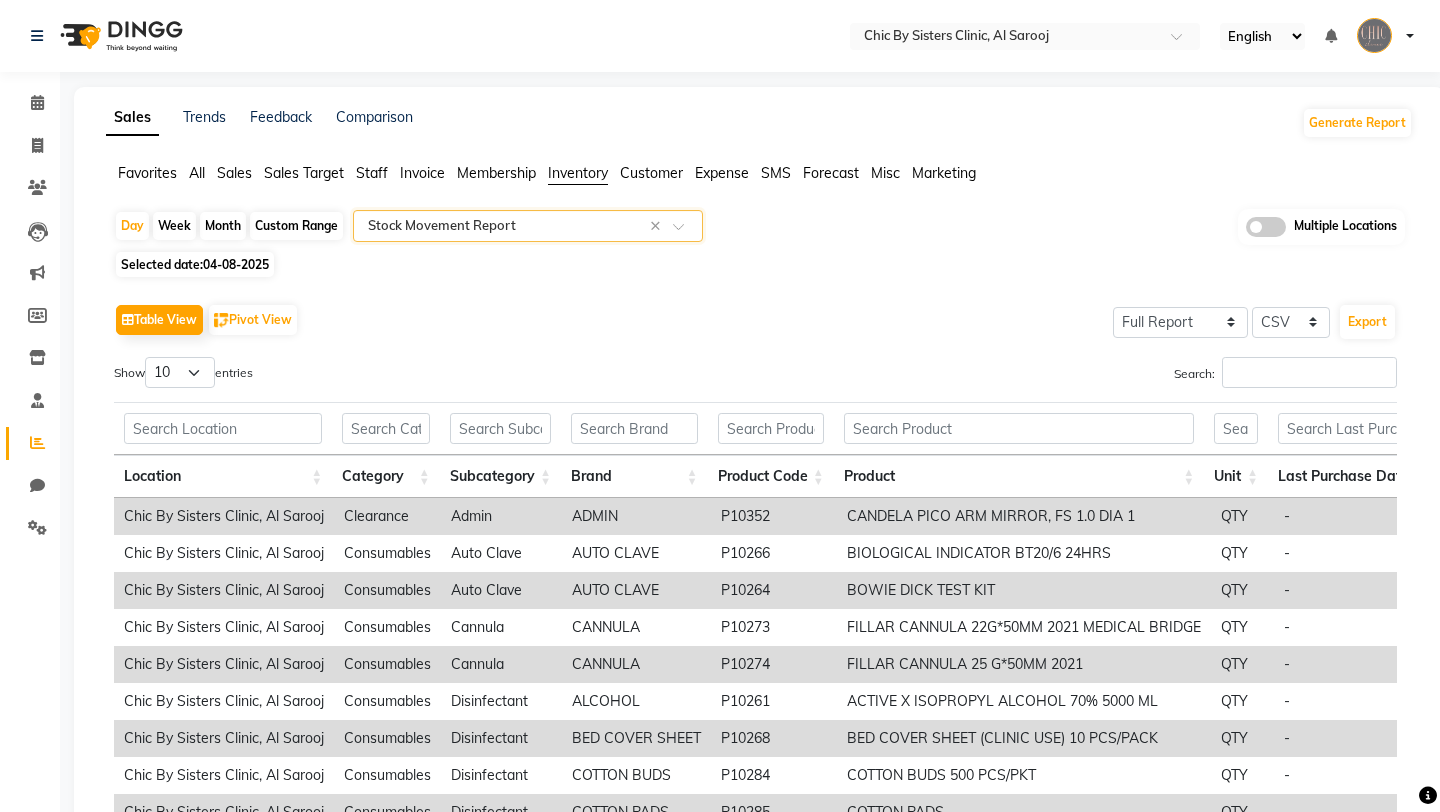 click on "Custom Range" 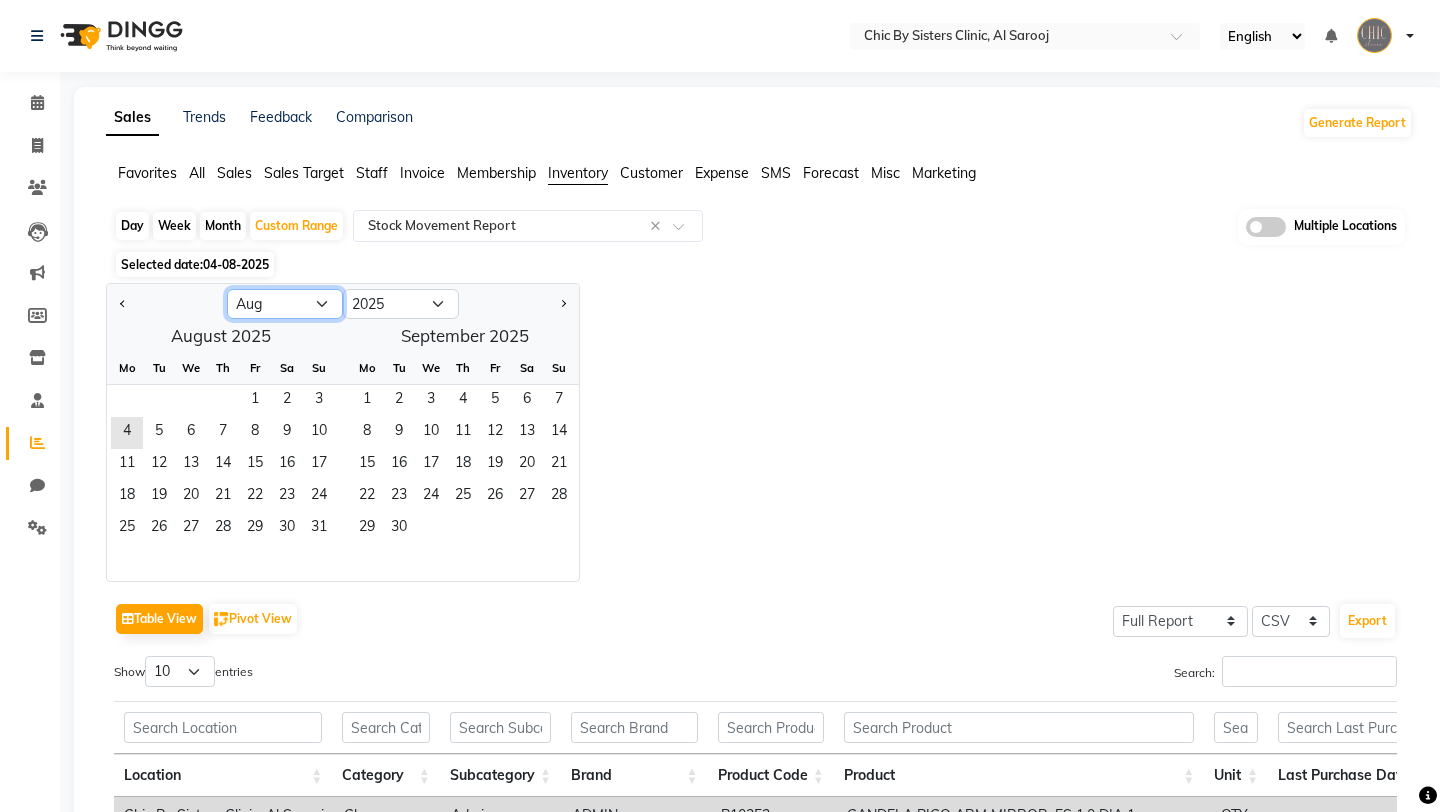 click on "Jan Feb Mar Apr May Jun Jul Aug Sep Oct Nov Dec" 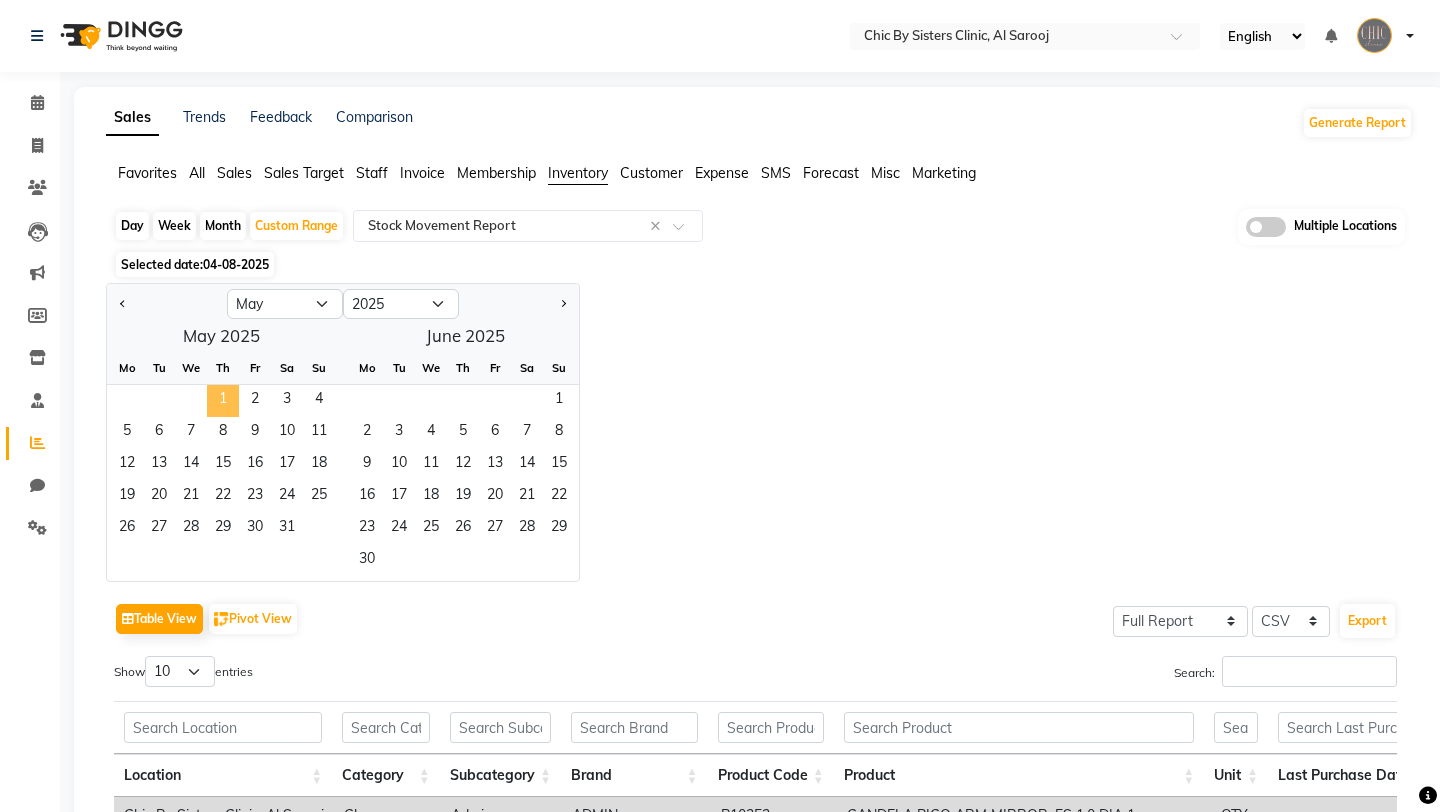 click on "1" 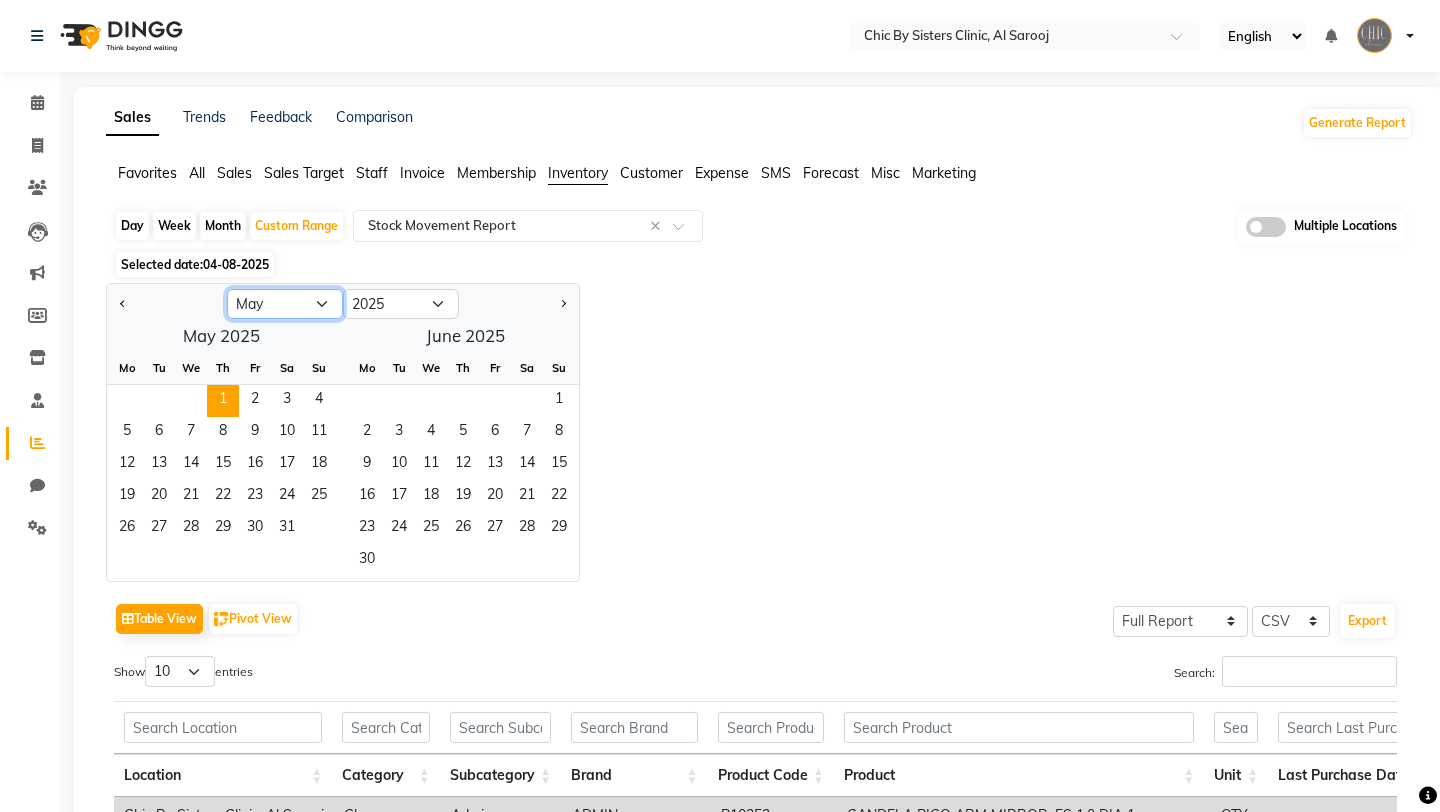 click on "Jan Feb Mar Apr May Jun Jul Aug Sep Oct Nov Dec" 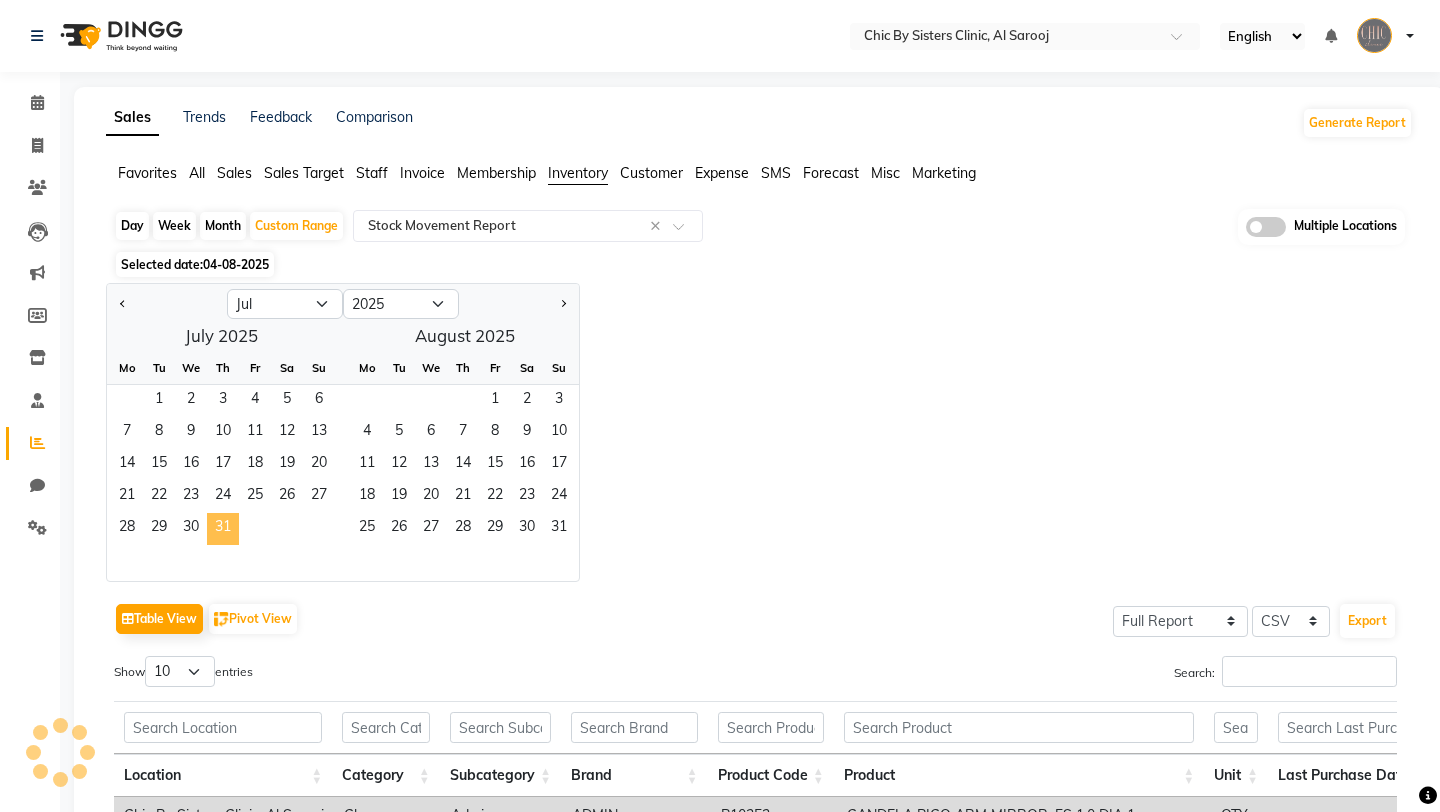 click on "31" 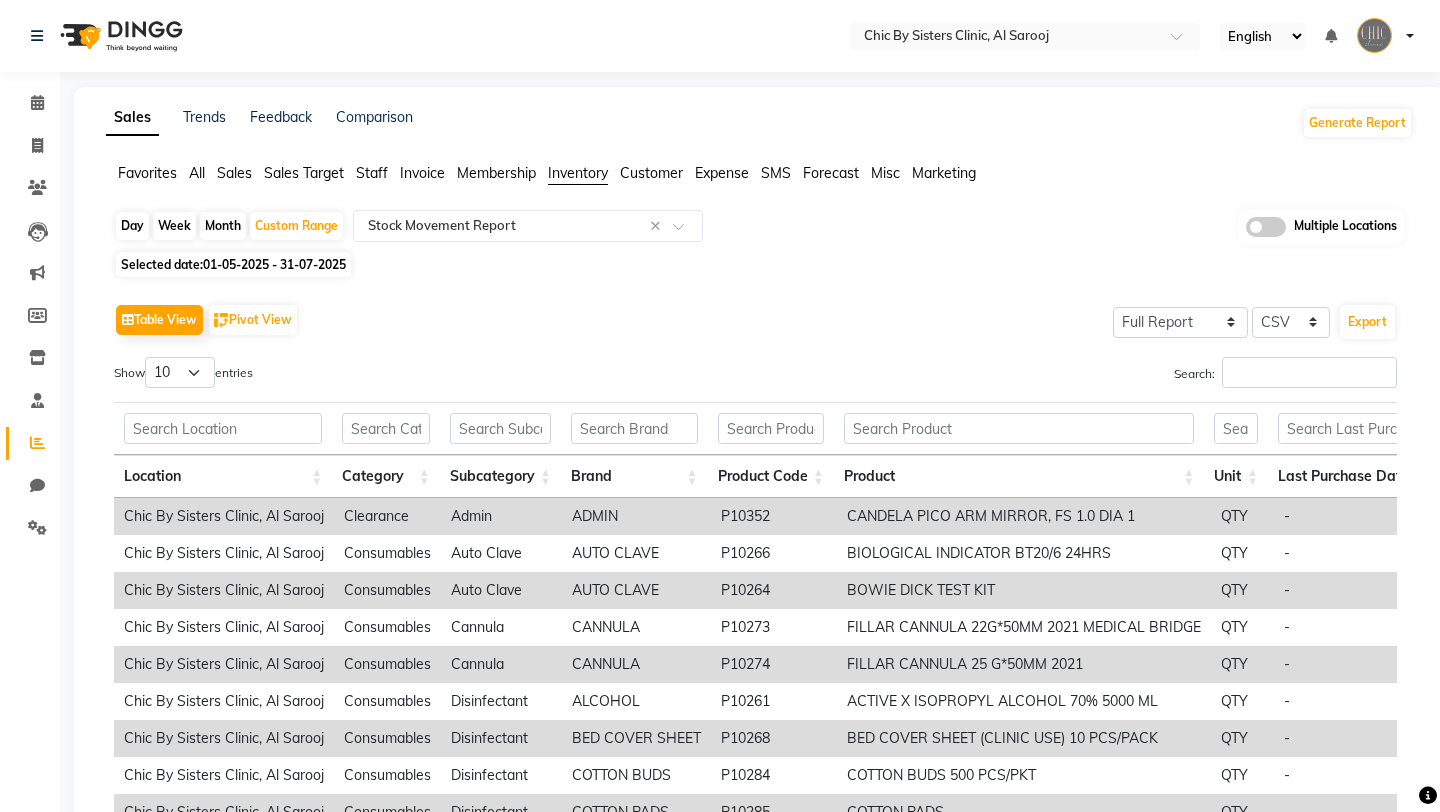 click 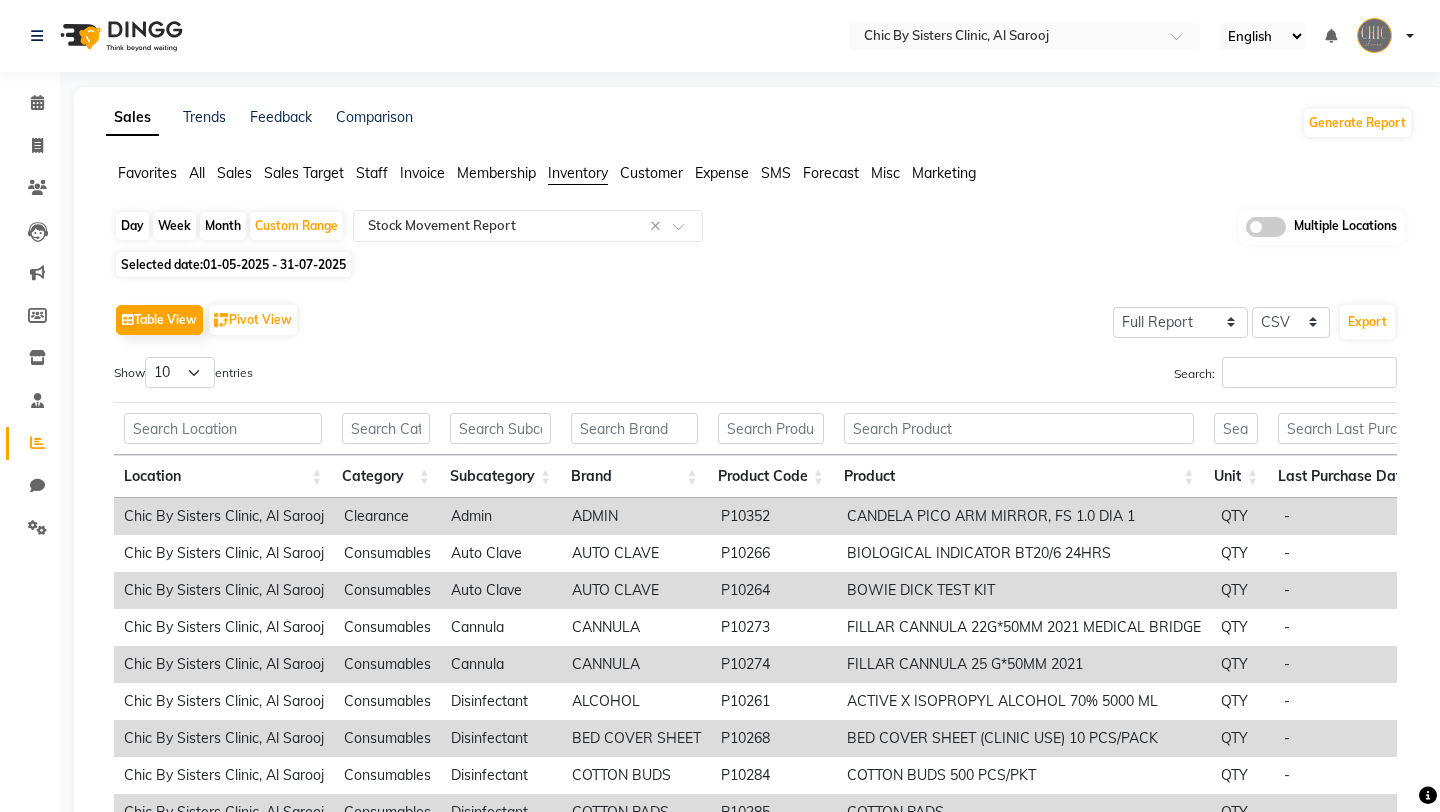 click 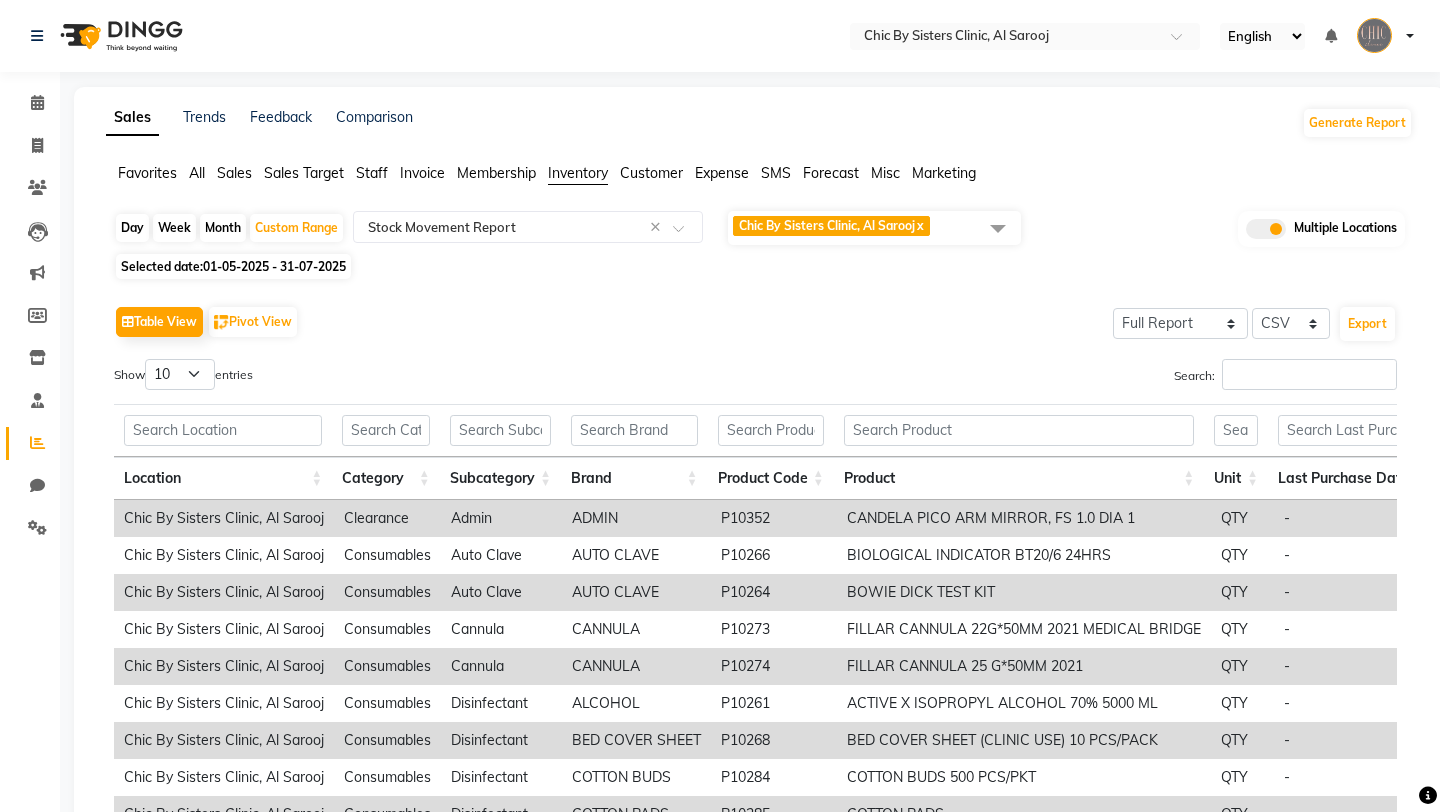 click on "Chic By Sisters Clinic, Al Sarooj  x" 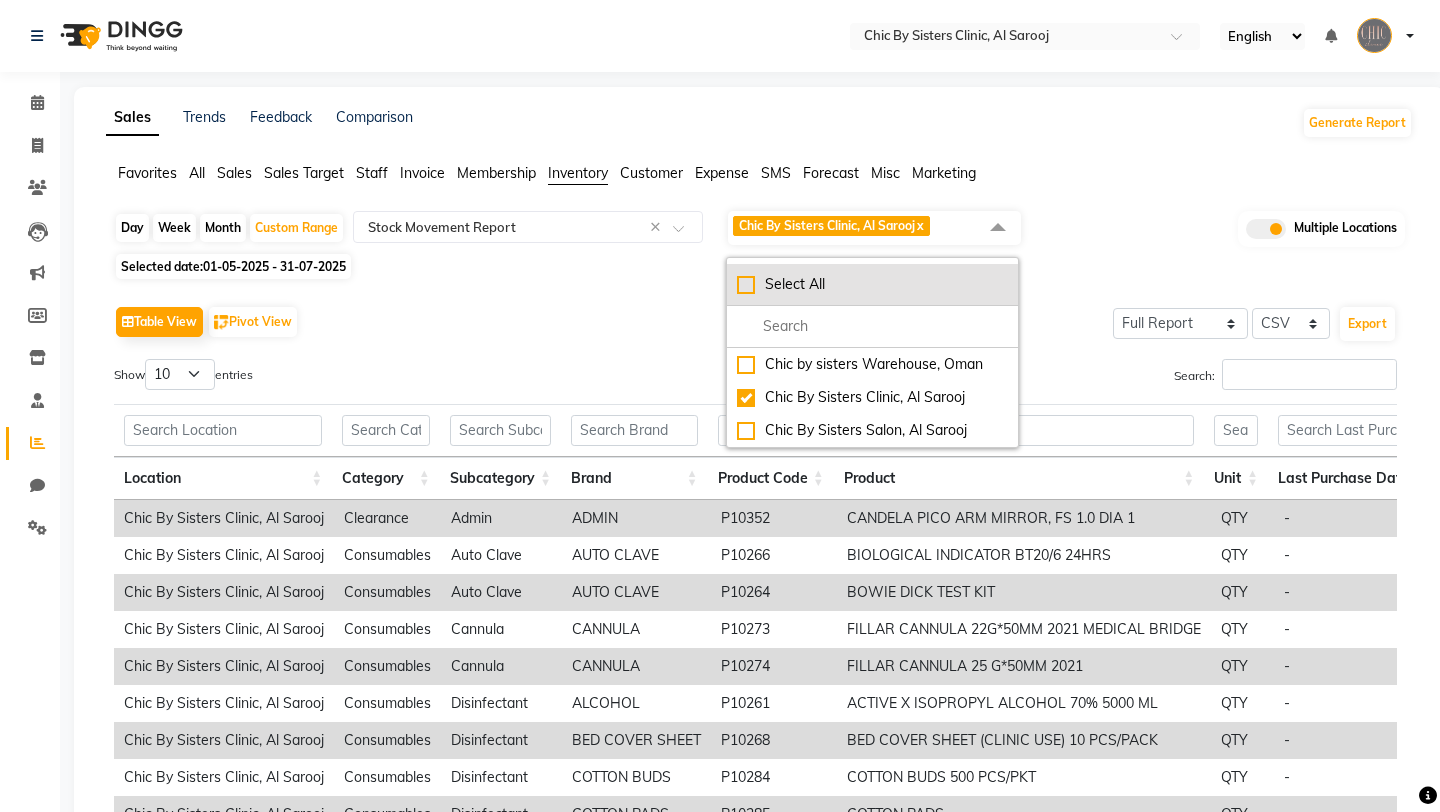 click on "Select All" 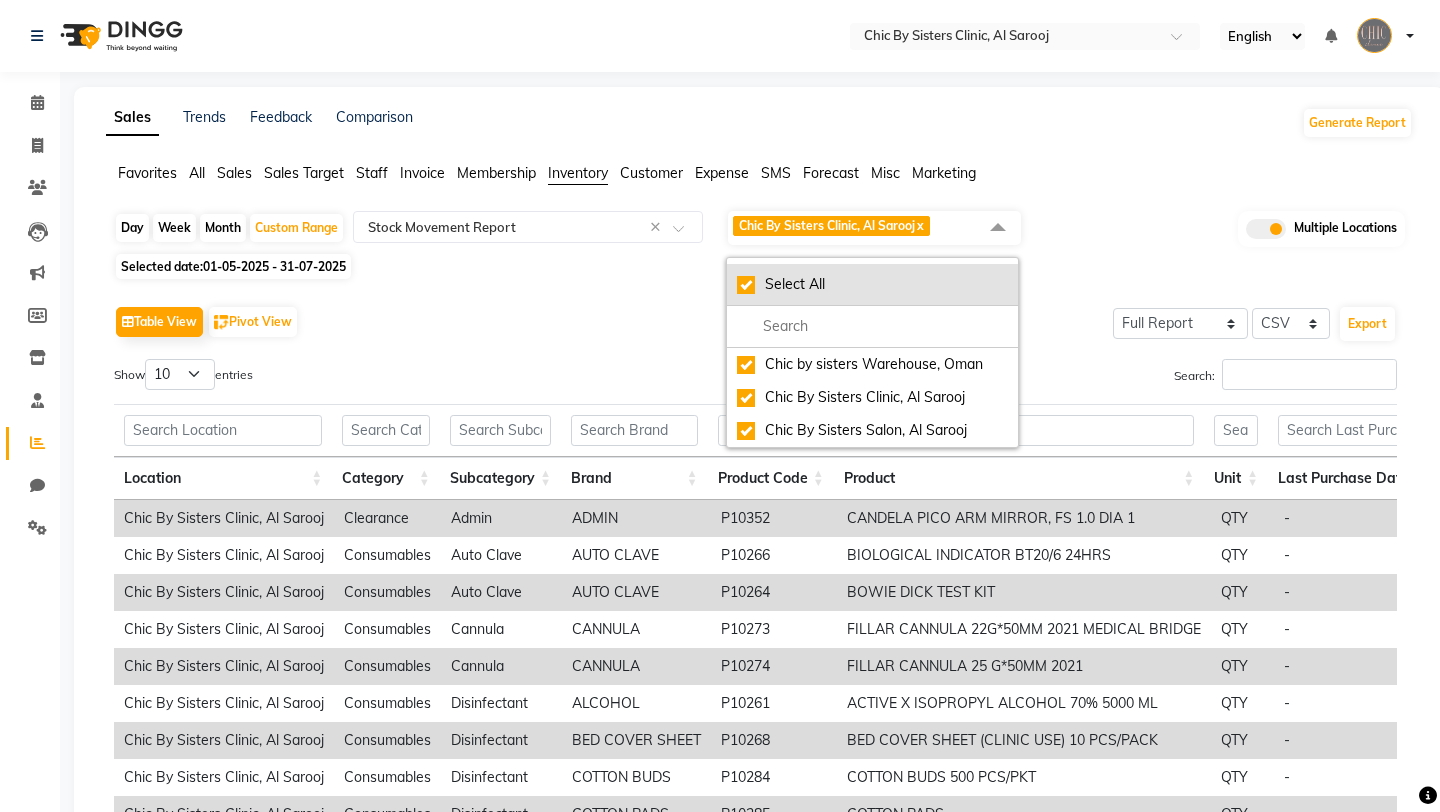 checkbox on "true" 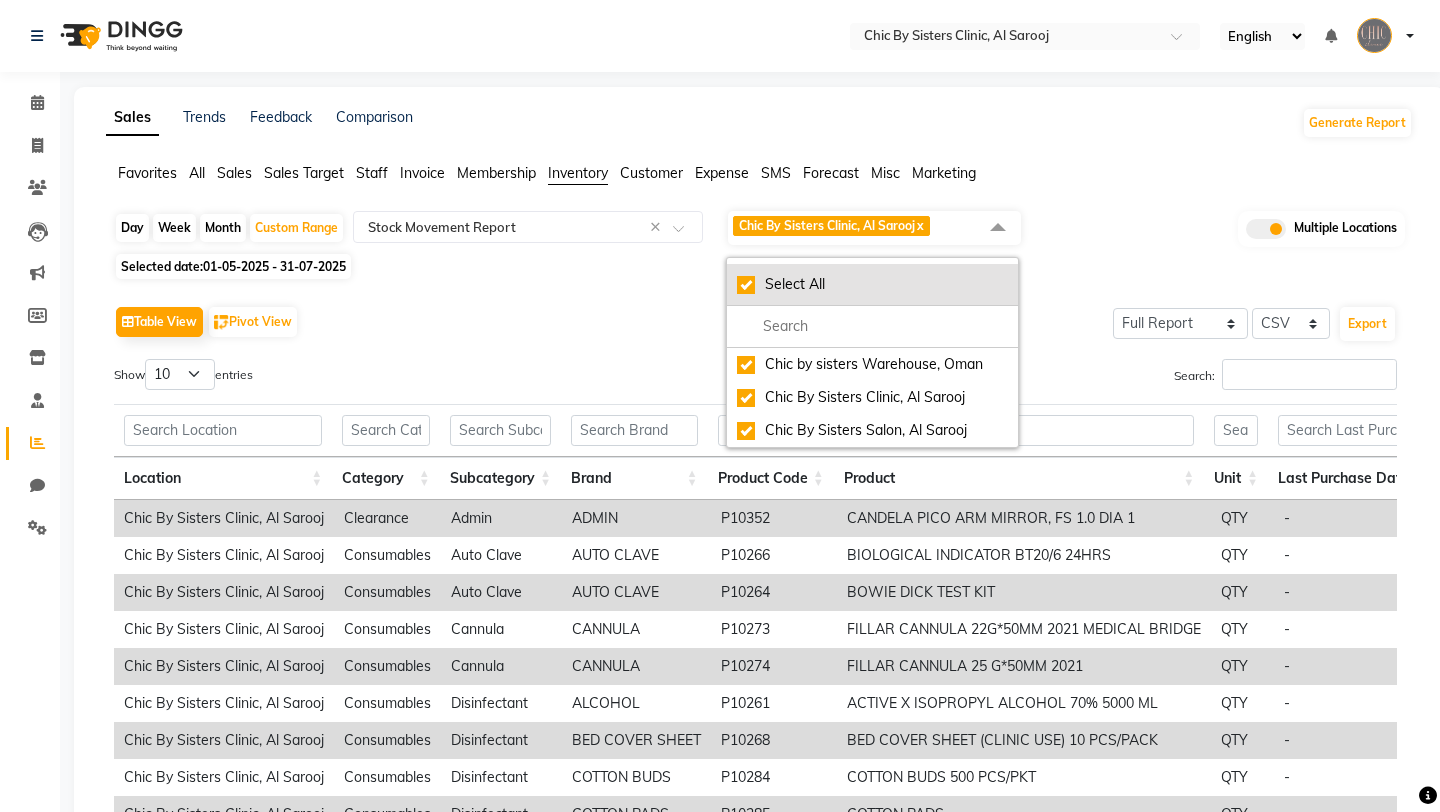 checkbox on "true" 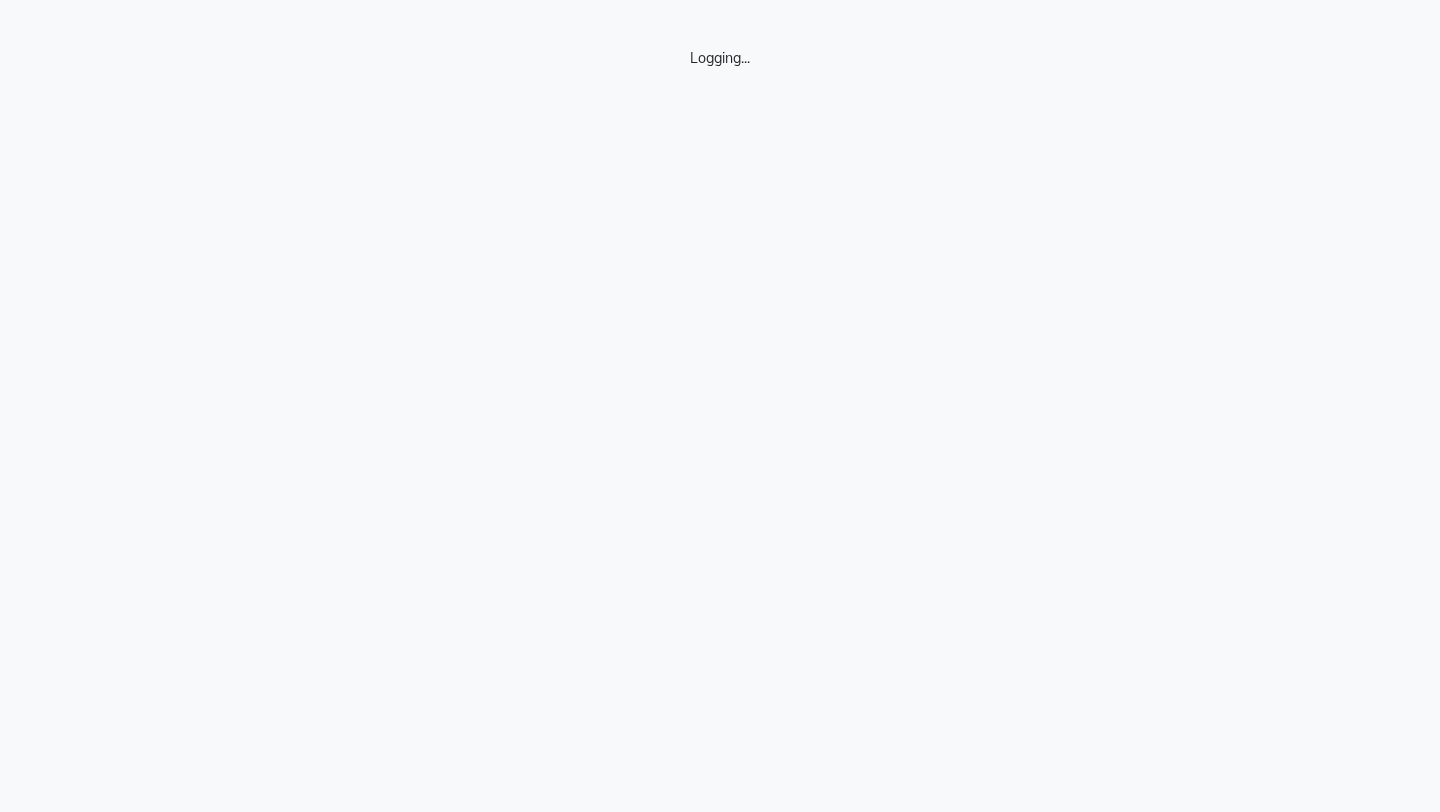 scroll, scrollTop: 0, scrollLeft: 0, axis: both 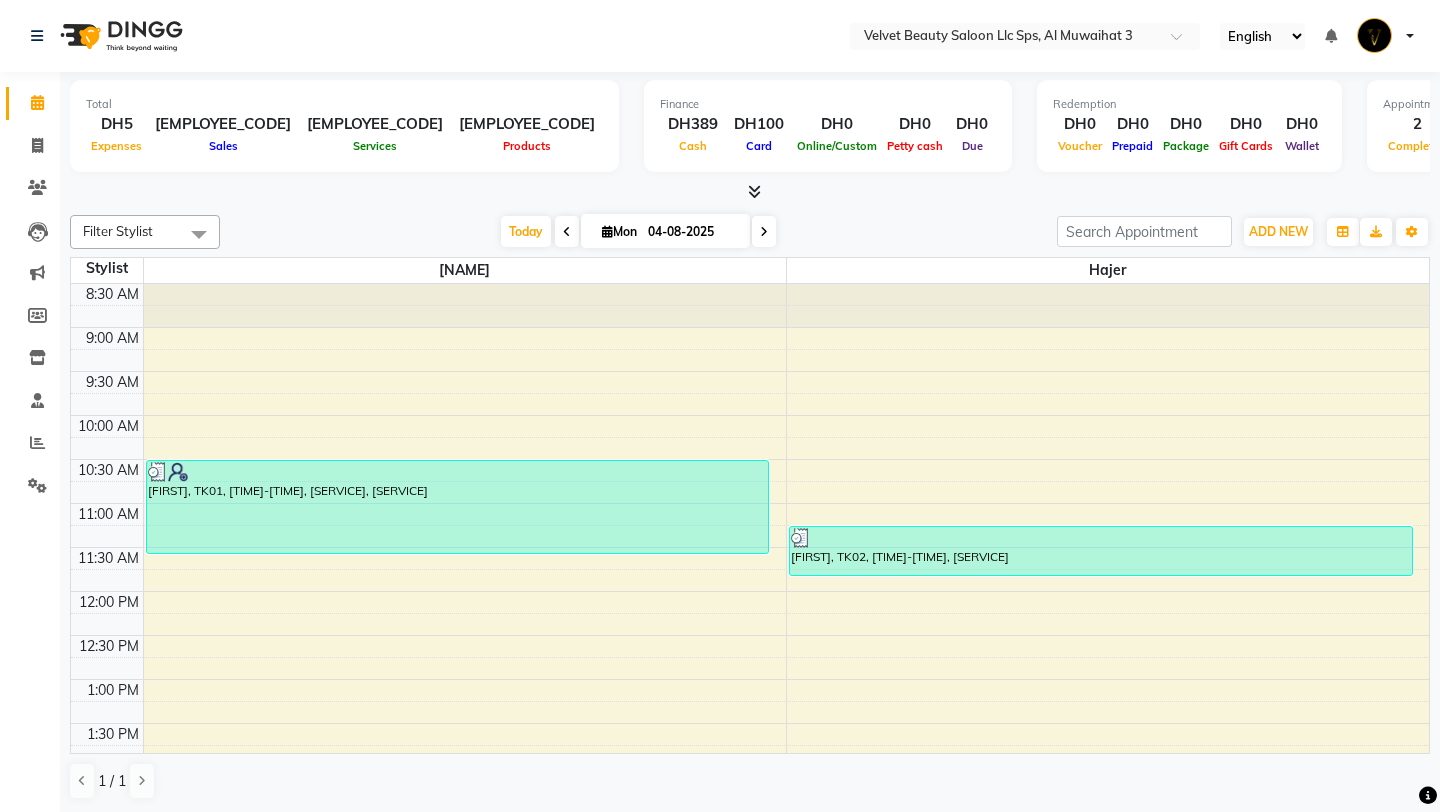 click at bounding box center [567, 231] 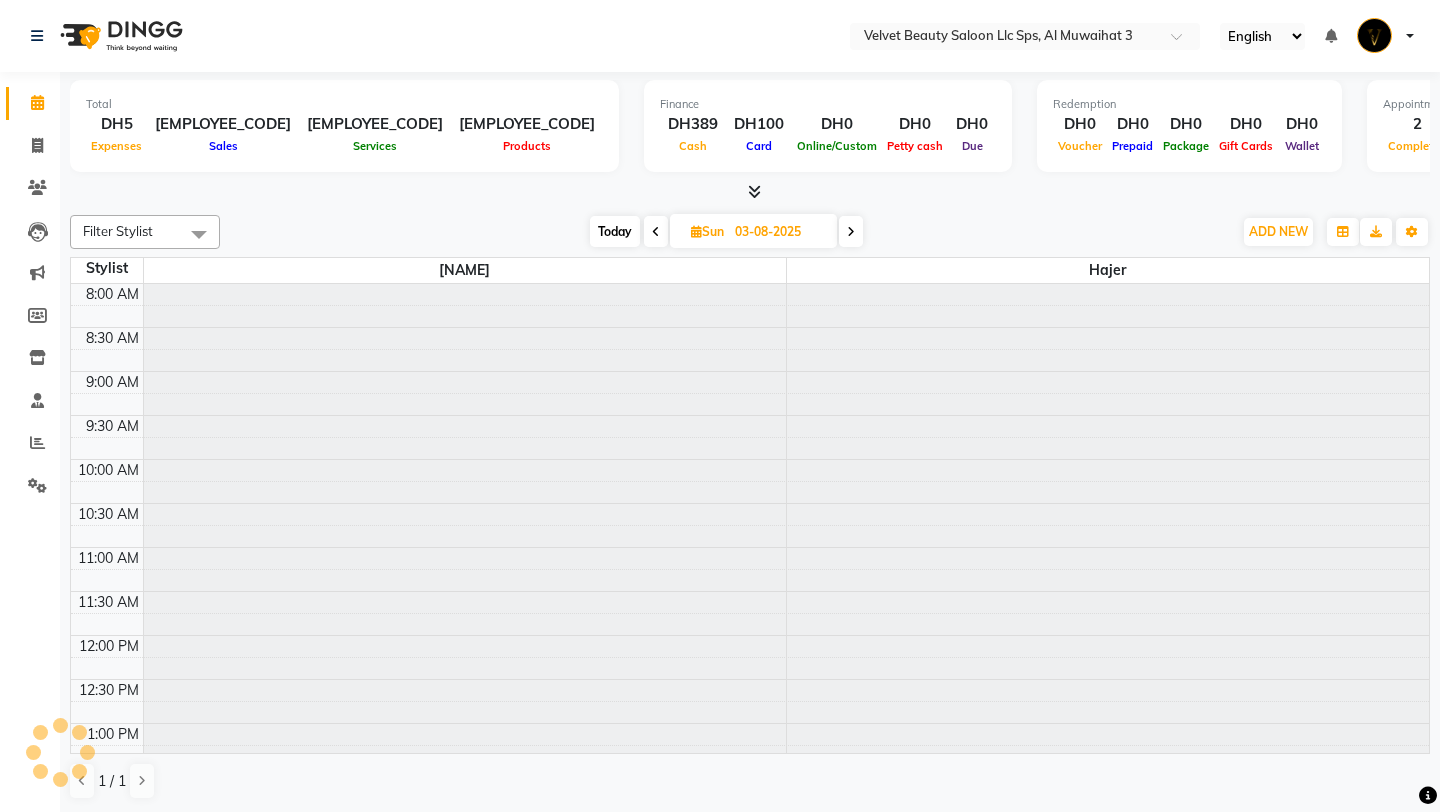 scroll, scrollTop: 673, scrollLeft: 0, axis: vertical 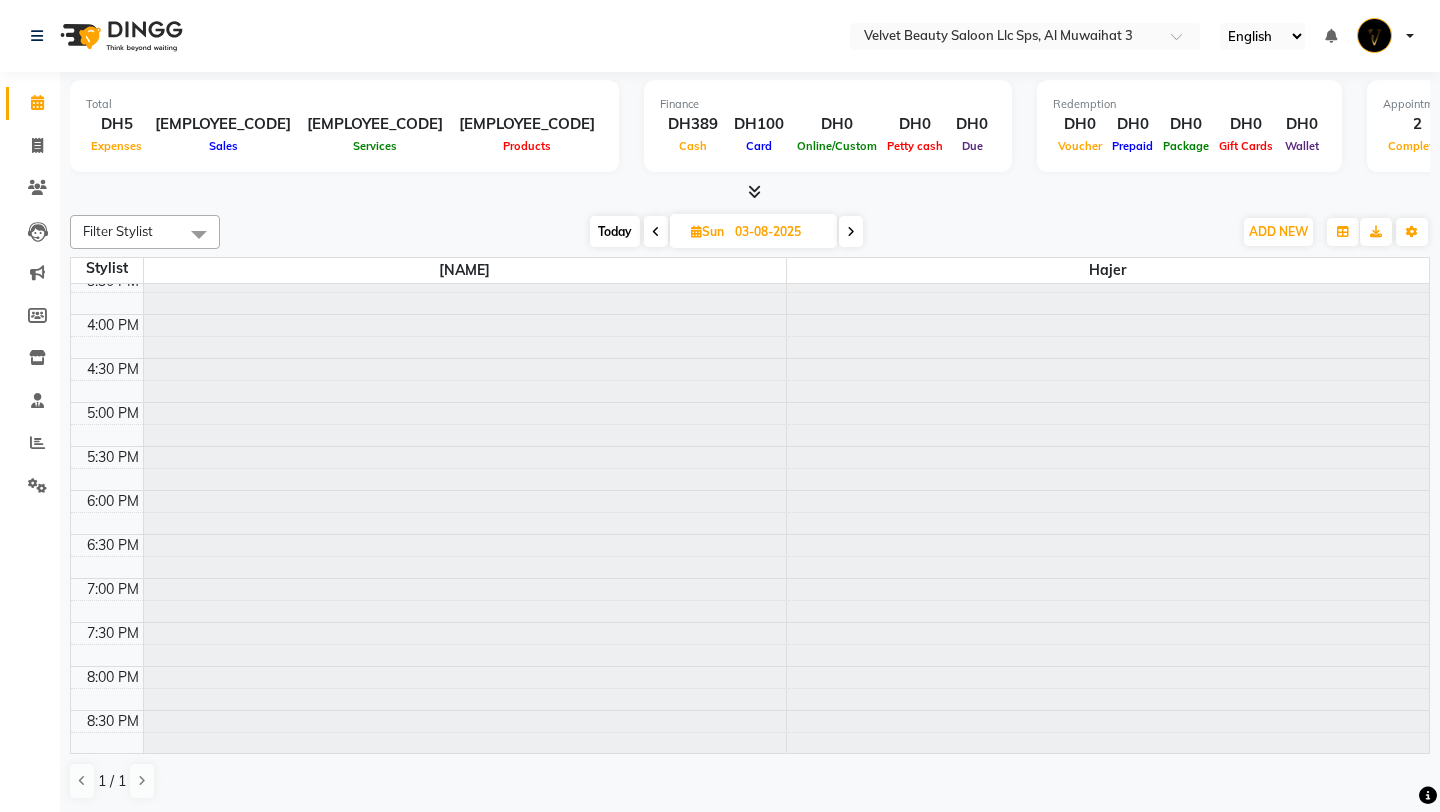 click at bounding box center (656, 231) 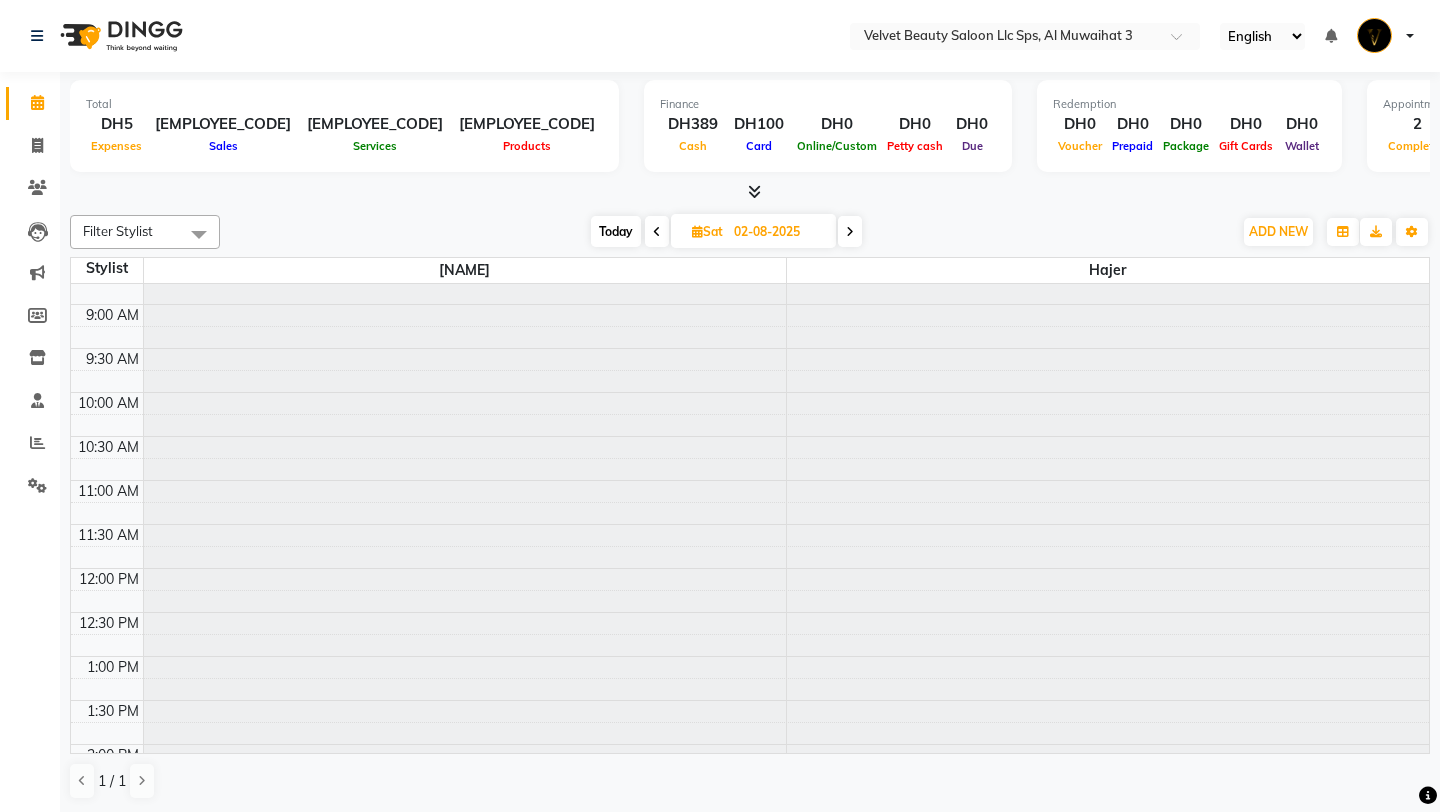 scroll, scrollTop: 31, scrollLeft: 0, axis: vertical 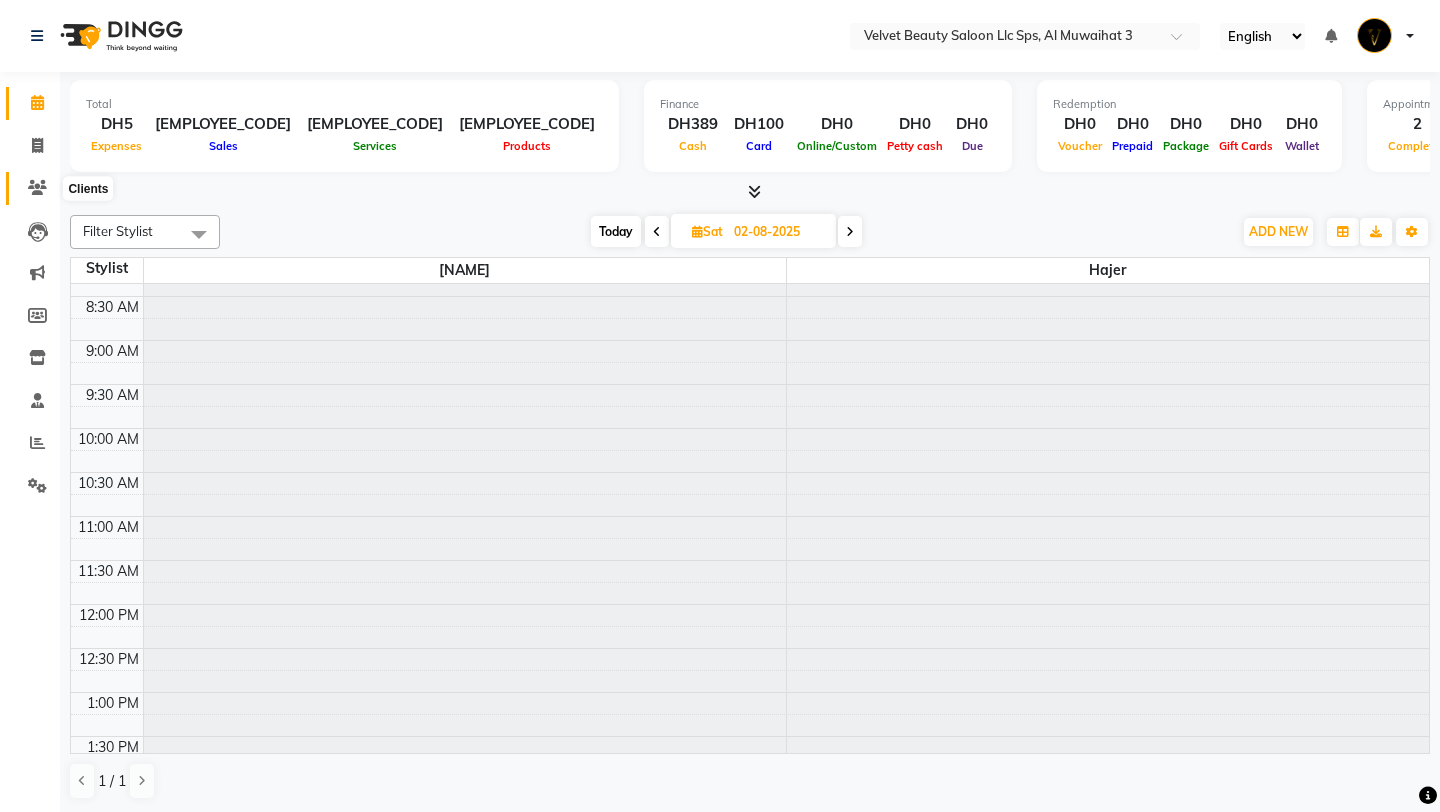 click 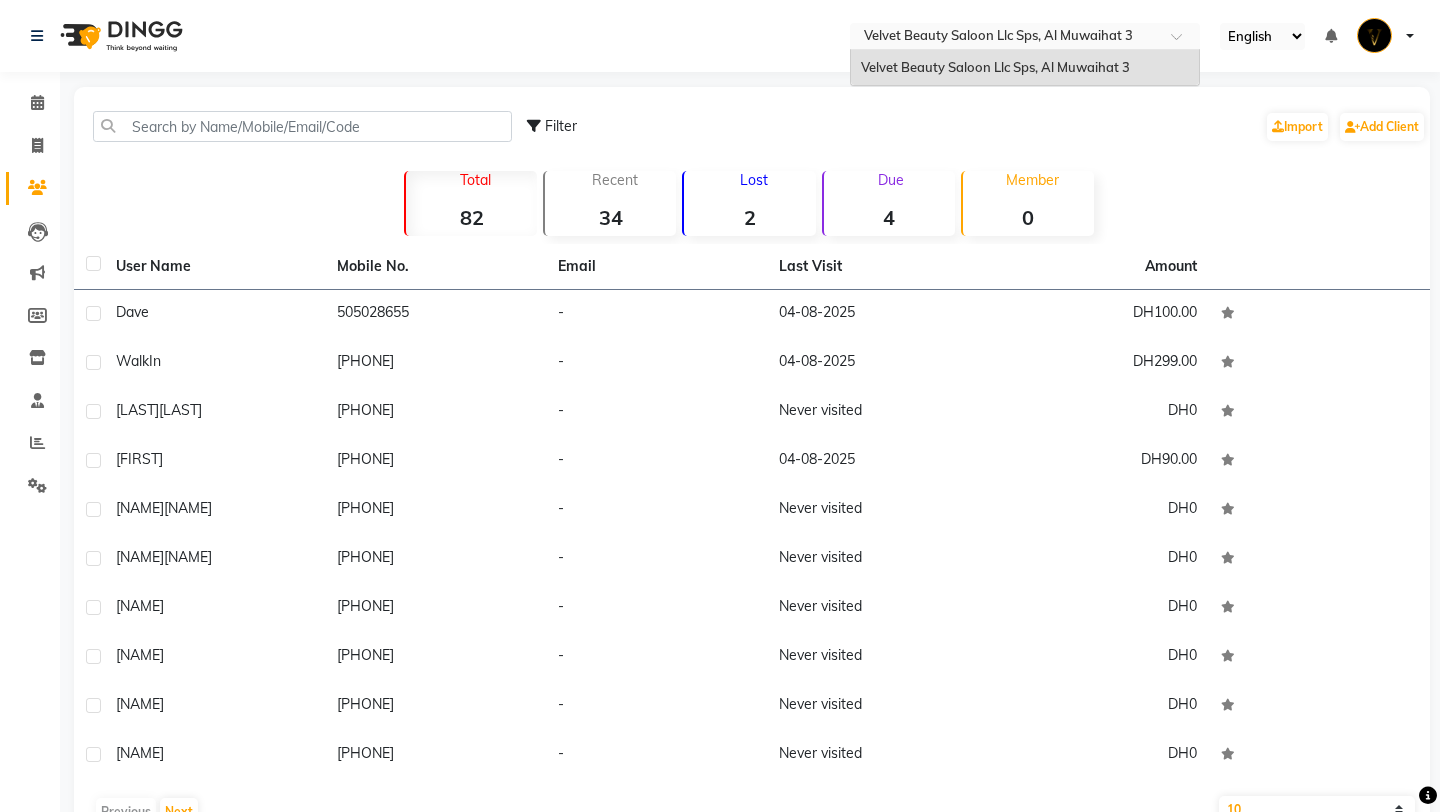 click at bounding box center (1005, 38) 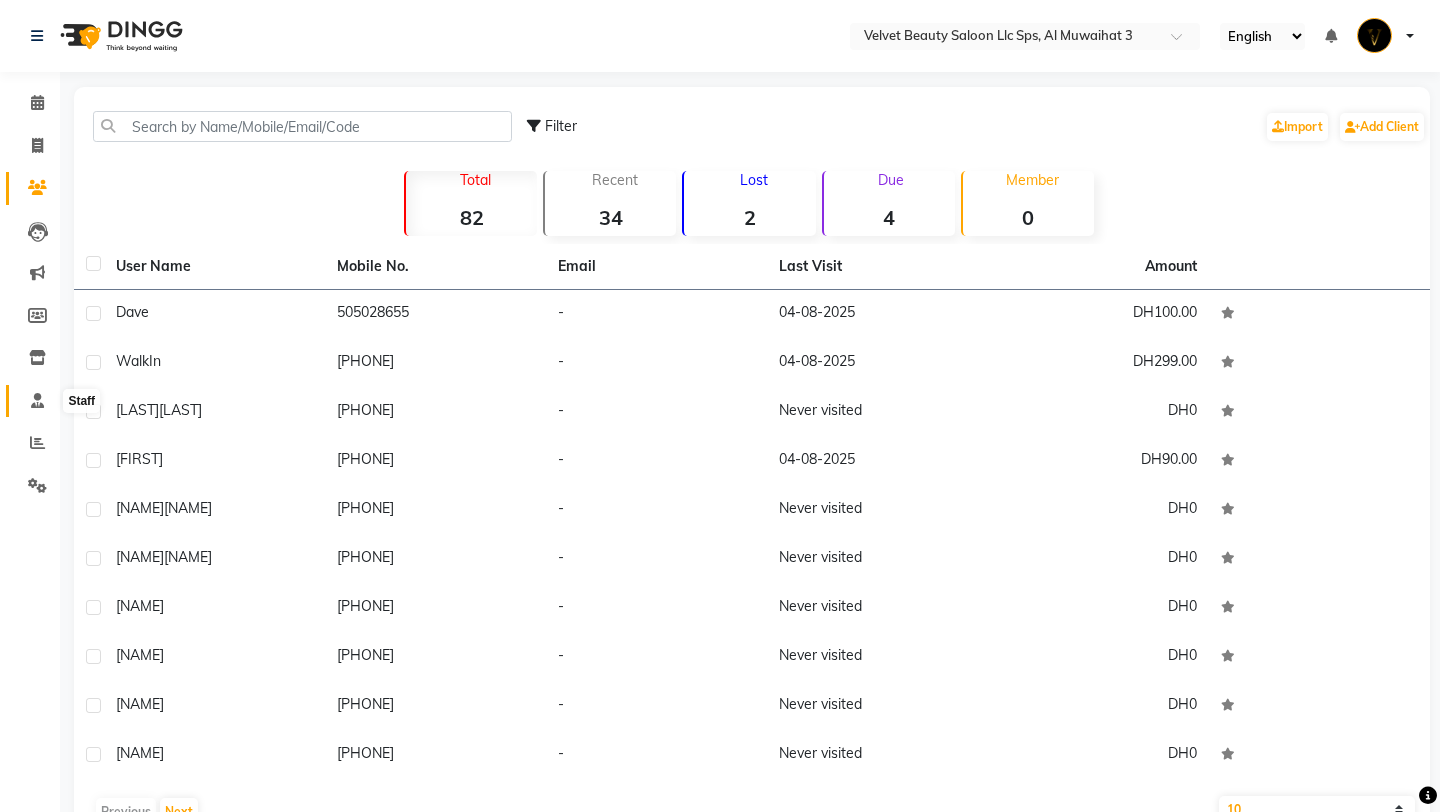 click 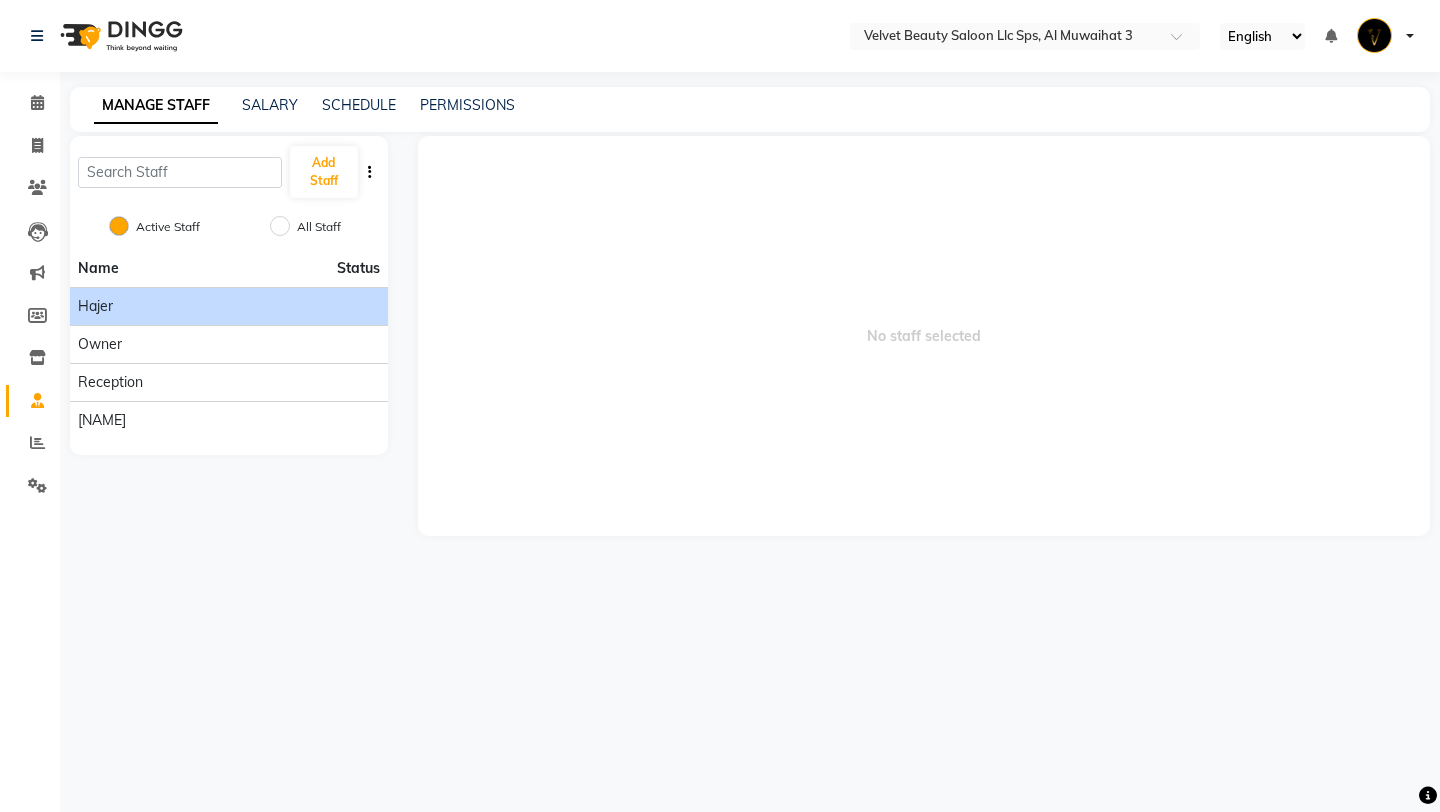 click on "Hajer" 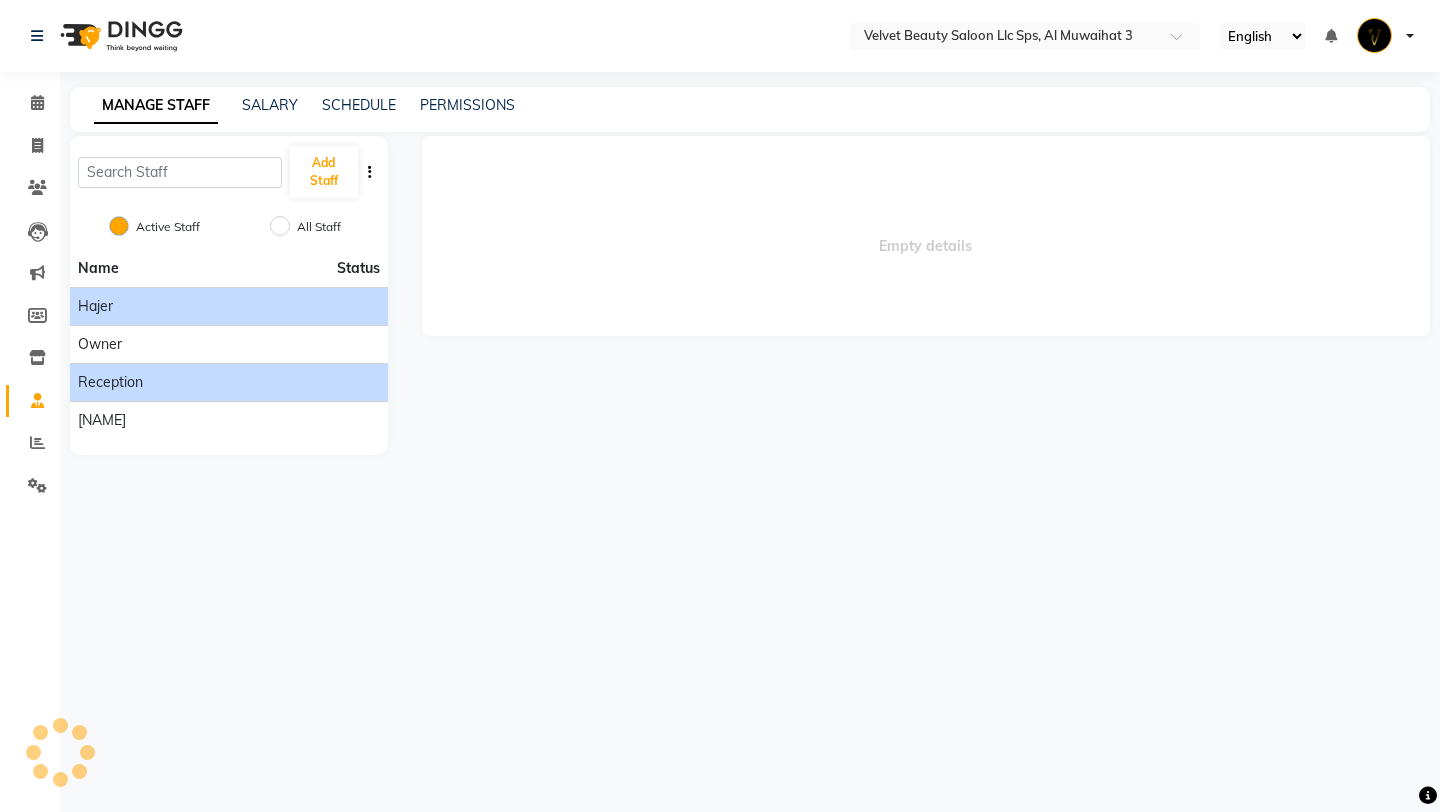 click on "Reception" 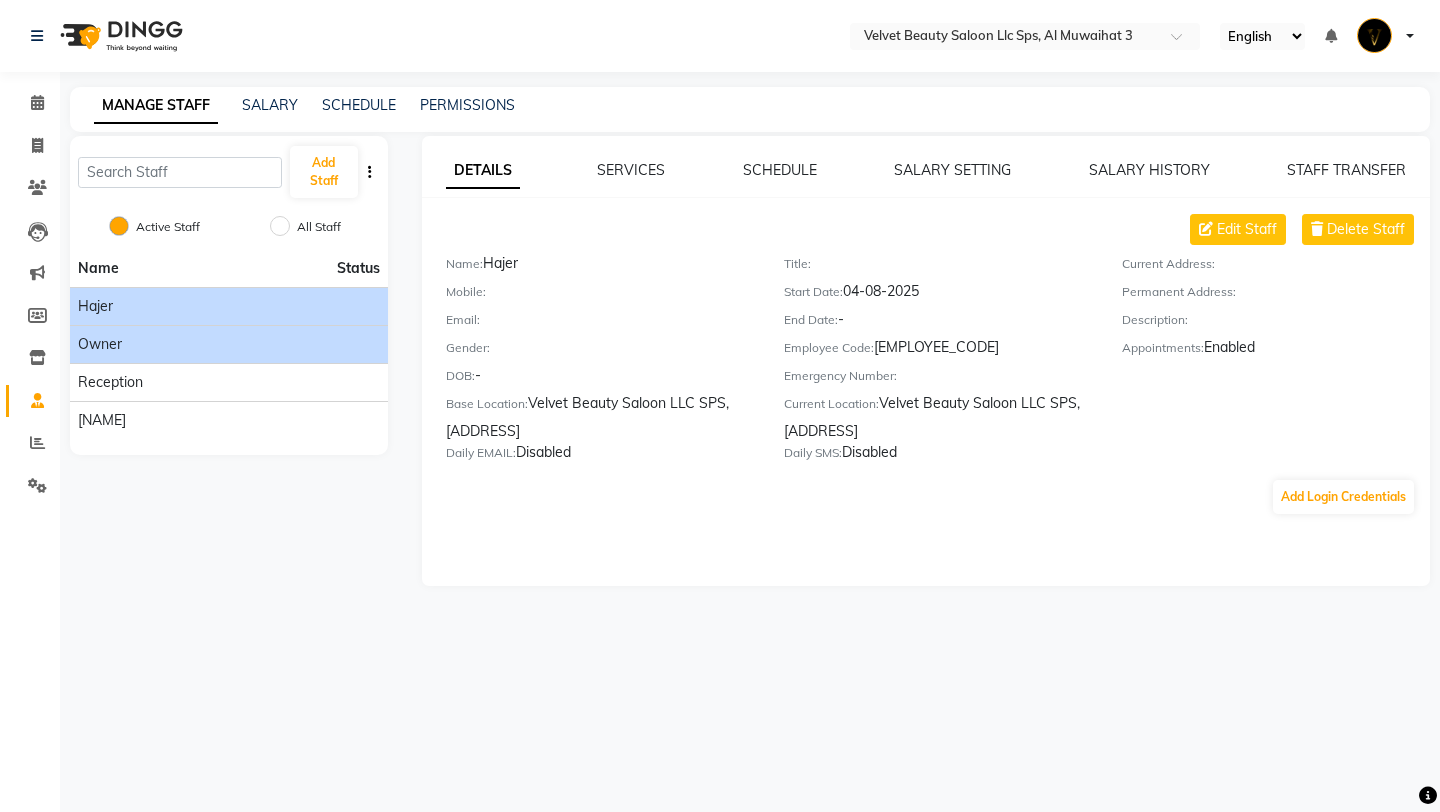 click on "Owner" 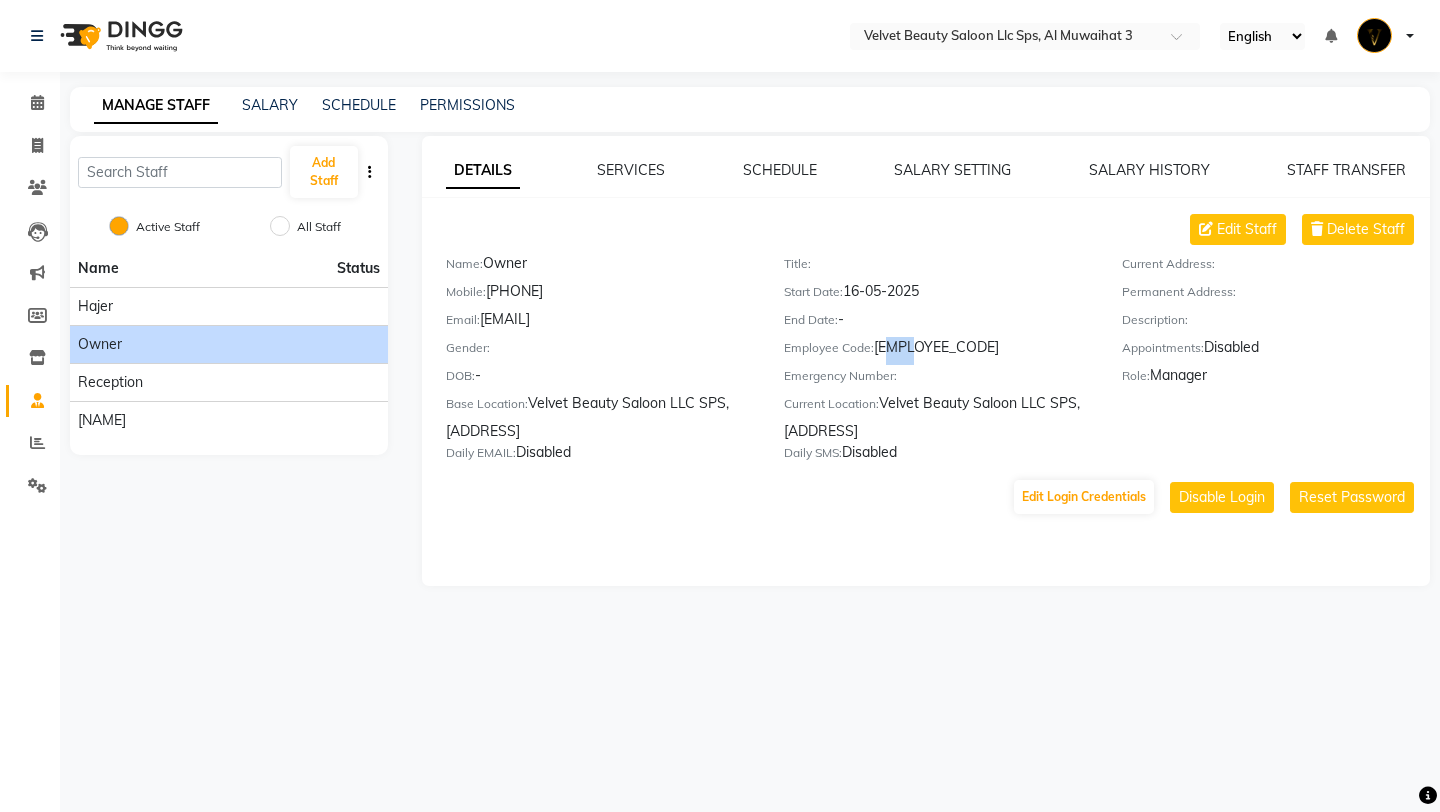 drag, startPoint x: 881, startPoint y: 345, endPoint x: 907, endPoint y: 345, distance: 26 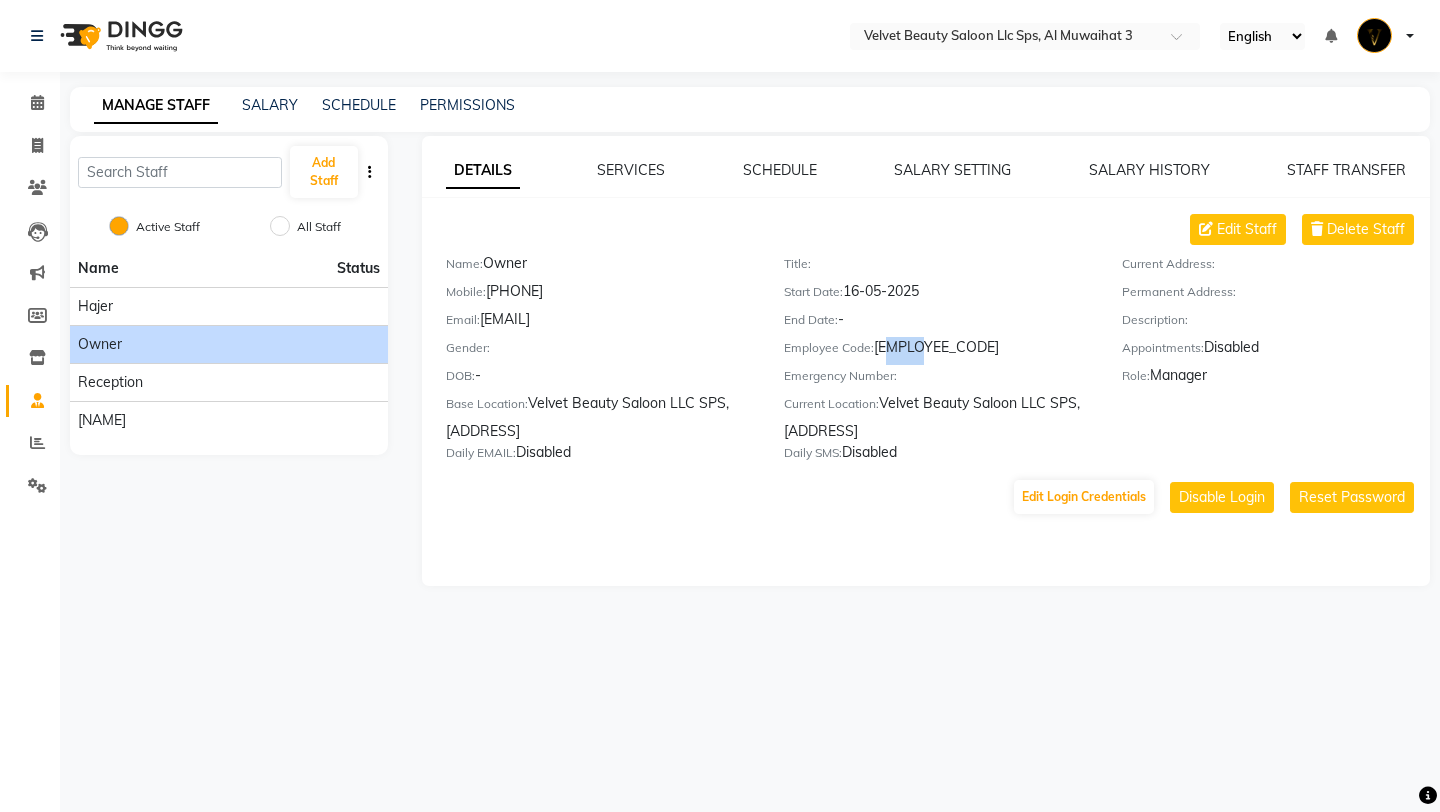 drag, startPoint x: 917, startPoint y: 347, endPoint x: 885, endPoint y: 346, distance: 32.01562 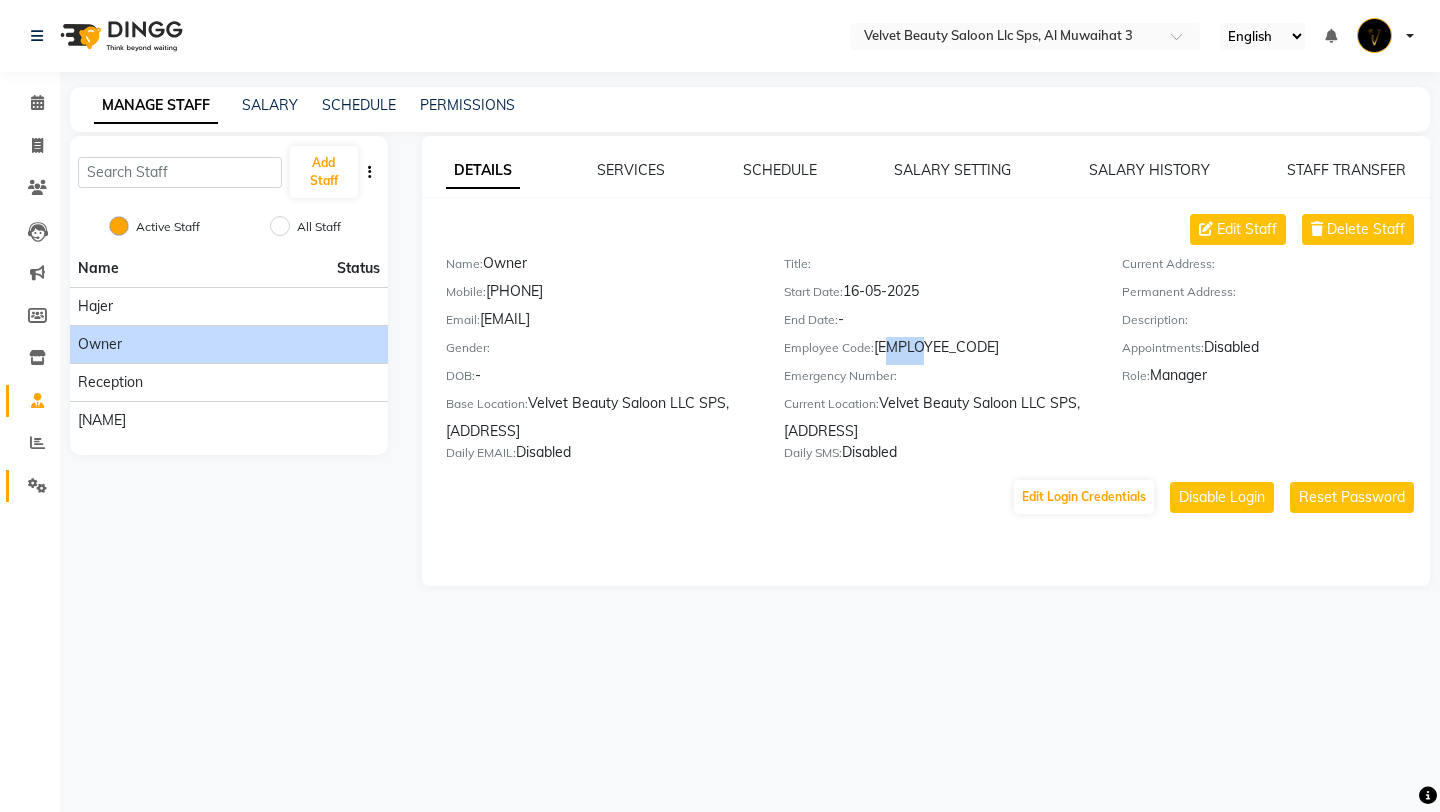 click 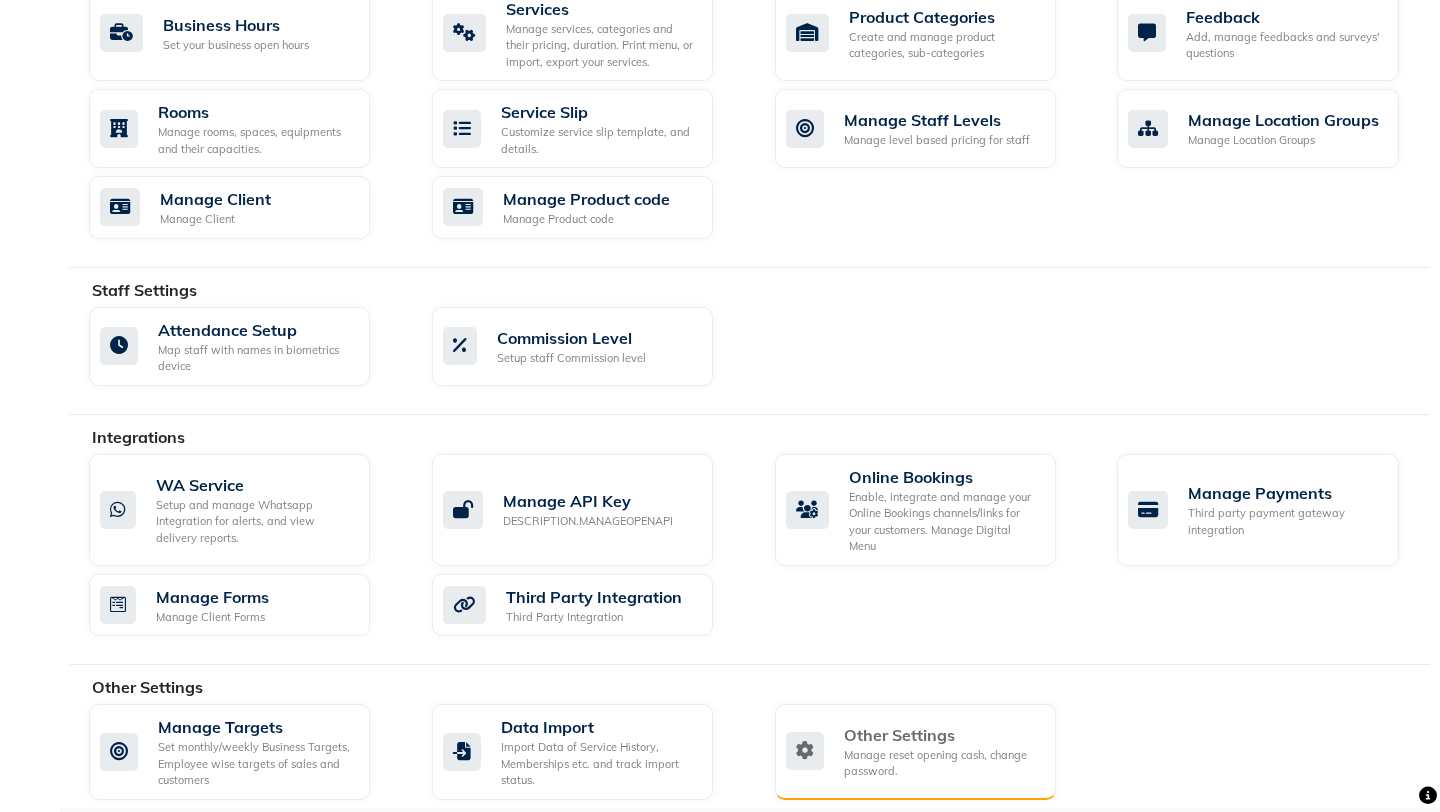 scroll, scrollTop: 832, scrollLeft: 0, axis: vertical 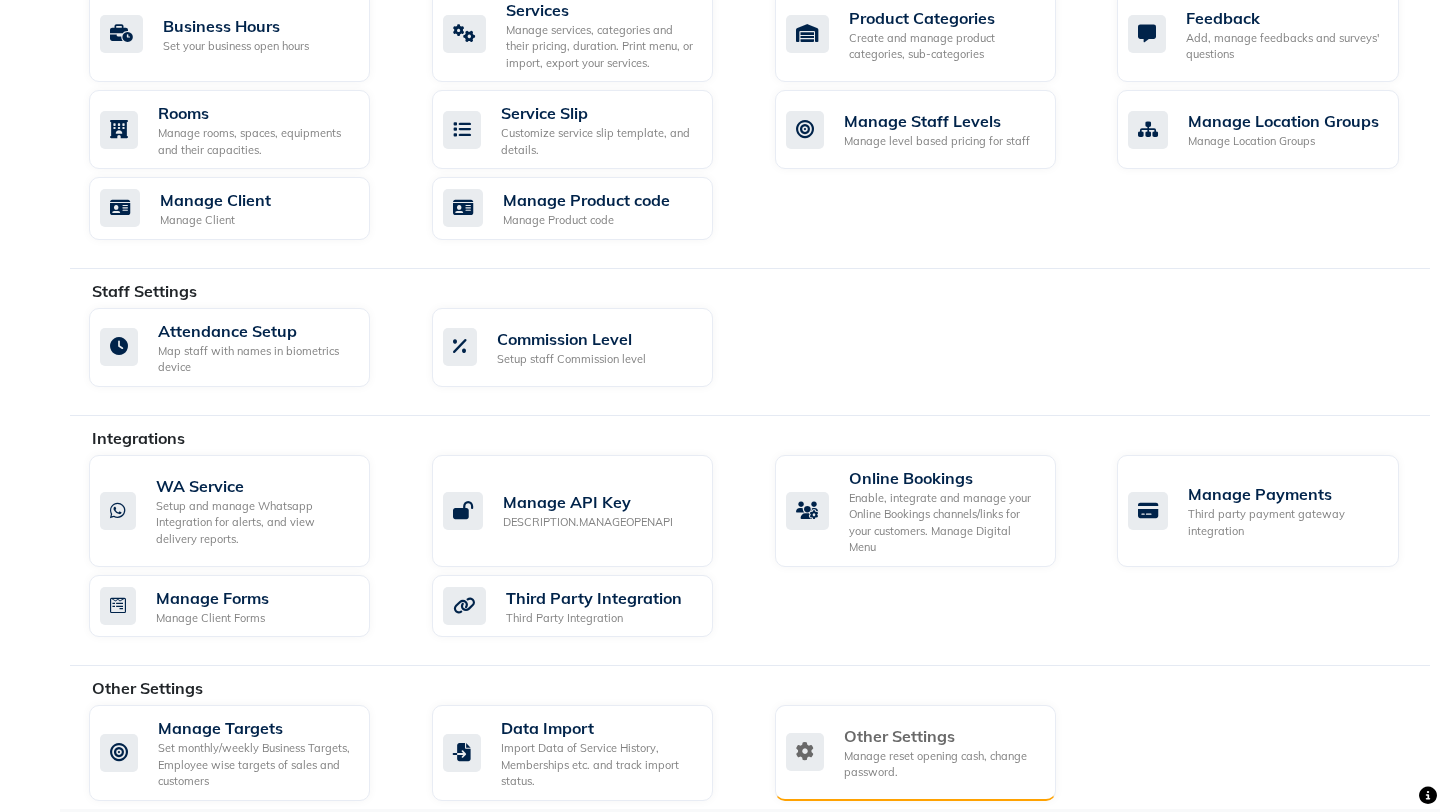 click on "Other Settings" 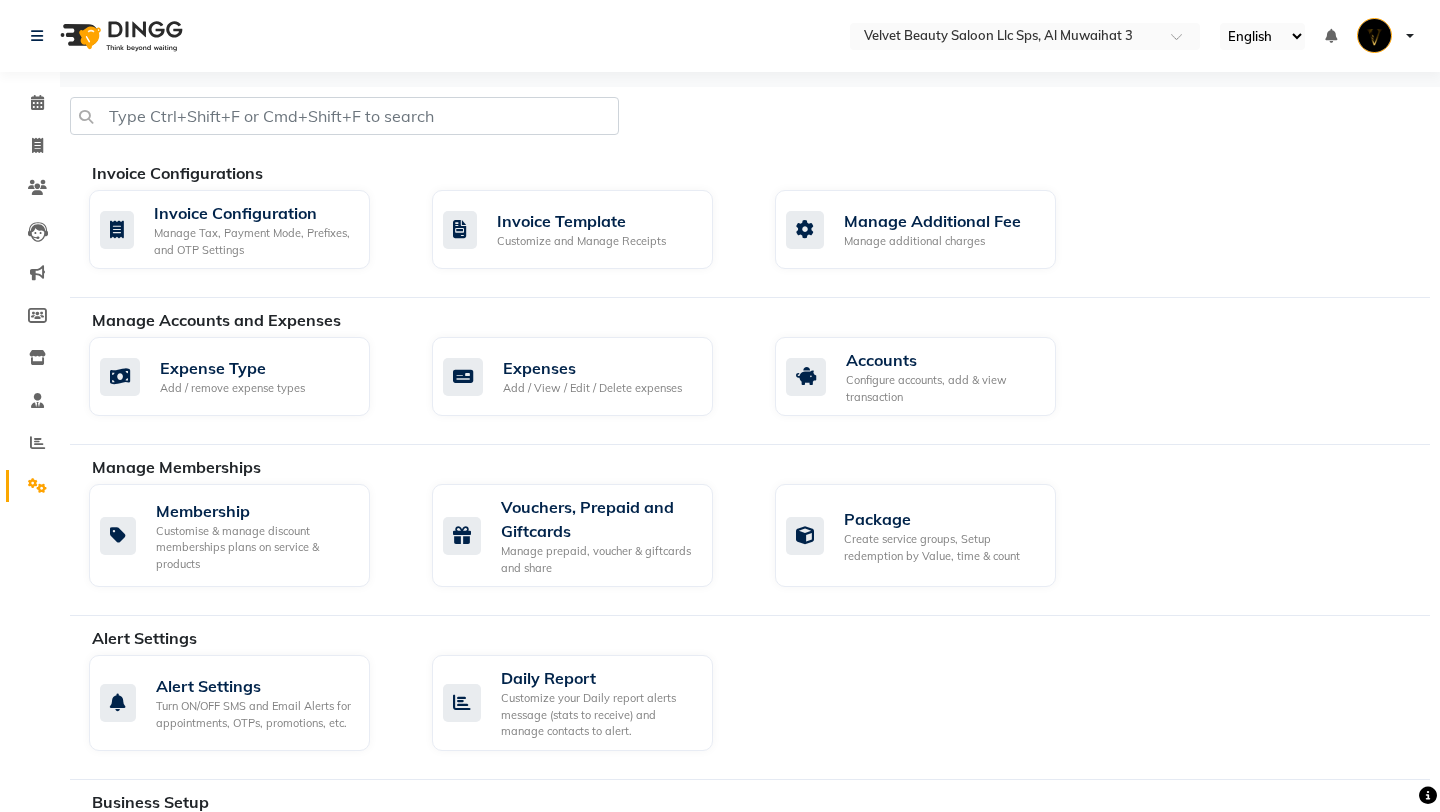 select on "2: 15" 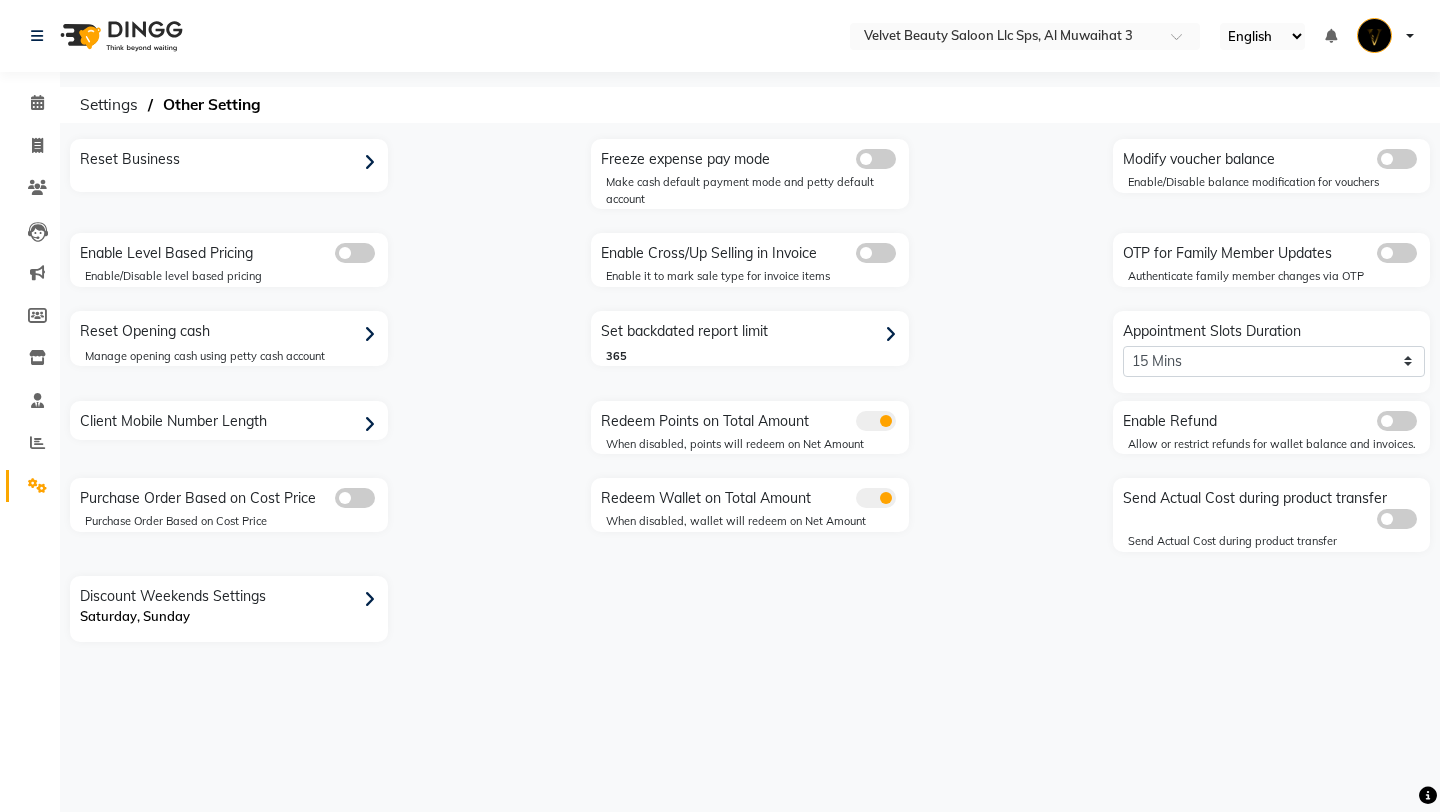 click on "Reset Business" 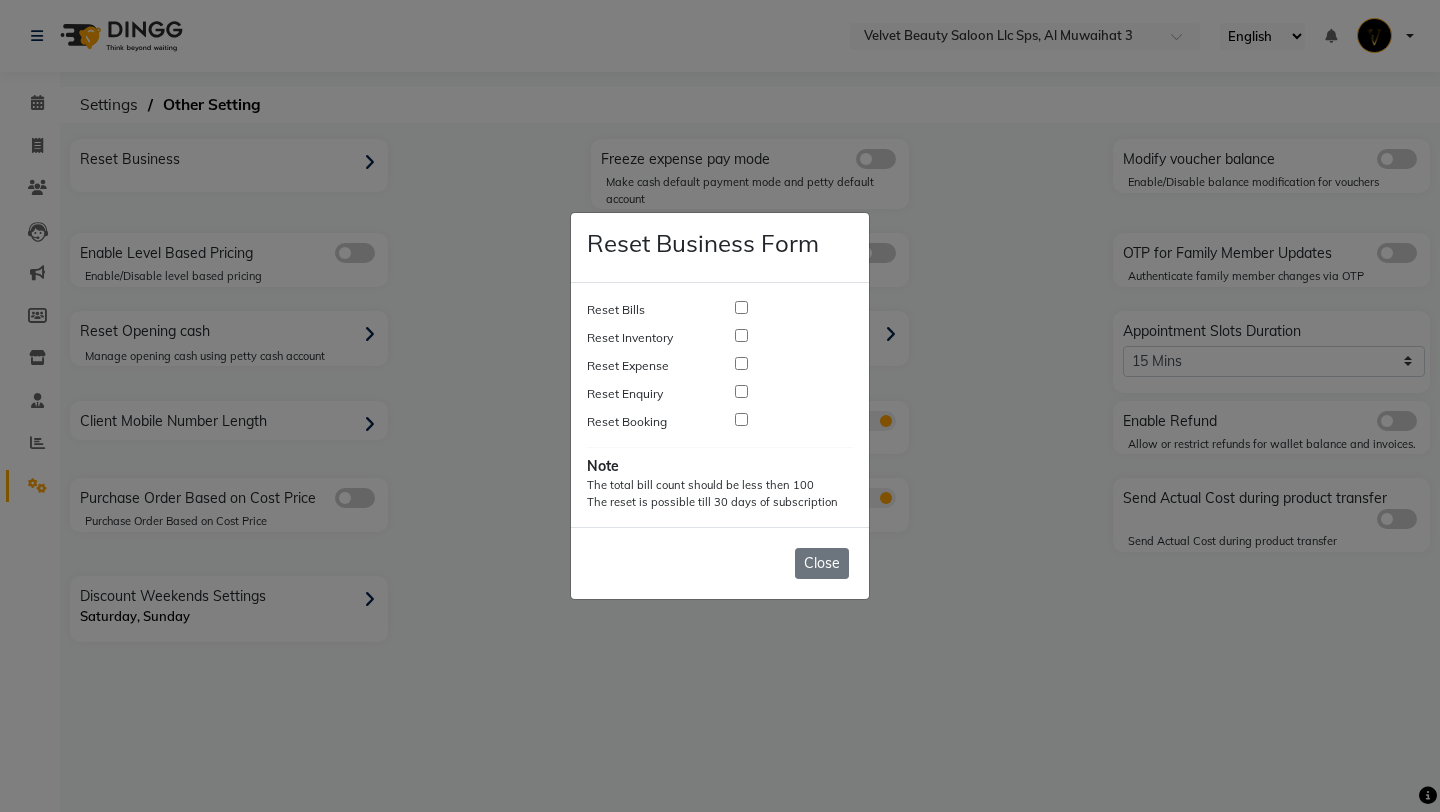 click 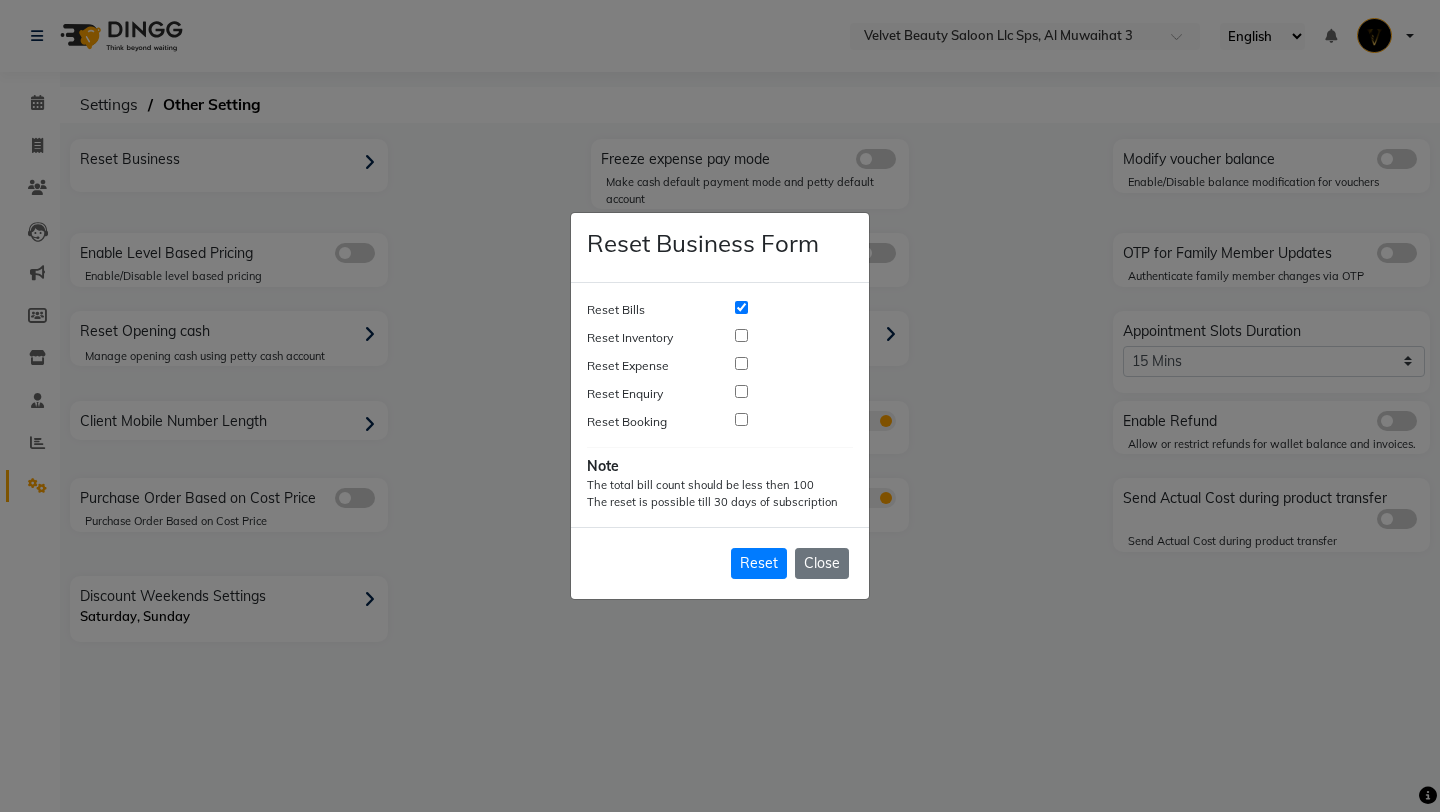 click 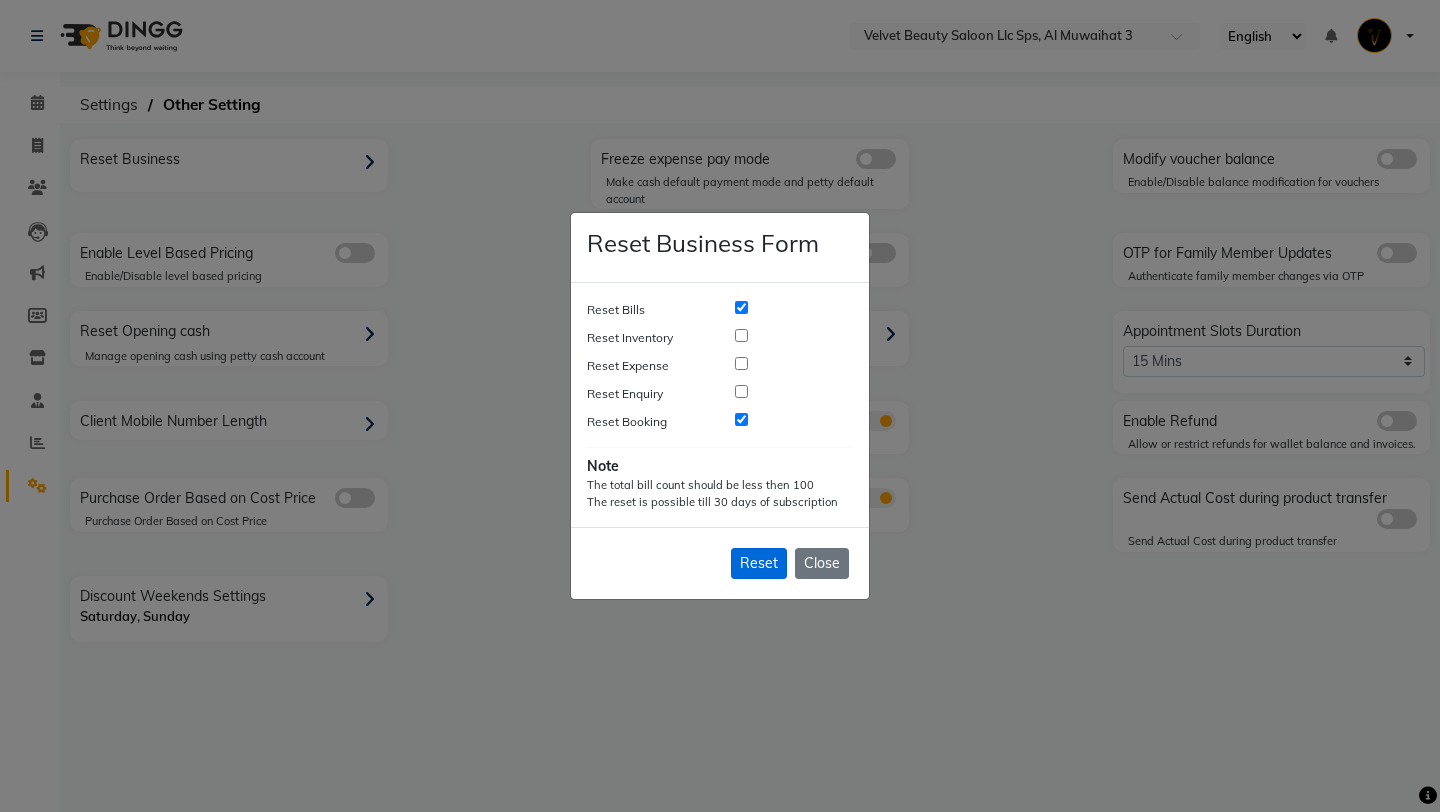 click on "Reset" 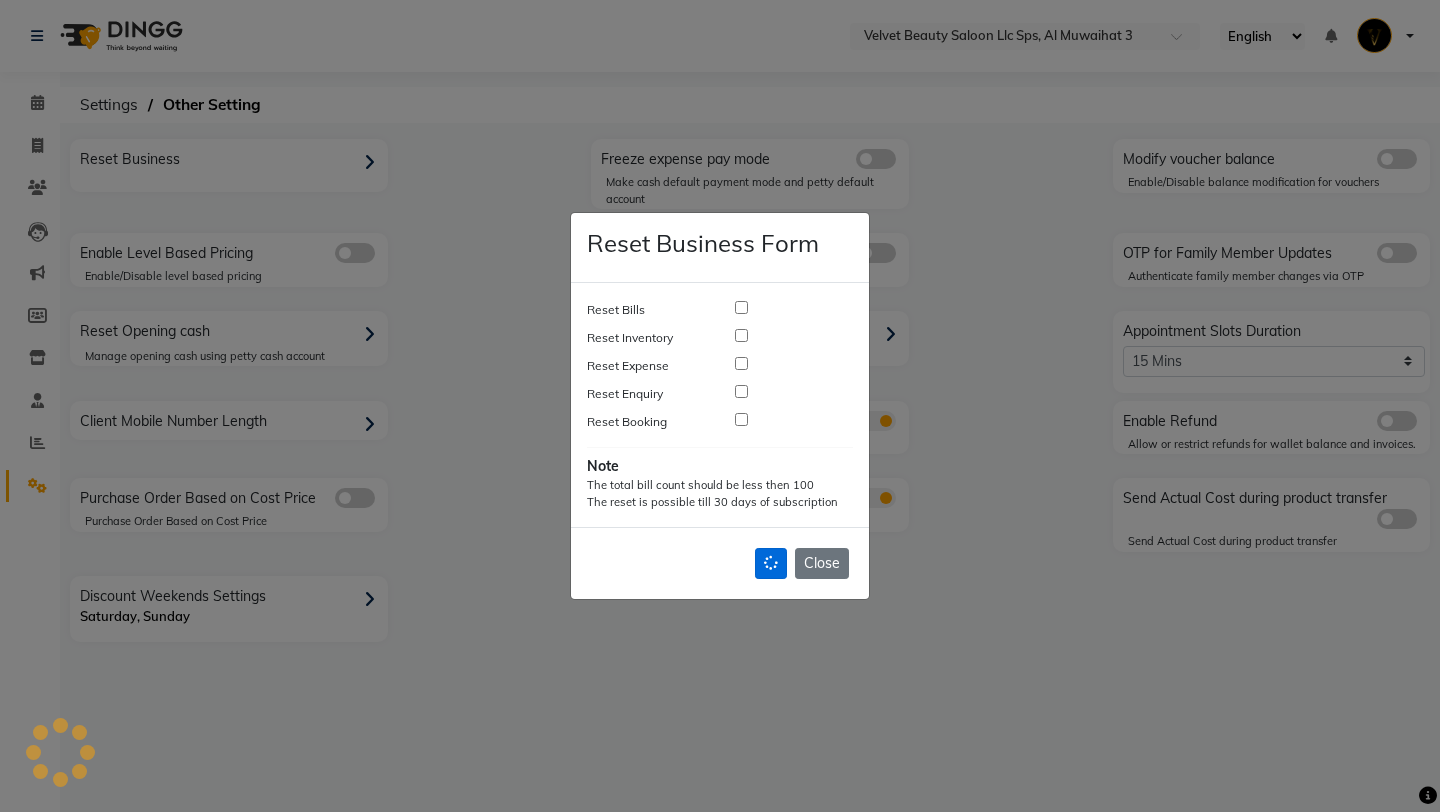 checkbox on "false" 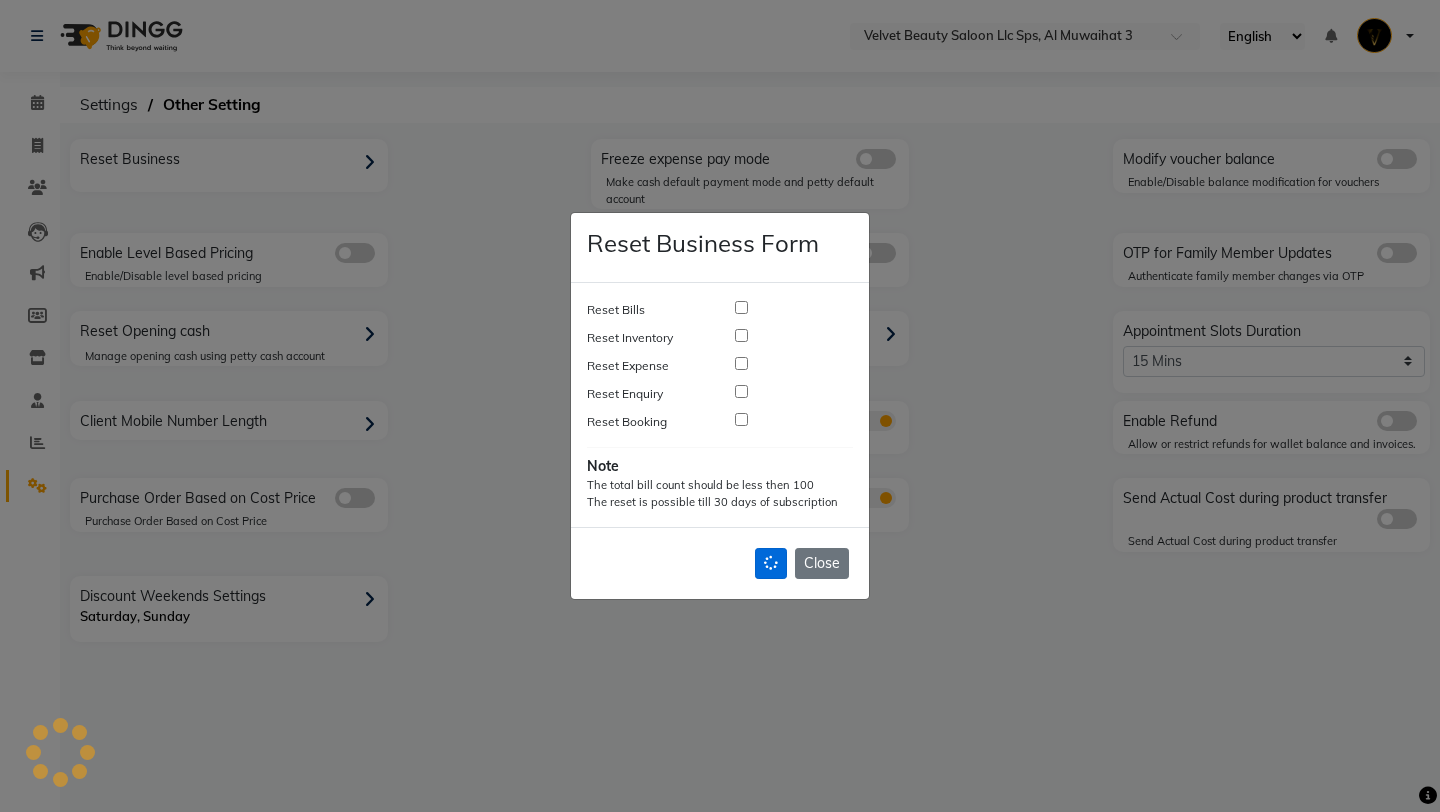 checkbox on "false" 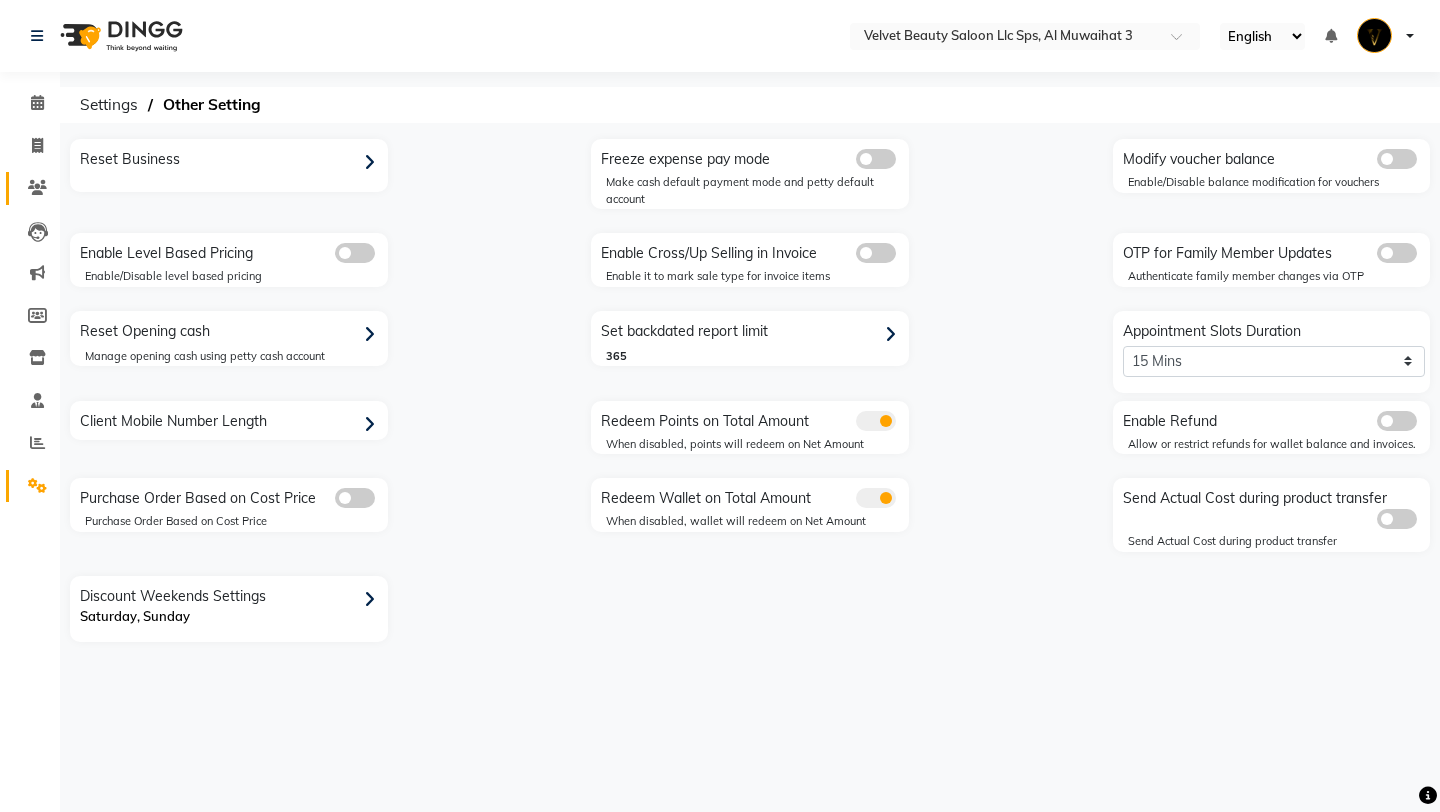 click 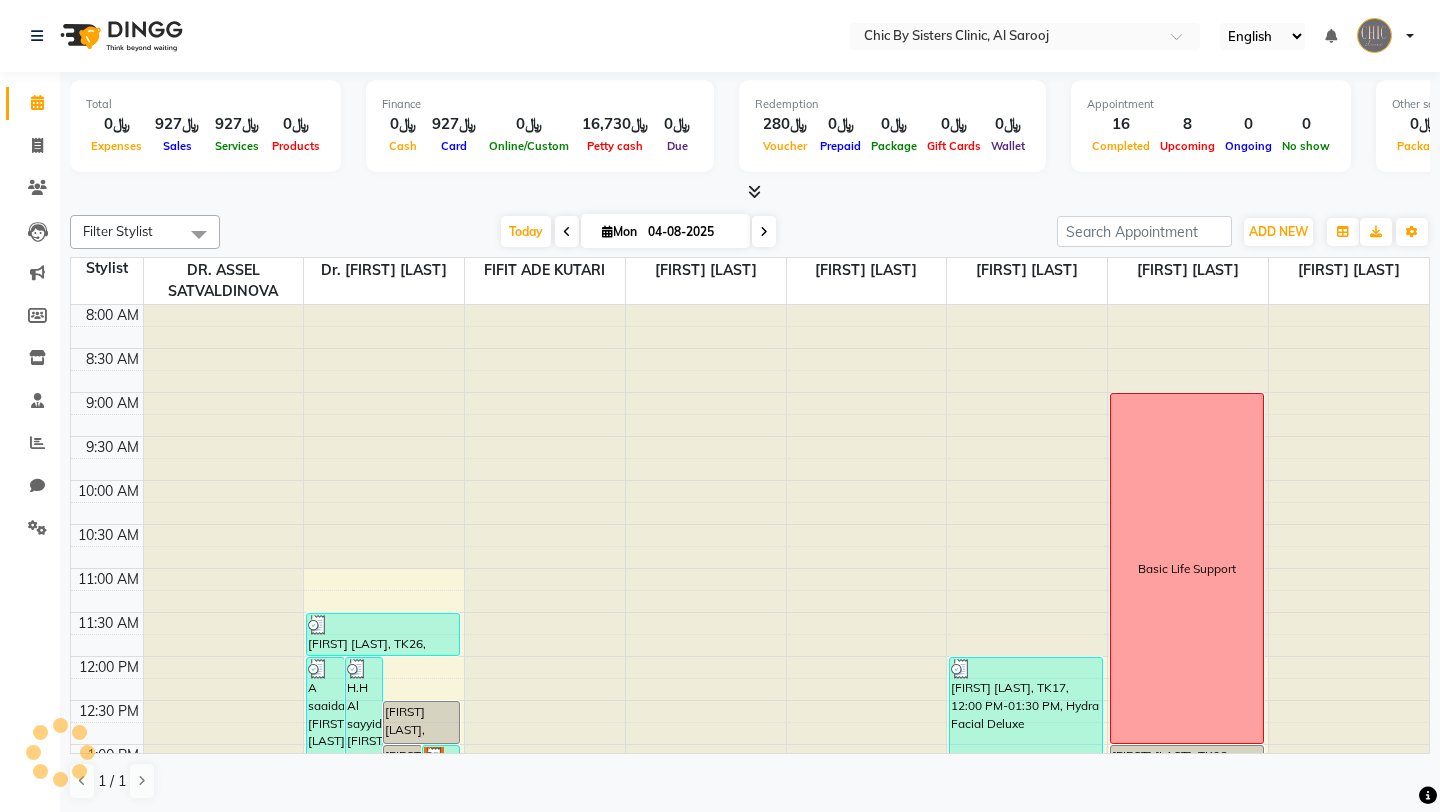 scroll, scrollTop: 0, scrollLeft: 0, axis: both 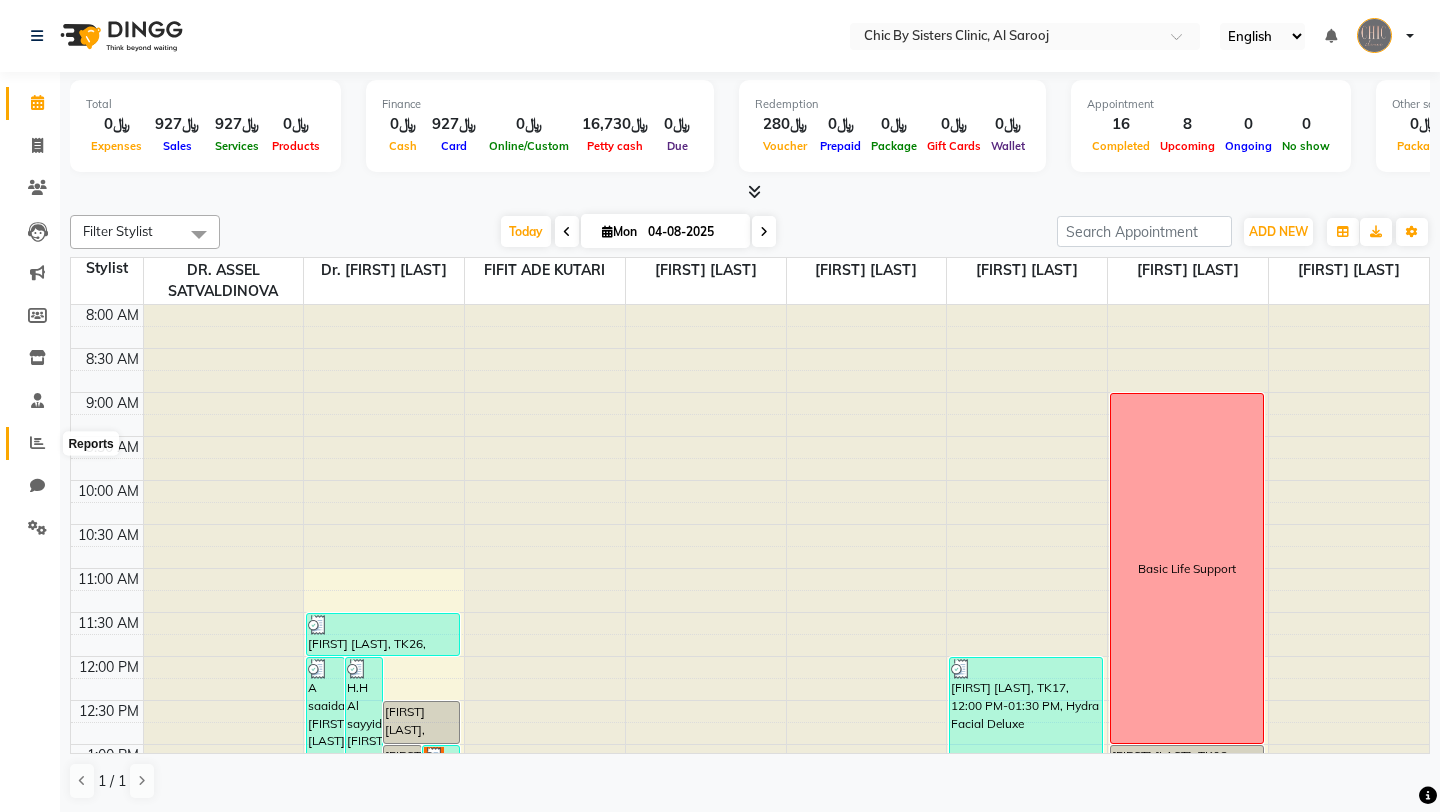 click 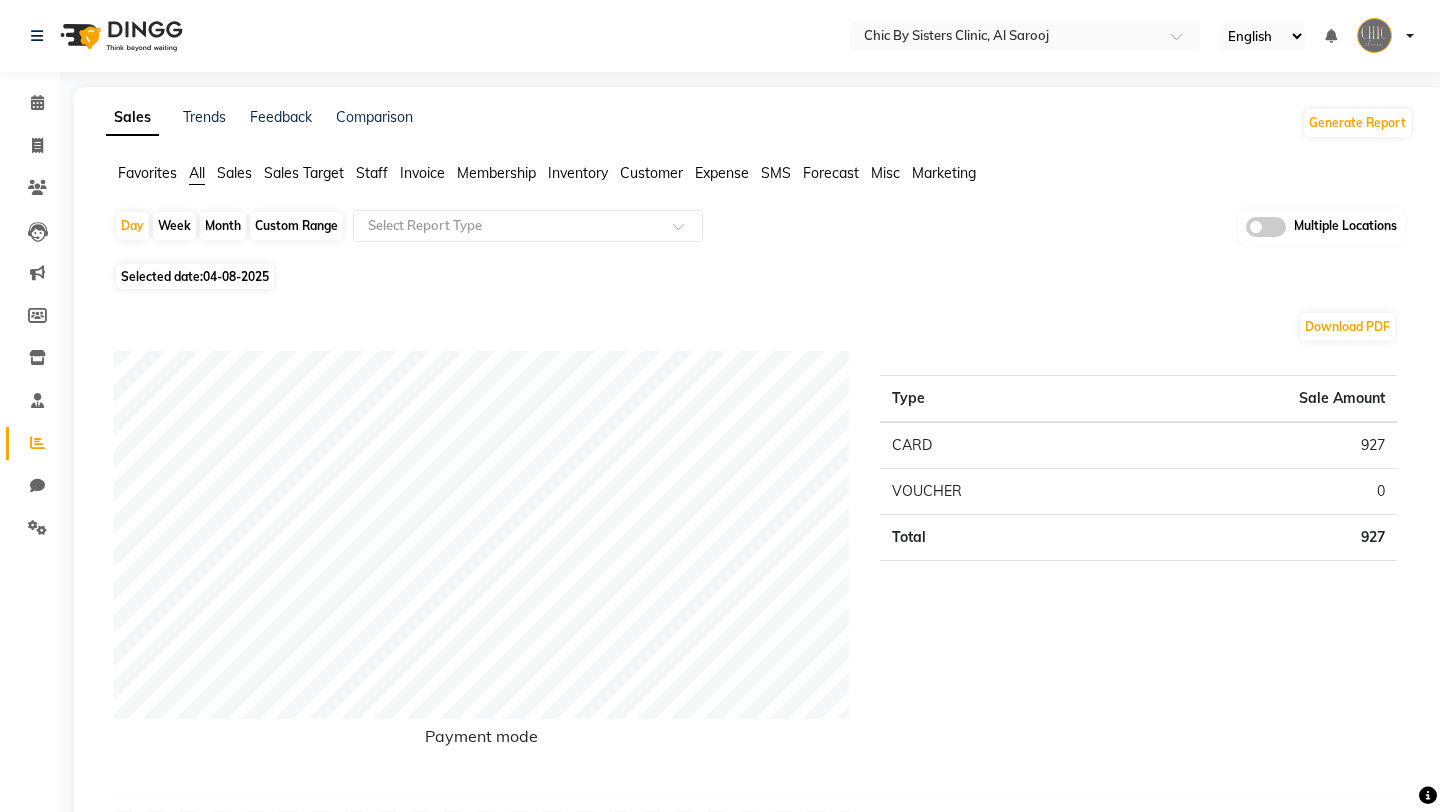 click on "Inventory" 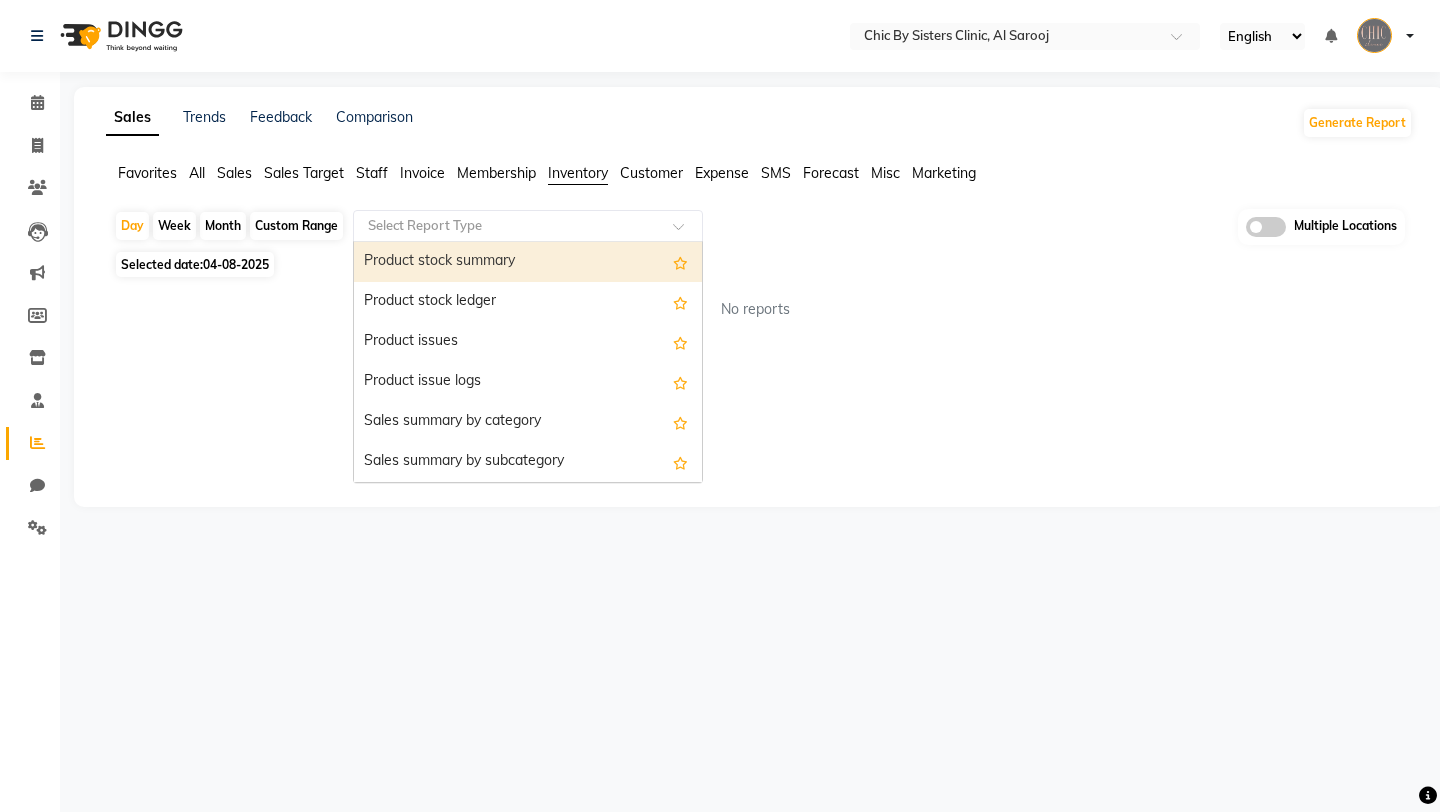 click on "Select Report Type" 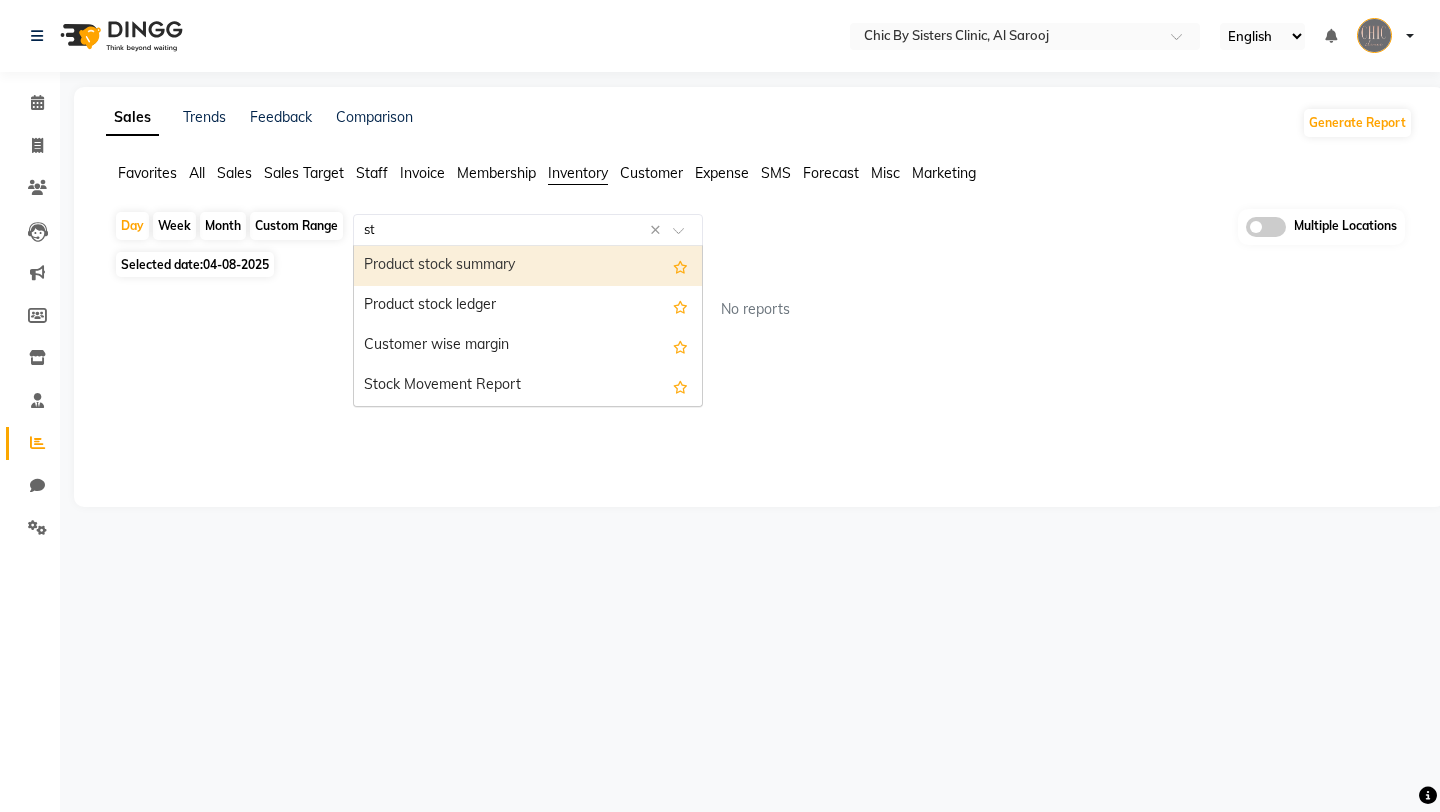 type on "sto" 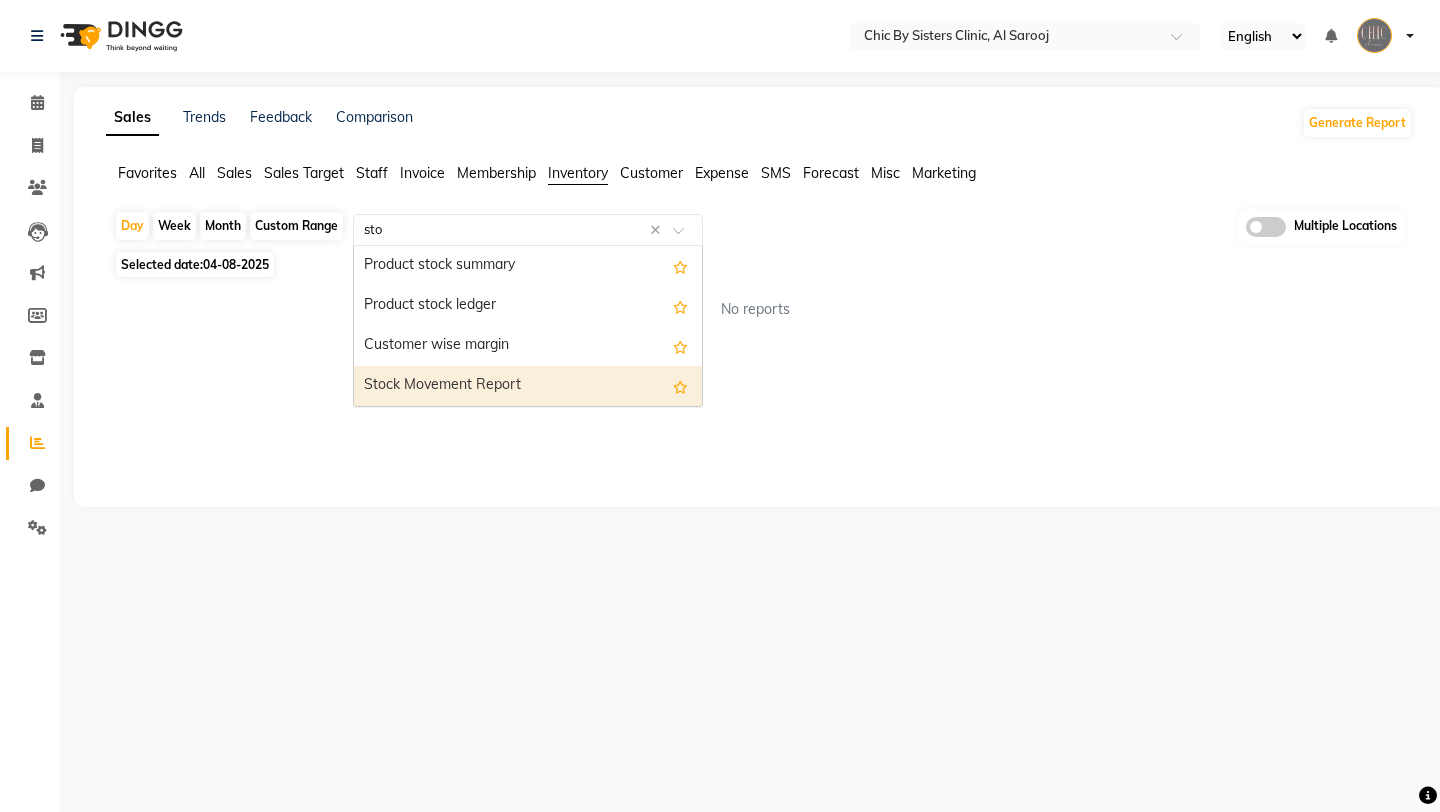 click on "Stock Movement Report" at bounding box center [528, 386] 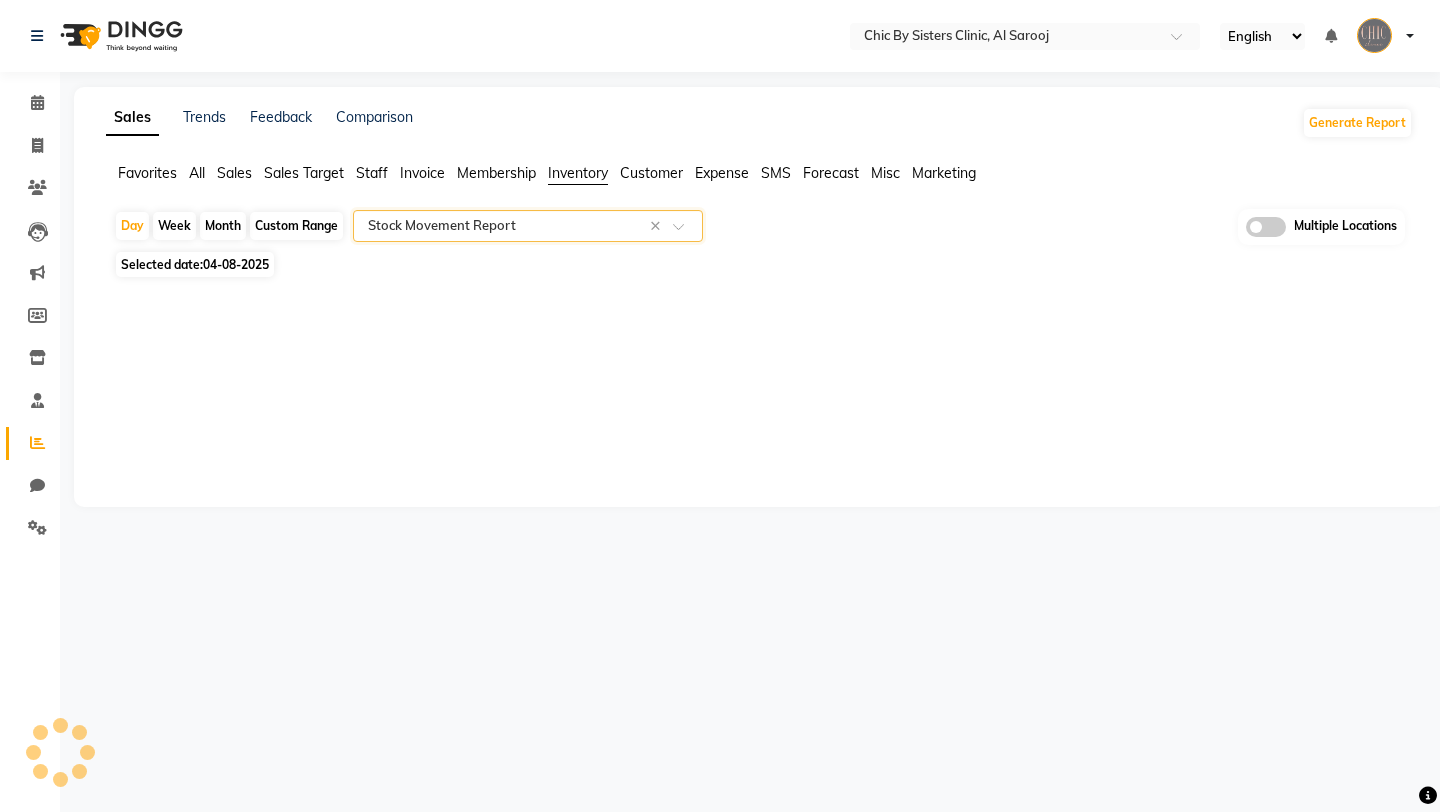 select on "full_report" 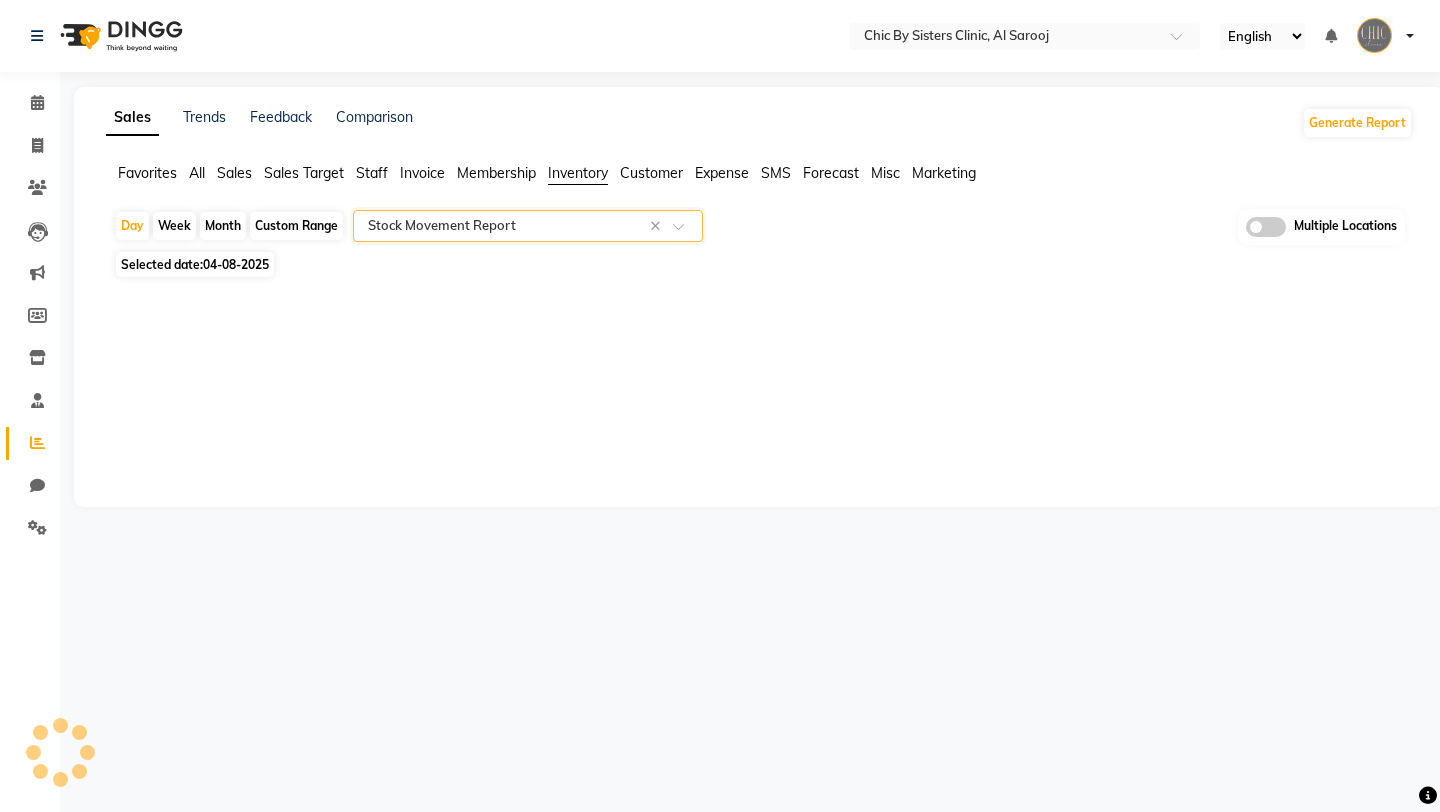 select on "csv" 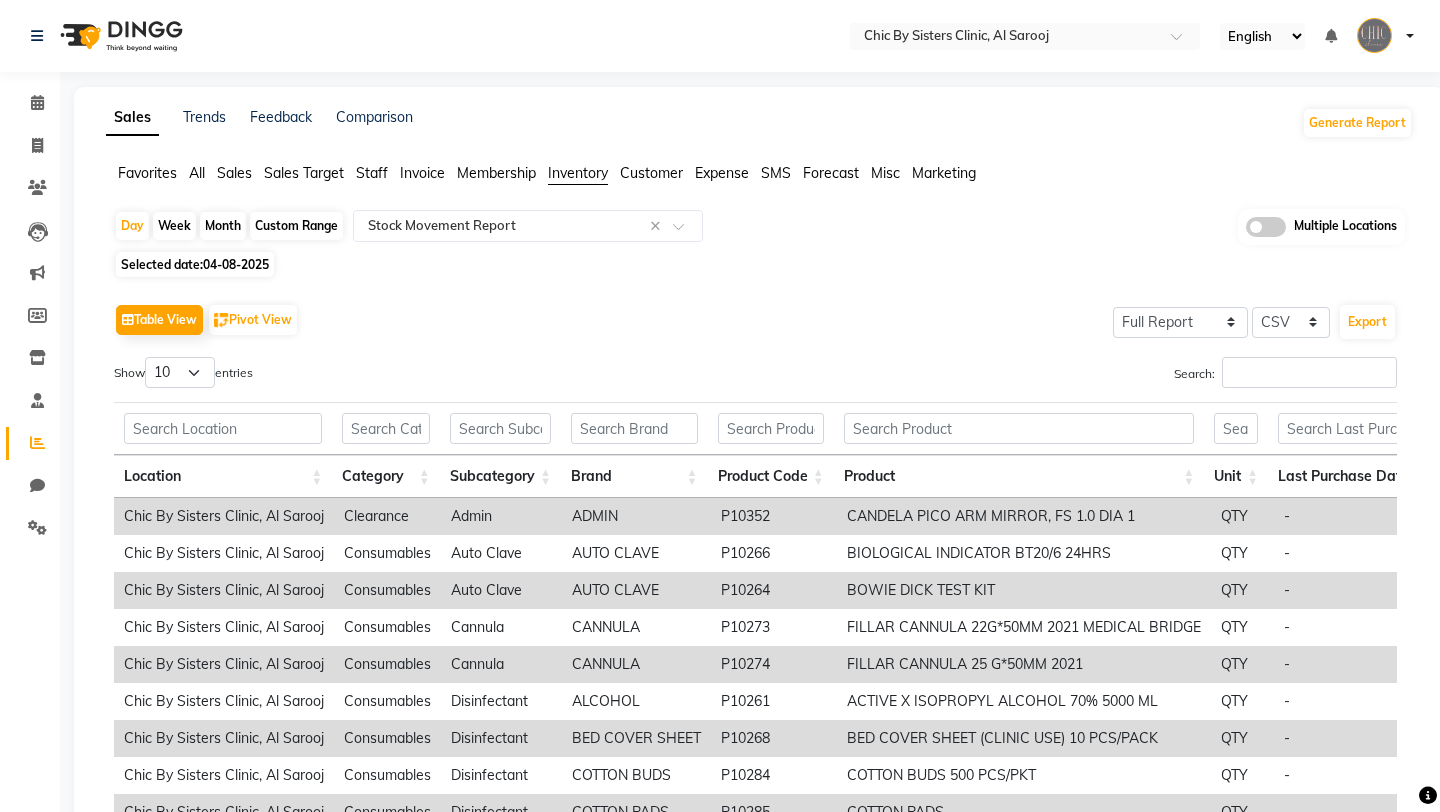 click on "Custom Range" 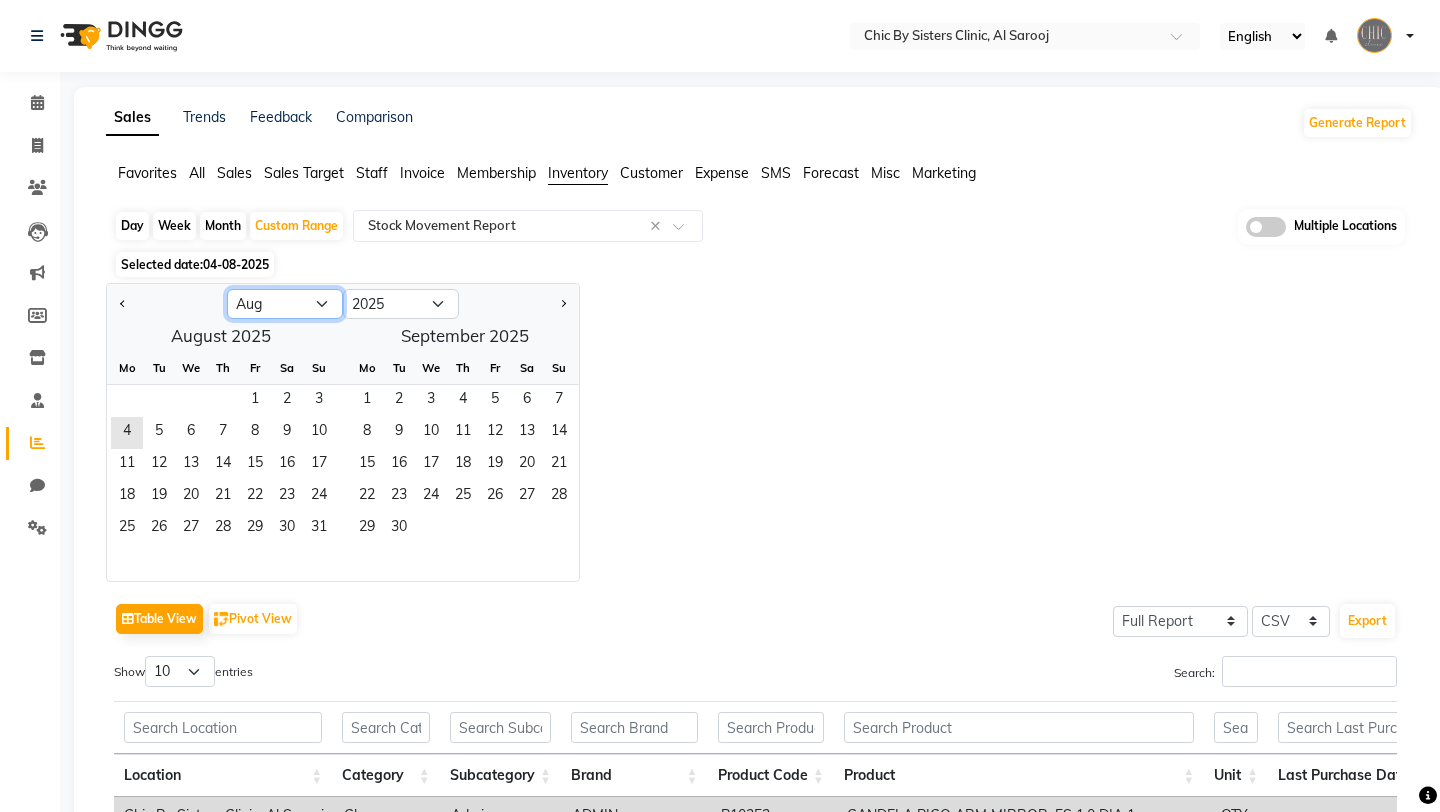 click on "Jan Feb Mar Apr May Jun Jul Aug Sep Oct Nov Dec" 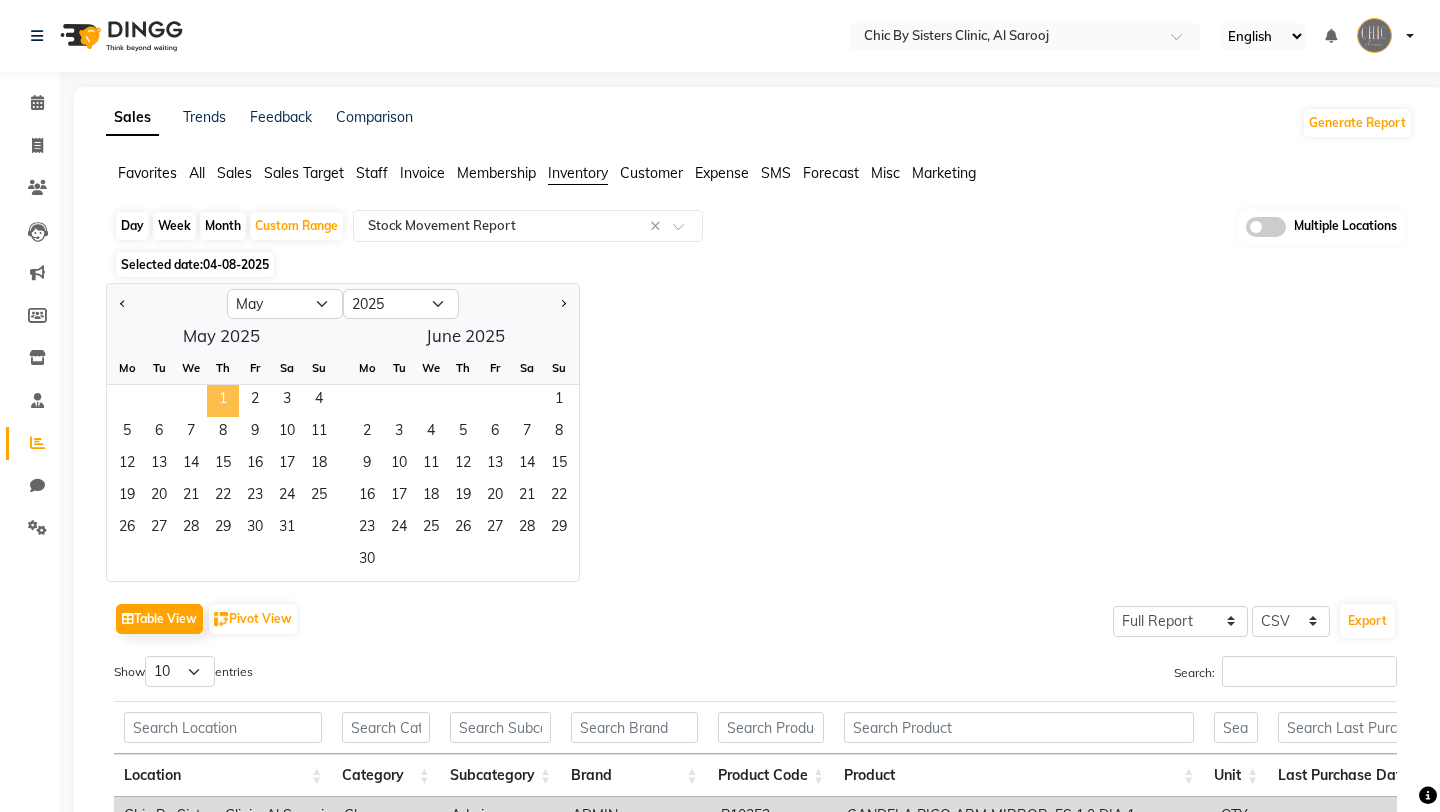 click on "1" 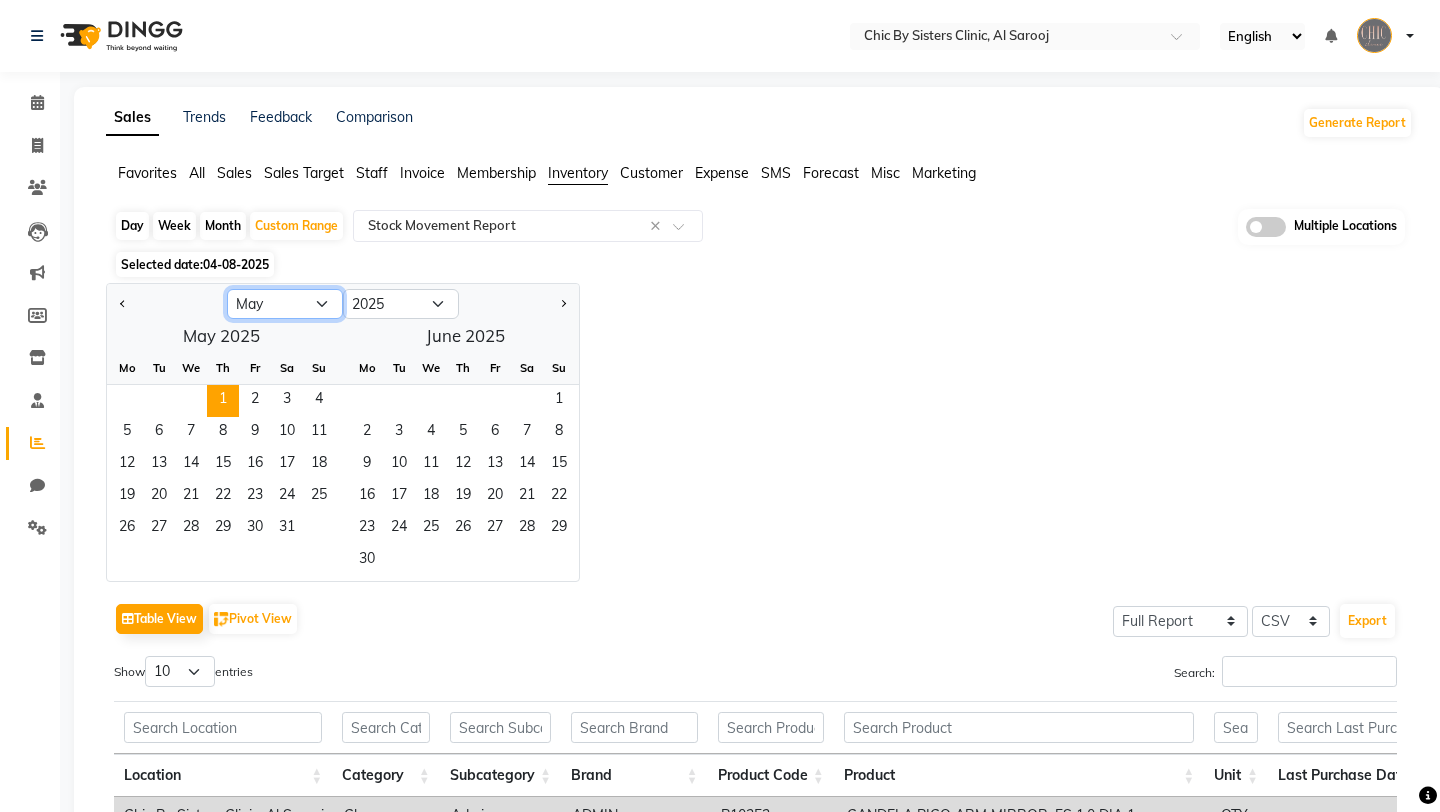 click on "Jan Feb Mar Apr May Jun Jul Aug Sep Oct Nov Dec" 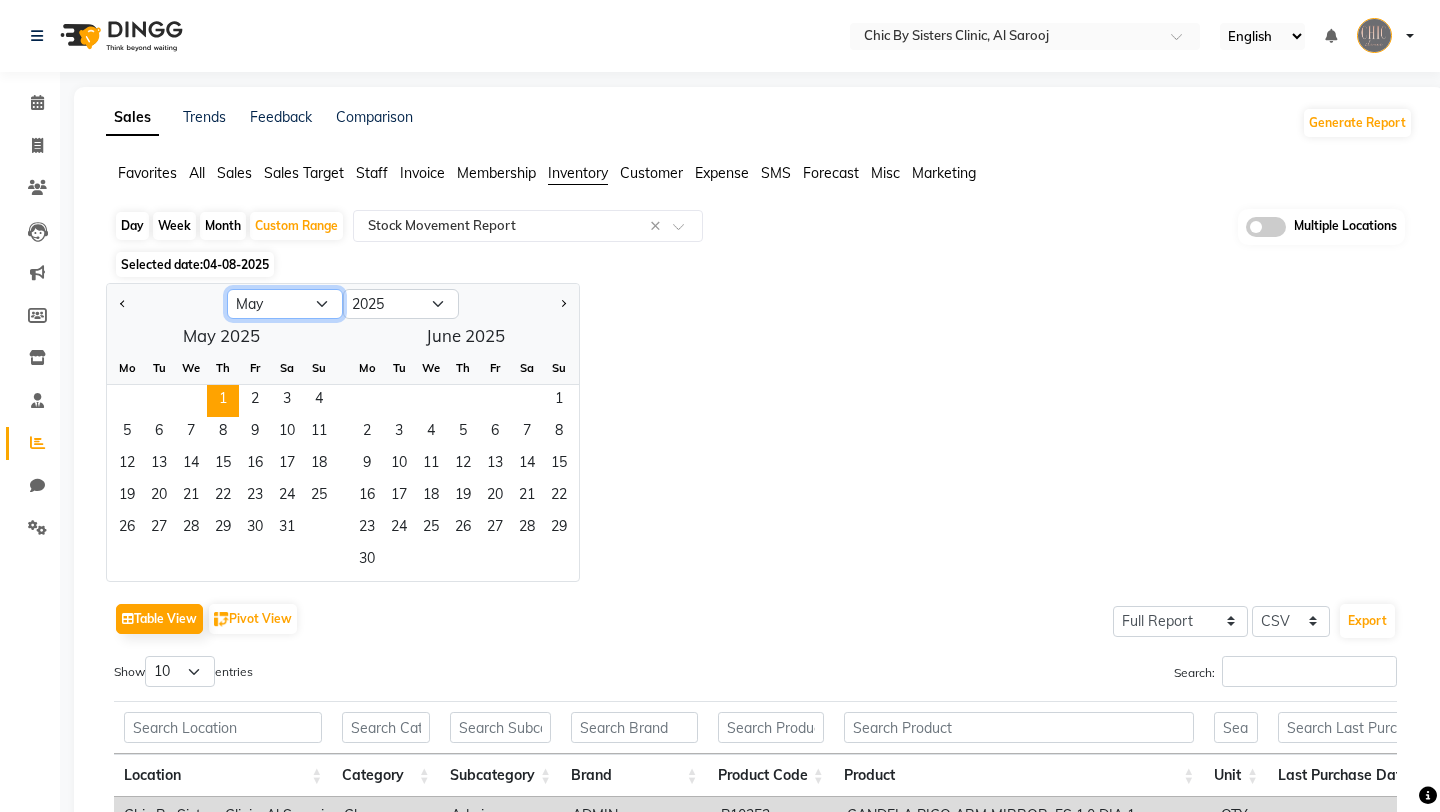select on "7" 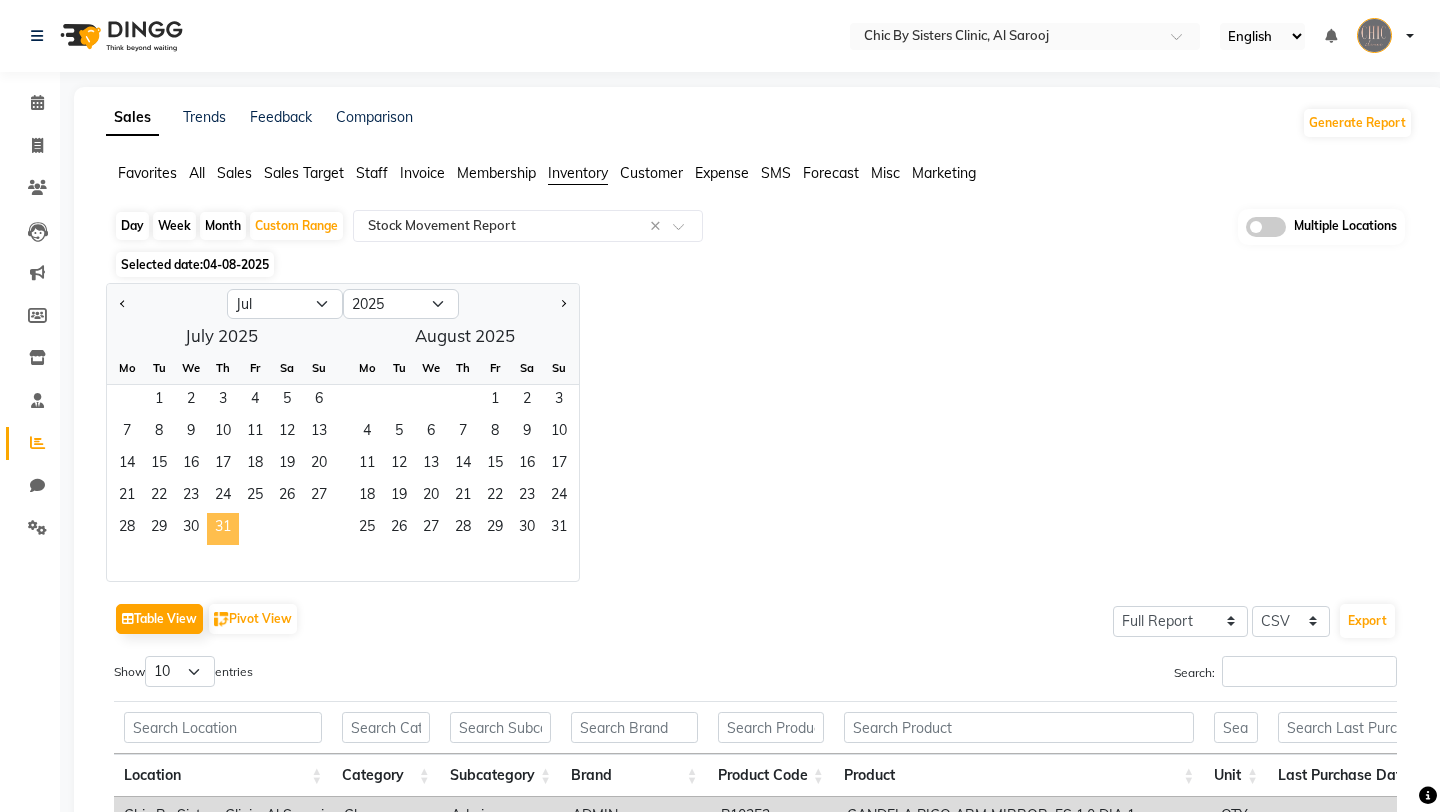 click on "31" 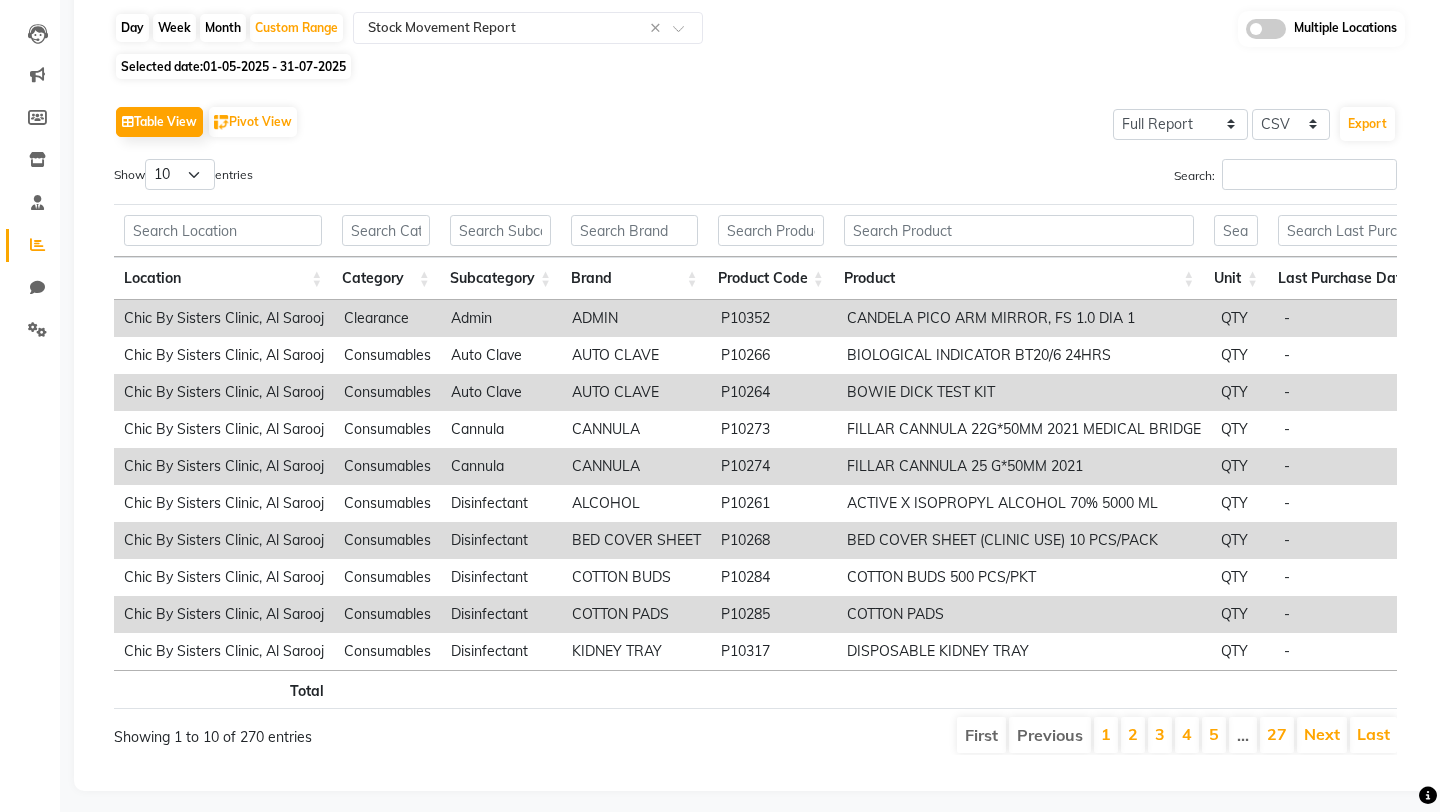 scroll, scrollTop: 207, scrollLeft: 0, axis: vertical 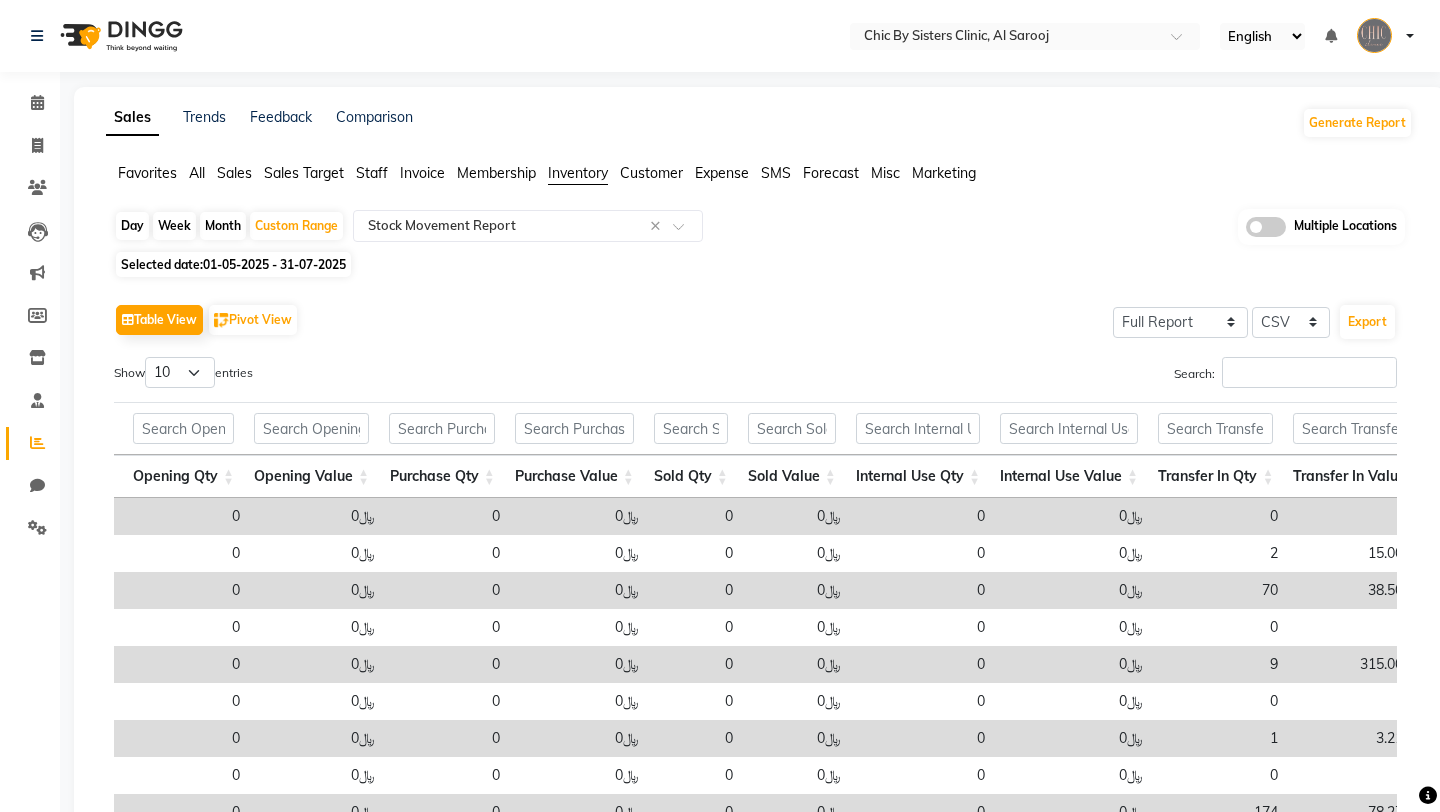 click 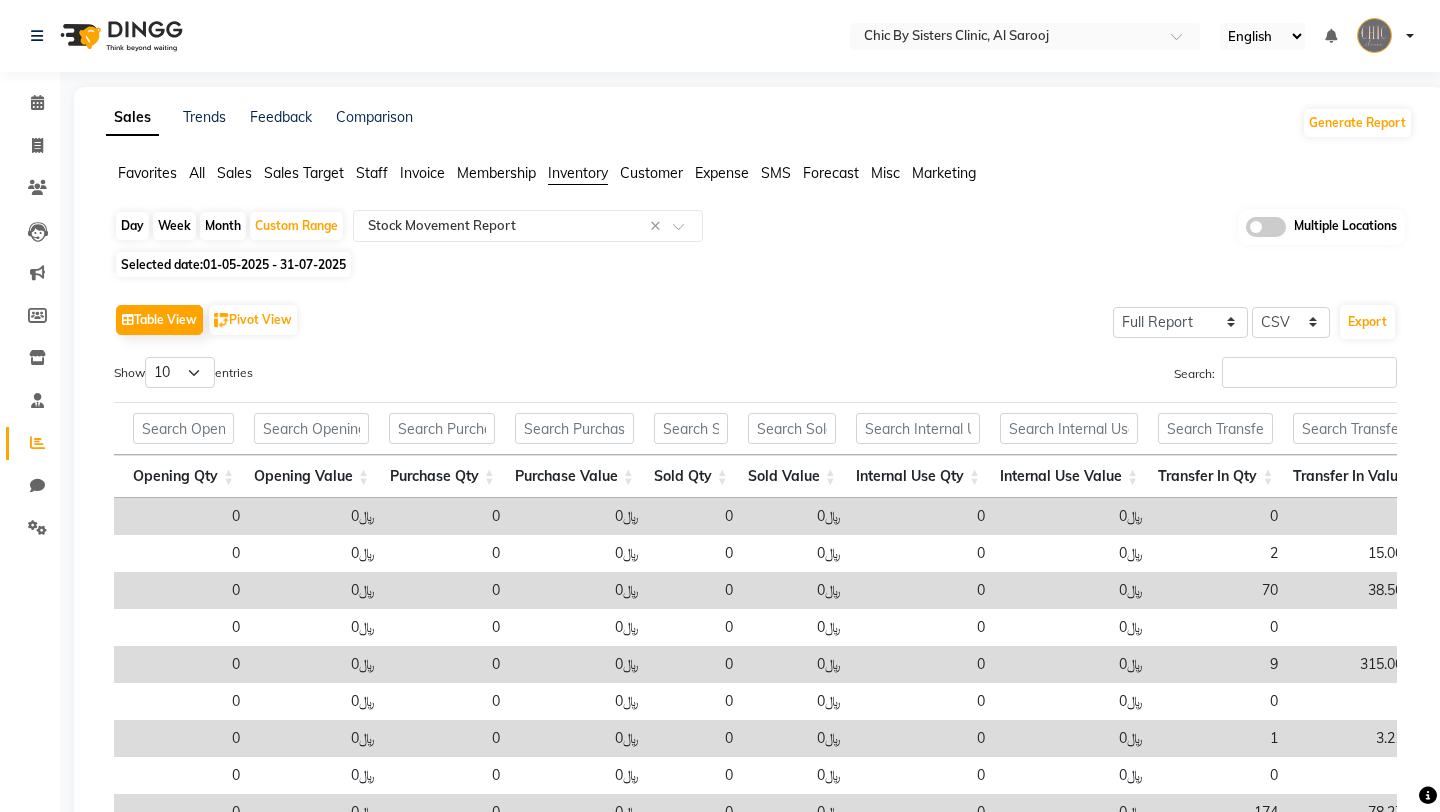 click 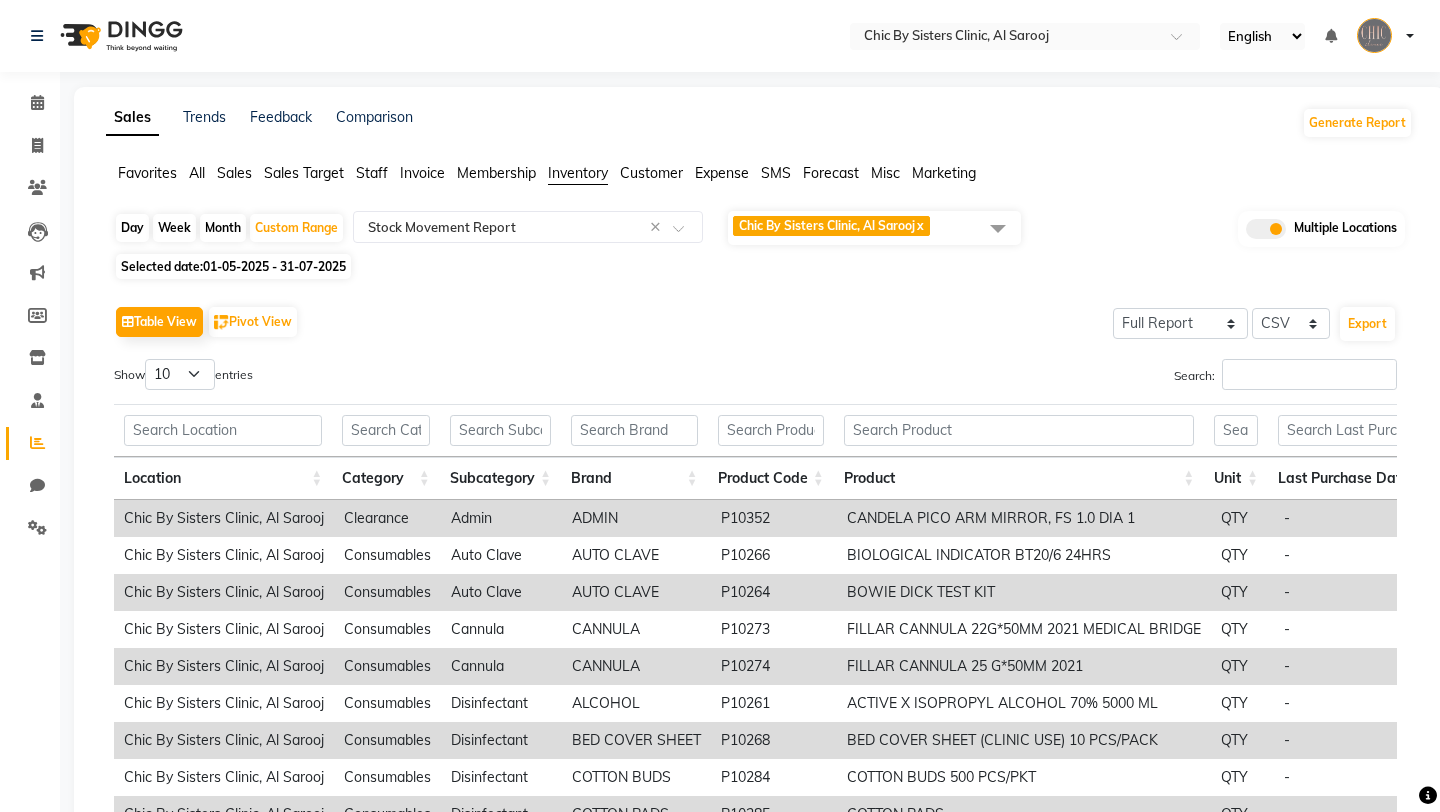 click 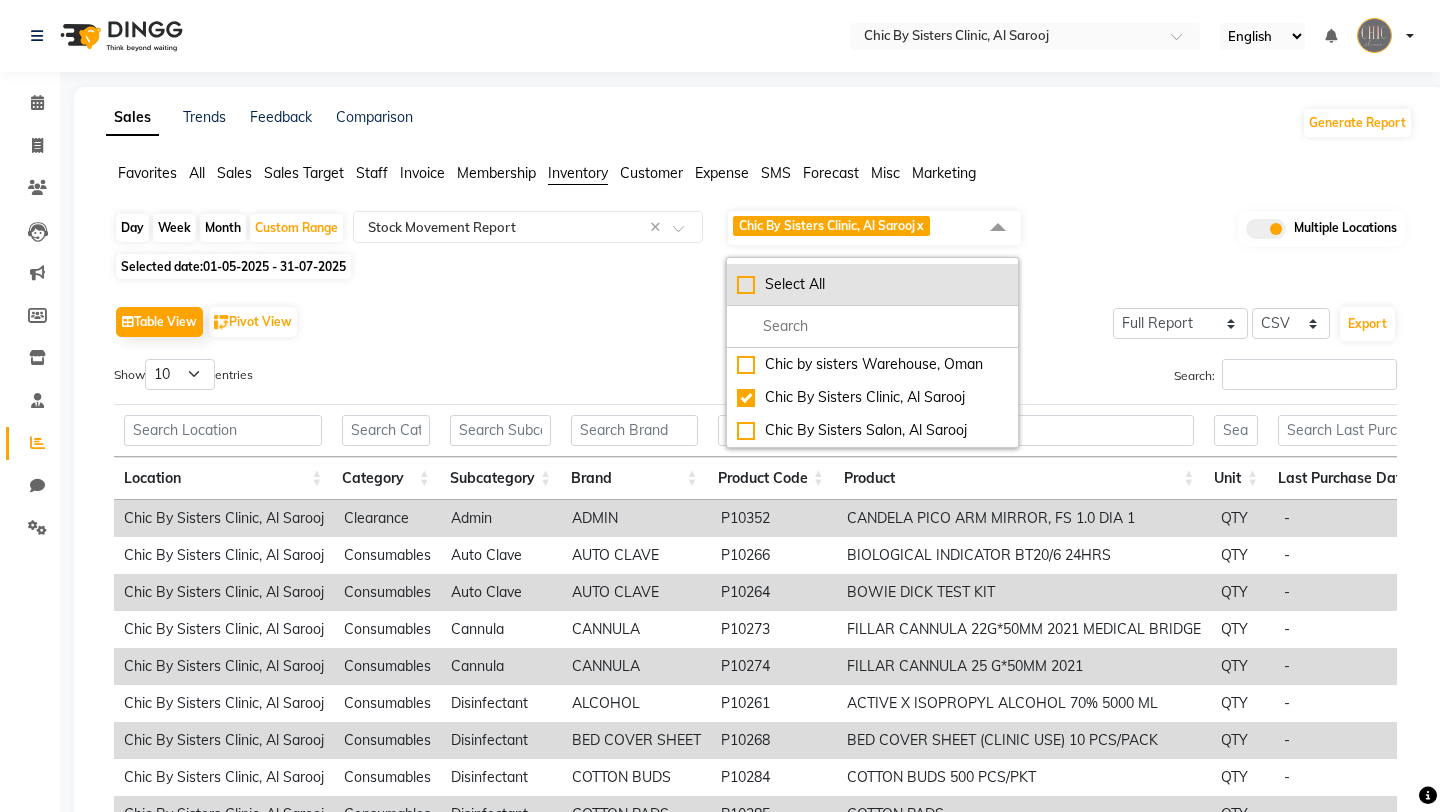 click on "Select All" 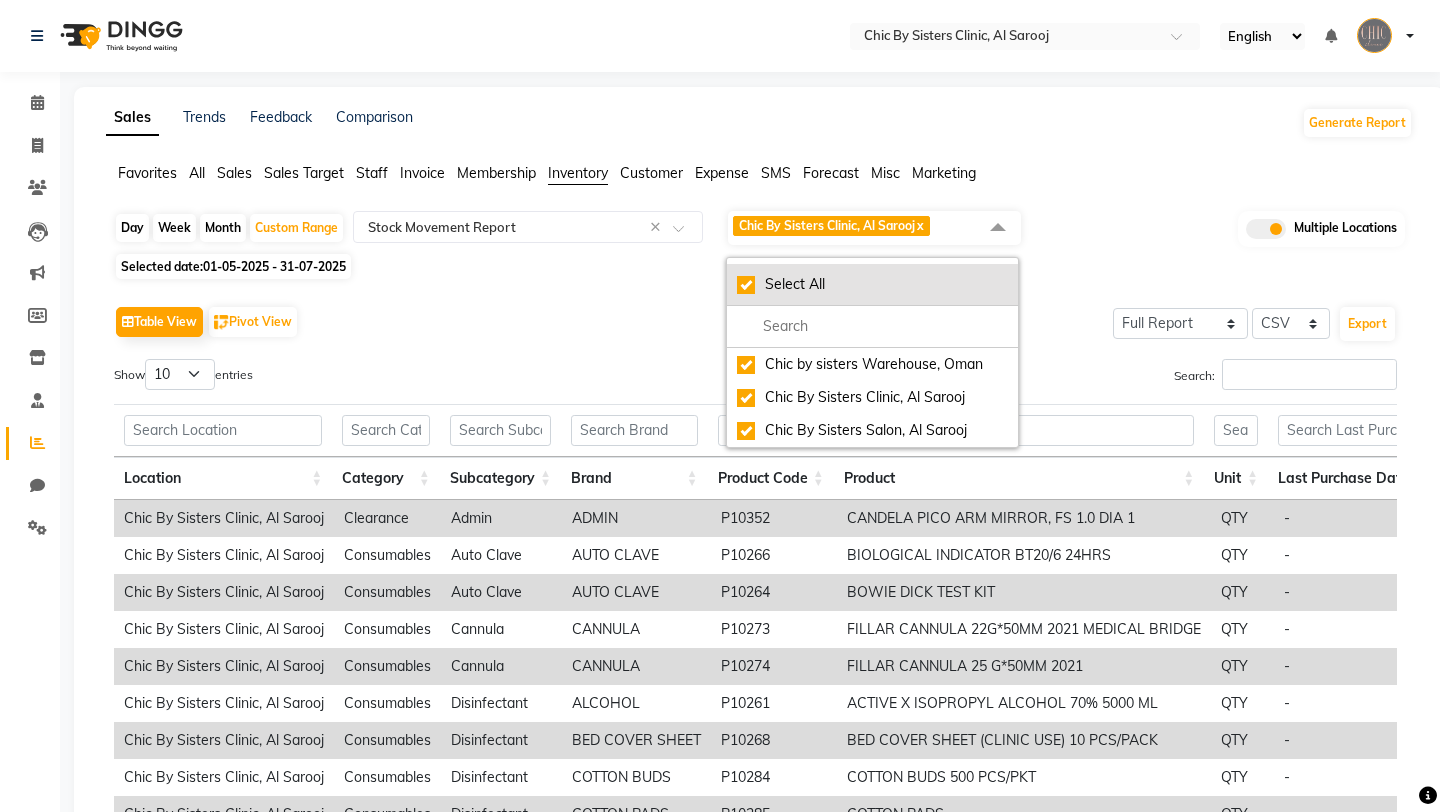 checkbox on "true" 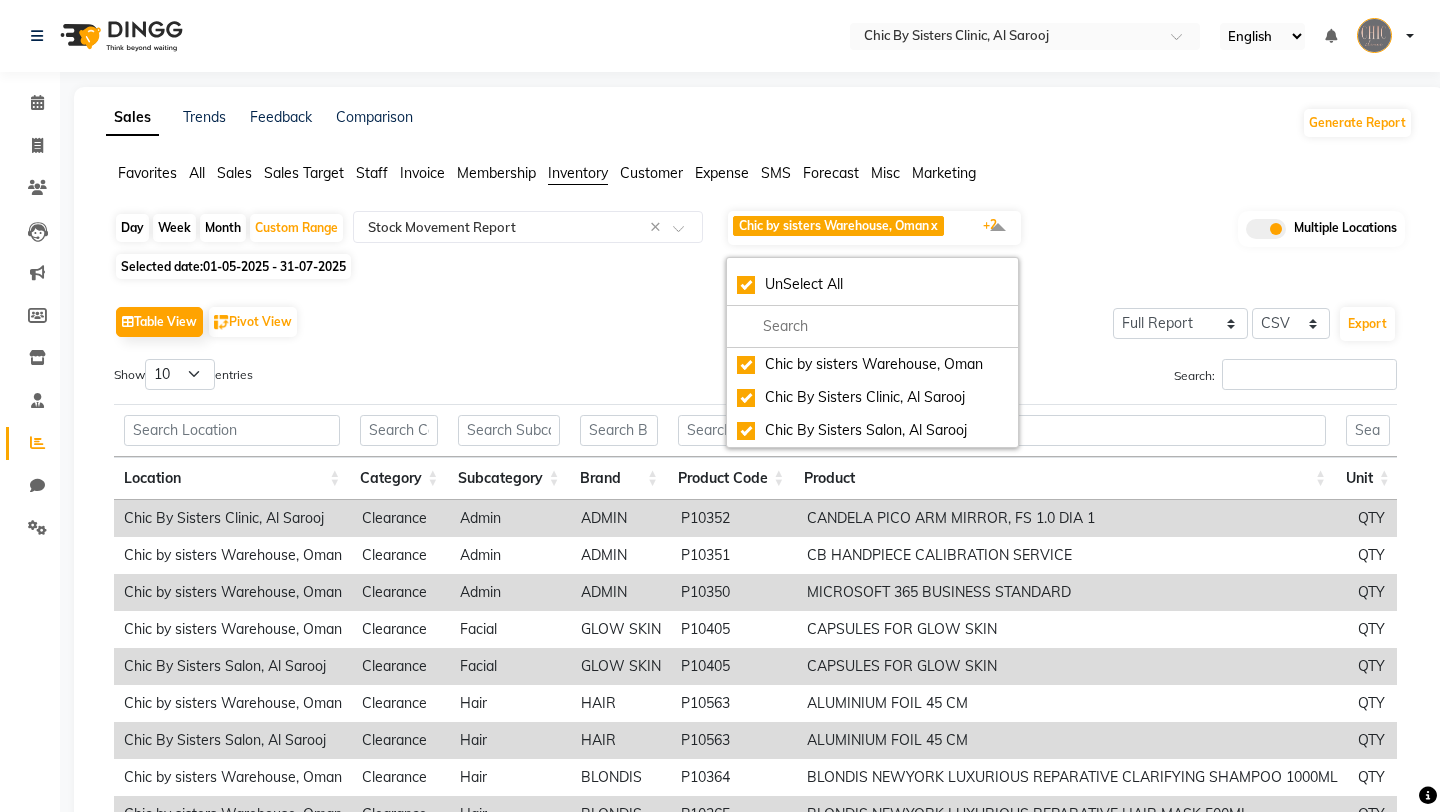 click on "Table View   Pivot View  Select Full Report Filtered Report Select CSV PDF  Export" 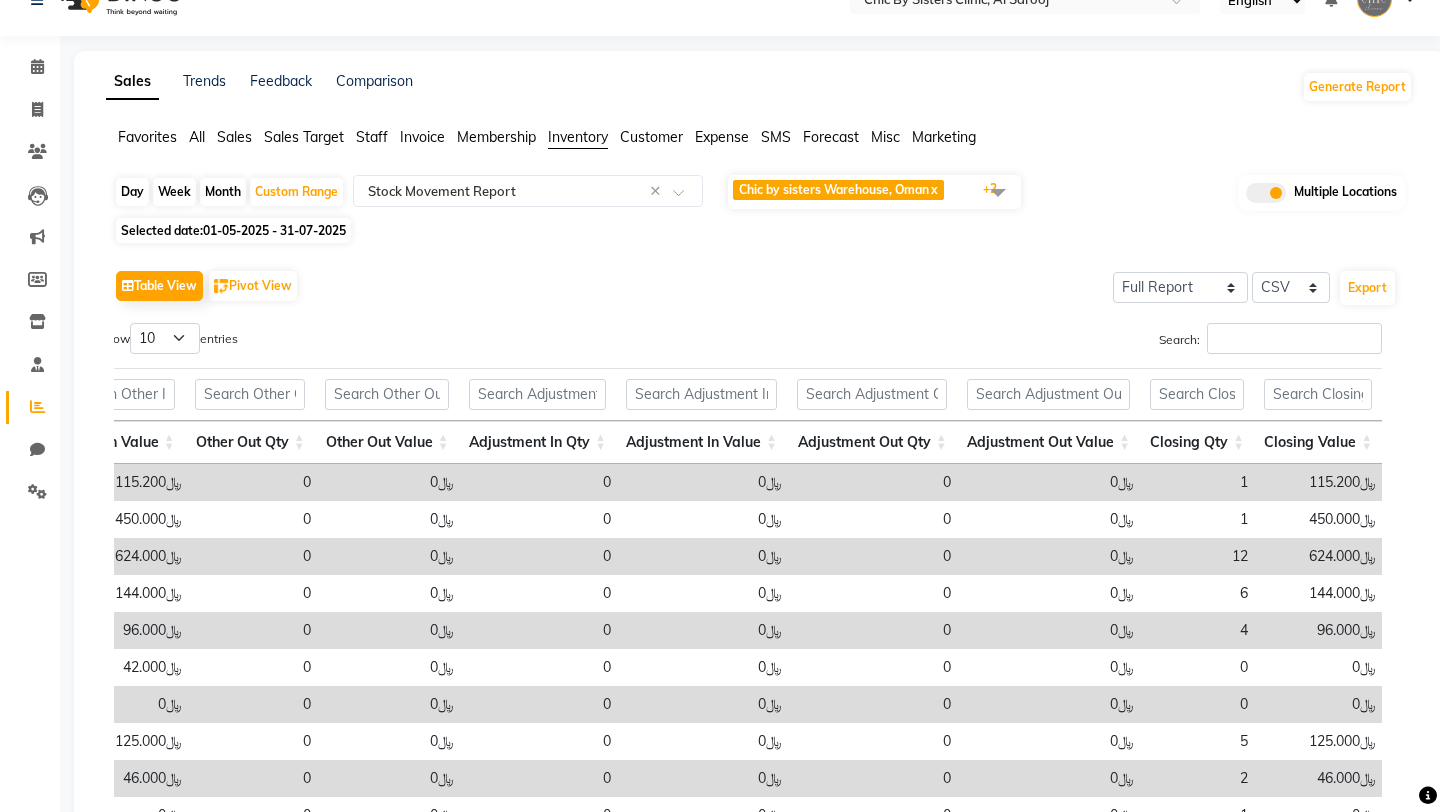 scroll, scrollTop: 0, scrollLeft: 0, axis: both 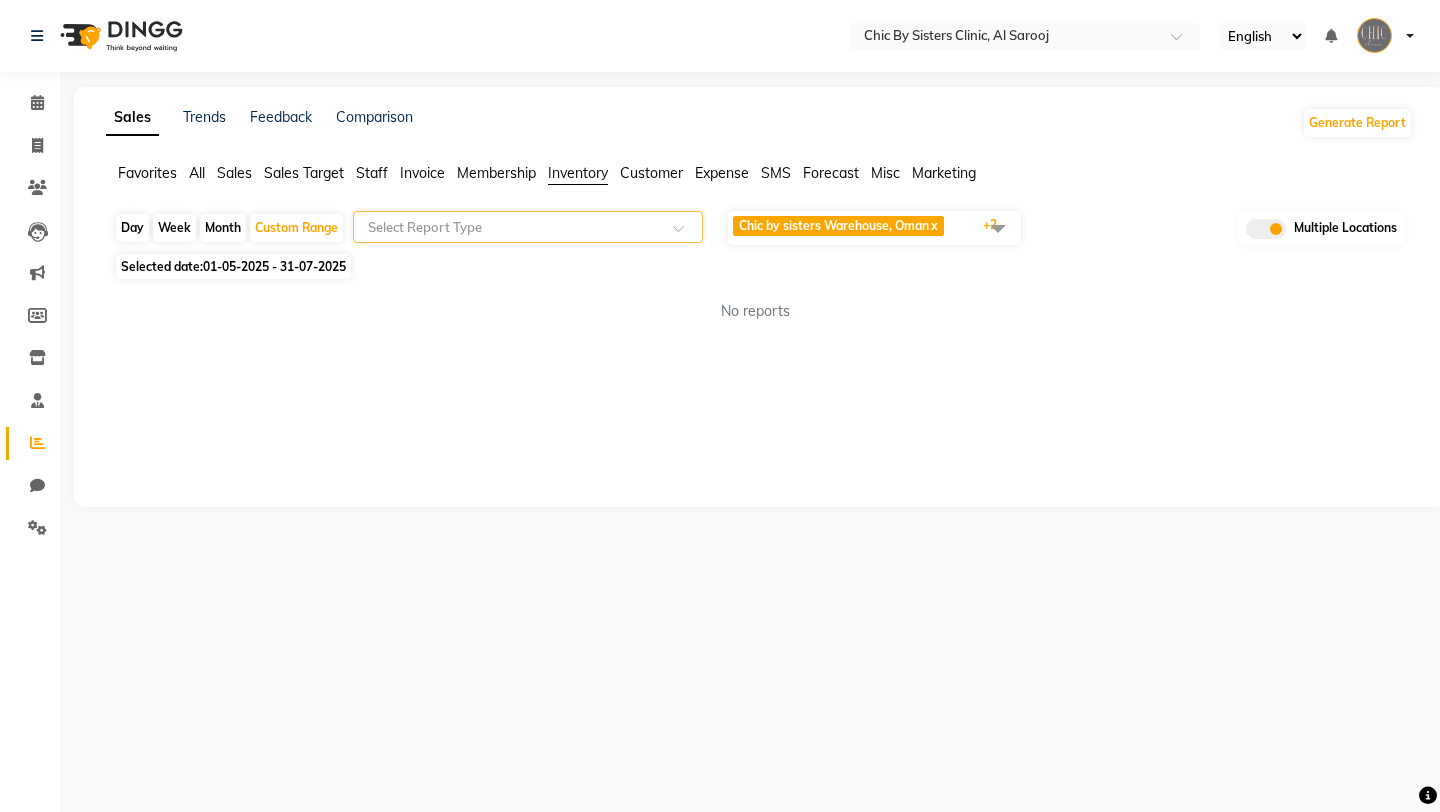 click 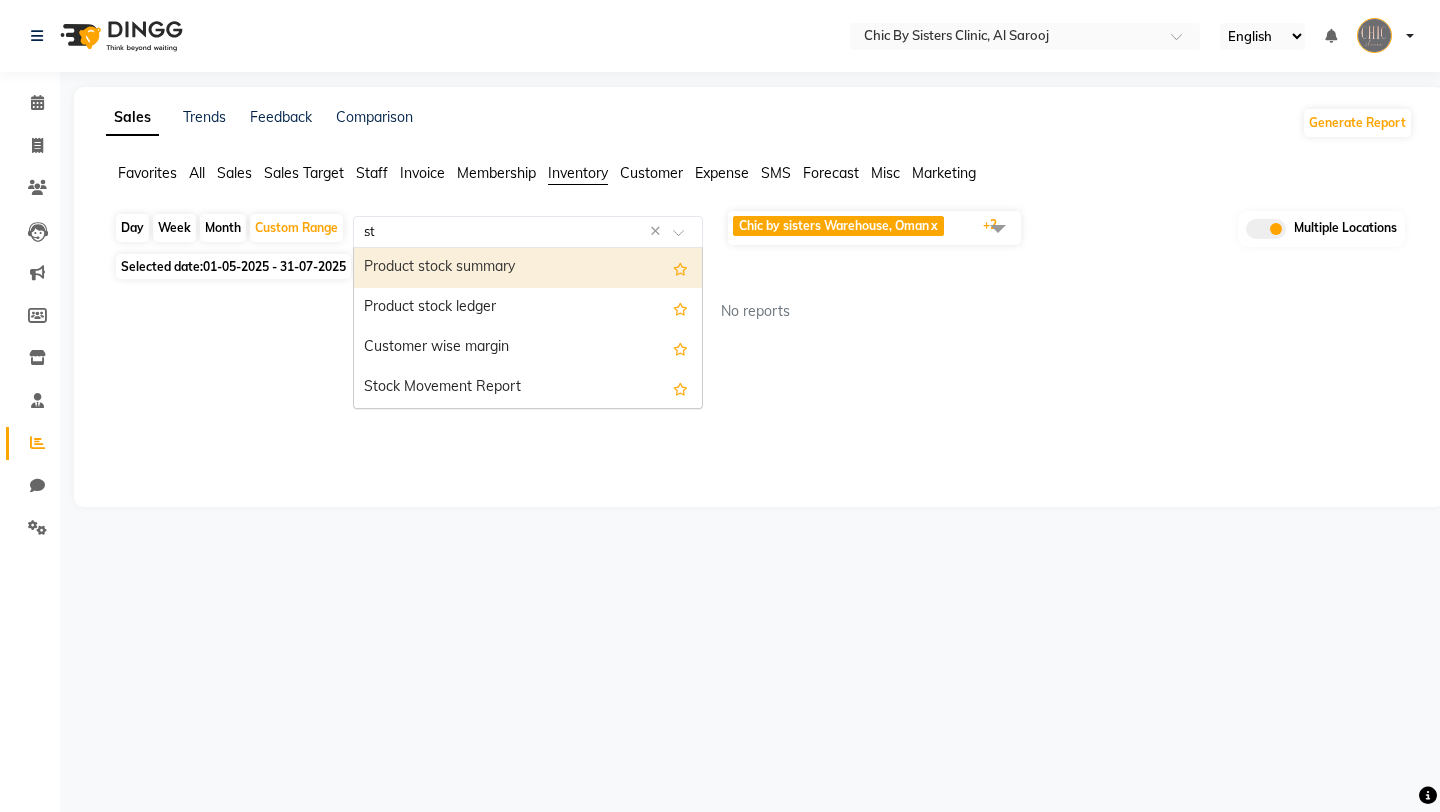 type on "sto" 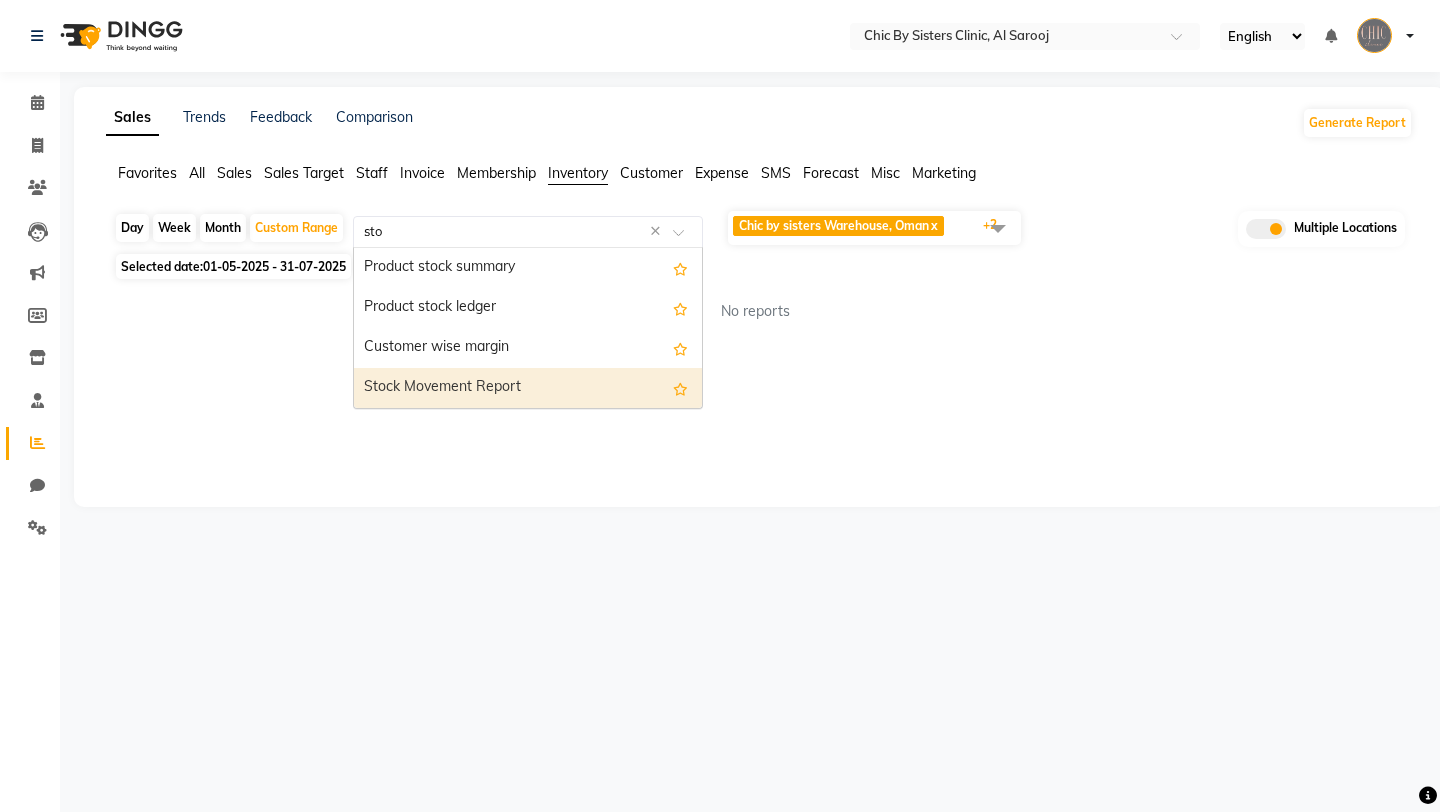 click on "Stock Movement Report" at bounding box center [528, 388] 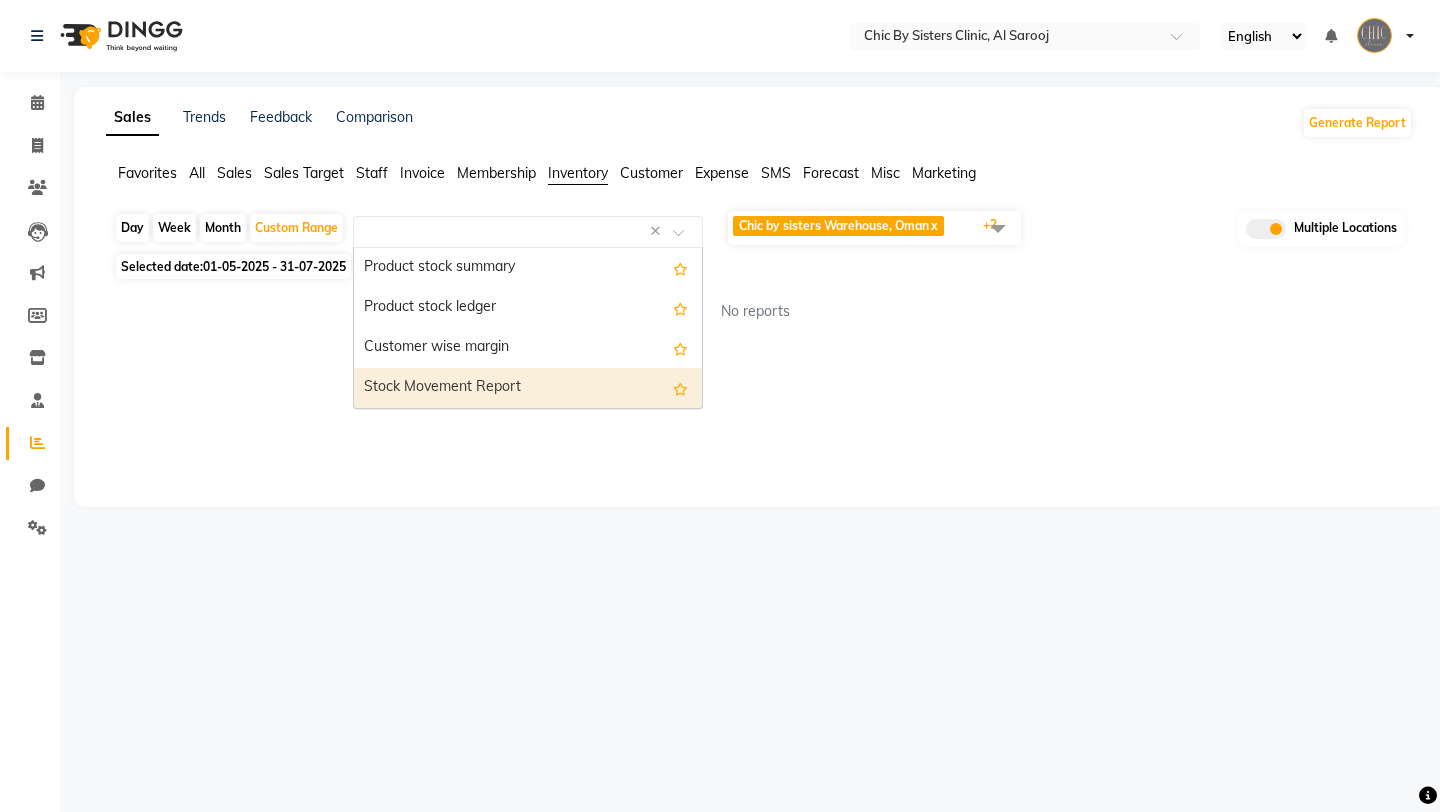 select on "full_report" 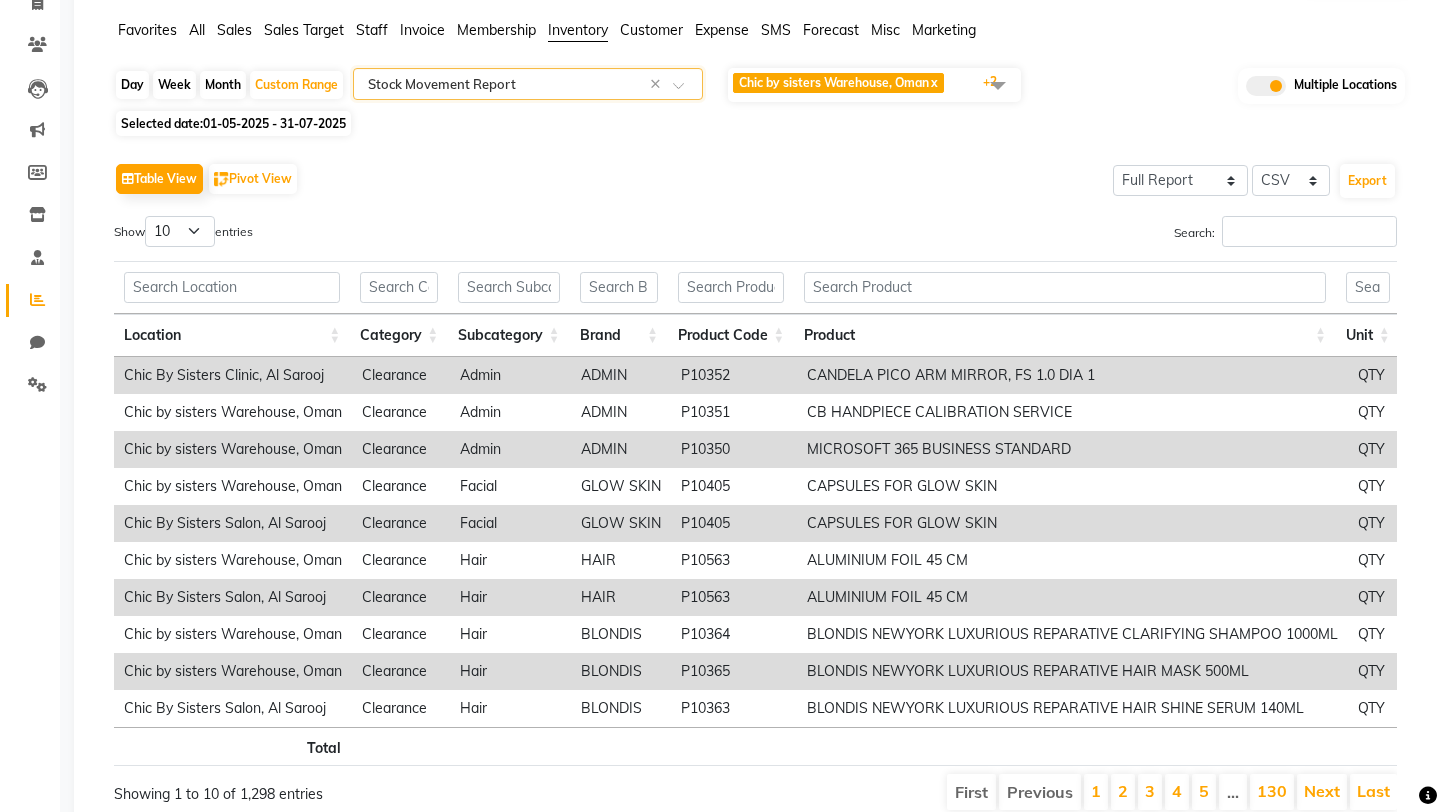 scroll, scrollTop: 208, scrollLeft: 0, axis: vertical 